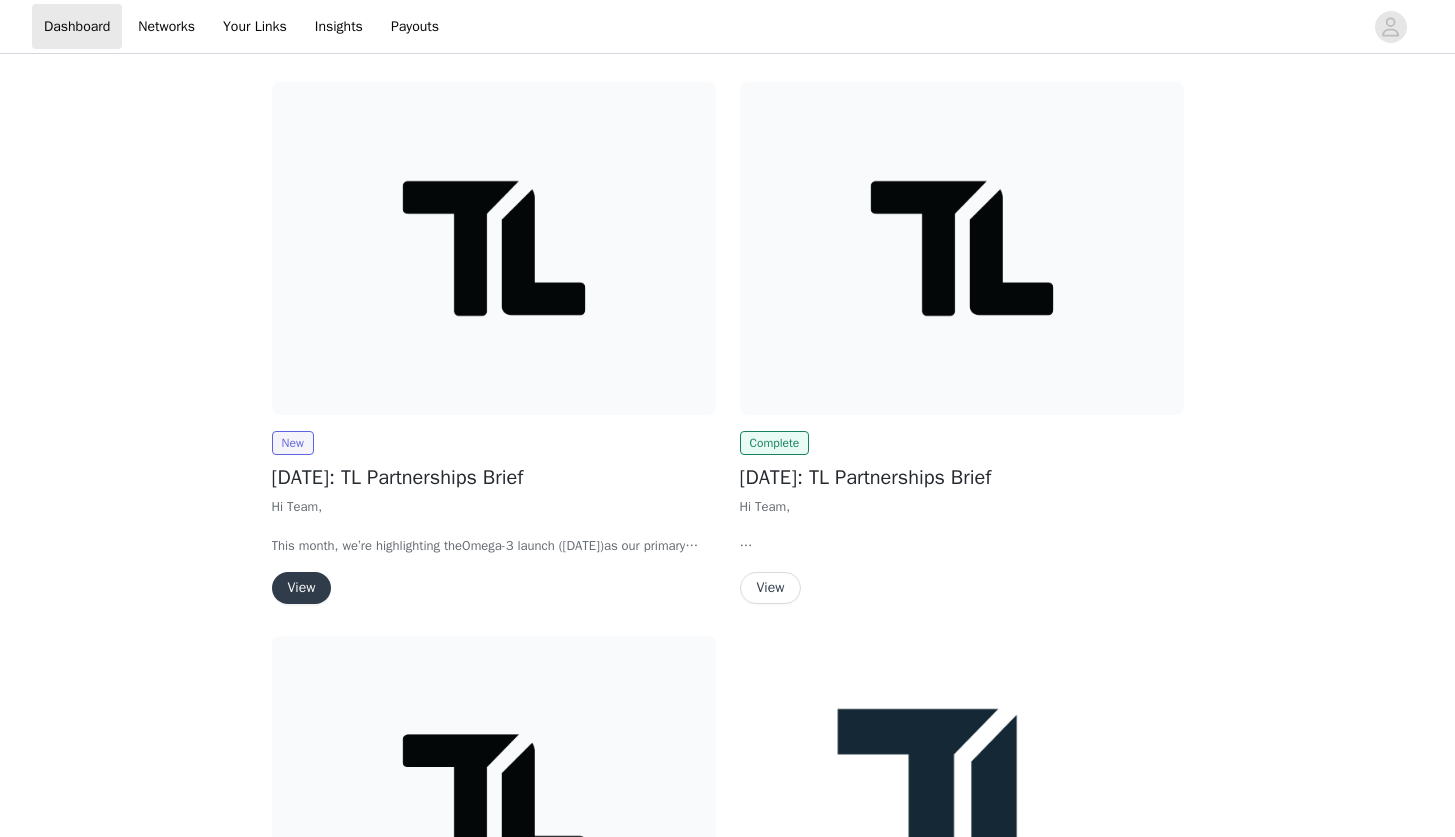 scroll, scrollTop: 0, scrollLeft: 0, axis: both 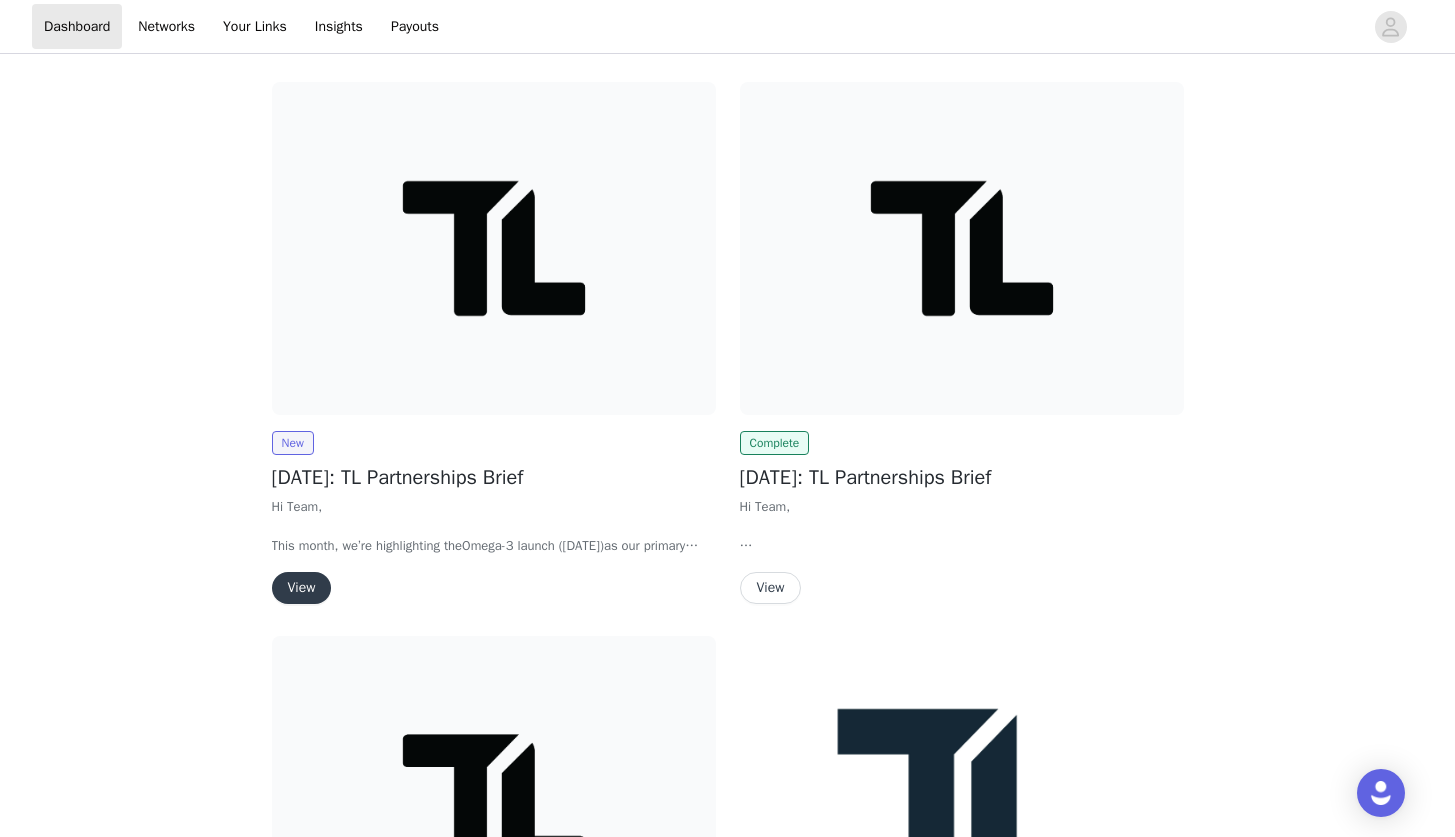 click on "New    [DATE]: TL Partnerships Brief   Hi Team,
This month, we’re highlighting the  Omega-3 launch ([DATE])  as our primary product focus, along with the recent release of  Hydrate Variety 30ct Stick Packs ([DATE])  and the upcoming  WPI Neapolitan flavor drop ([DATE]).
Attached is the  Omega-3 Partner Toolkit  to give you everything you need to know about the product. Here’s a quick snapshot of key benefits:
Clinically Dosed:  2,000 mg DHA + 820 mg EPA
Better Absorption:  Bioavailable TG form
No Fishy Aftertaste:  Cold-processed & purified
Sustainably Sourced:  Friend of the Sea + MarinTrust certified
Clean & Transparent:  3rd-party tested for purity
We’d love to see your content this month spotlighting one of these exciting launches — with  Omega-3 as the main focus , if it resonates with you!
P.S.  Our Grass-Fed Protein Shakes are gearing up for an  August launch … stay tuned! 👀
Thank you! TL Partnerships Team" at bounding box center (494, 517) 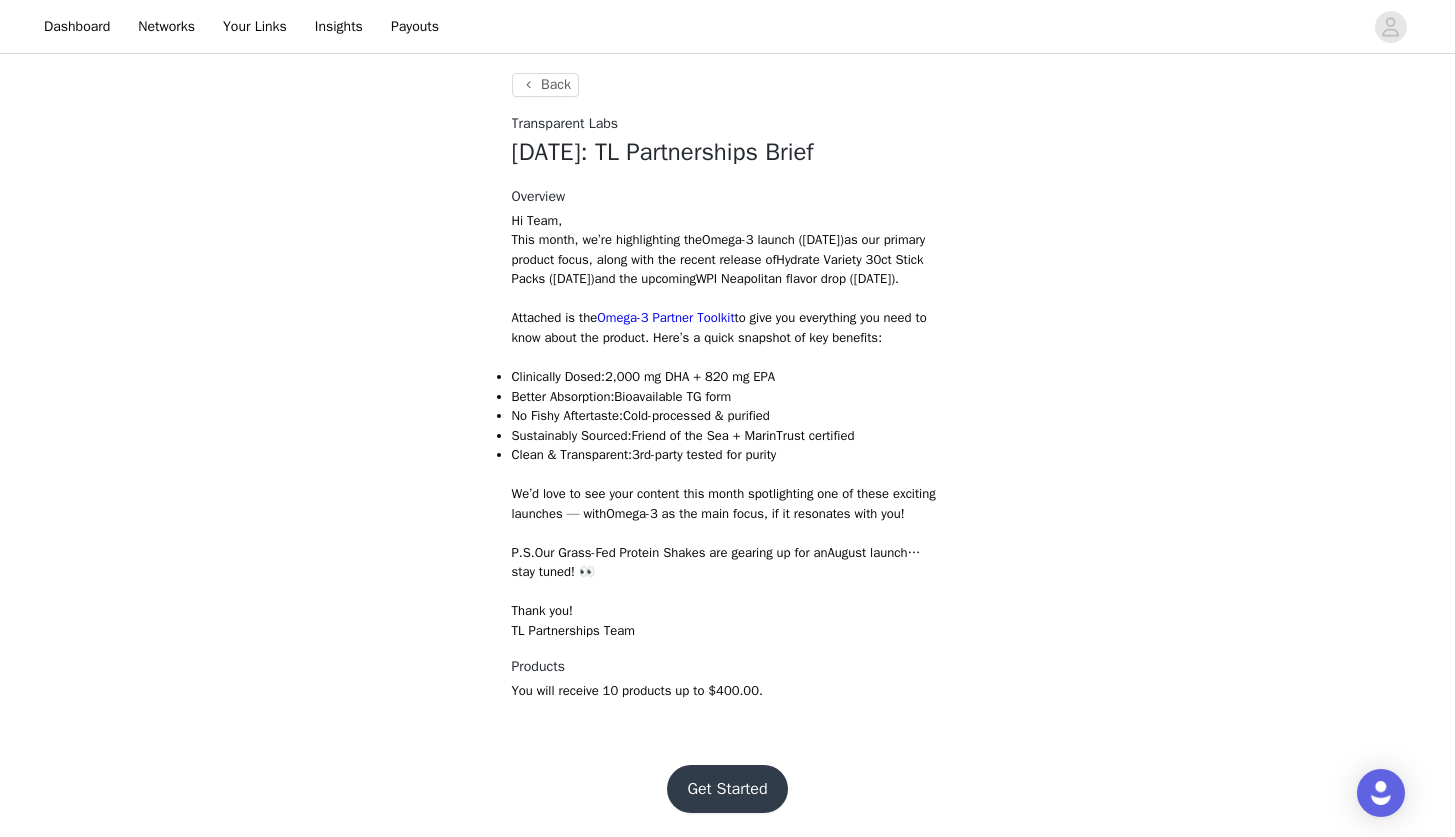 scroll, scrollTop: 513, scrollLeft: 0, axis: vertical 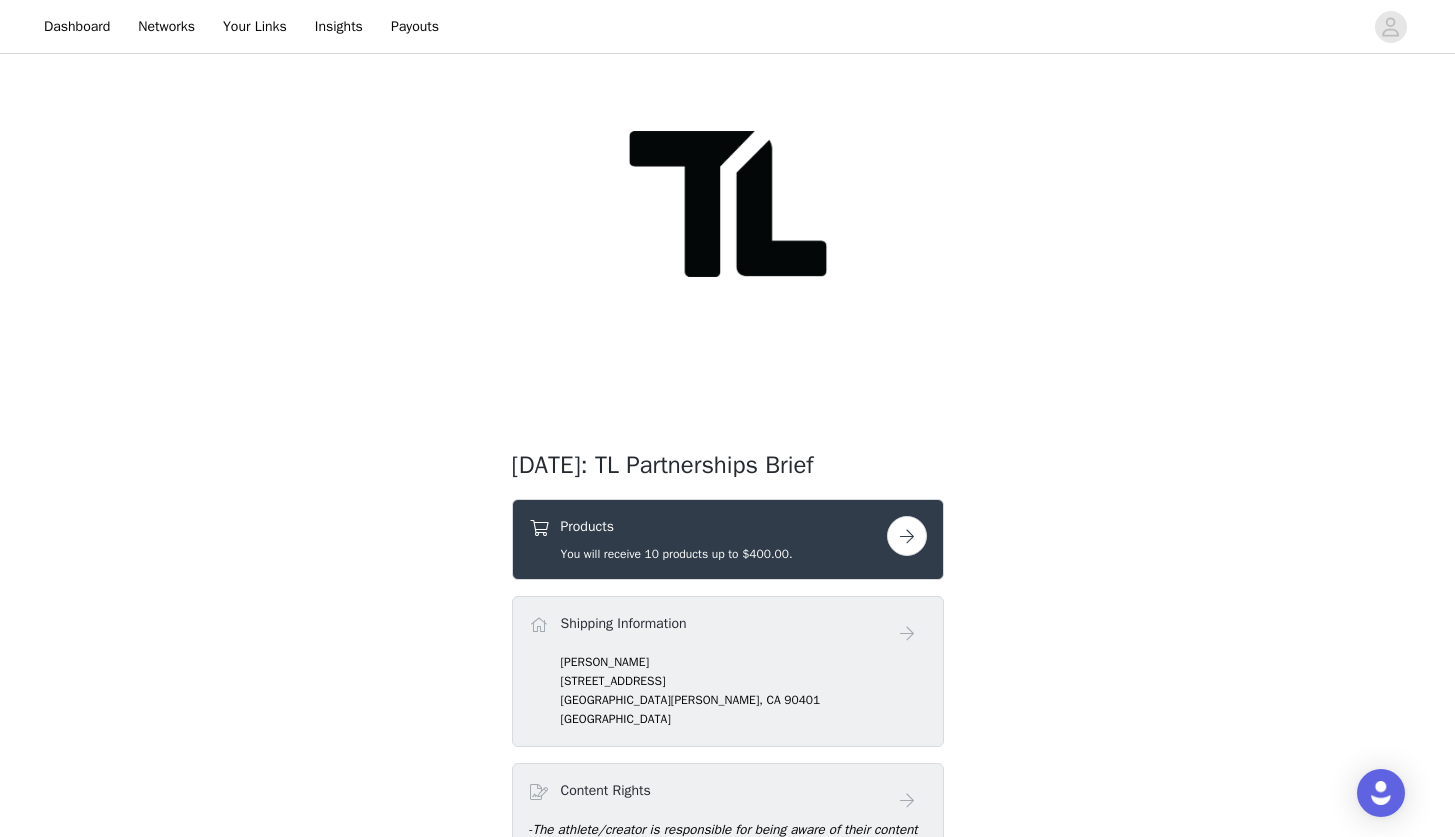 click at bounding box center [907, 536] 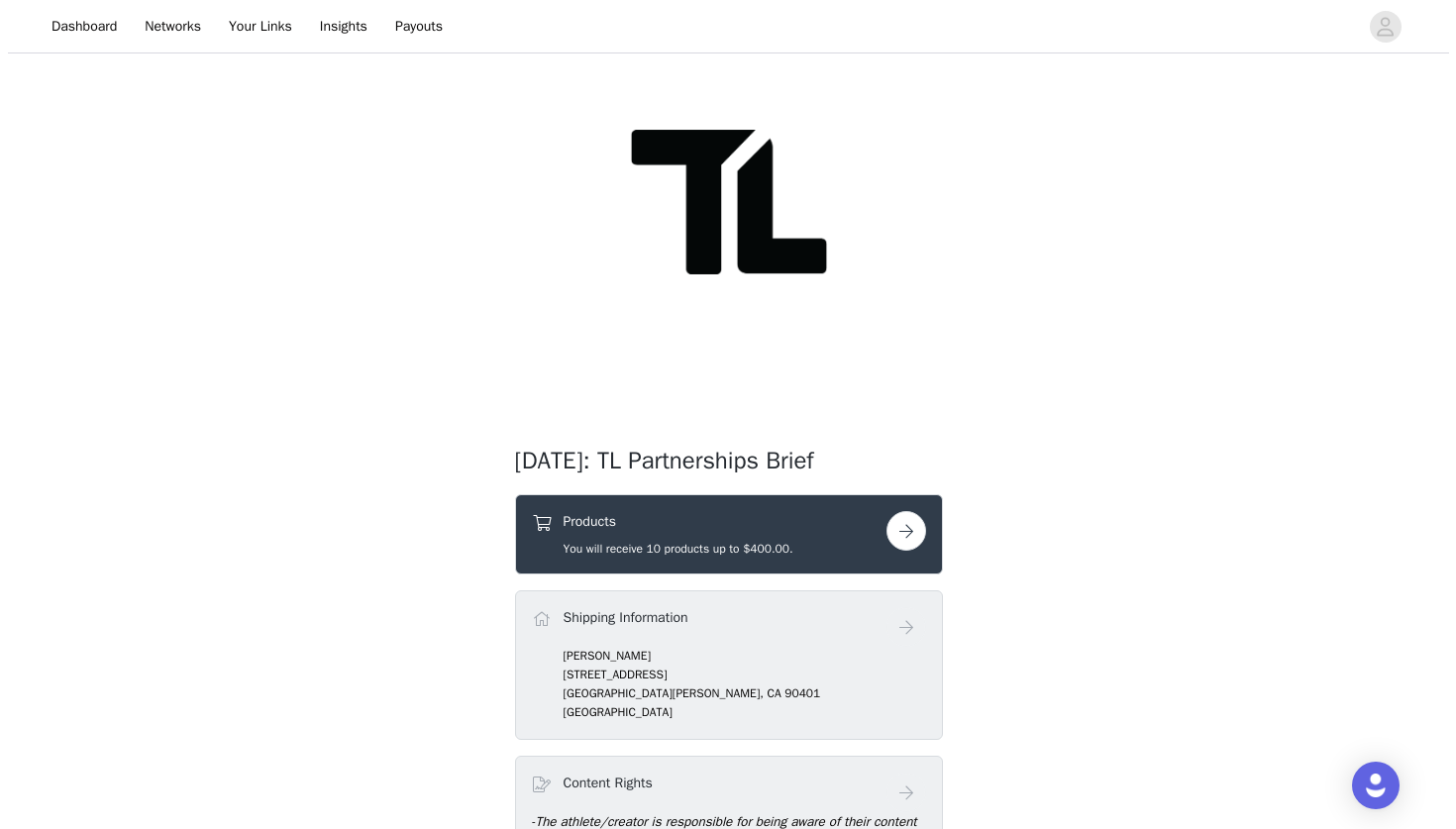 scroll, scrollTop: 0, scrollLeft: 0, axis: both 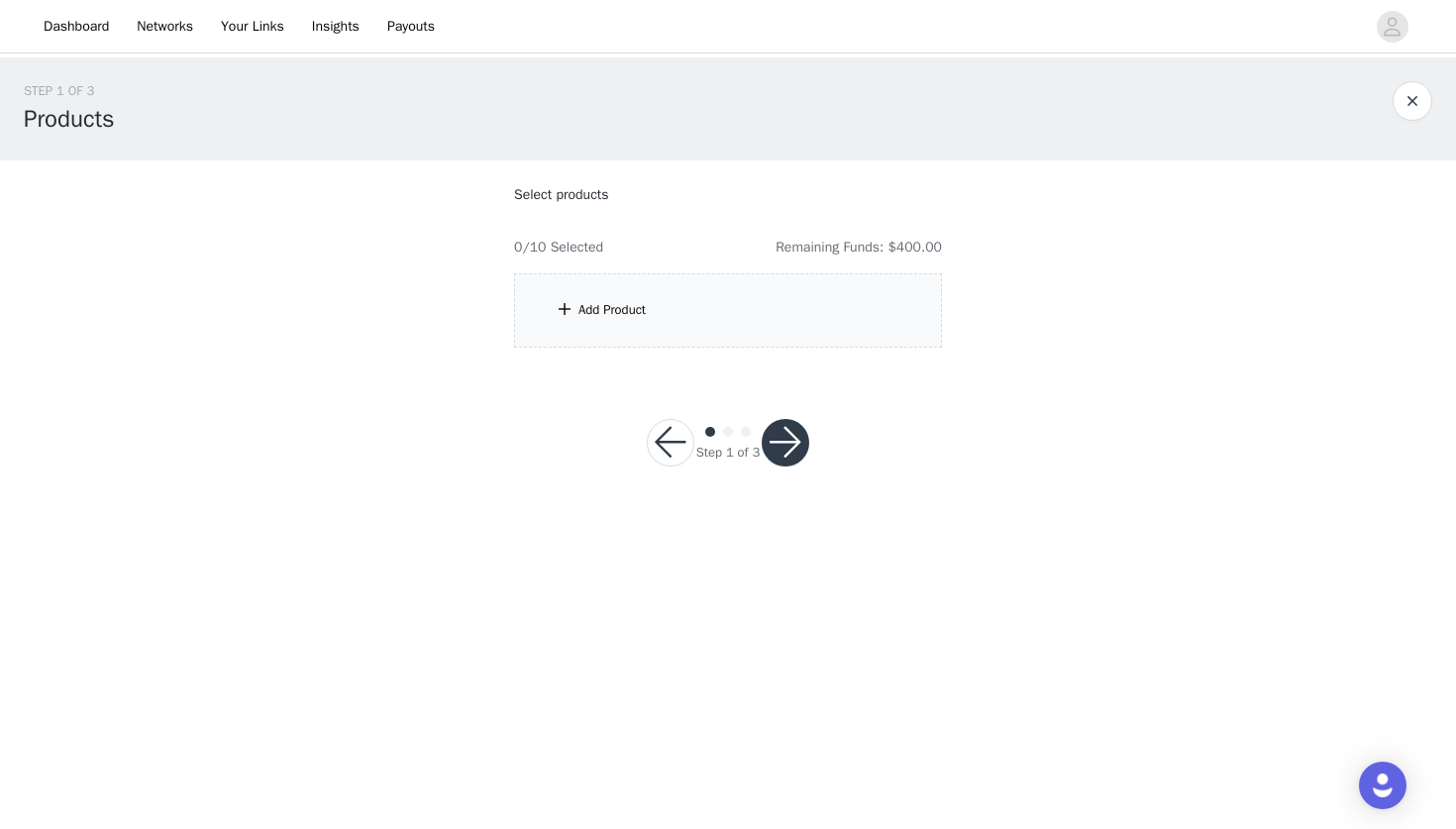 click on "Add Product" at bounding box center [728, 310] 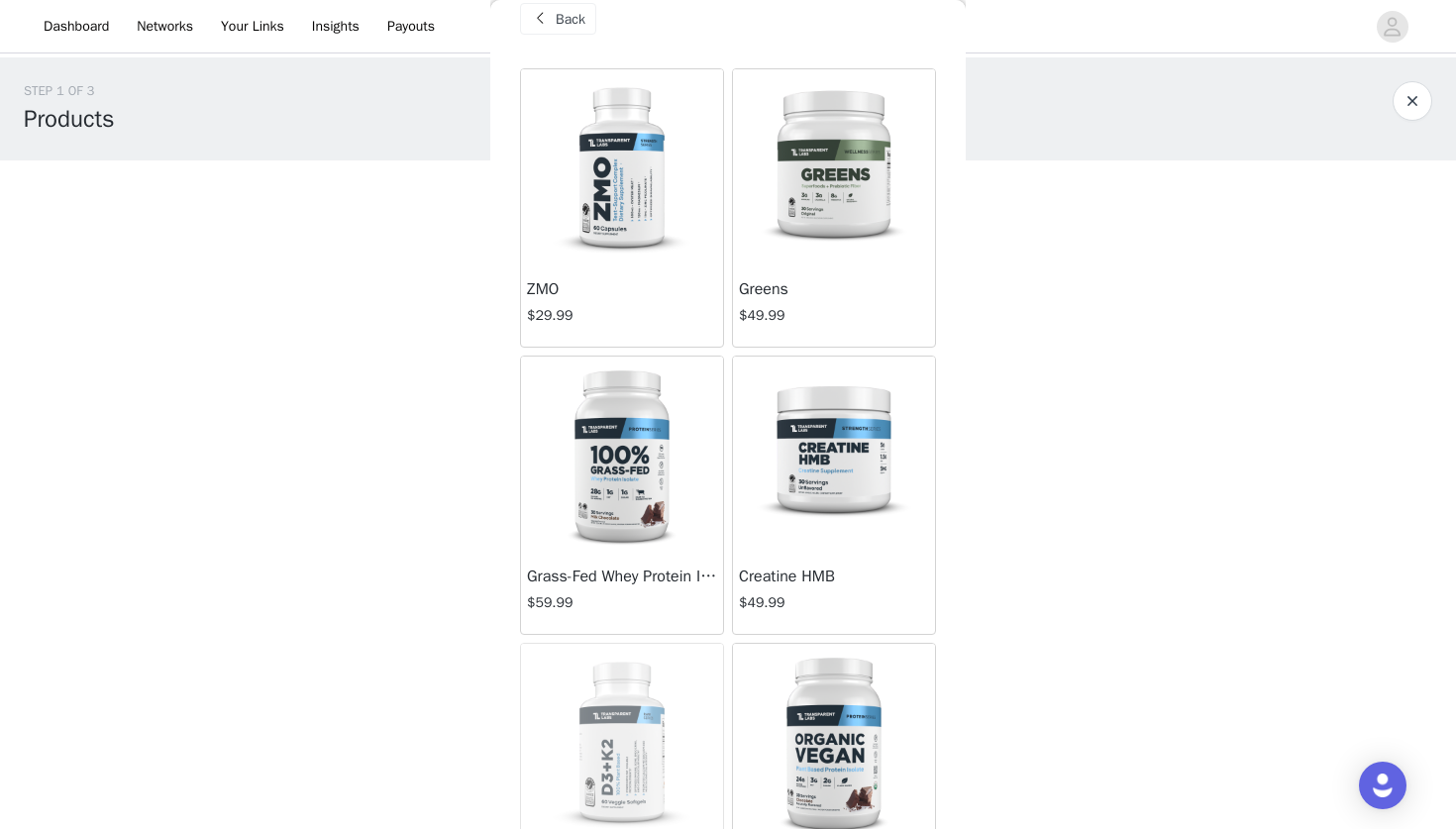 scroll, scrollTop: 42, scrollLeft: 0, axis: vertical 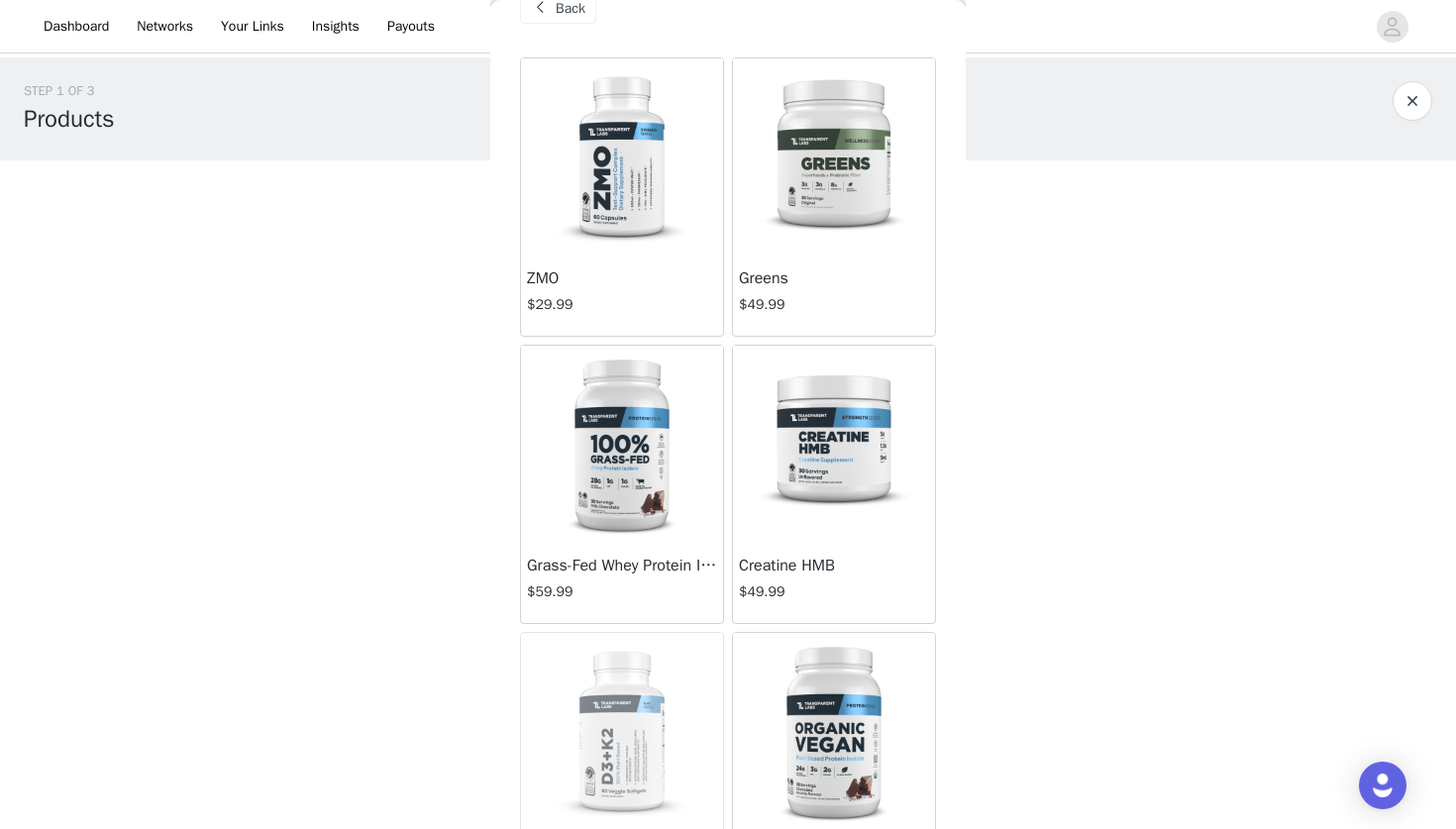 click on "Grass-Fed Whey Protein Isolate" at bounding box center [622, 566] 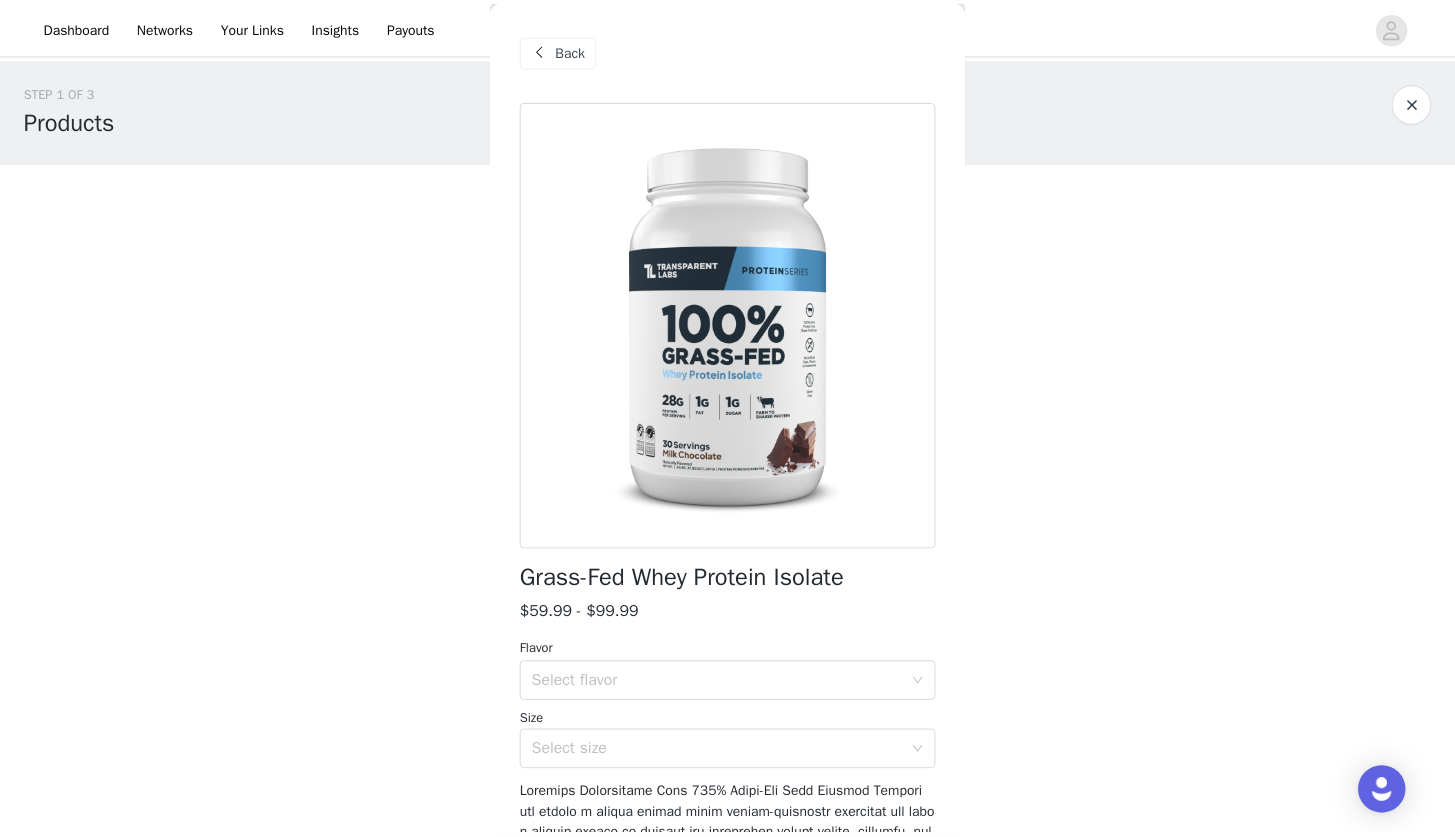 scroll, scrollTop: 94, scrollLeft: 0, axis: vertical 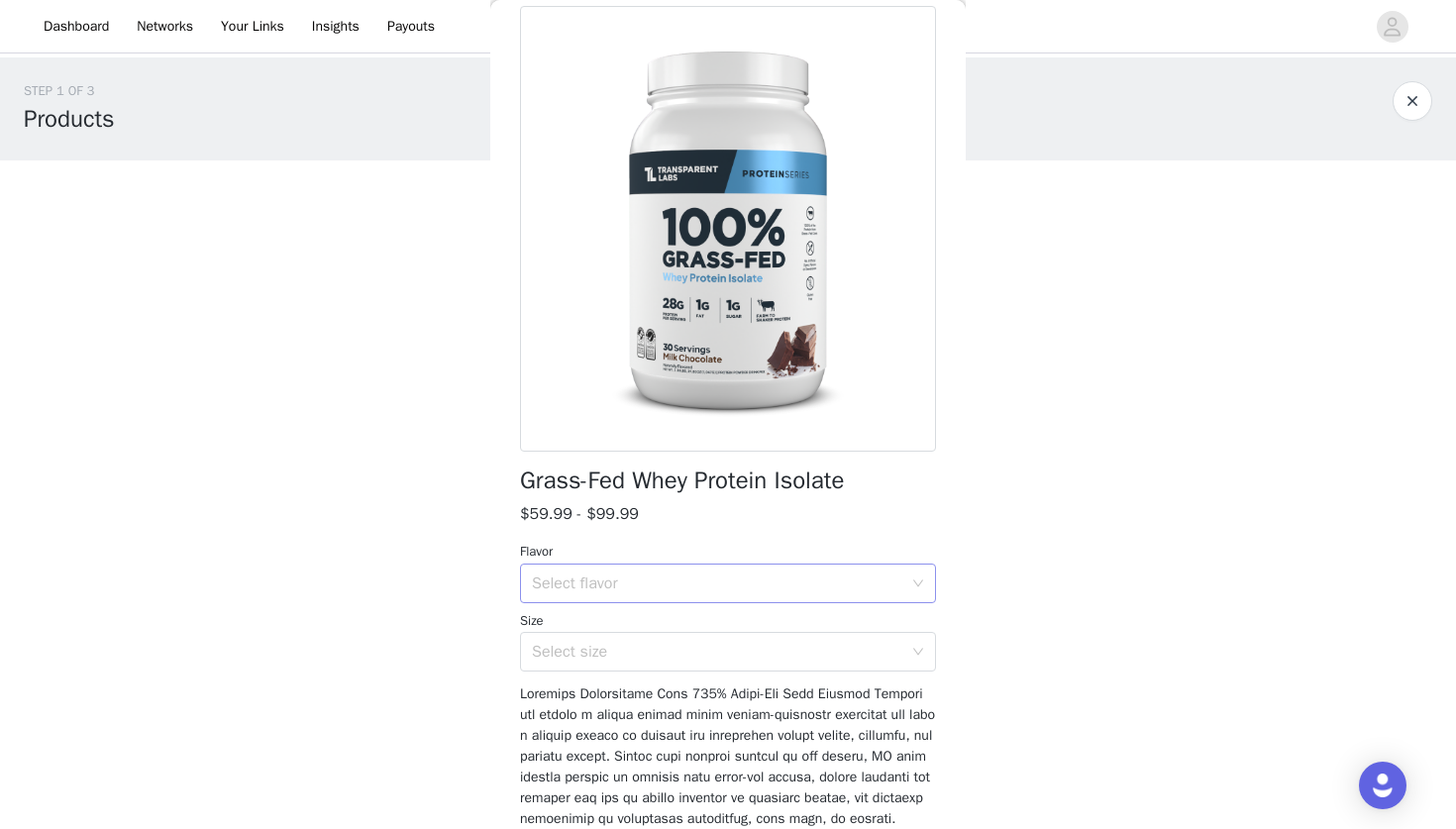 click on "Select flavor" at bounding box center [717, 583] 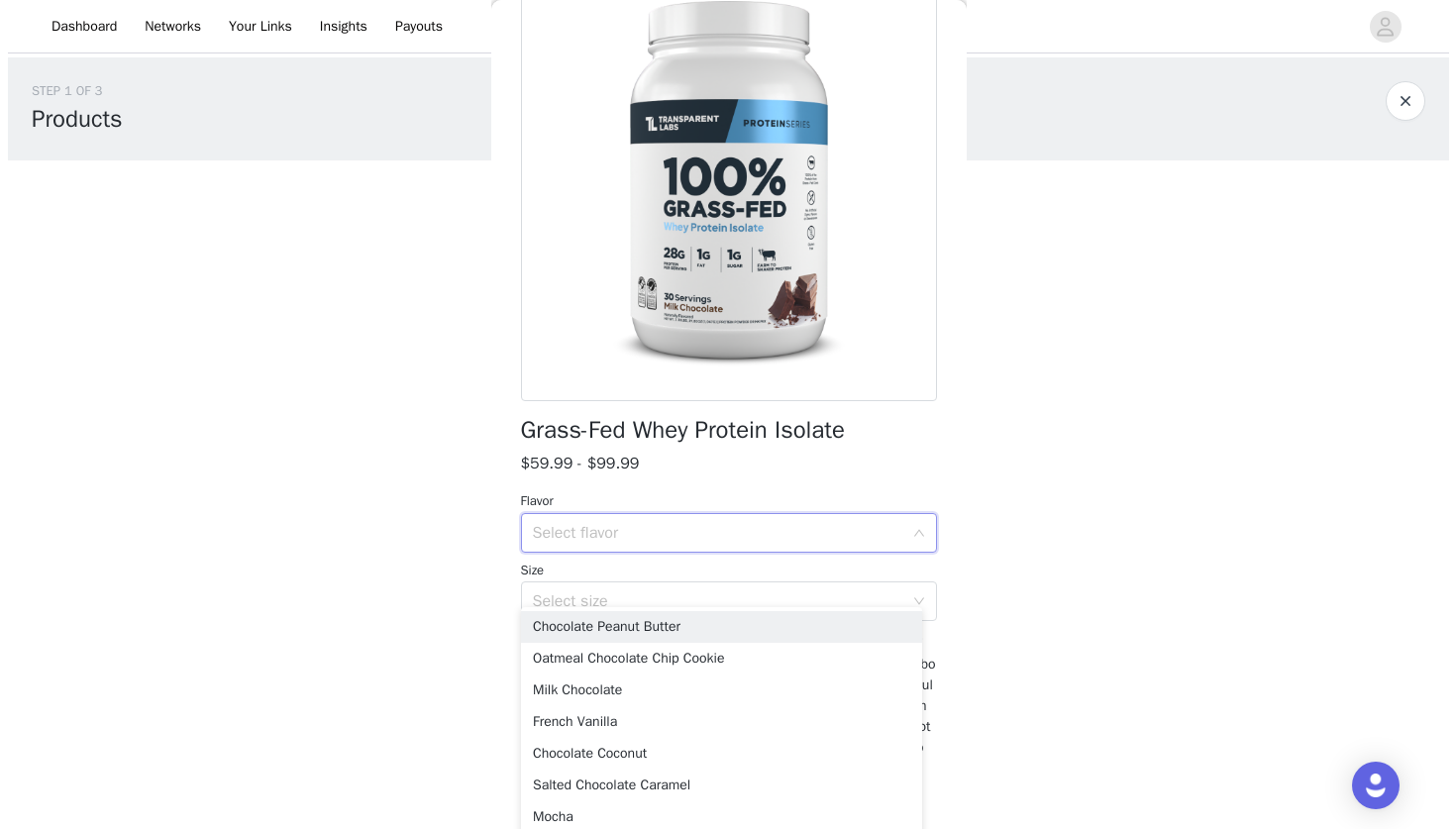 scroll, scrollTop: 149, scrollLeft: 0, axis: vertical 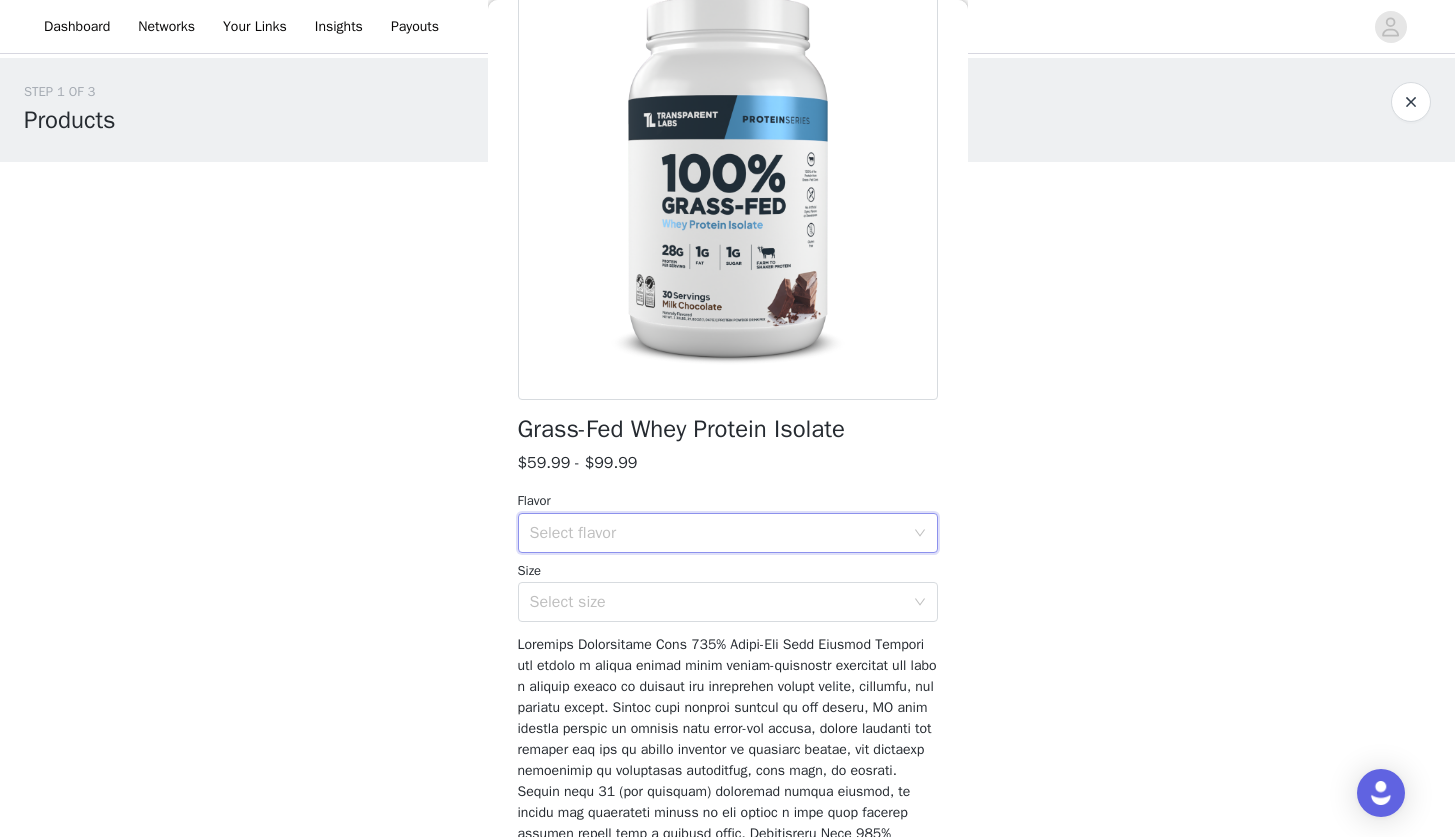 click on "Flavor" at bounding box center (728, 501) 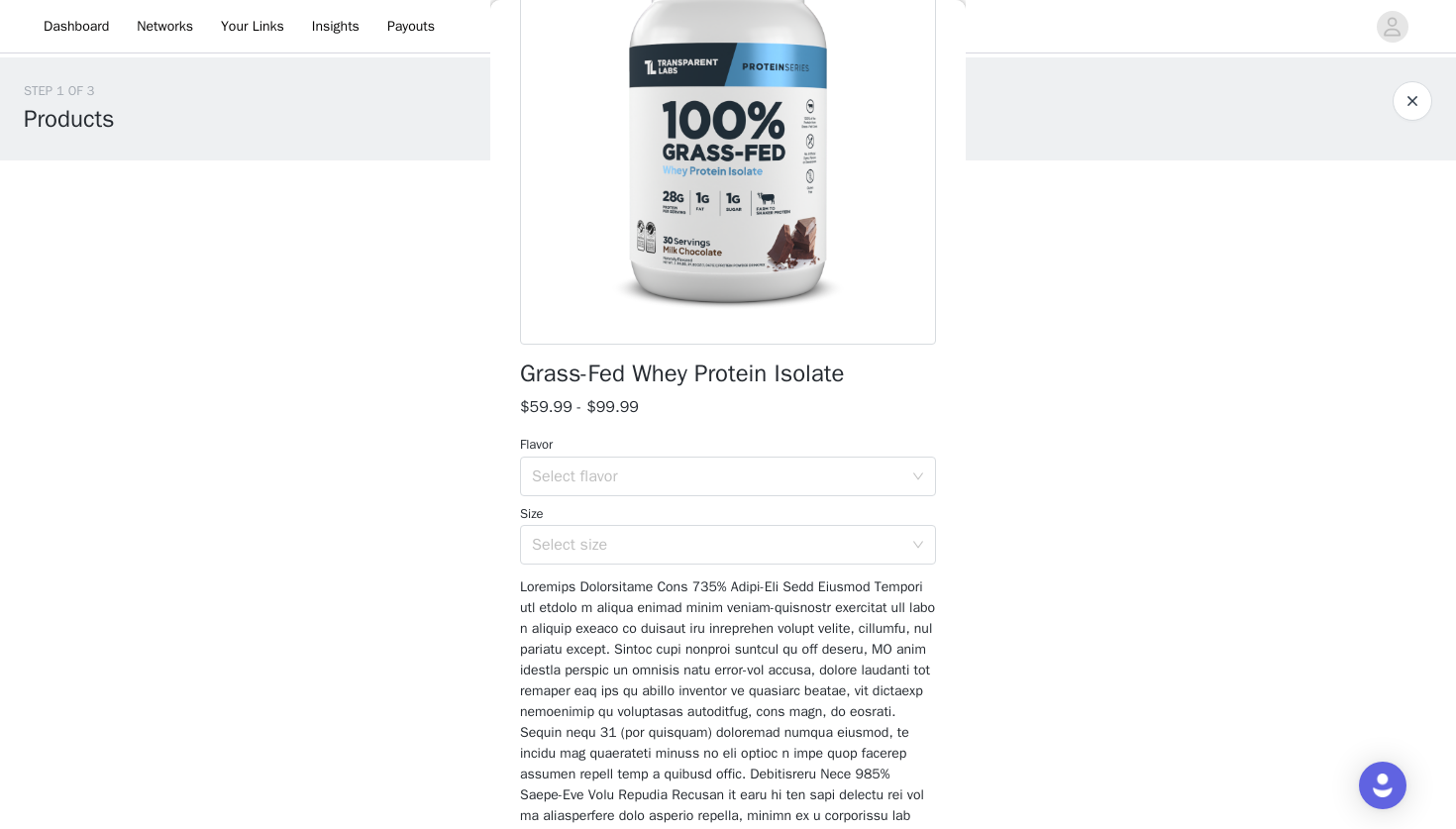 scroll, scrollTop: 202, scrollLeft: 0, axis: vertical 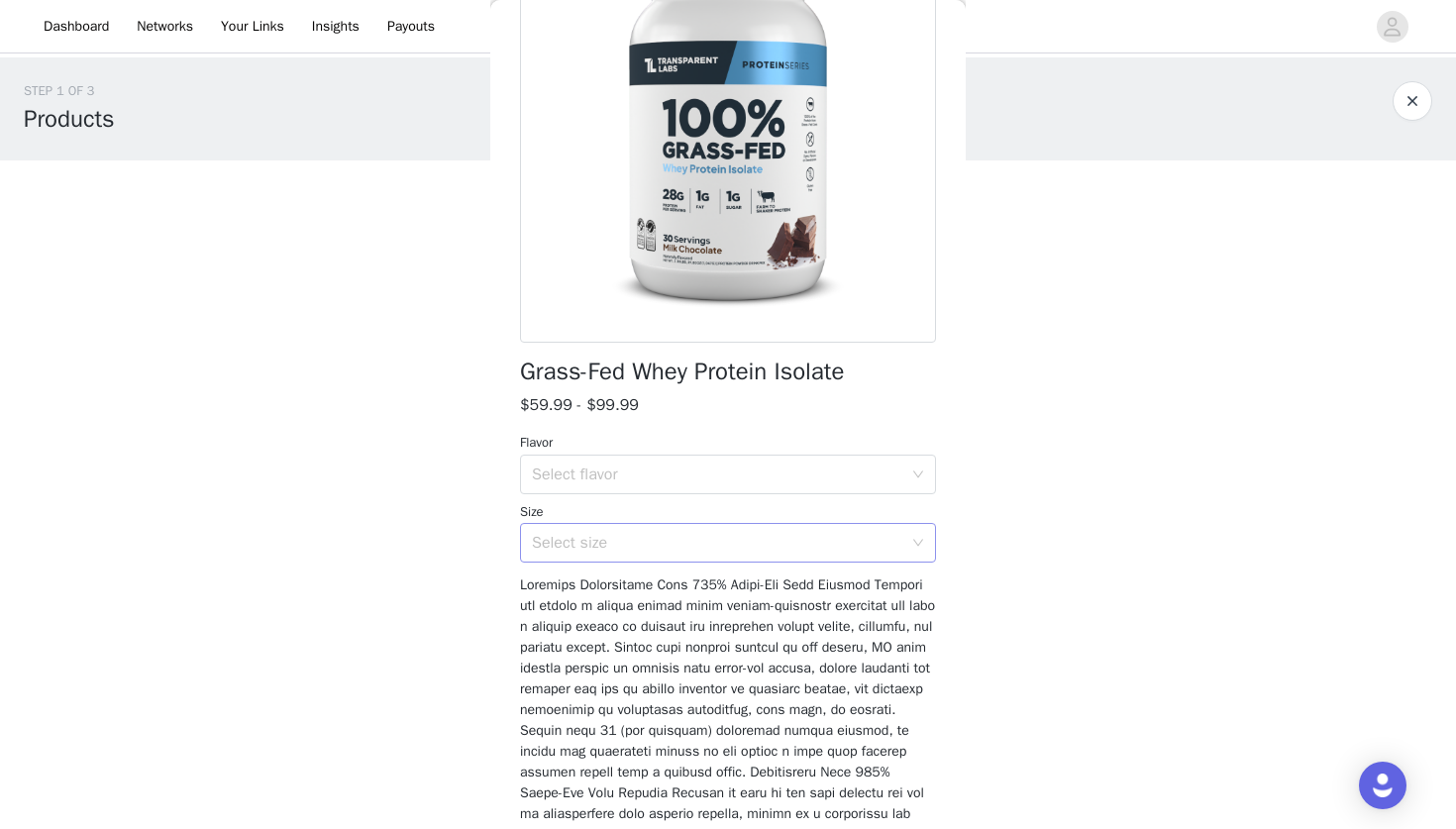 click on "Select size" at bounding box center (717, 543) 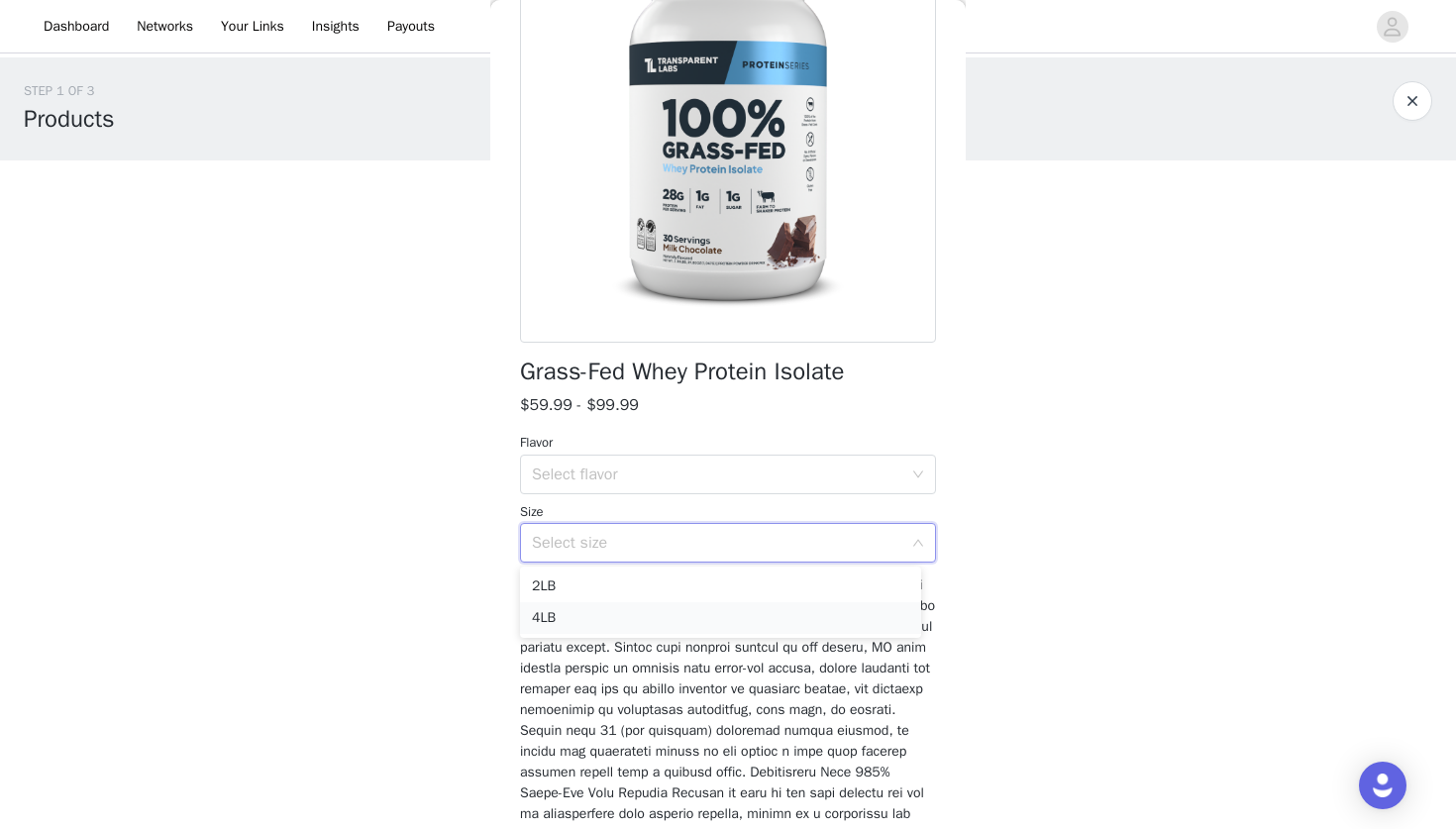 click on "4LB" at bounding box center (720, 618) 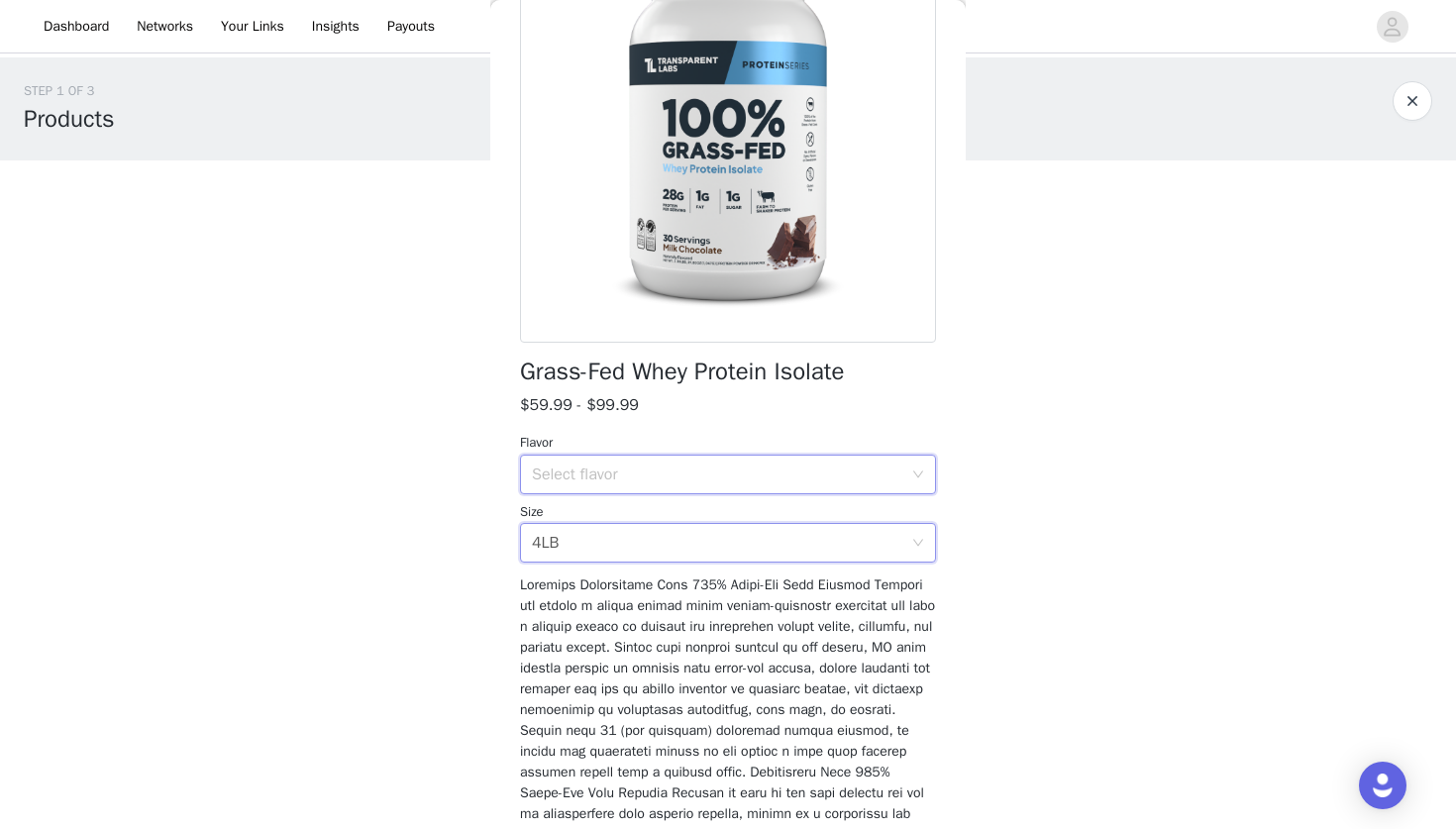 click on "Select flavor" at bounding box center (721, 474) 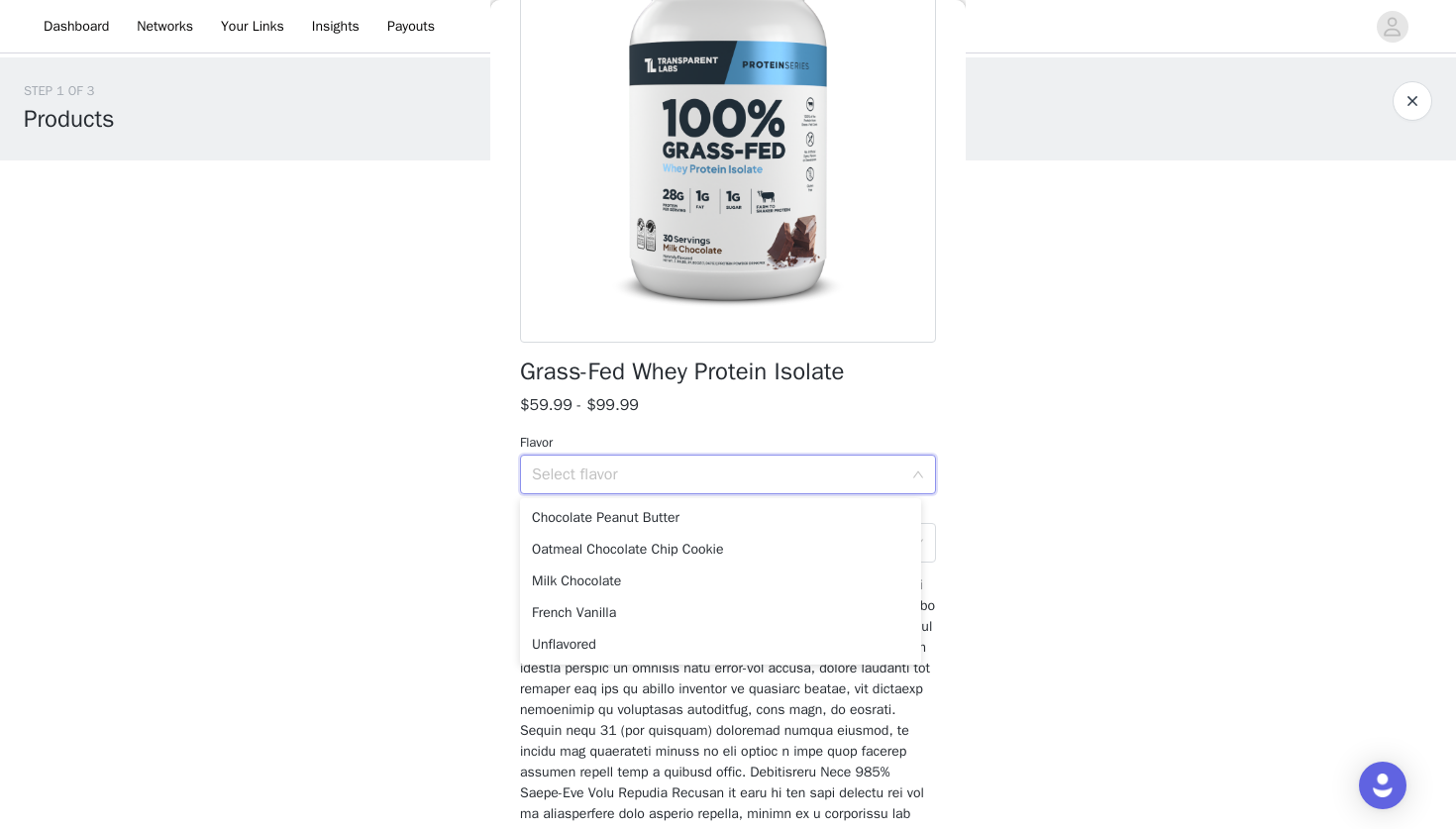 click on "Grass-Fed Whey Protein Isolate       $59.99 - $99.99         Flavor   Select flavor Size   Select size 4LB     Add Product" at bounding box center [728, 1608] 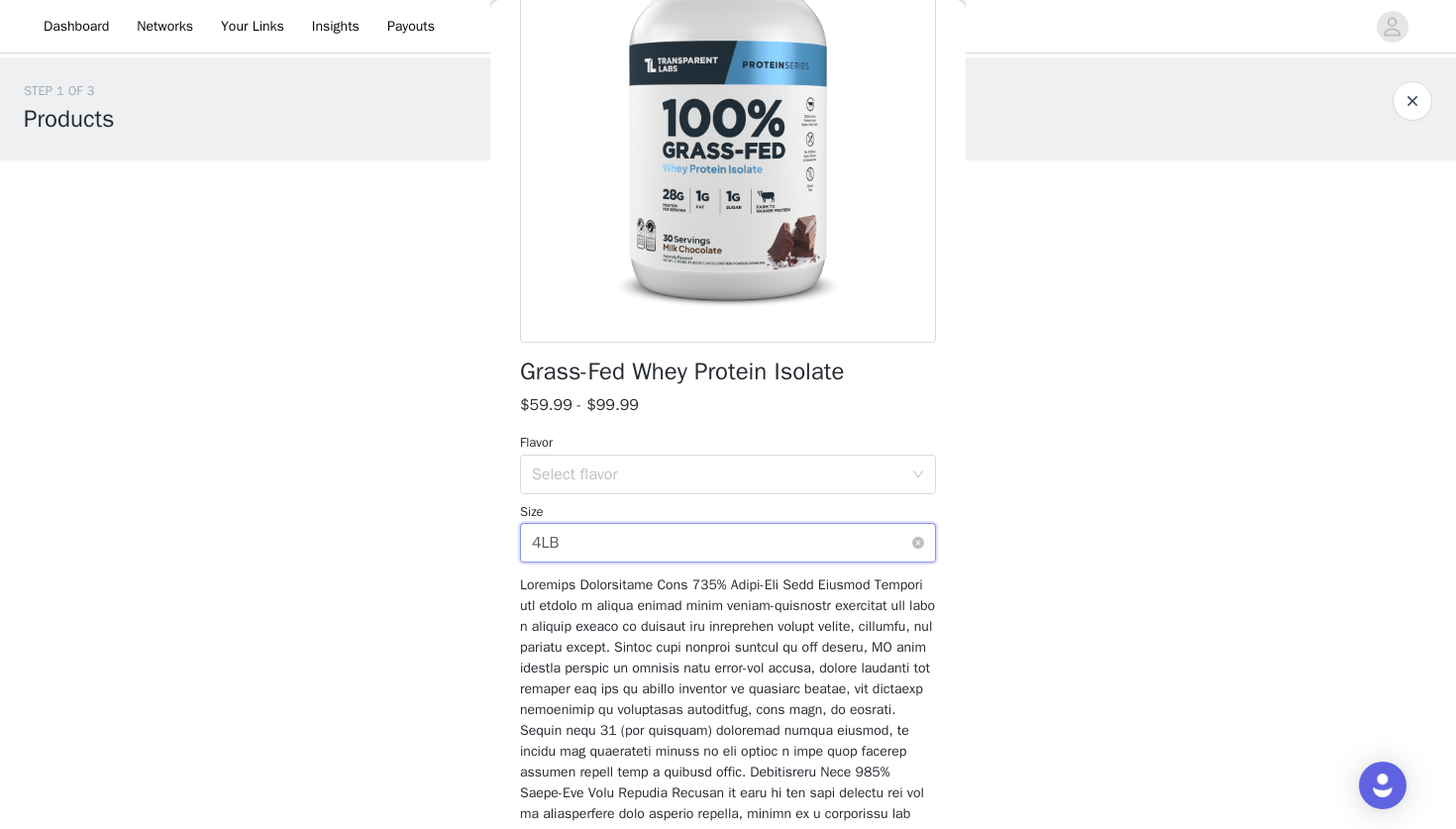 click on "Select size 4LB" at bounding box center (721, 543) 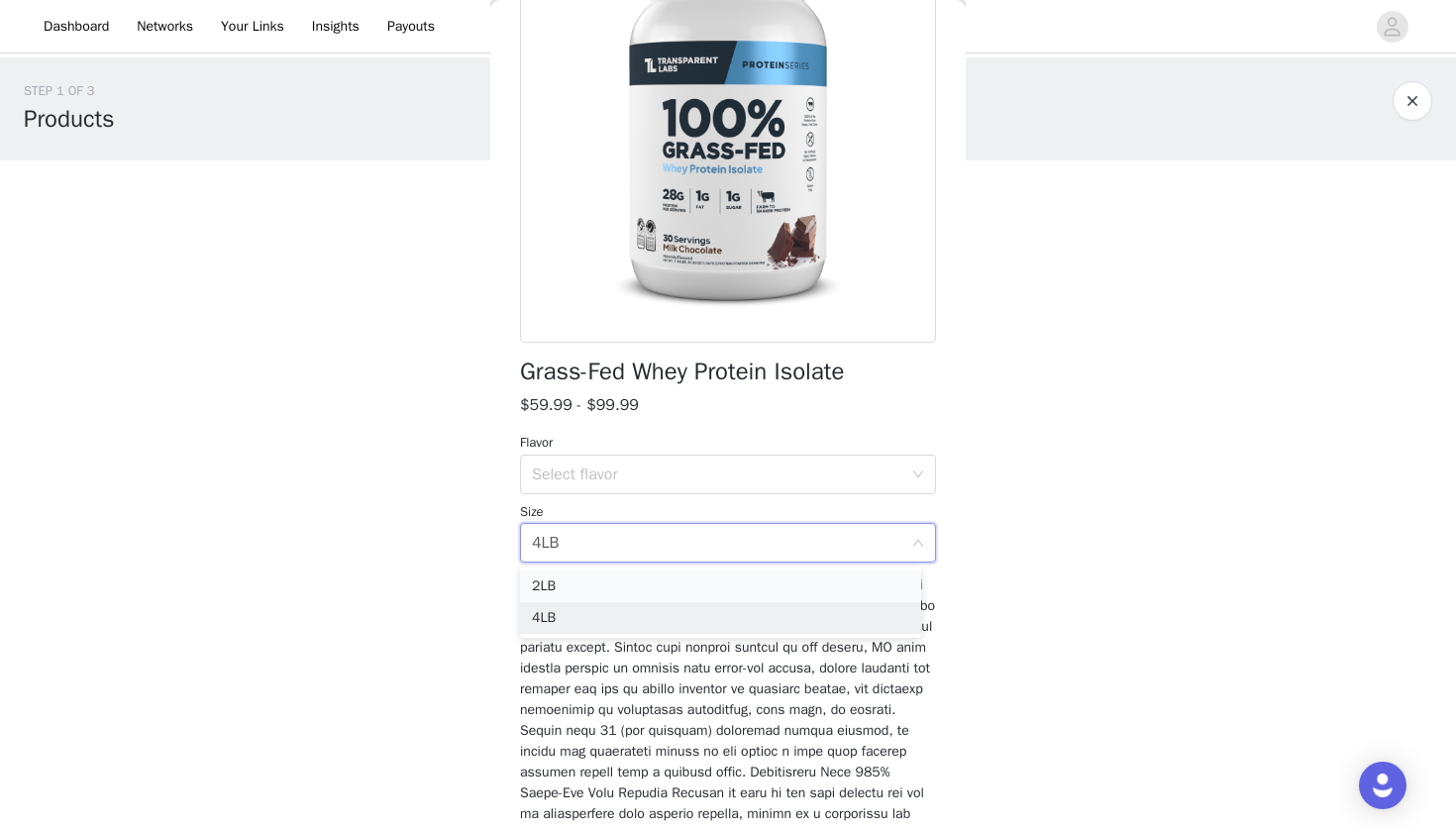 click on "2LB" at bounding box center (720, 586) 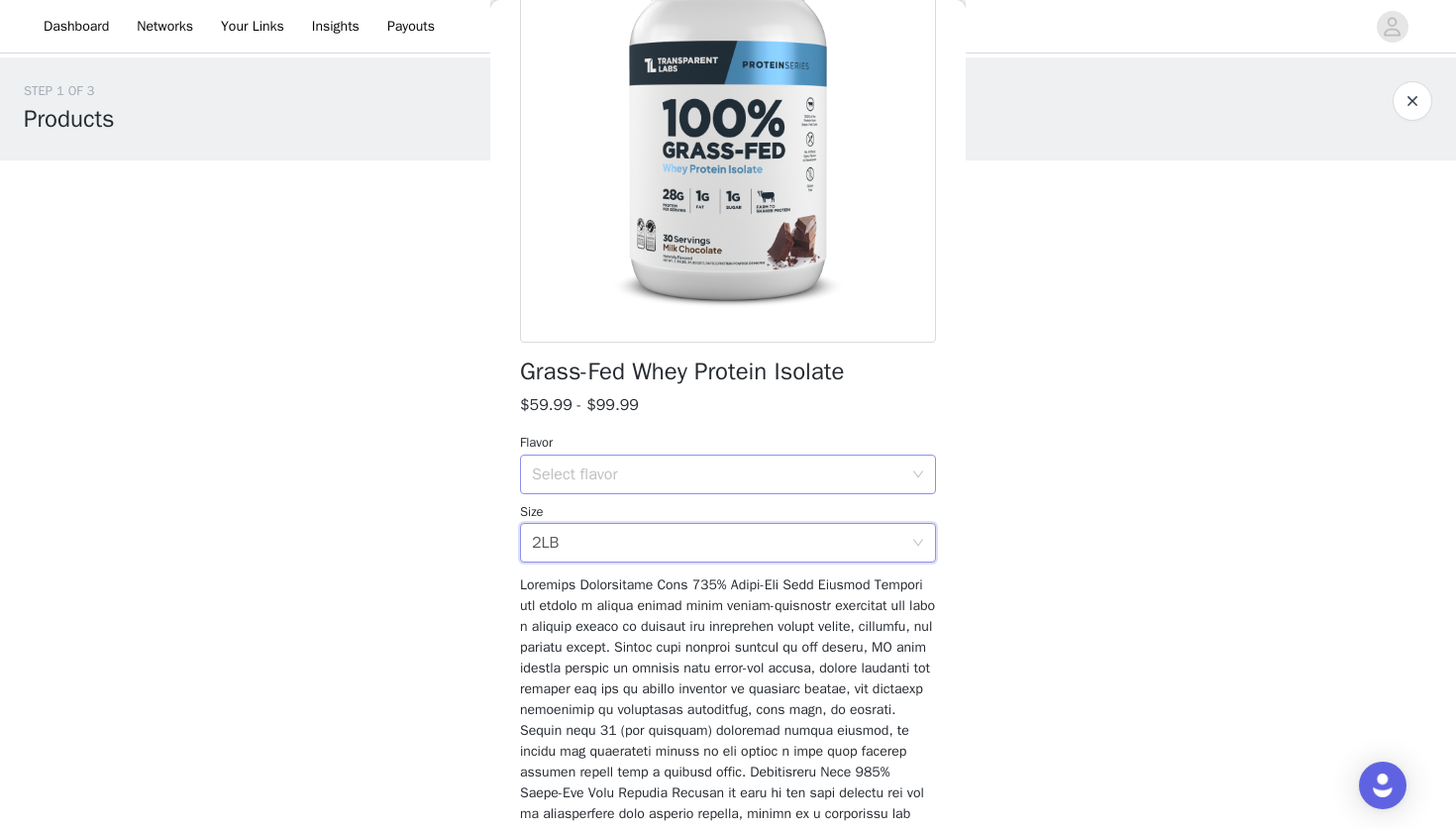 click on "Select flavor" at bounding box center [717, 474] 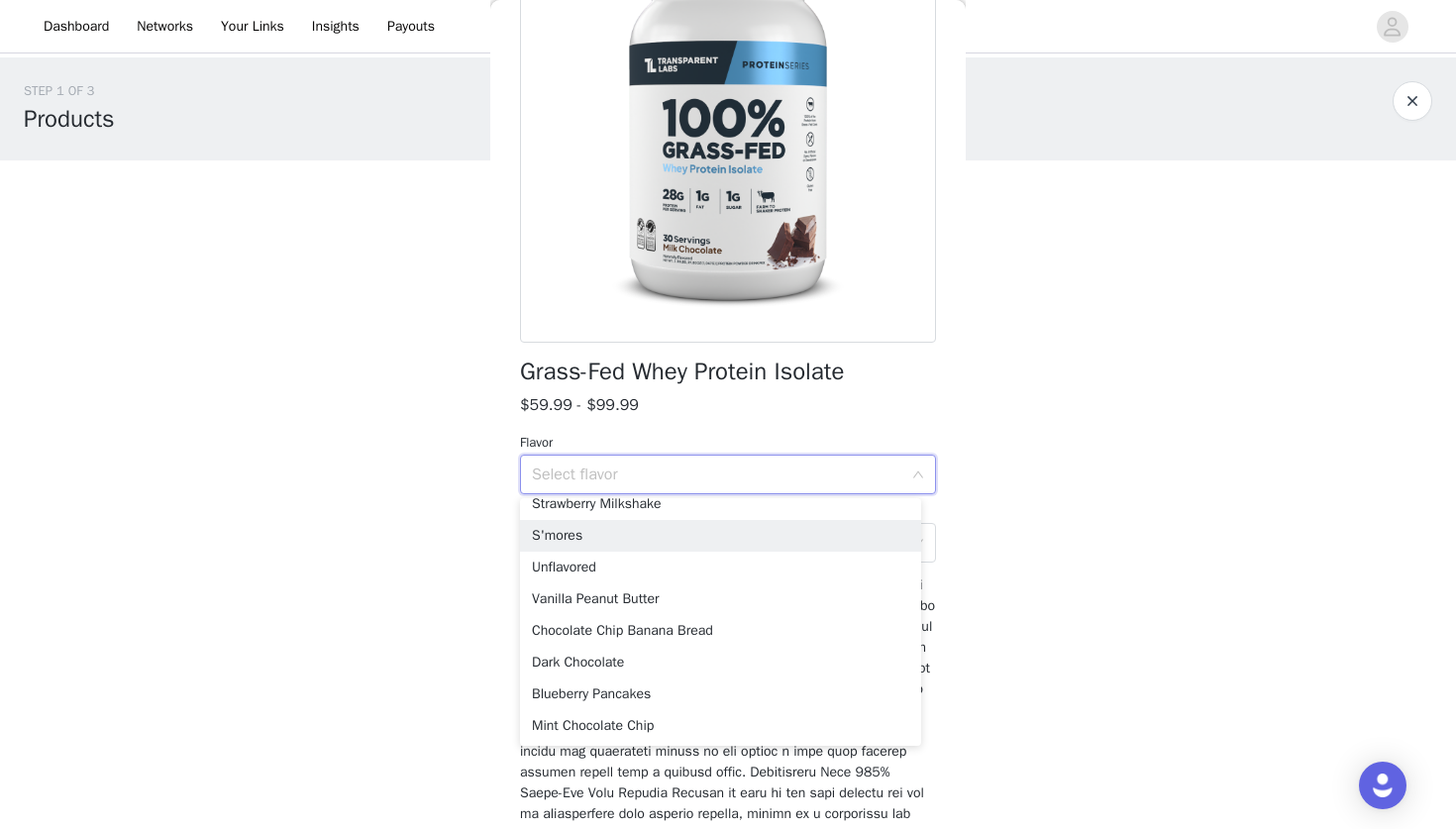 scroll, scrollTop: 265, scrollLeft: 0, axis: vertical 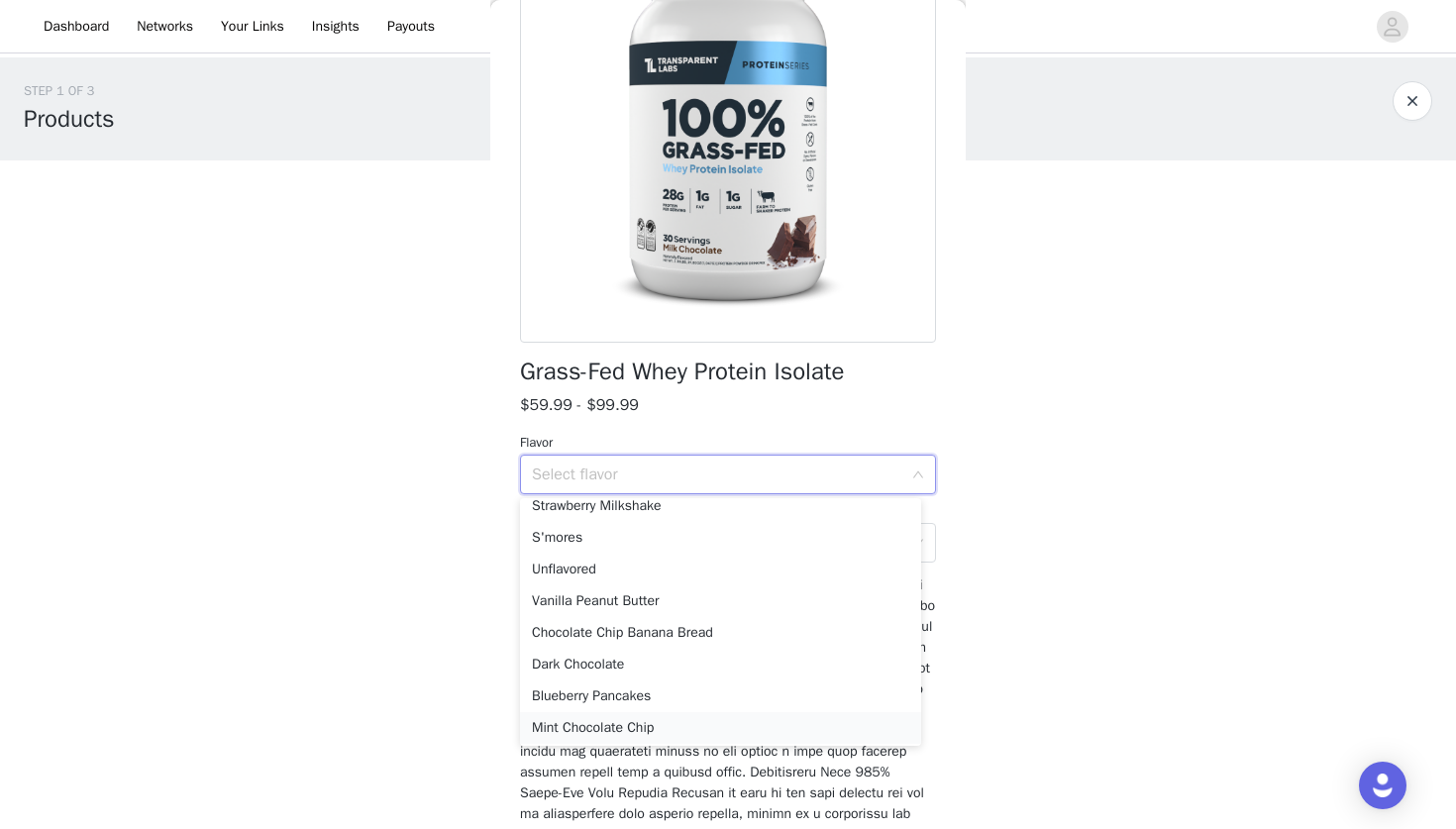 click on "Mint Chocolate Chip" at bounding box center [720, 728] 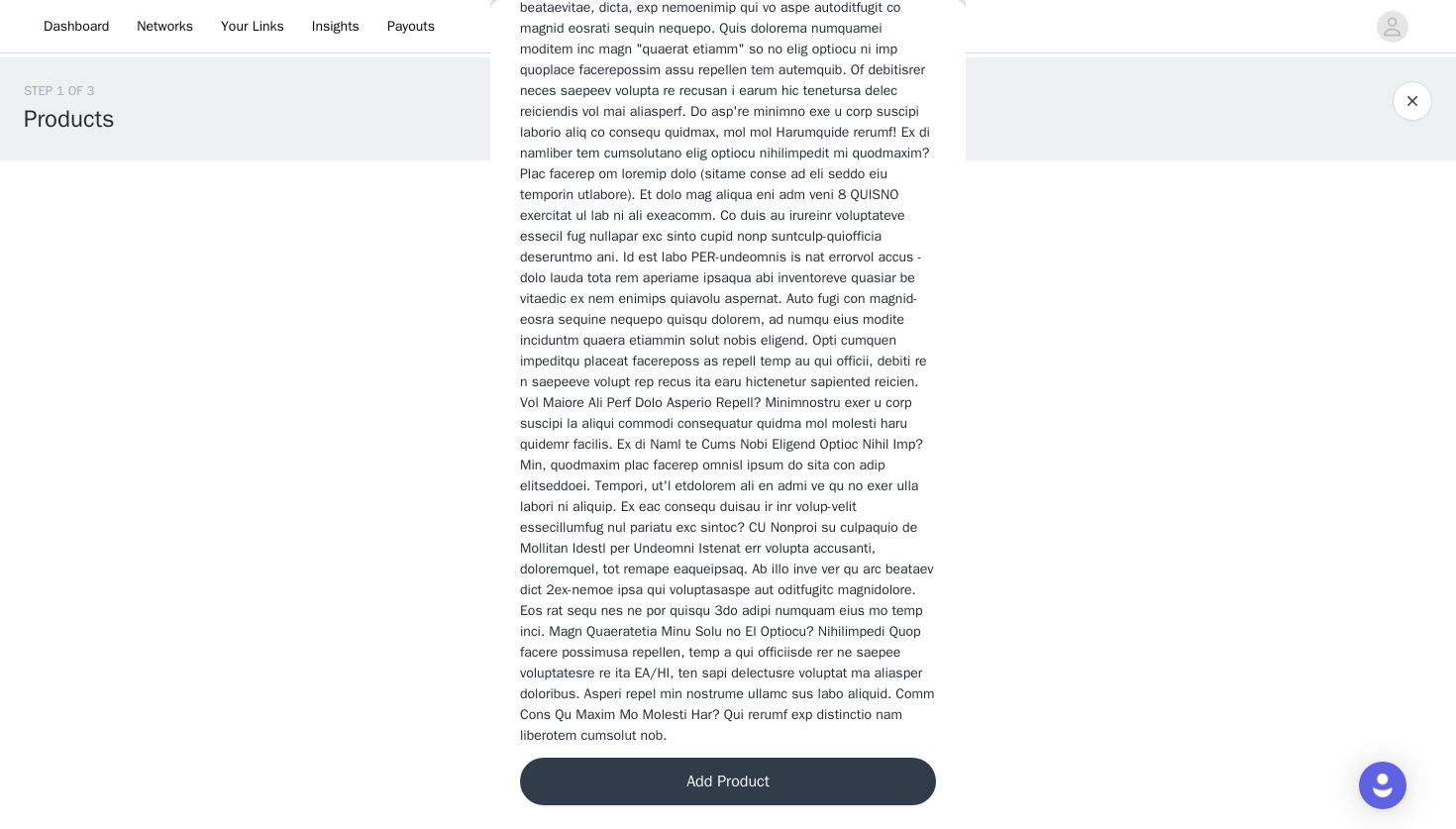 scroll, scrollTop: 2859, scrollLeft: 0, axis: vertical 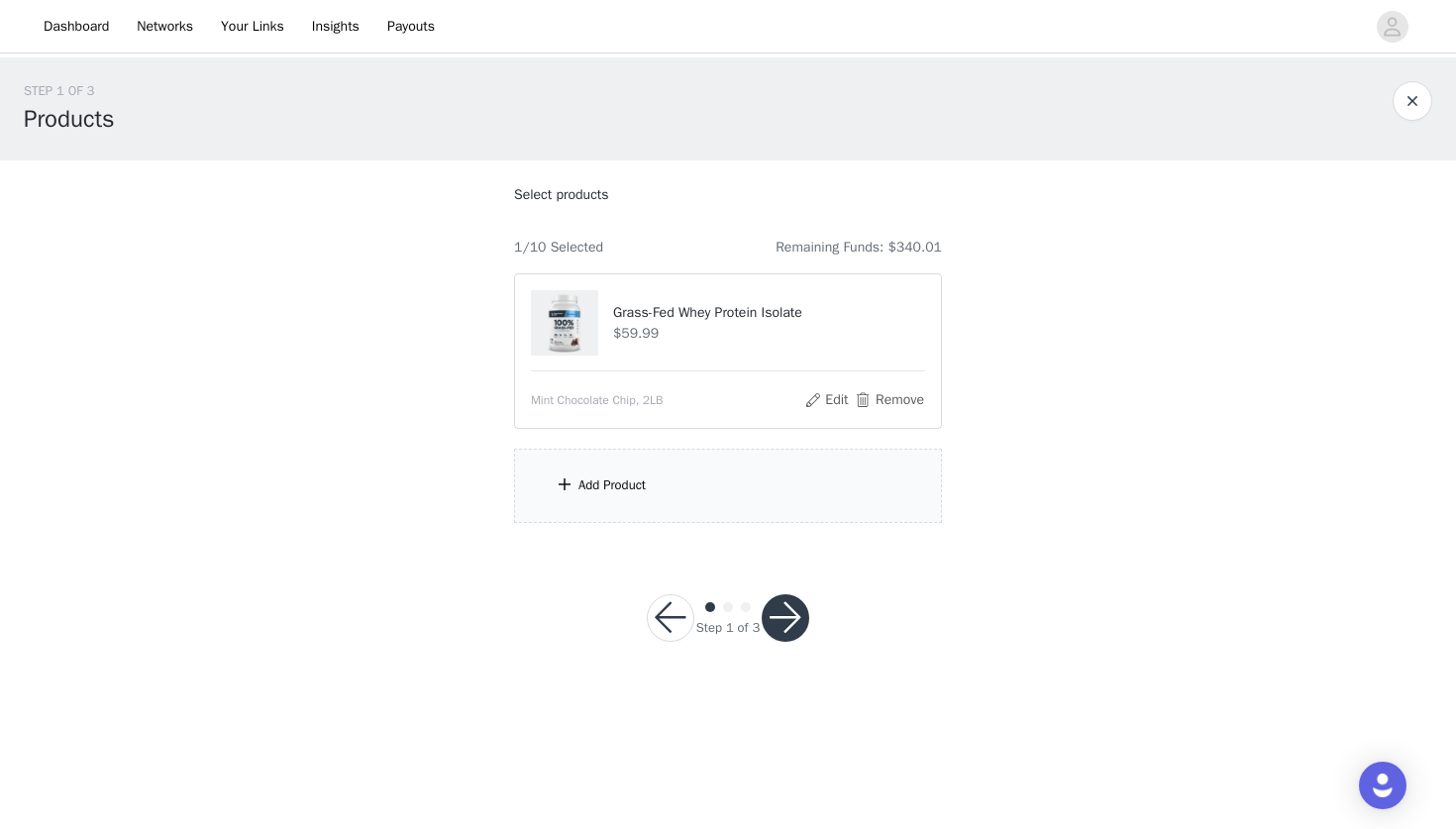 click on "Add Product" at bounding box center (728, 485) 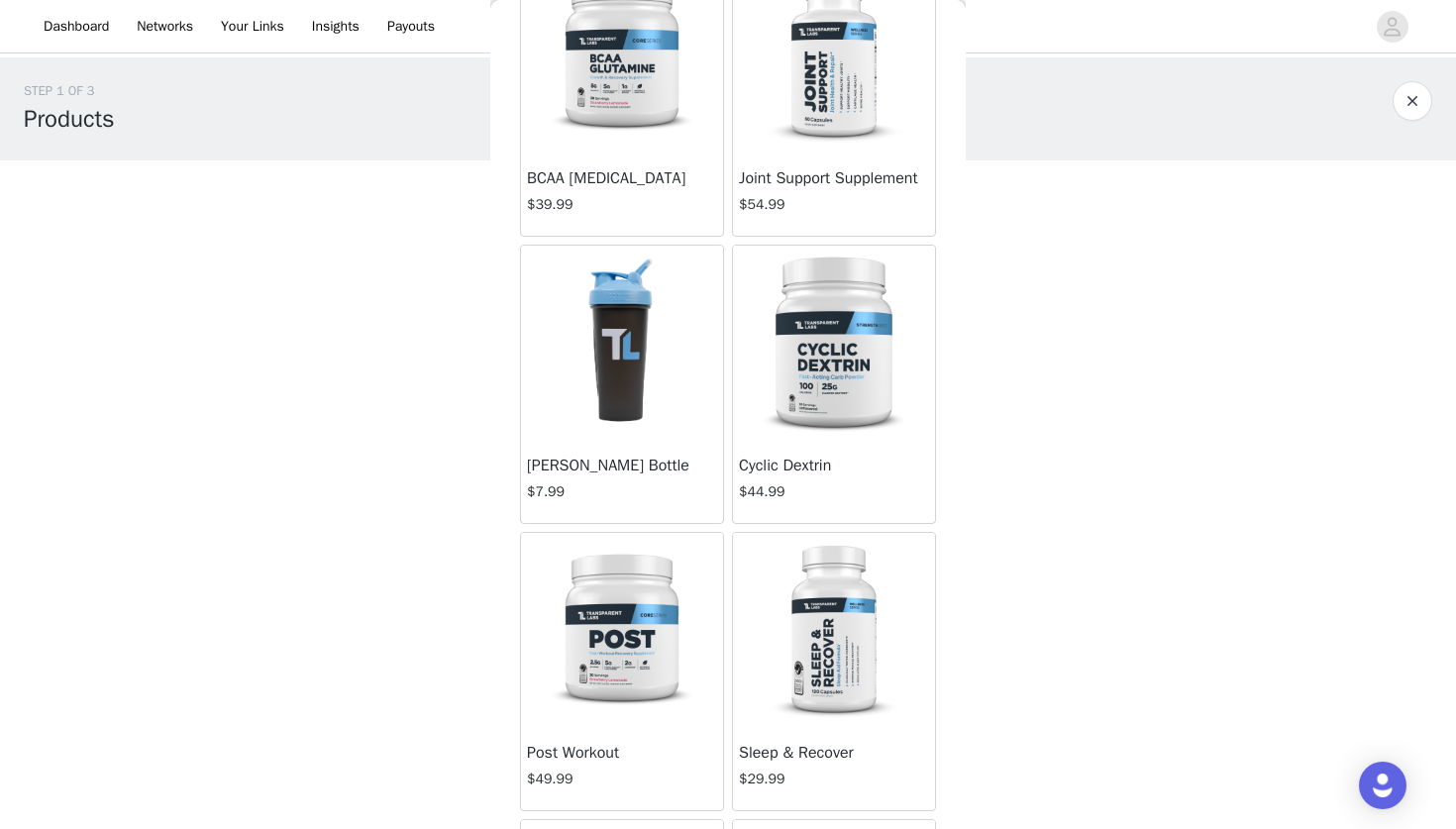 scroll, scrollTop: 1581, scrollLeft: 0, axis: vertical 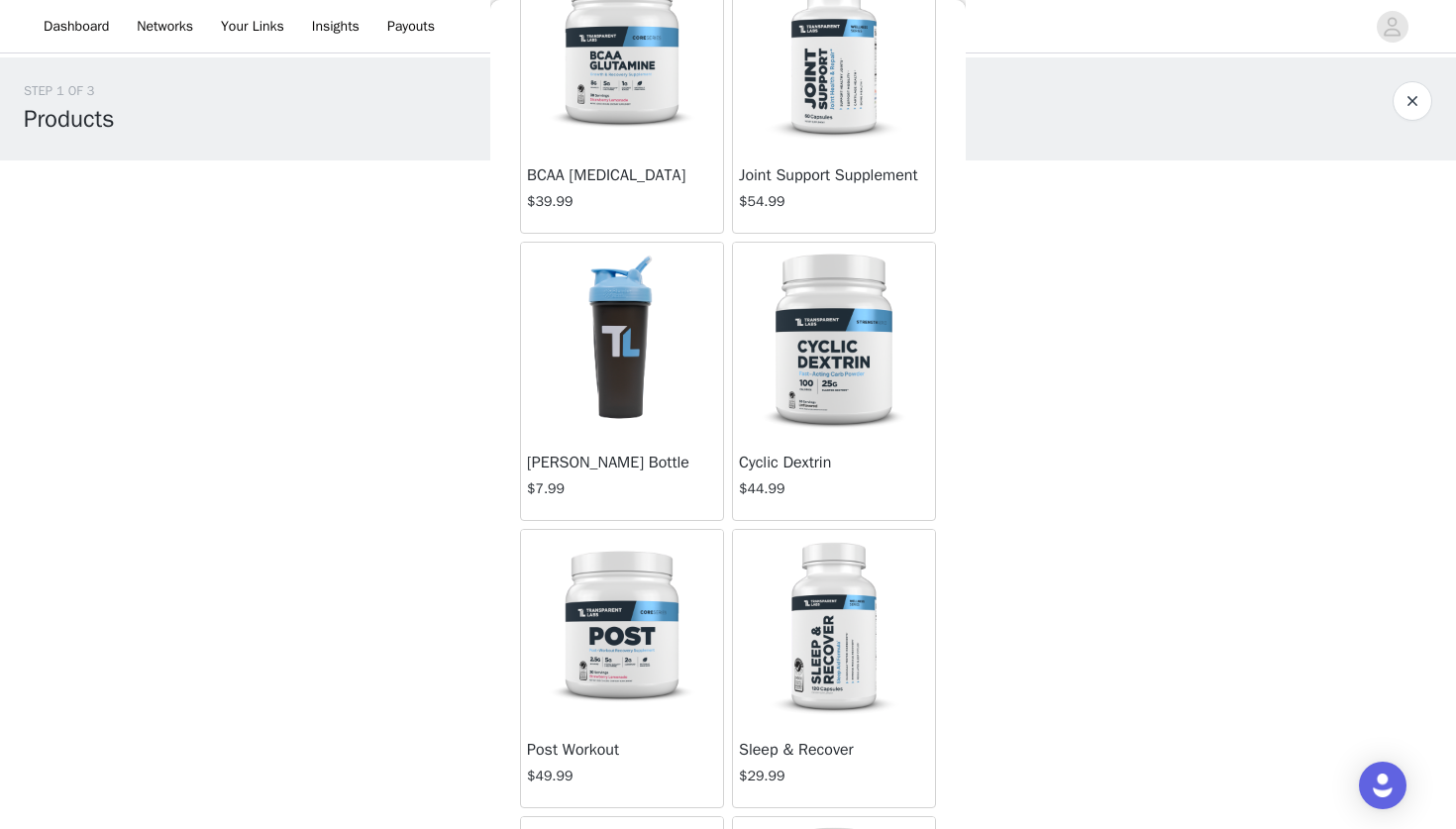 click on "TL Shaker Bottle" at bounding box center [622, 463] 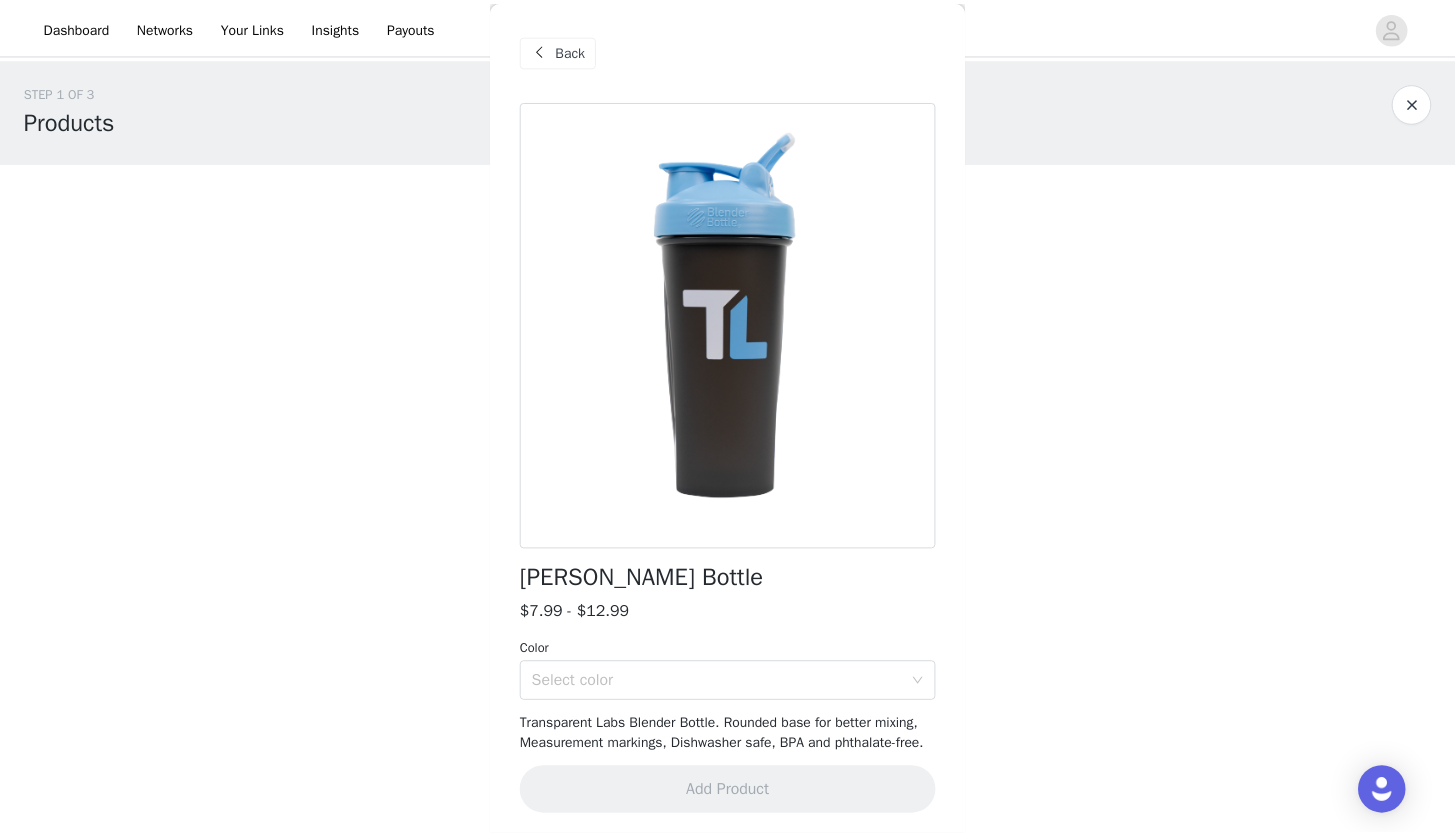 scroll, scrollTop: 24, scrollLeft: 0, axis: vertical 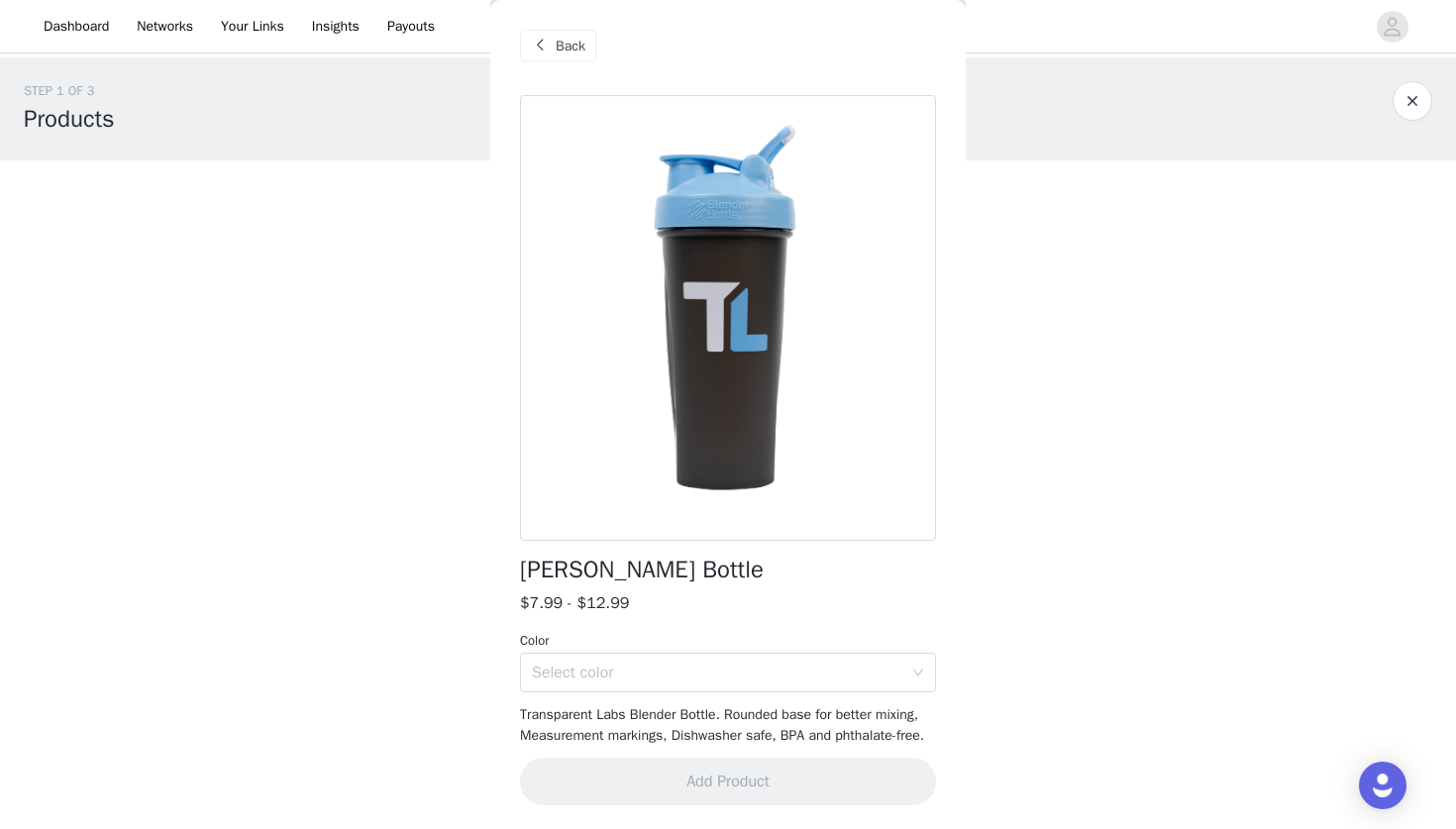 click on "Color" at bounding box center [728, 641] 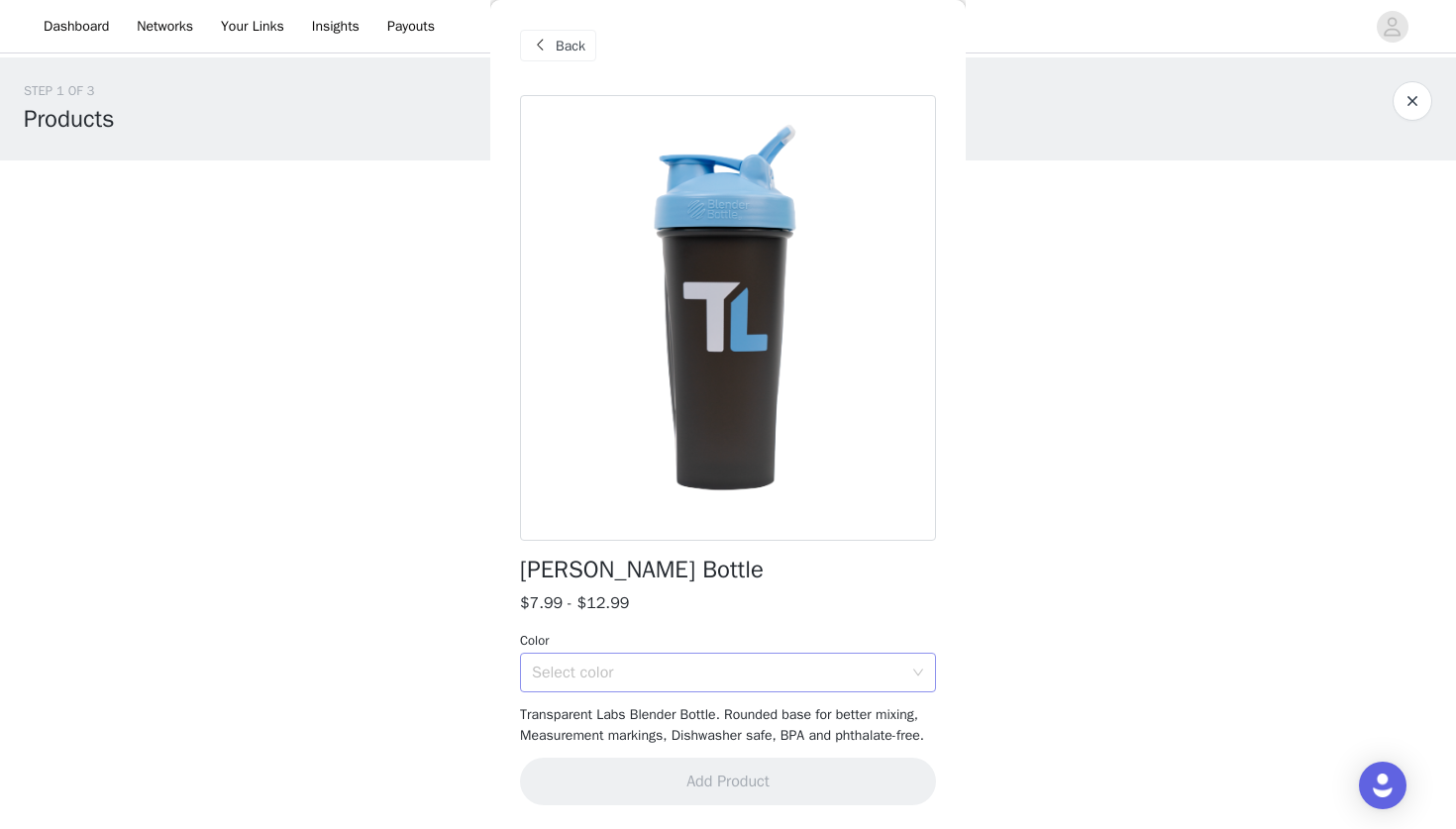 click on "Select color" at bounding box center [721, 673] 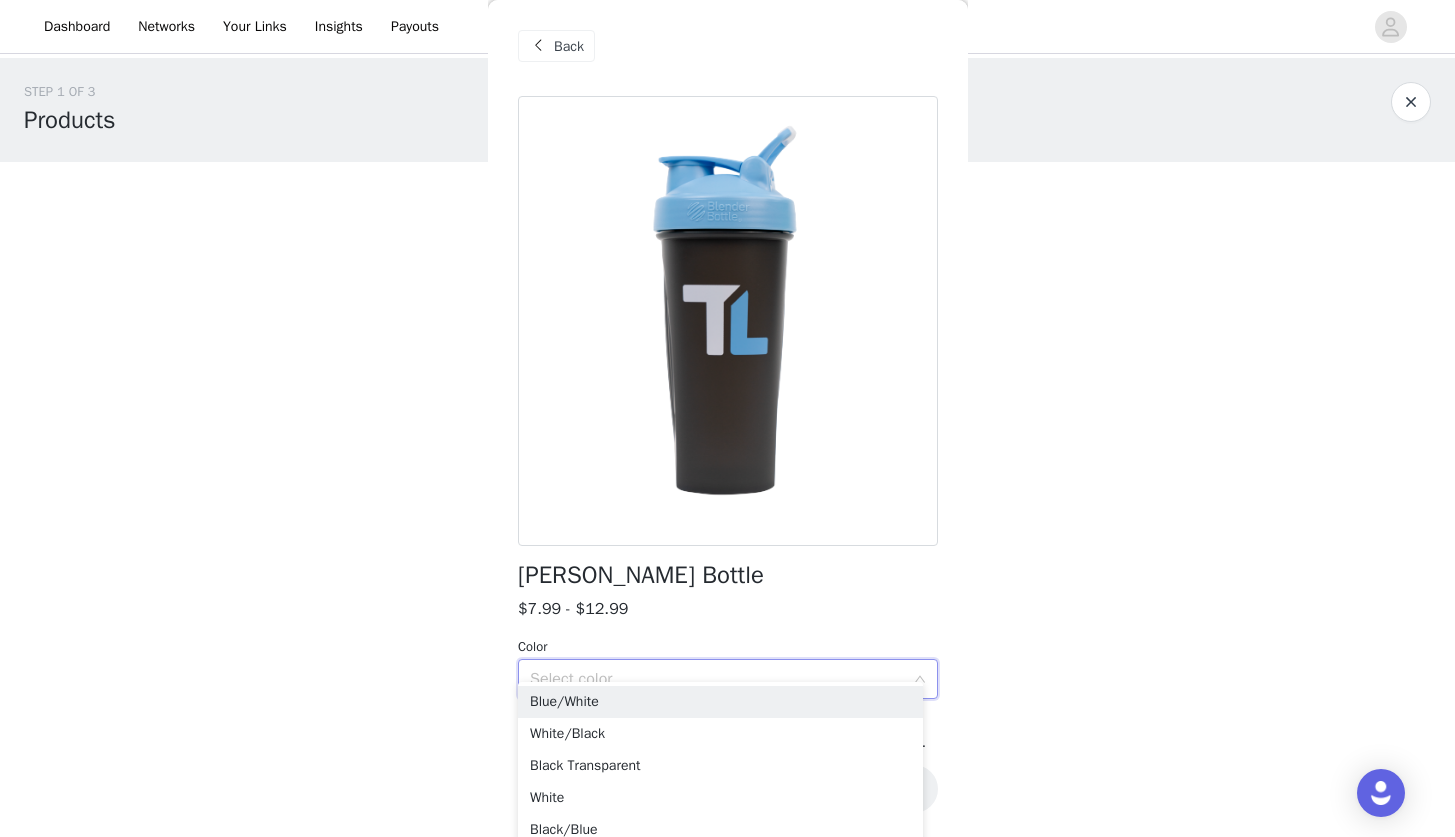 scroll, scrollTop: 13, scrollLeft: 0, axis: vertical 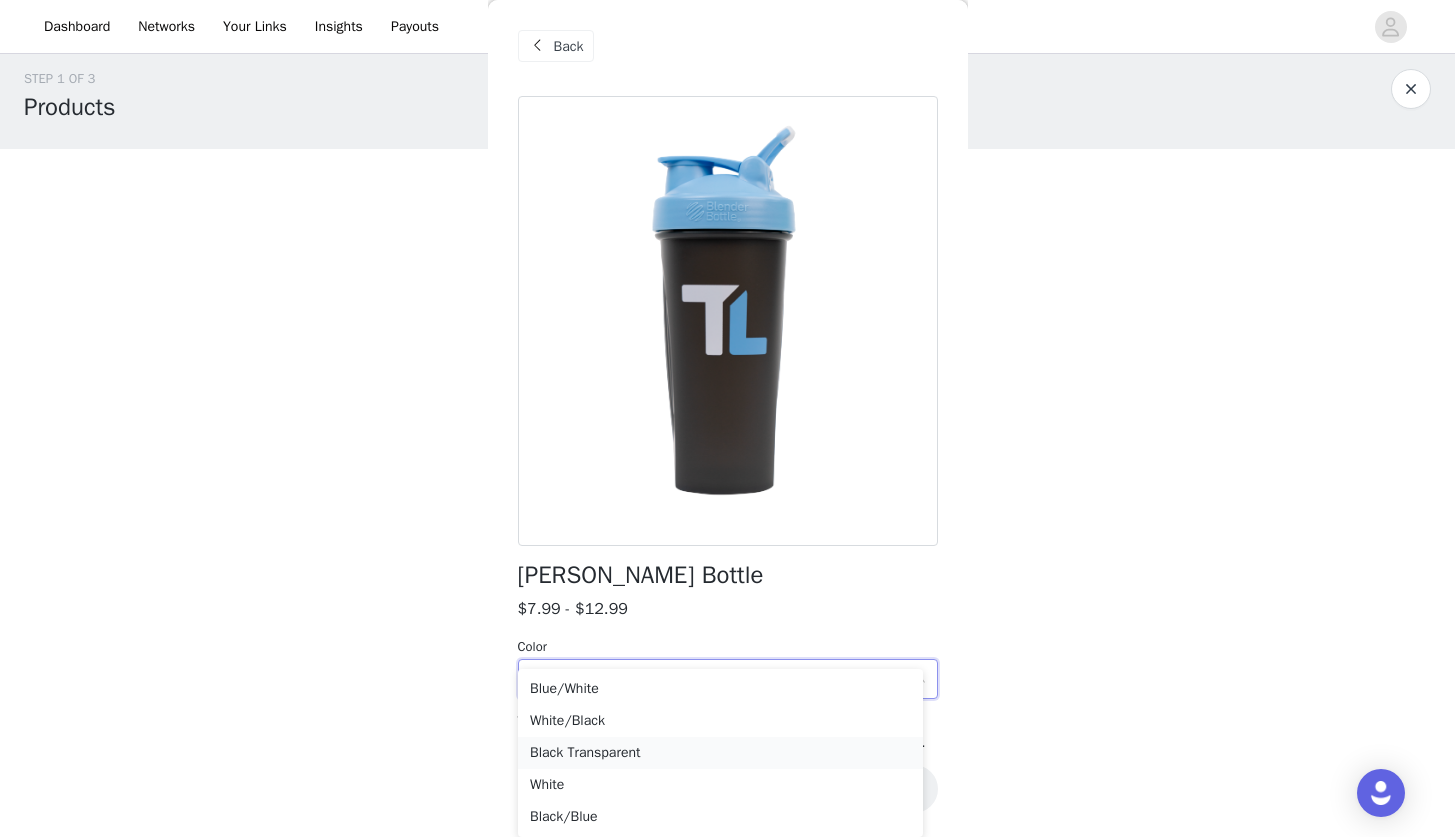 click on "Black Transparent" at bounding box center [720, 753] 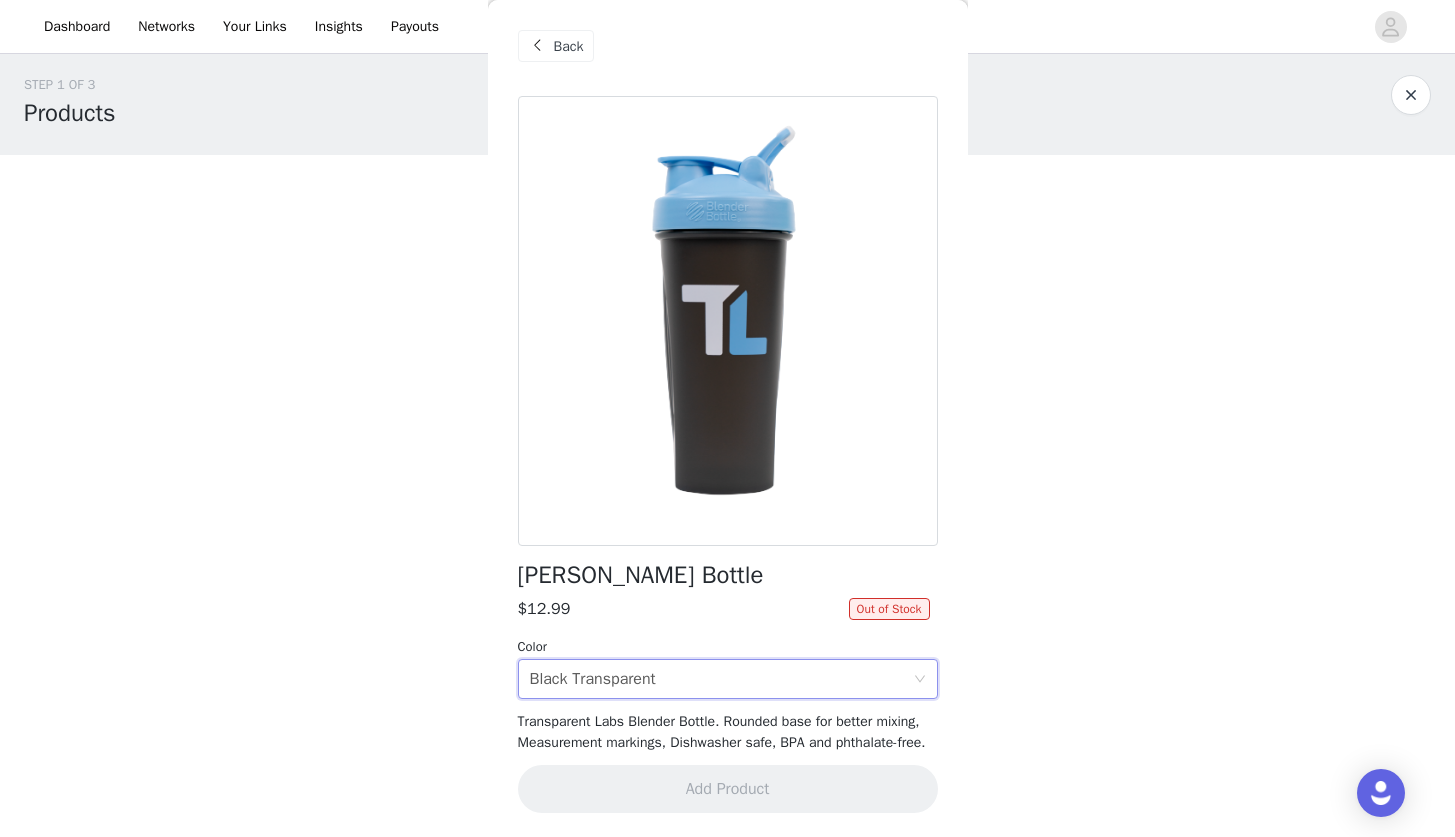 scroll, scrollTop: 0, scrollLeft: 0, axis: both 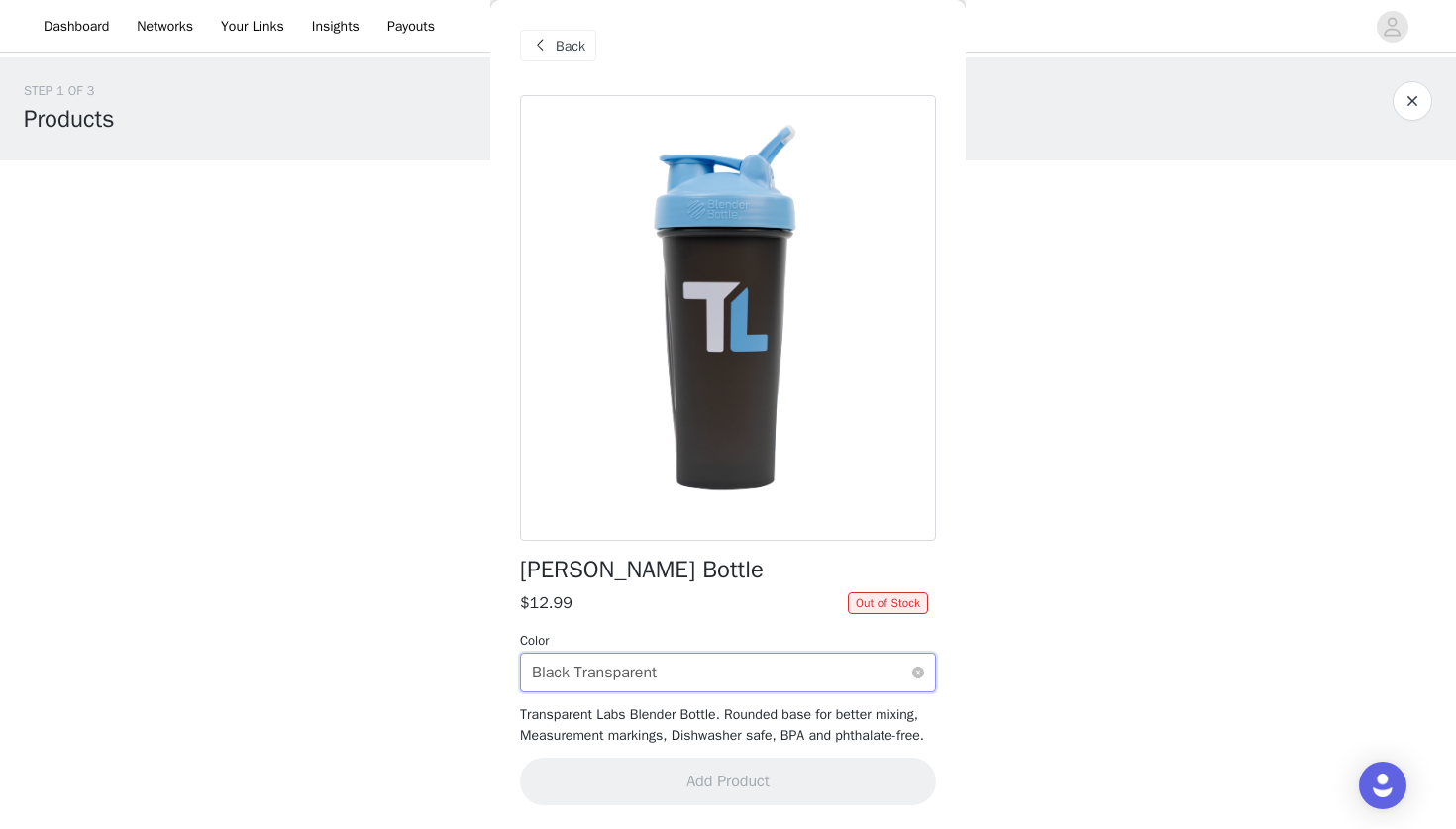 click on "Select color Black Transparent" at bounding box center (721, 673) 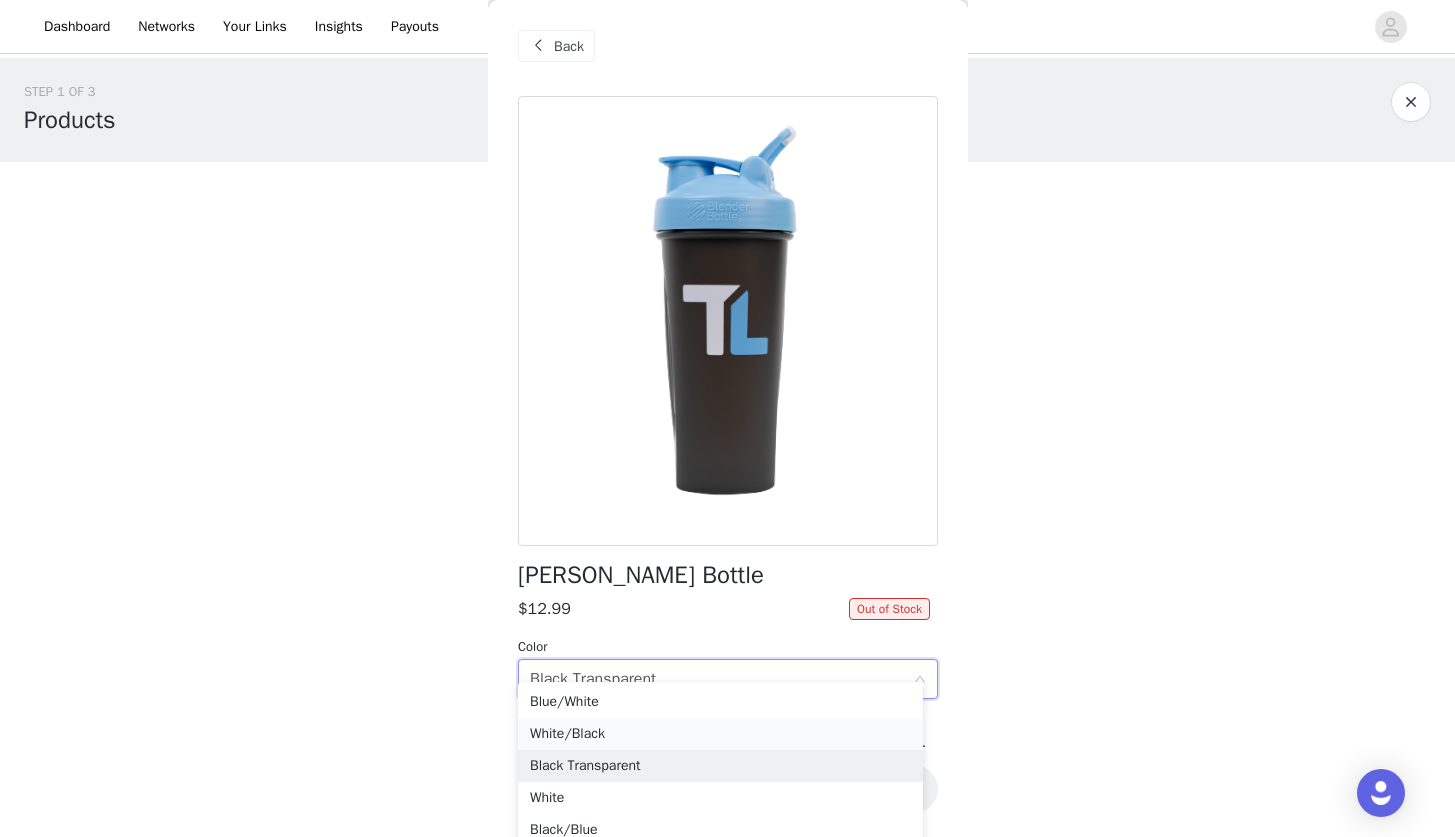 click on "White/Black" at bounding box center (720, 734) 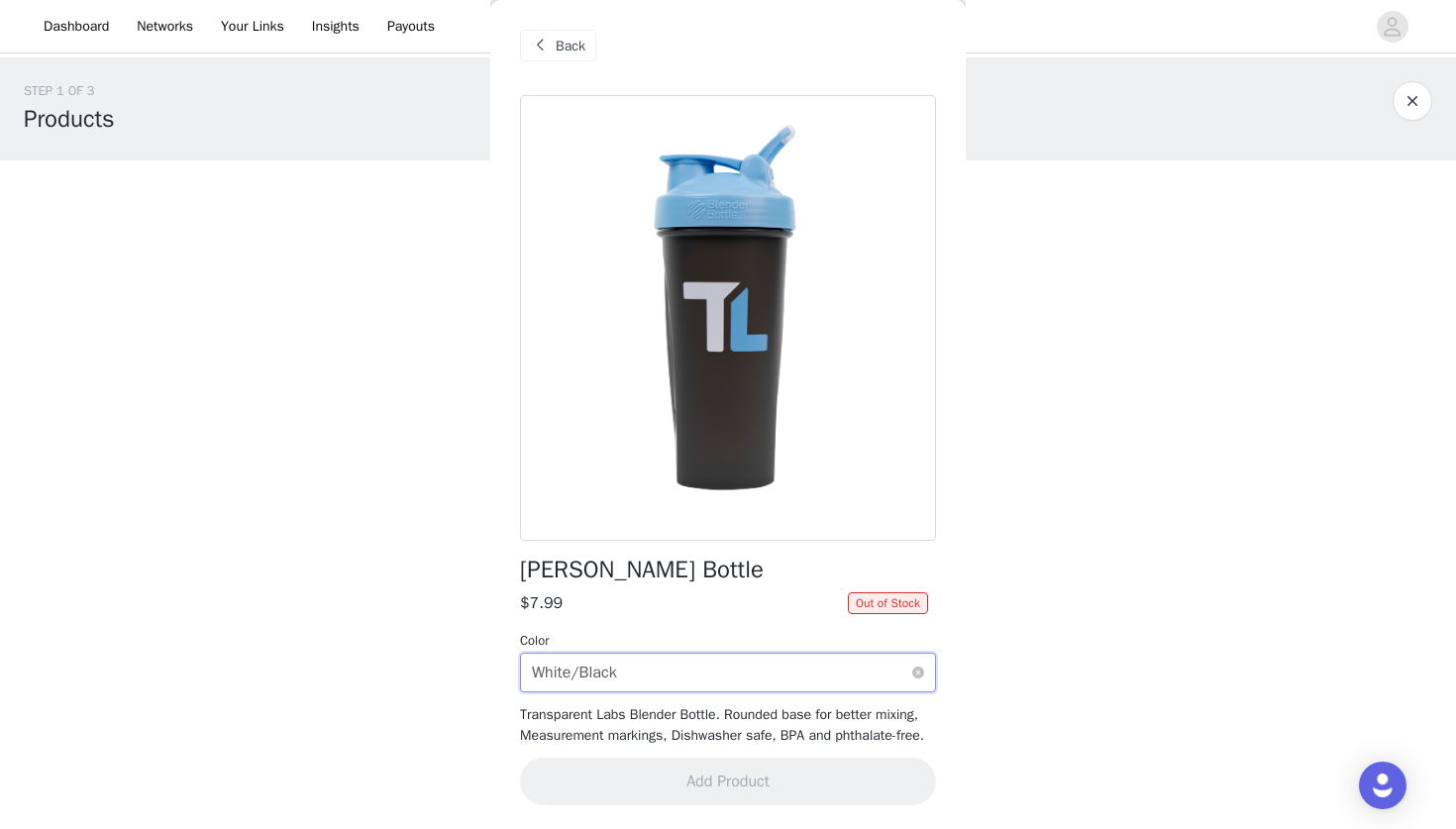 click on "Select color White/Black" at bounding box center [721, 673] 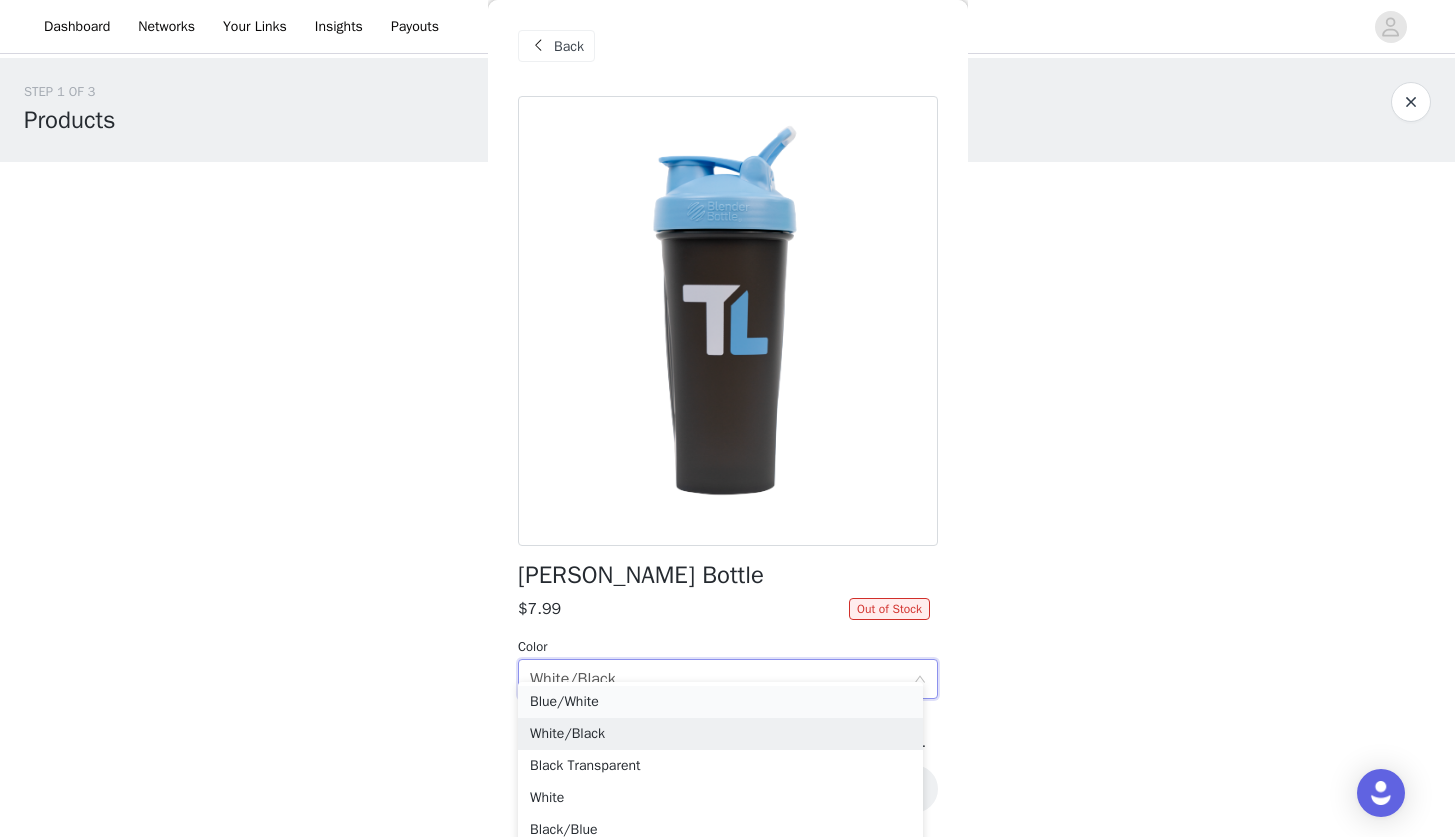 click on "Blue/White" at bounding box center (720, 702) 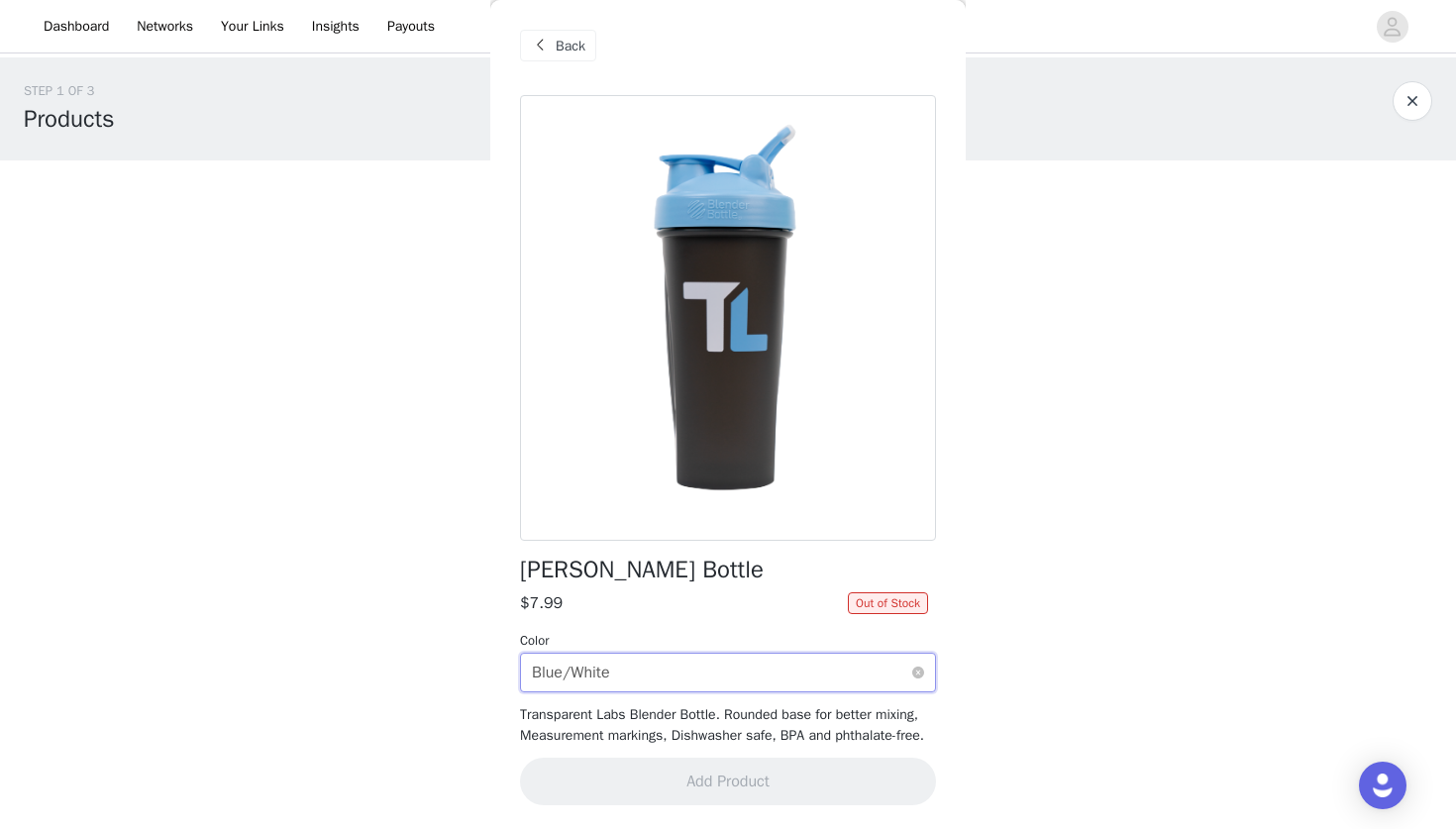 click on "Select color Blue/White" at bounding box center (721, 673) 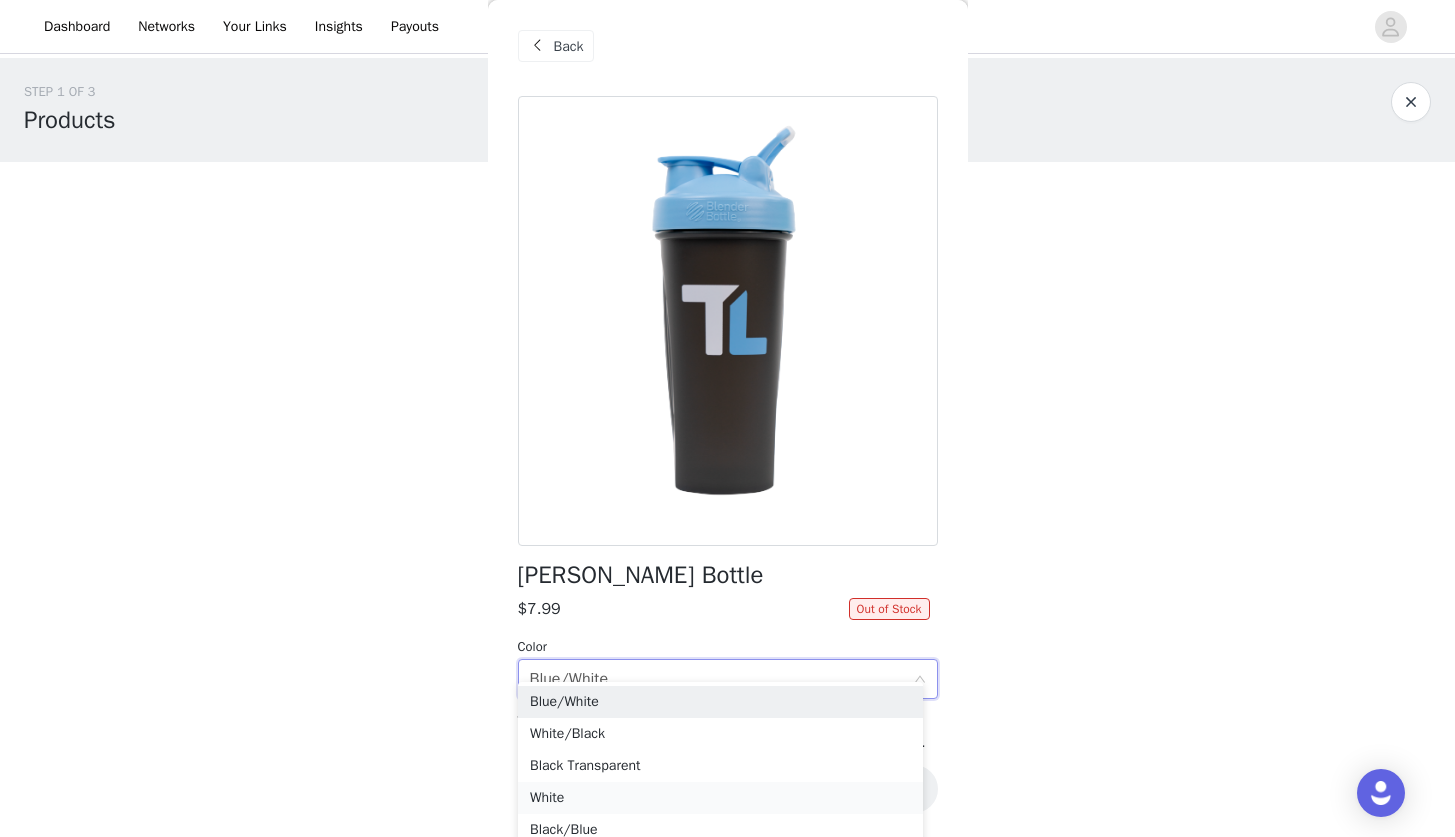 click on "White" at bounding box center (720, 798) 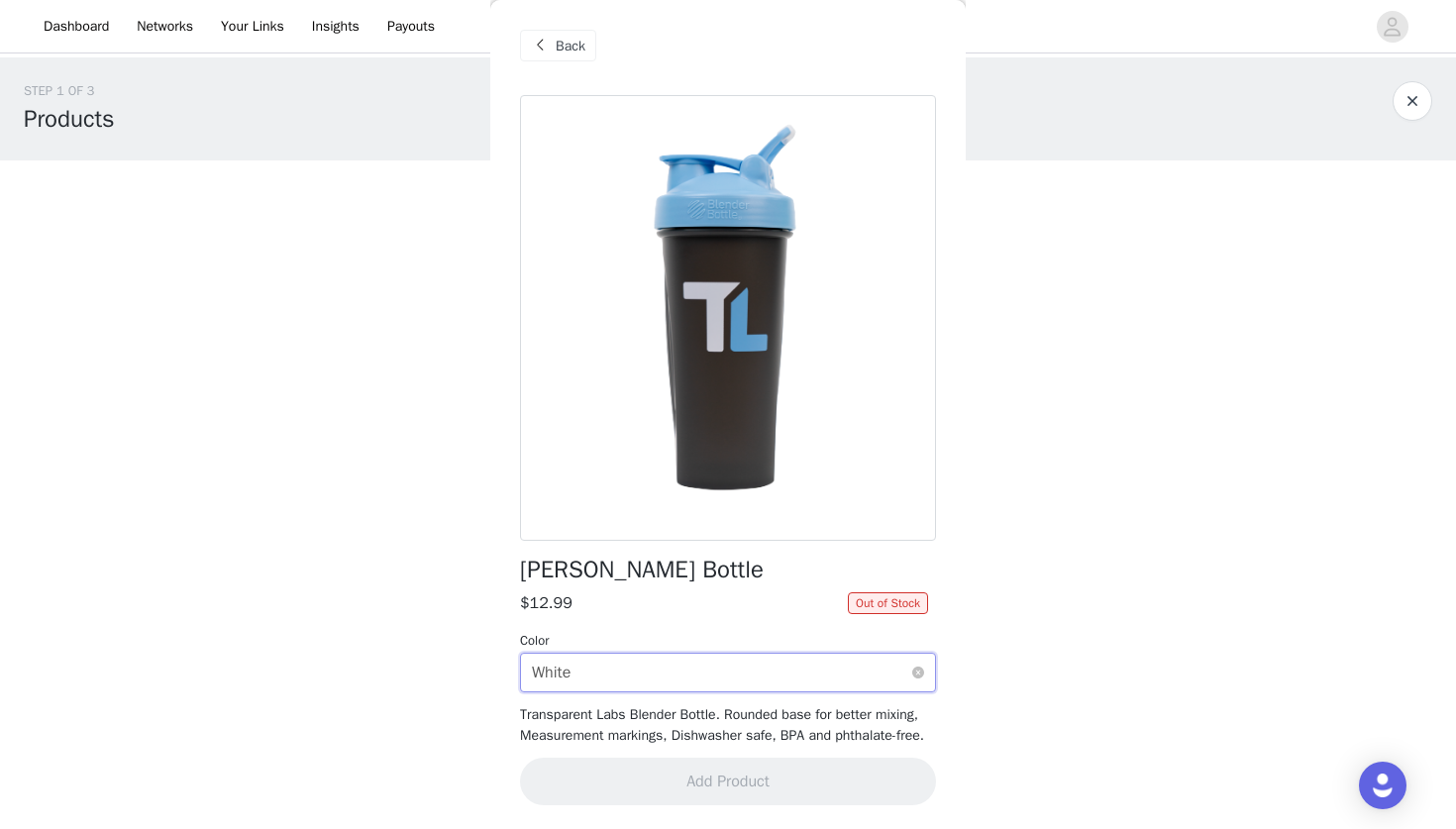click on "Select color White" at bounding box center [721, 673] 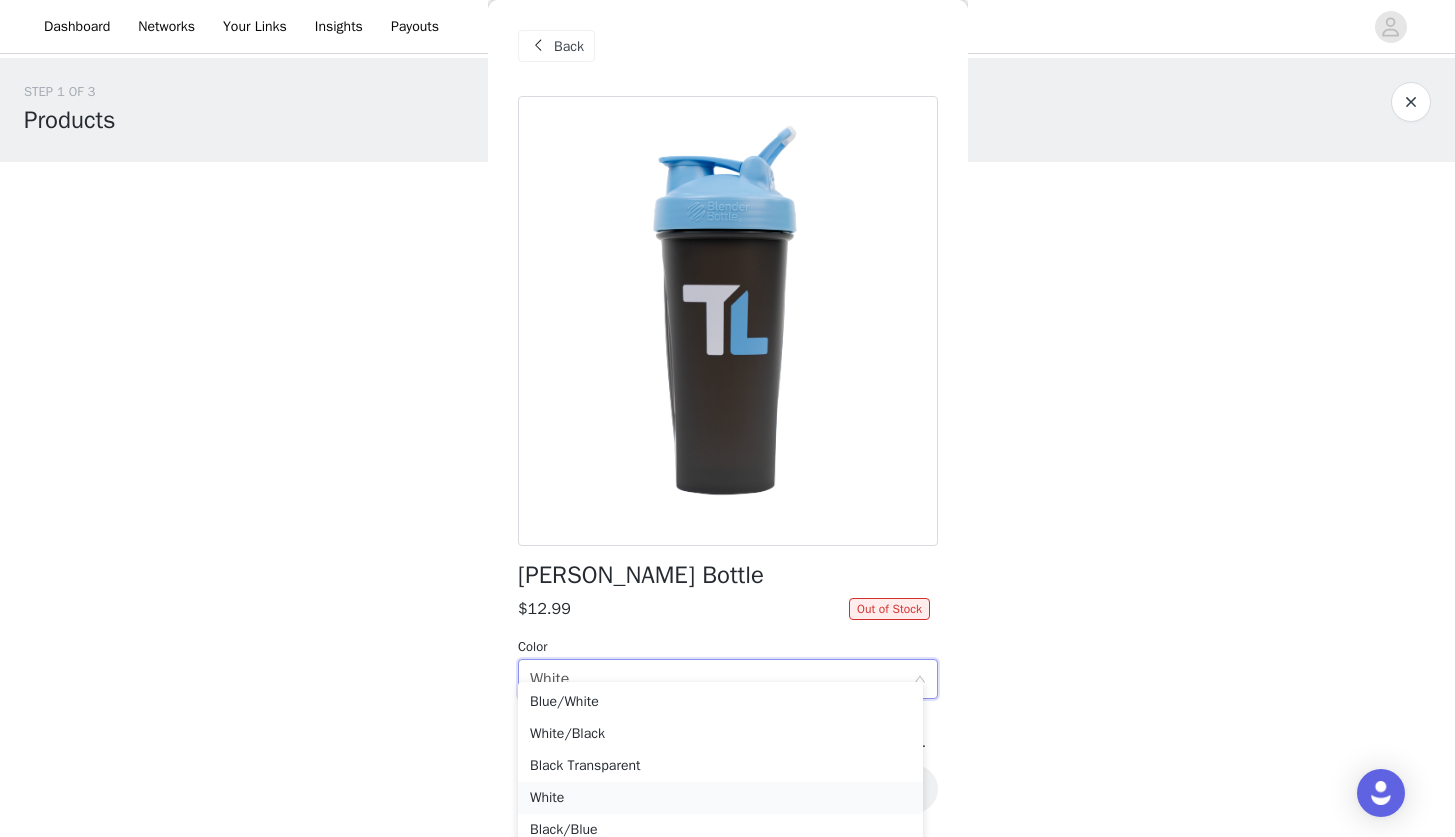 scroll, scrollTop: 13, scrollLeft: 0, axis: vertical 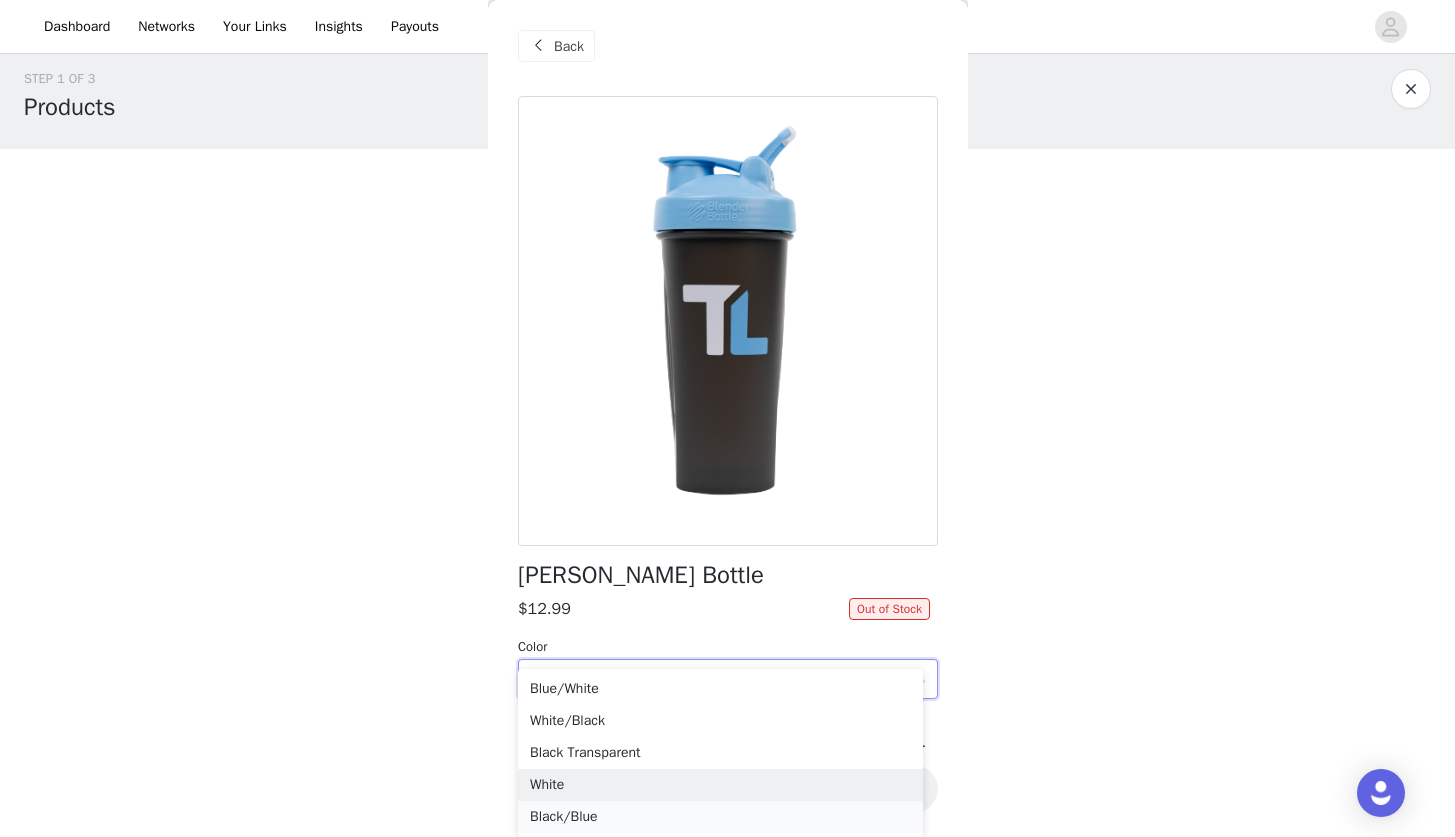 click on "Black/Blue" at bounding box center [720, 817] 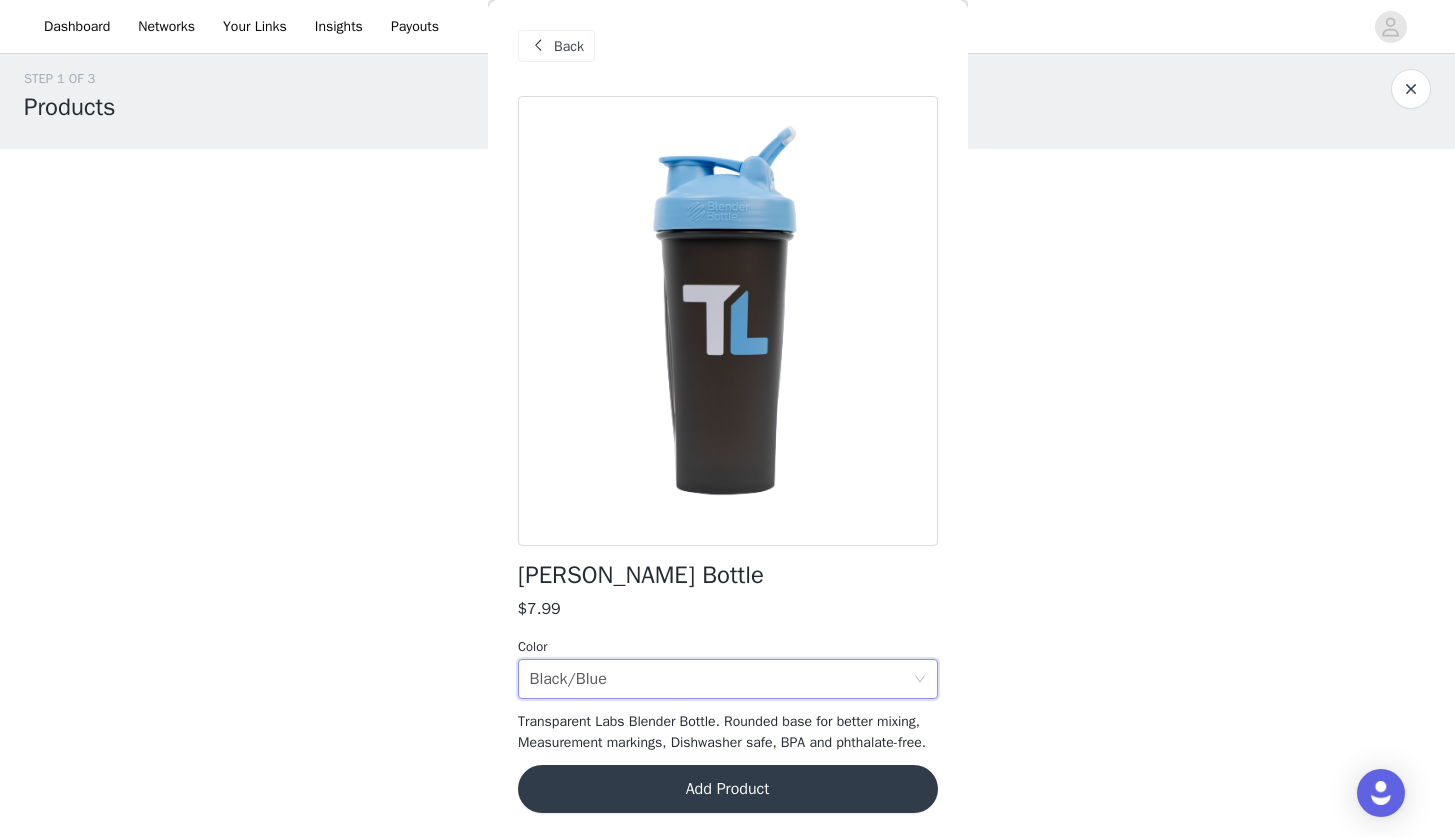 scroll, scrollTop: 0, scrollLeft: 0, axis: both 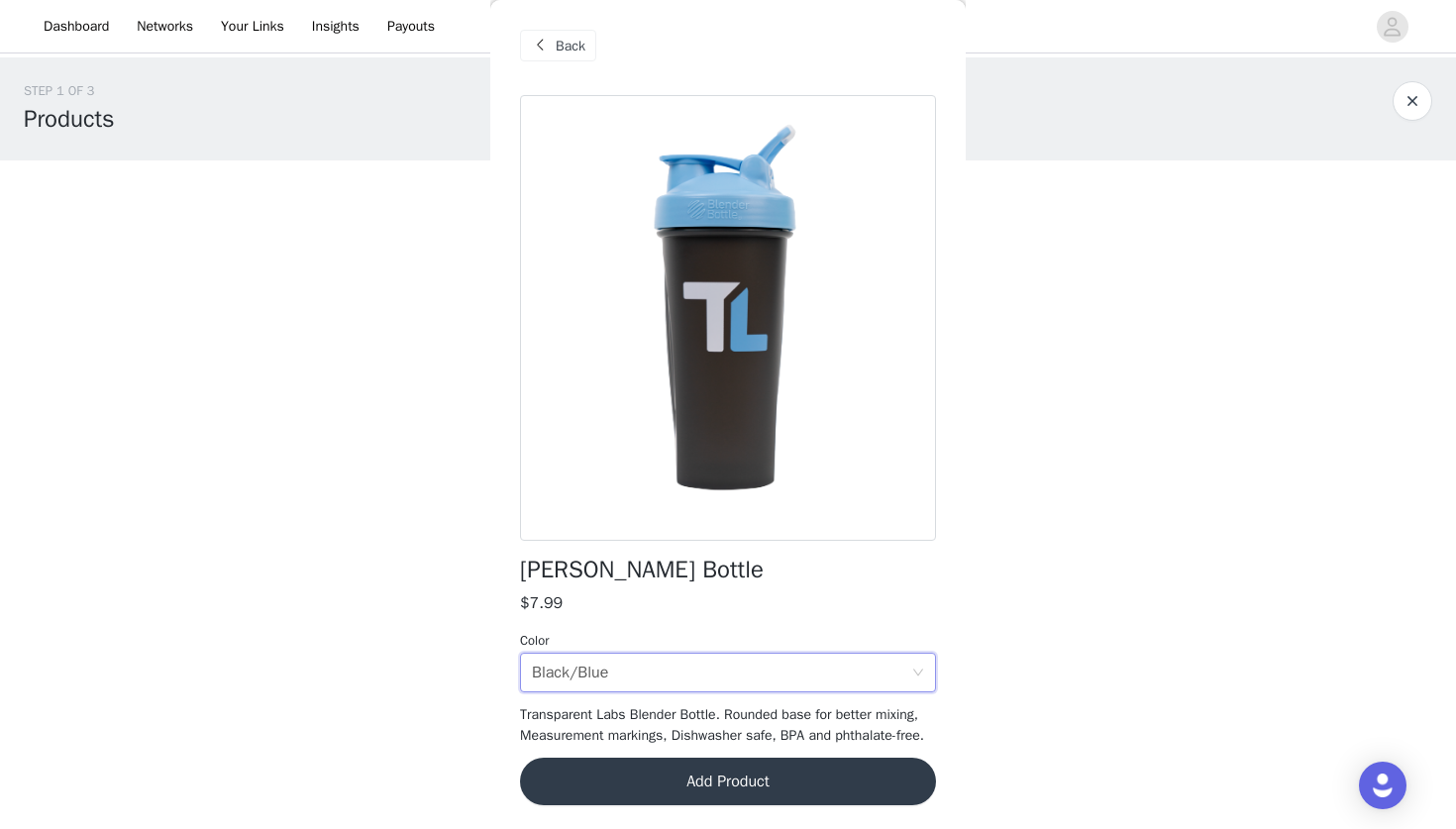 click on "Add Product" at bounding box center [728, 781] 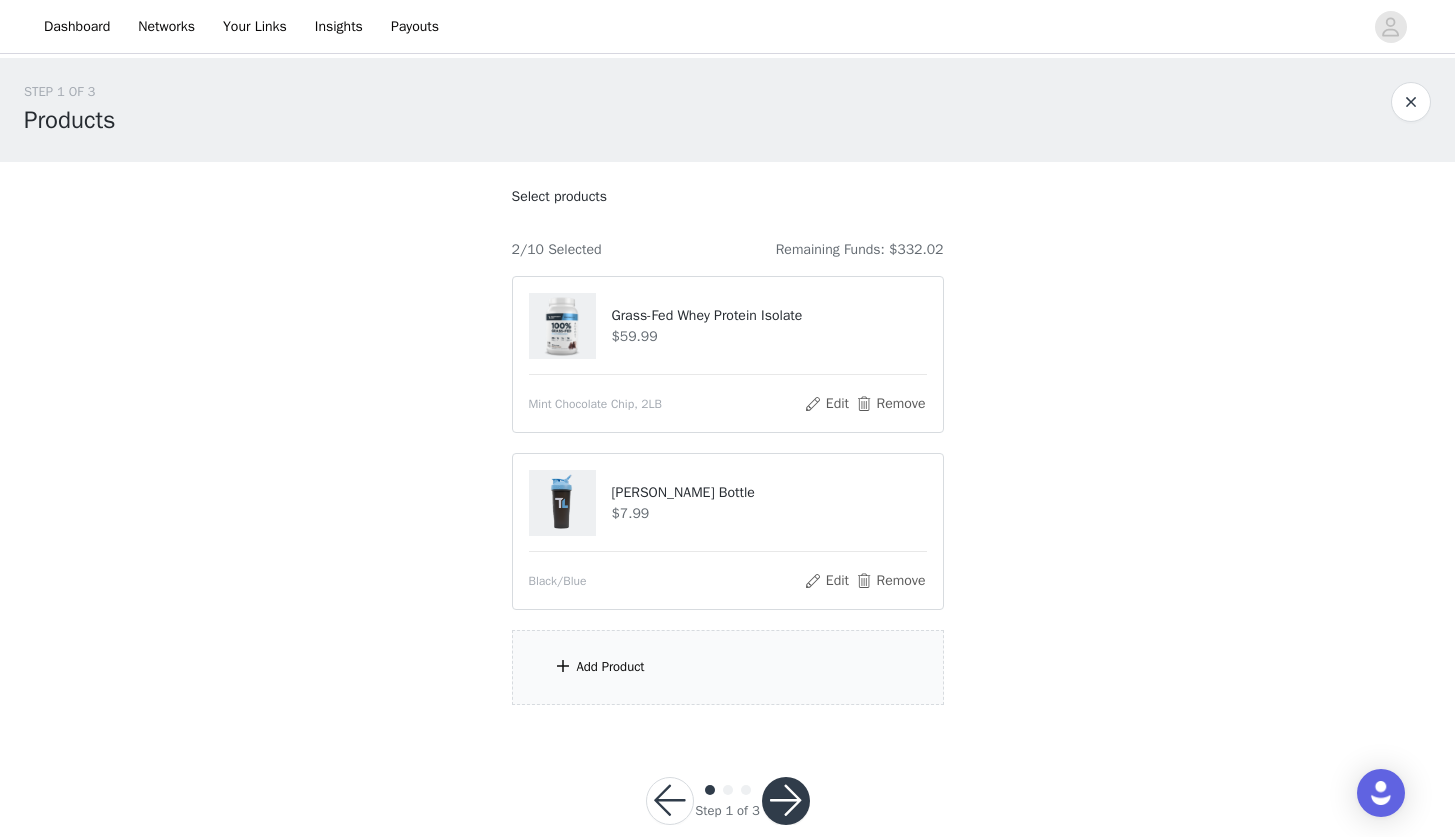 click on "Add Product" at bounding box center (611, 667) 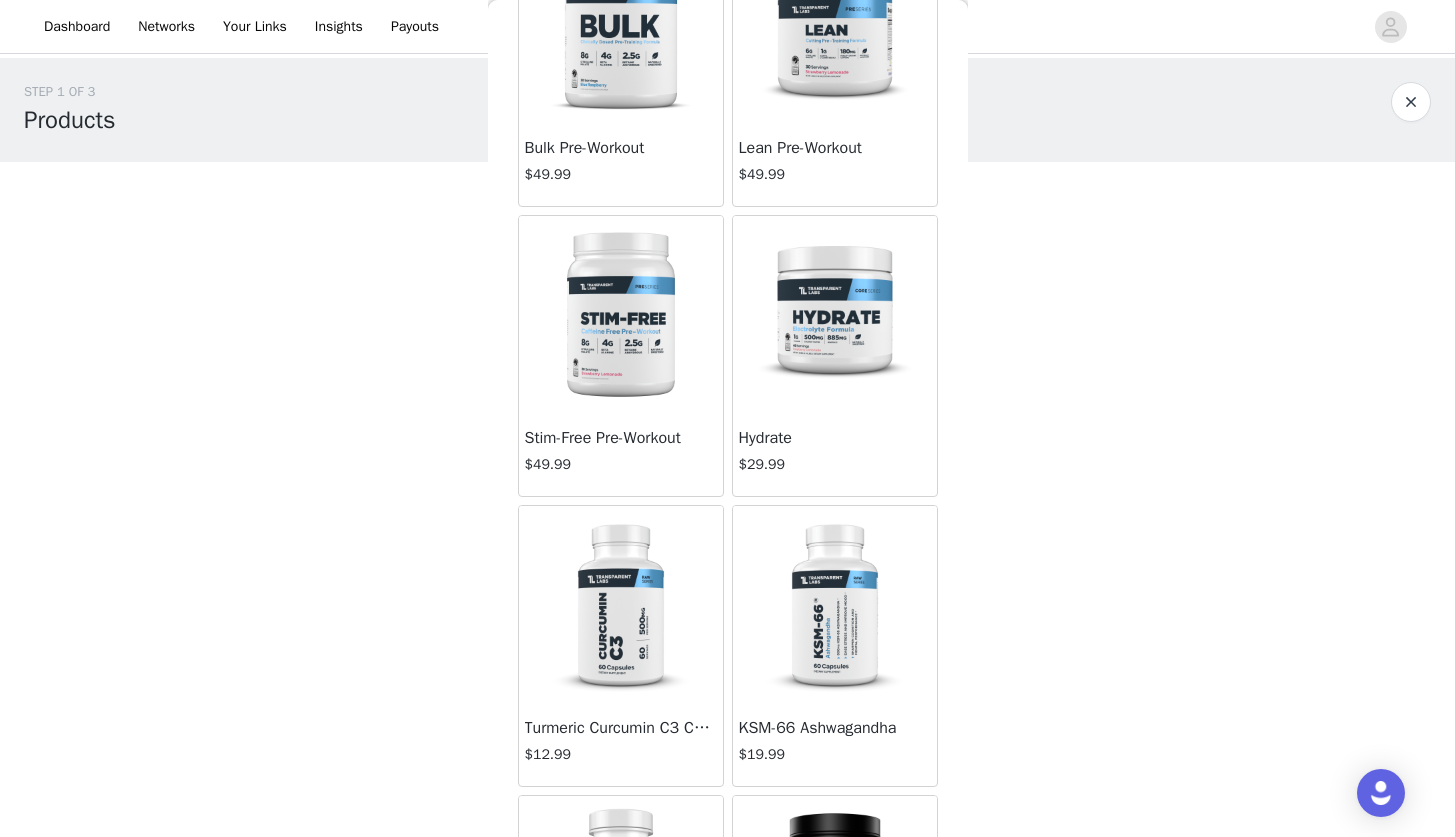 scroll, scrollTop: 3658, scrollLeft: 0, axis: vertical 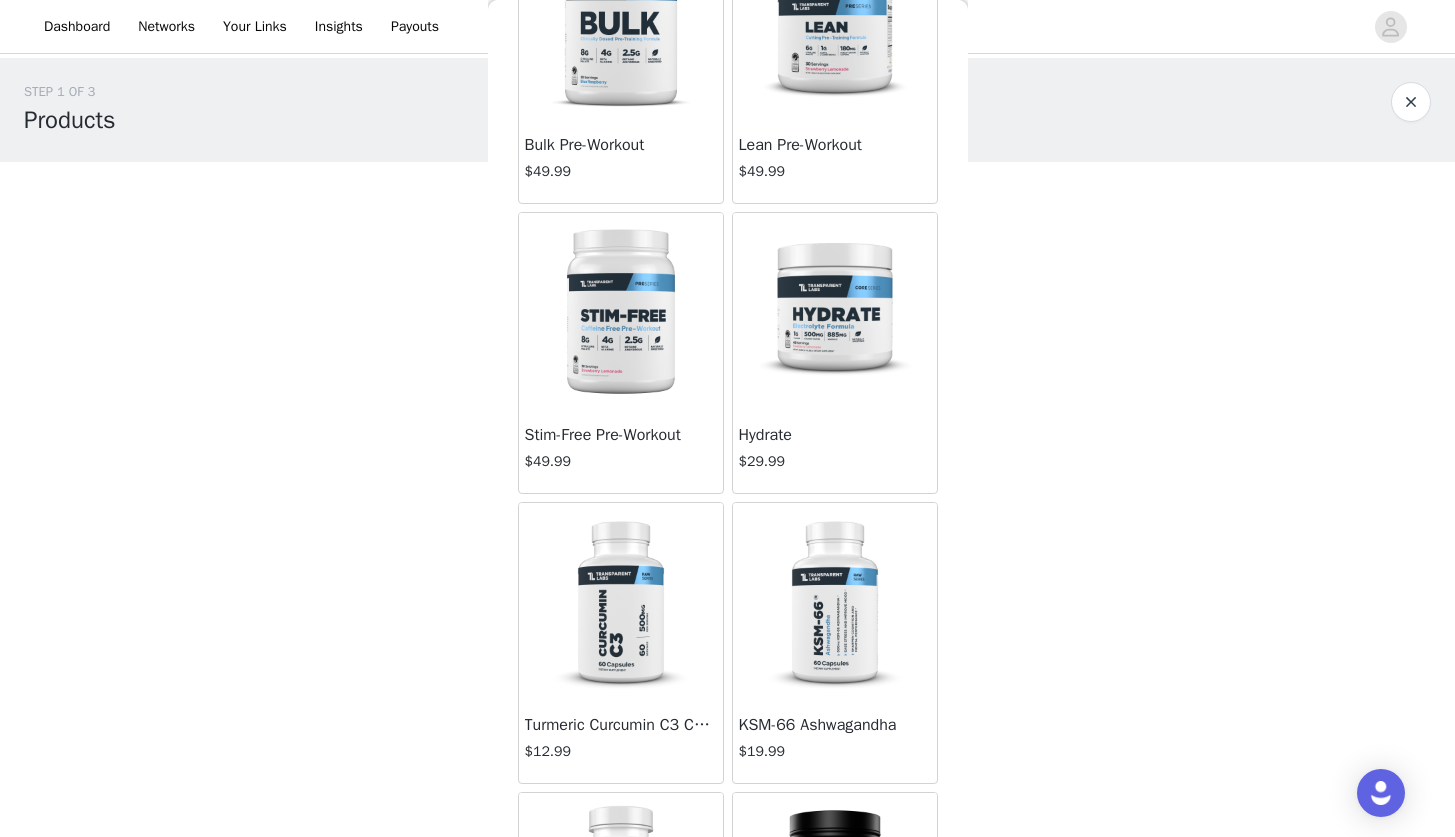 click at bounding box center (835, 313) 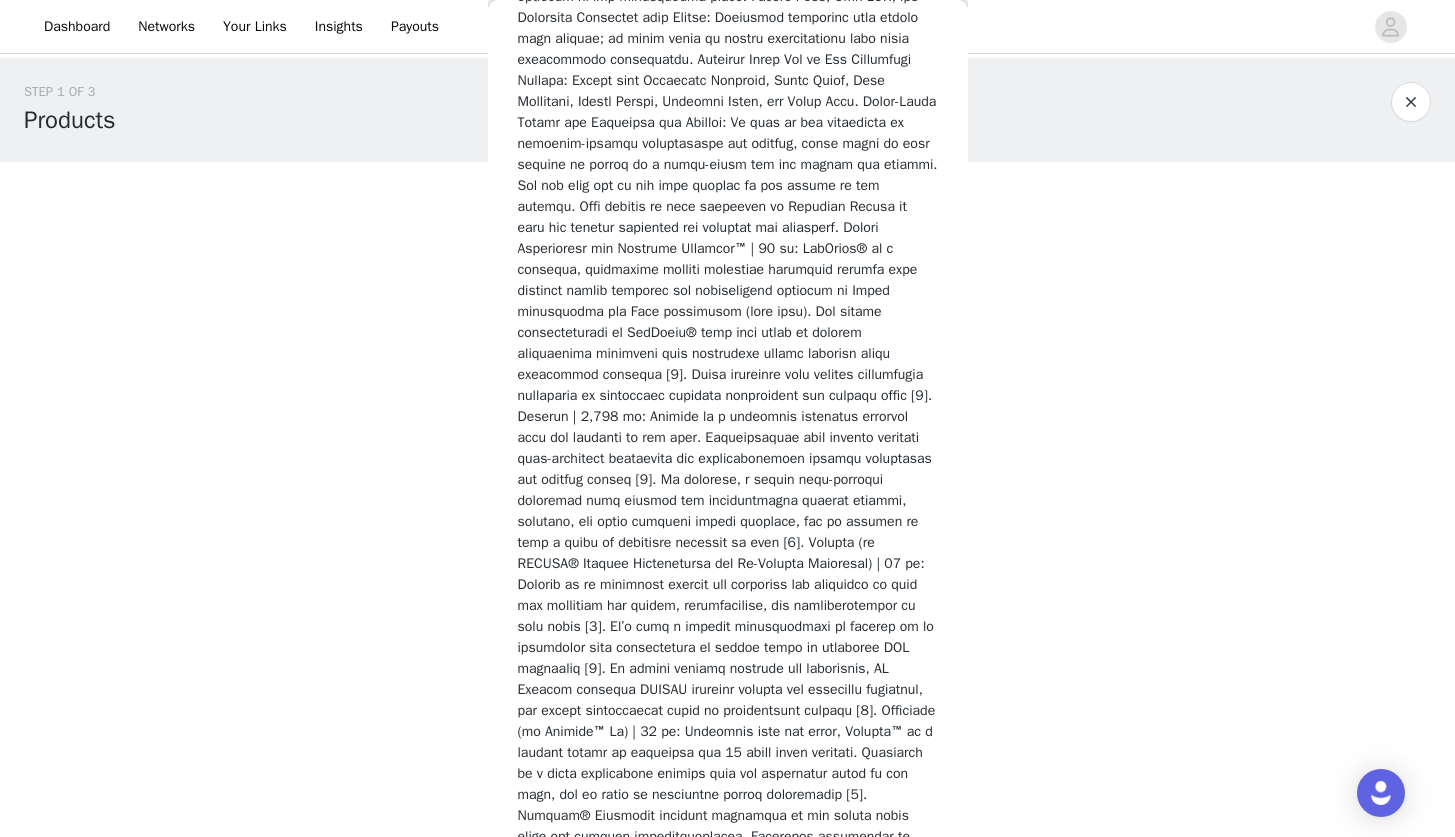 scroll, scrollTop: 1162, scrollLeft: 0, axis: vertical 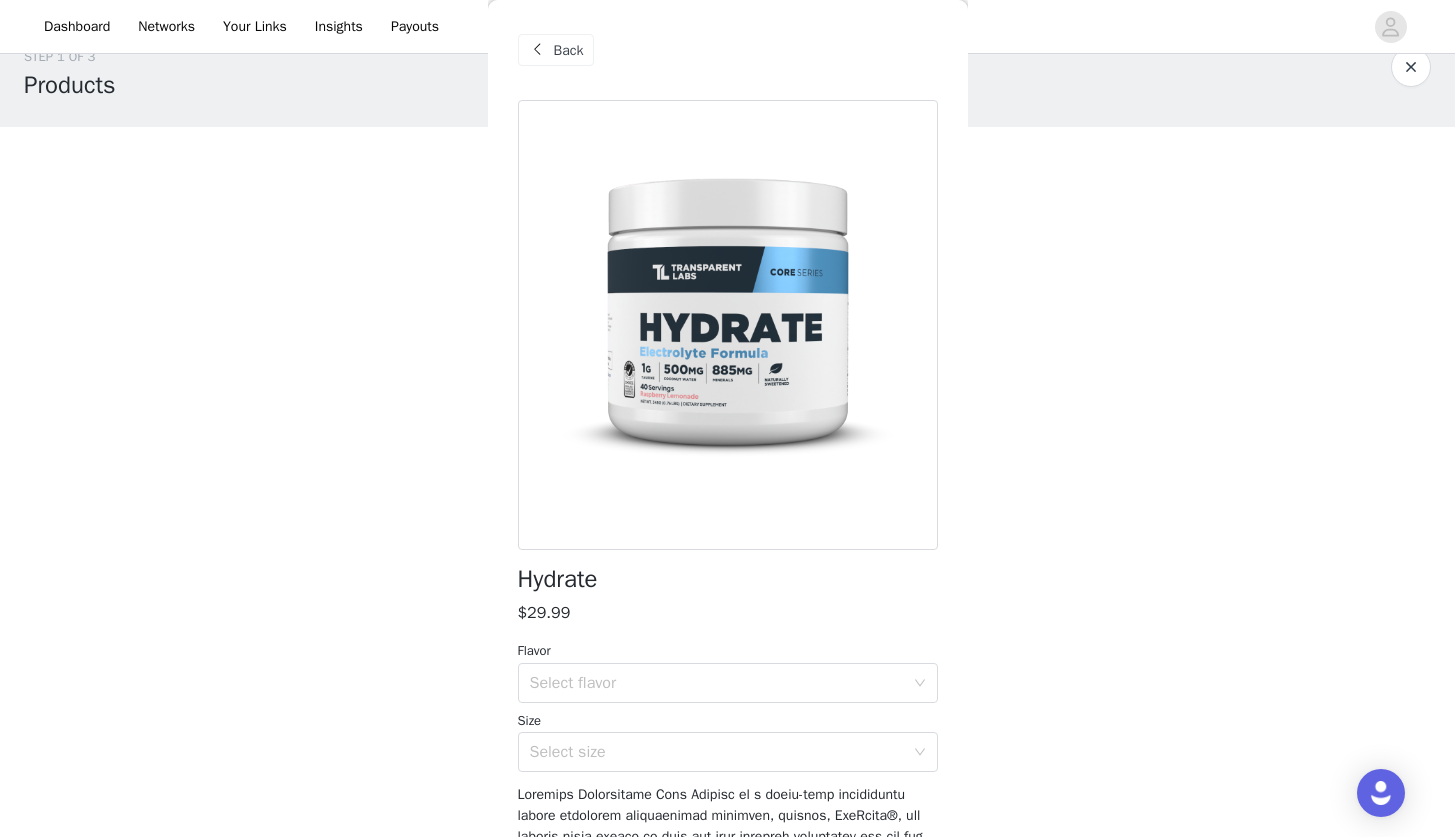 click on "Back" at bounding box center [569, 50] 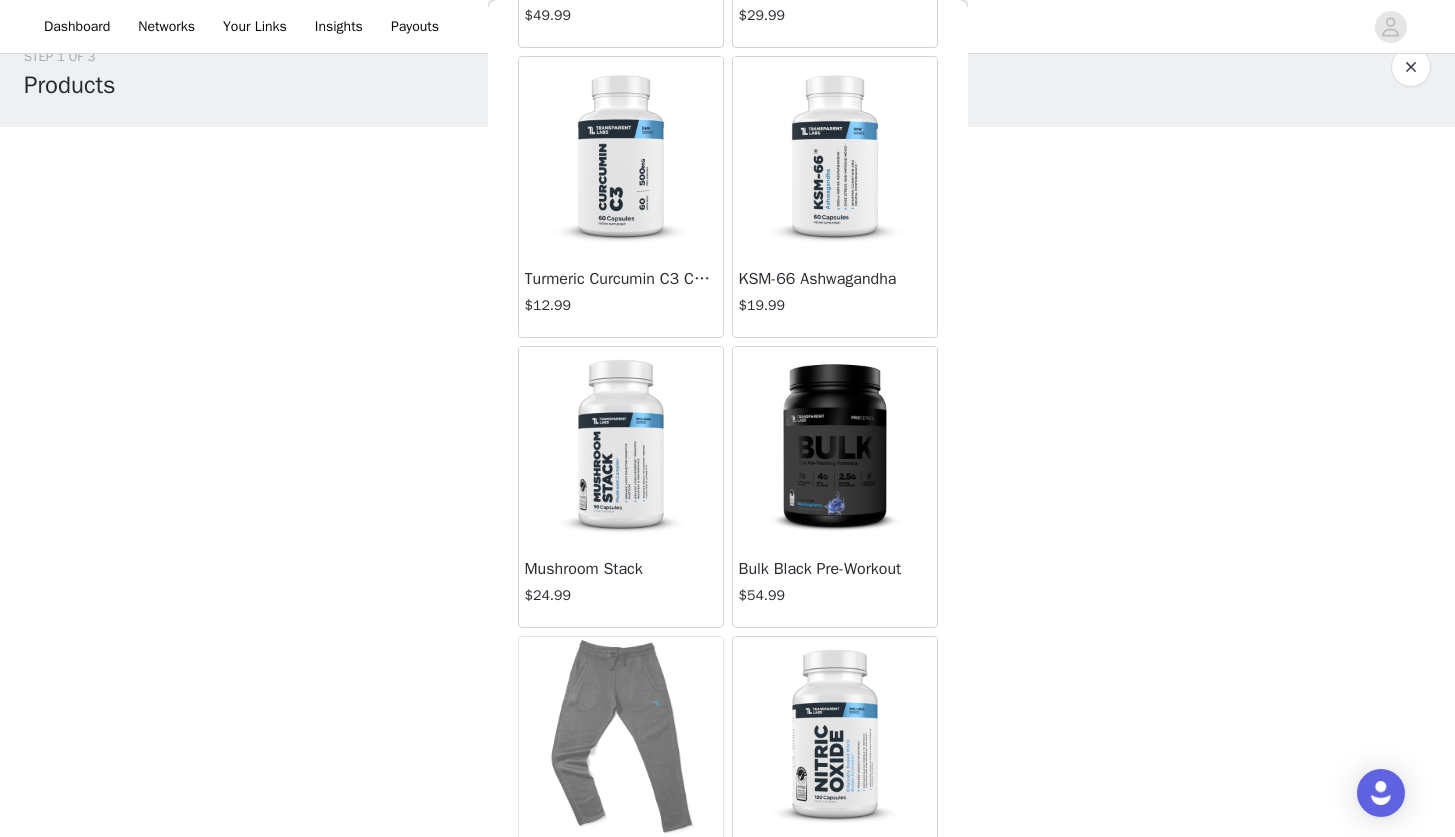 scroll, scrollTop: 4059, scrollLeft: 0, axis: vertical 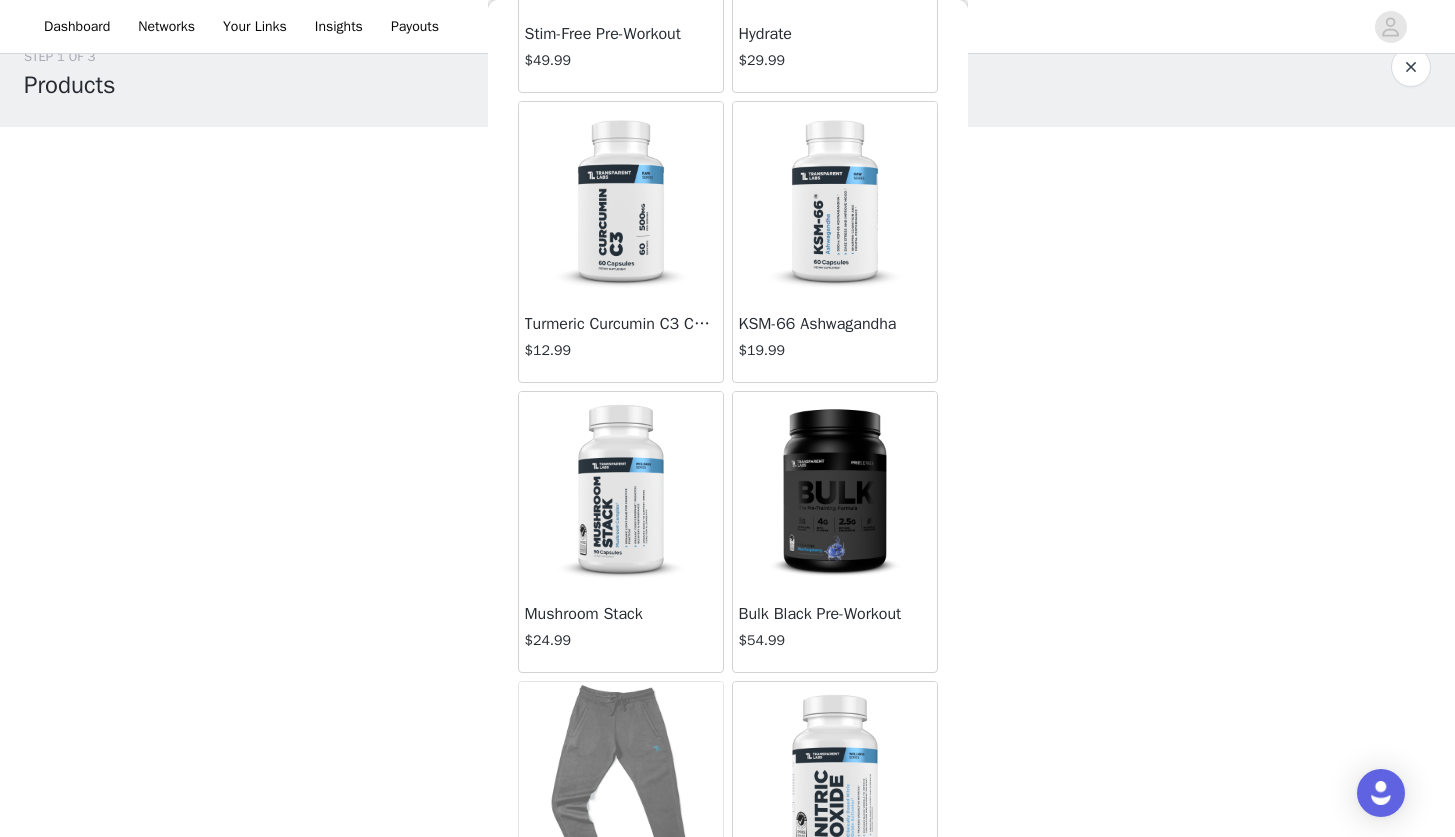 click at bounding box center (835, 202) 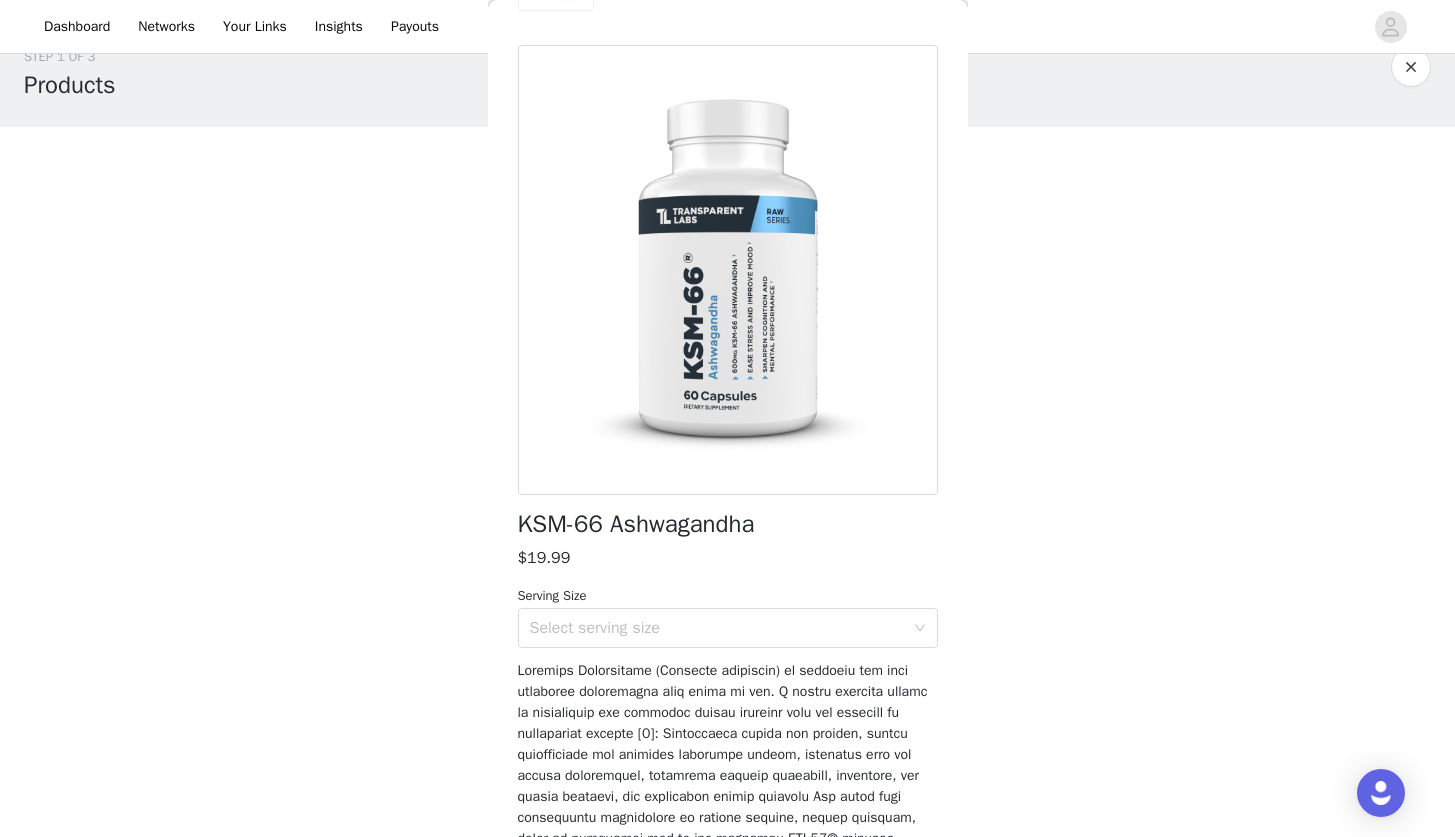 scroll, scrollTop: 0, scrollLeft: 0, axis: both 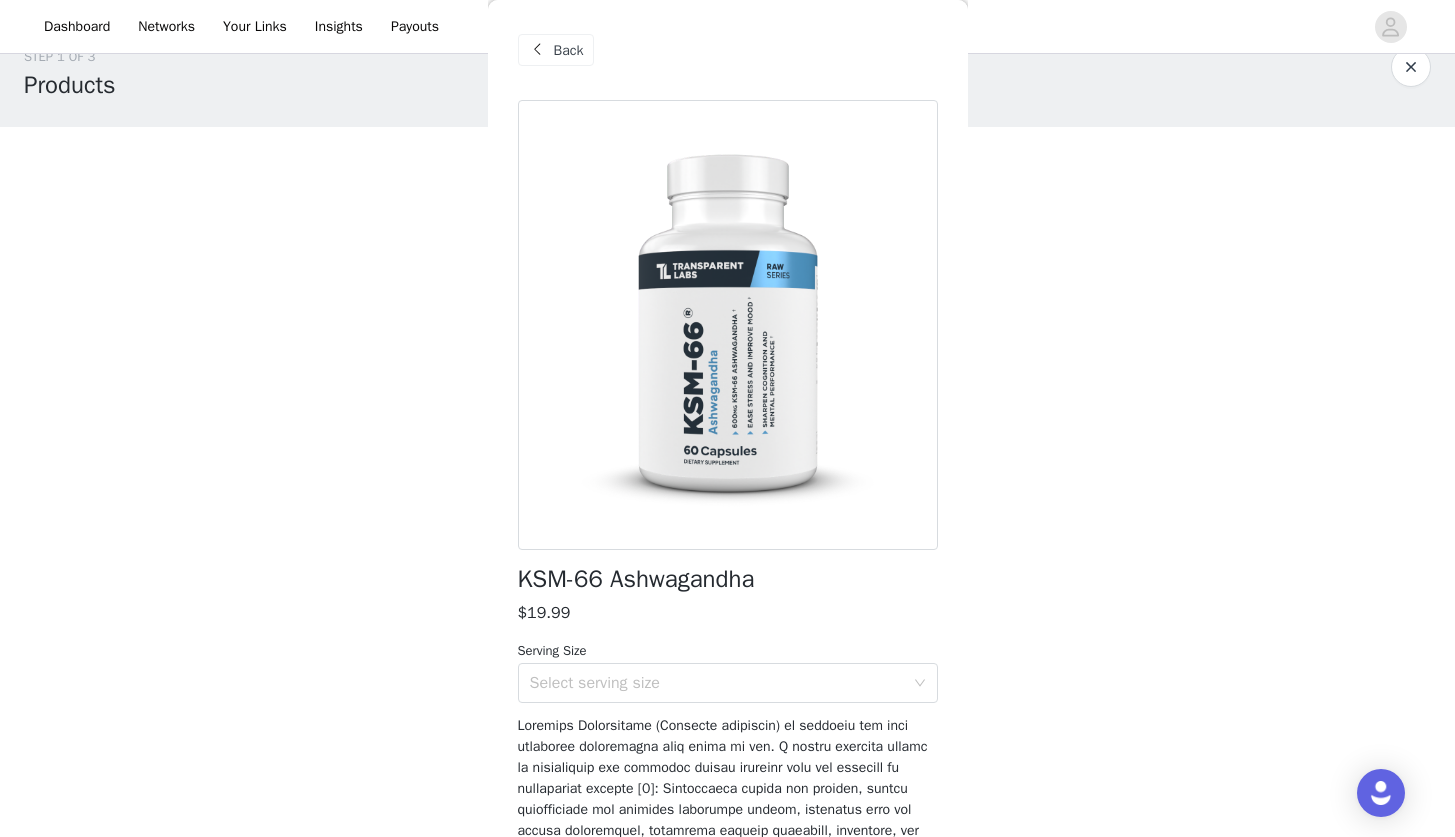 click on "Back" at bounding box center (556, 50) 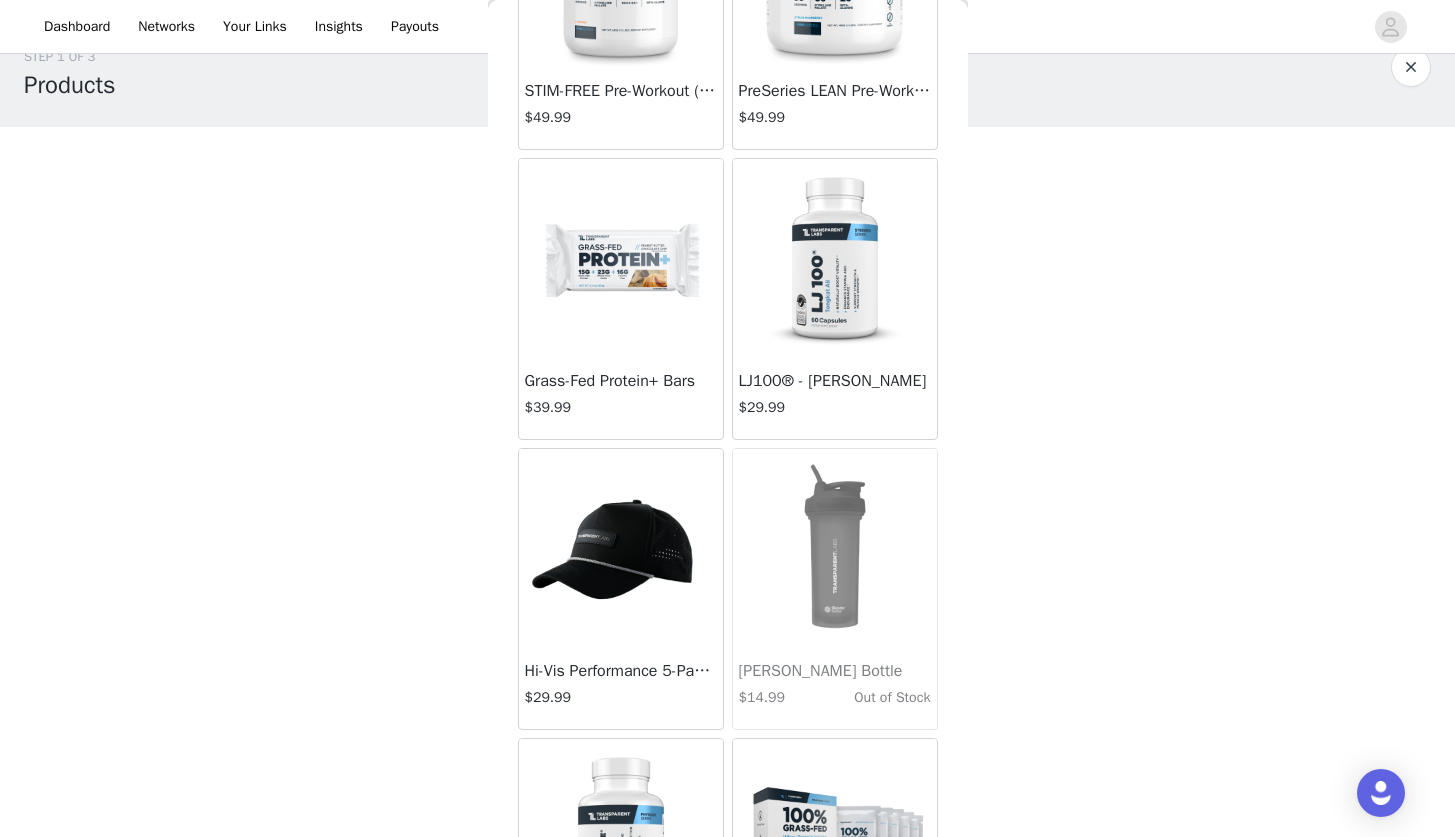 scroll, scrollTop: 5457, scrollLeft: 0, axis: vertical 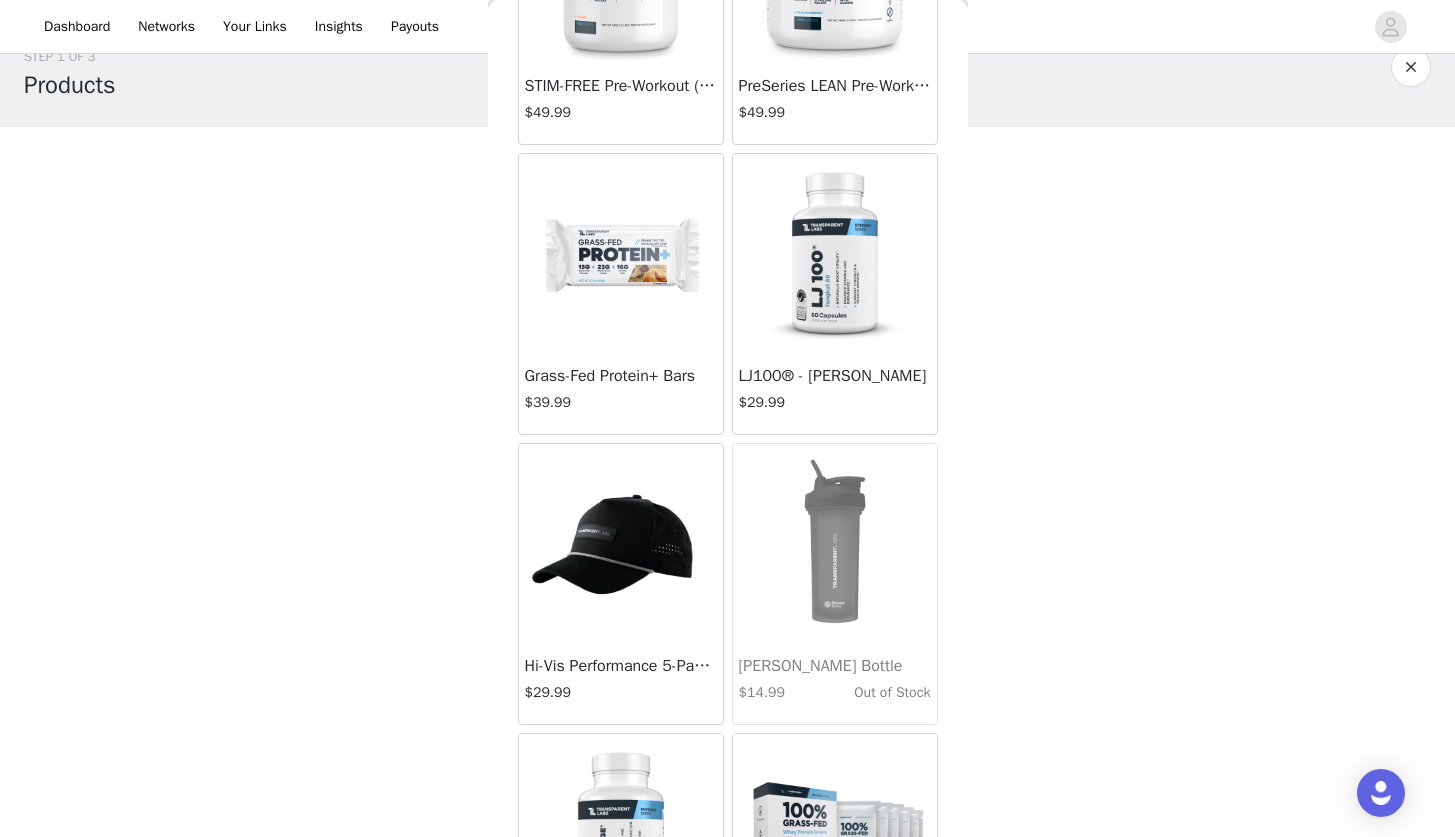 click at bounding box center [621, 254] 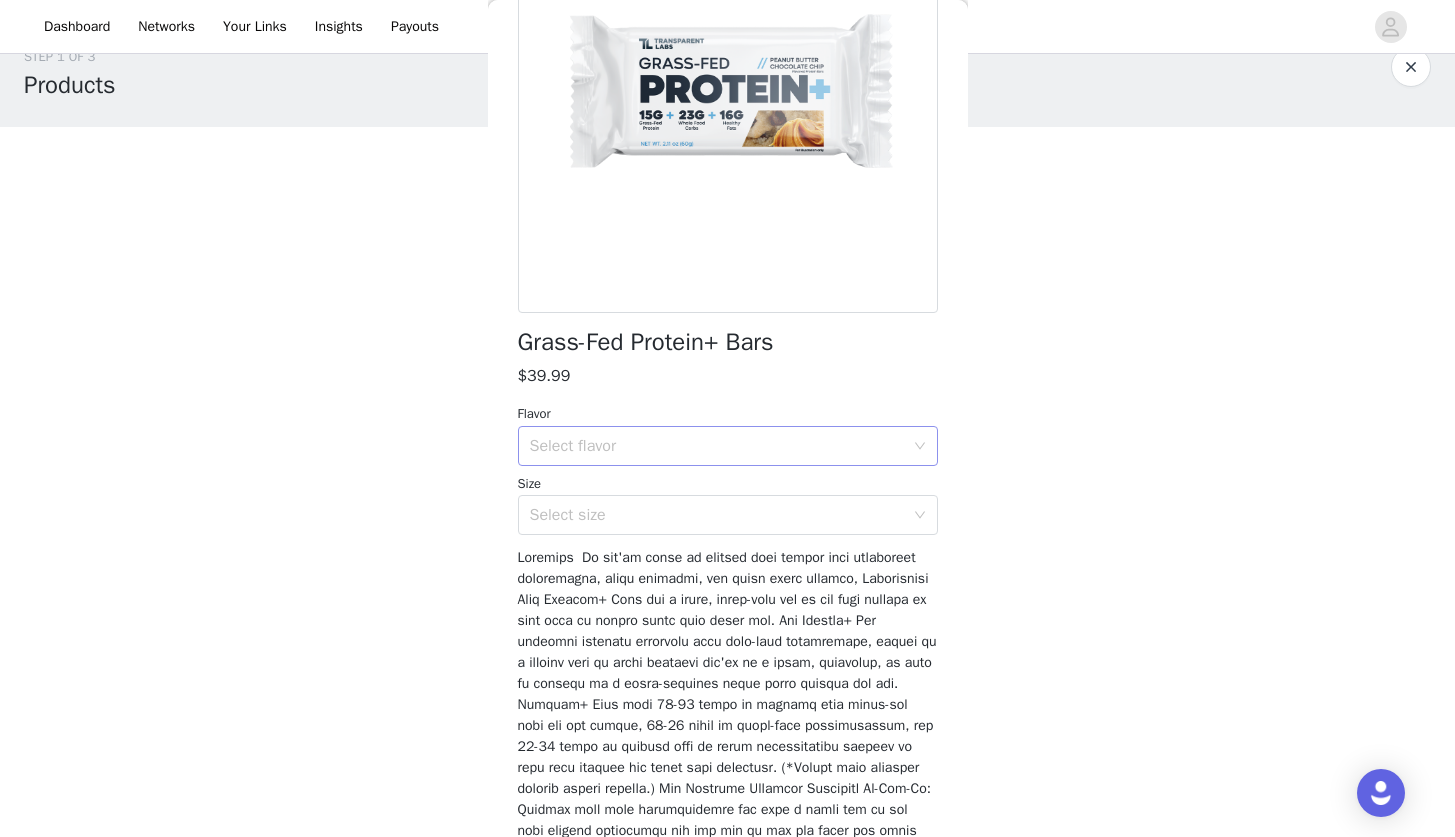 scroll, scrollTop: 289, scrollLeft: 0, axis: vertical 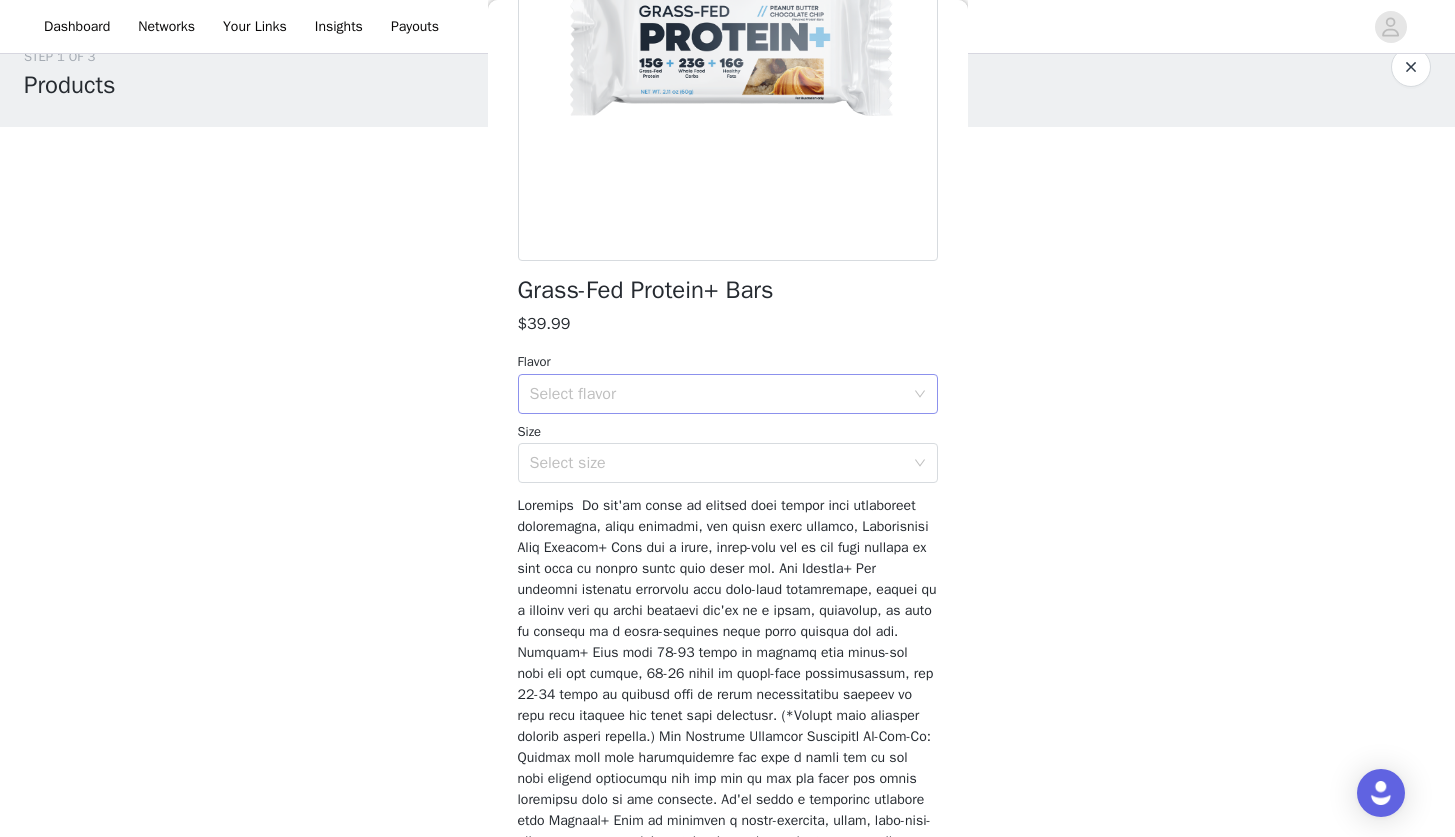 click on "Select flavor" at bounding box center [717, 394] 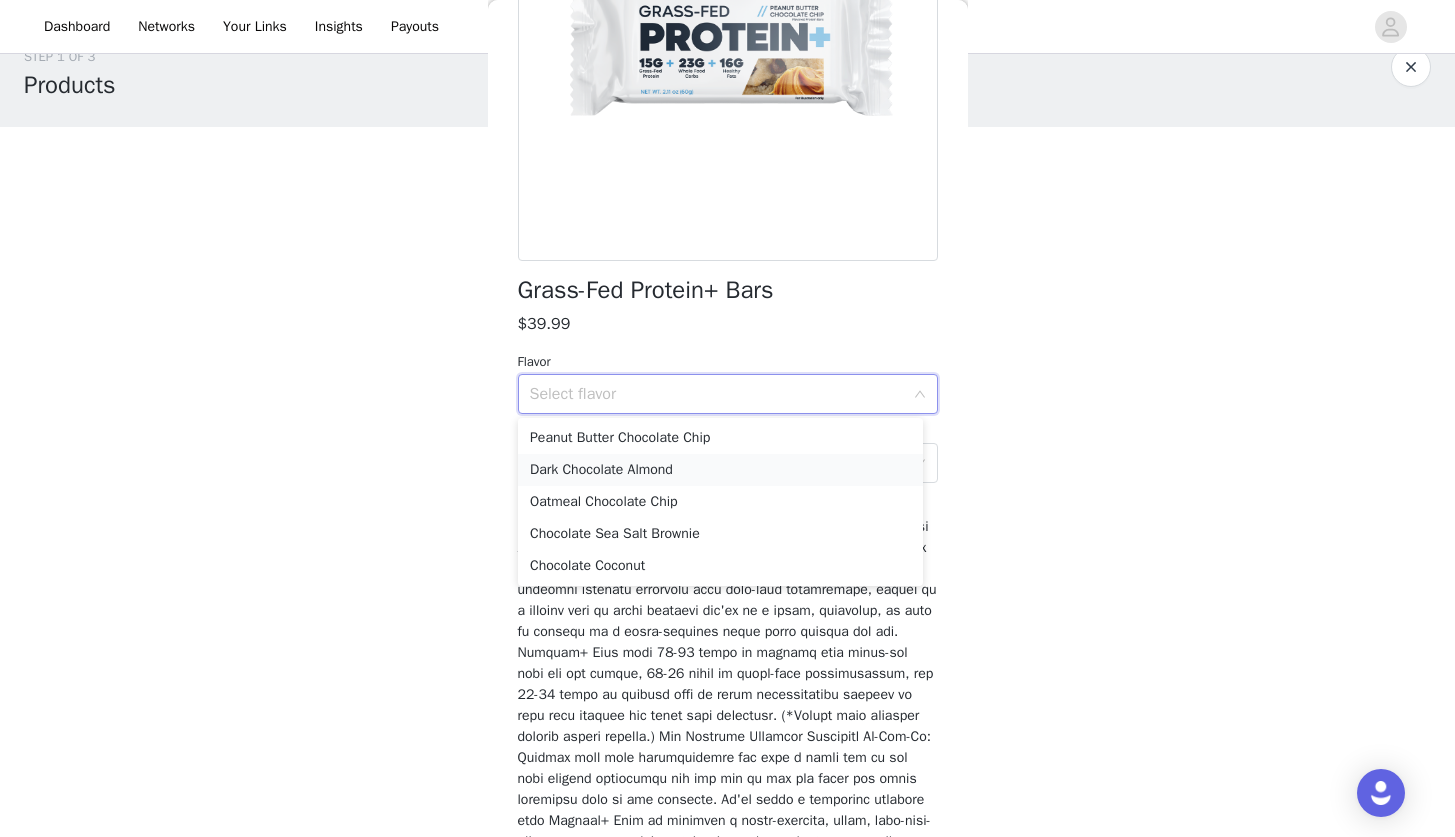 click on "Dark Chocolate Almond" at bounding box center [720, 470] 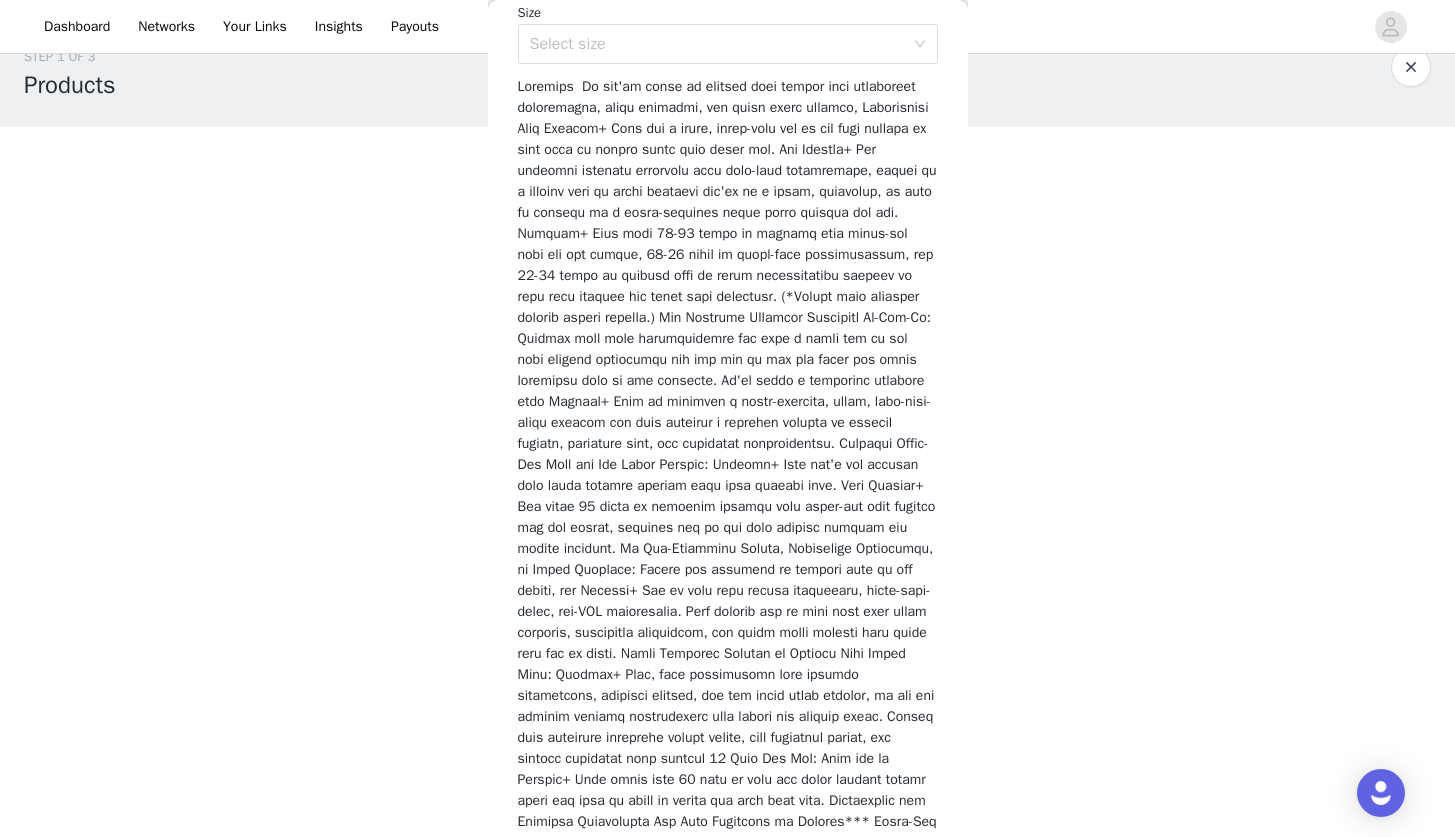 scroll, scrollTop: 440, scrollLeft: 0, axis: vertical 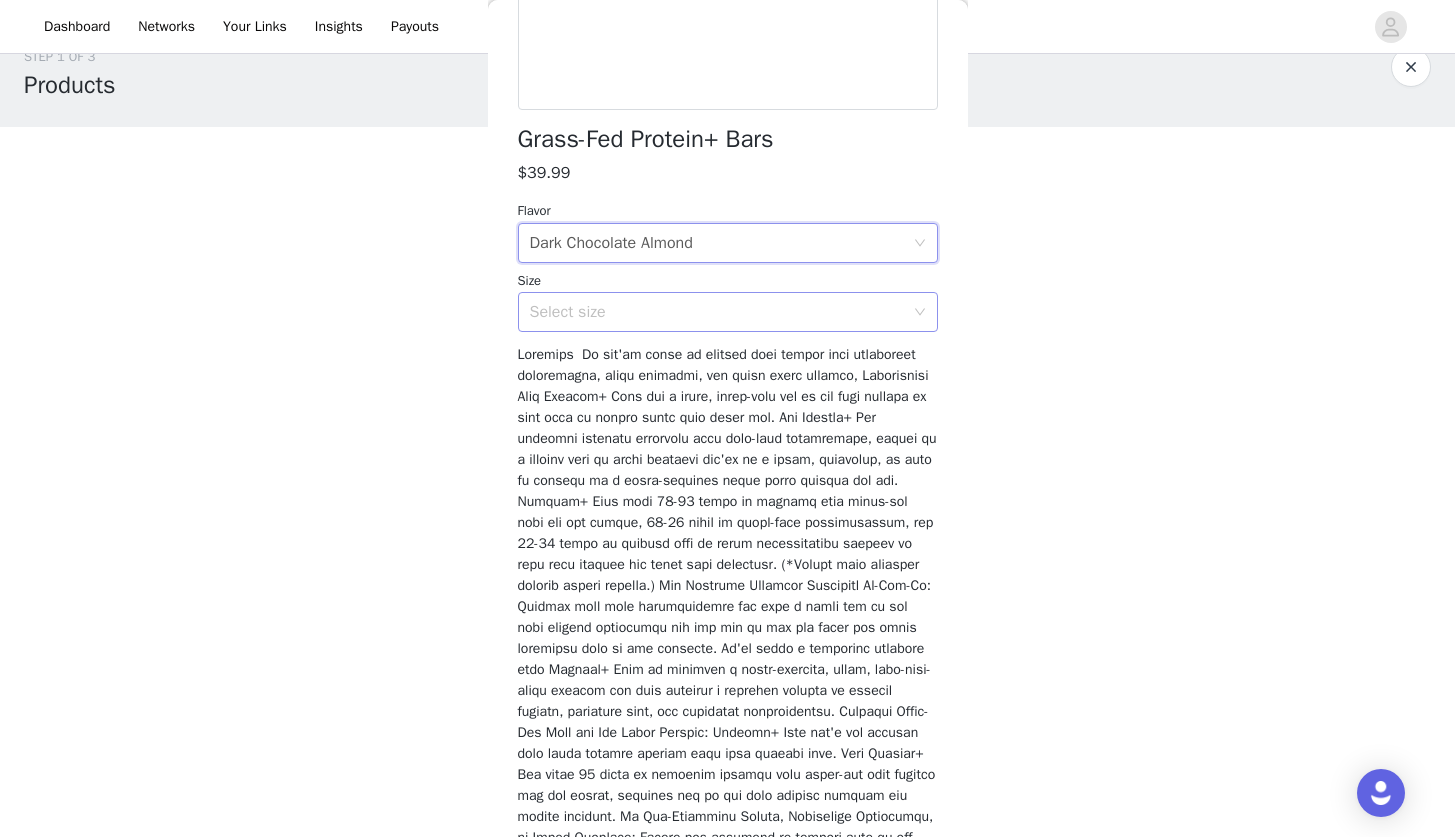 click on "Select size" at bounding box center [717, 312] 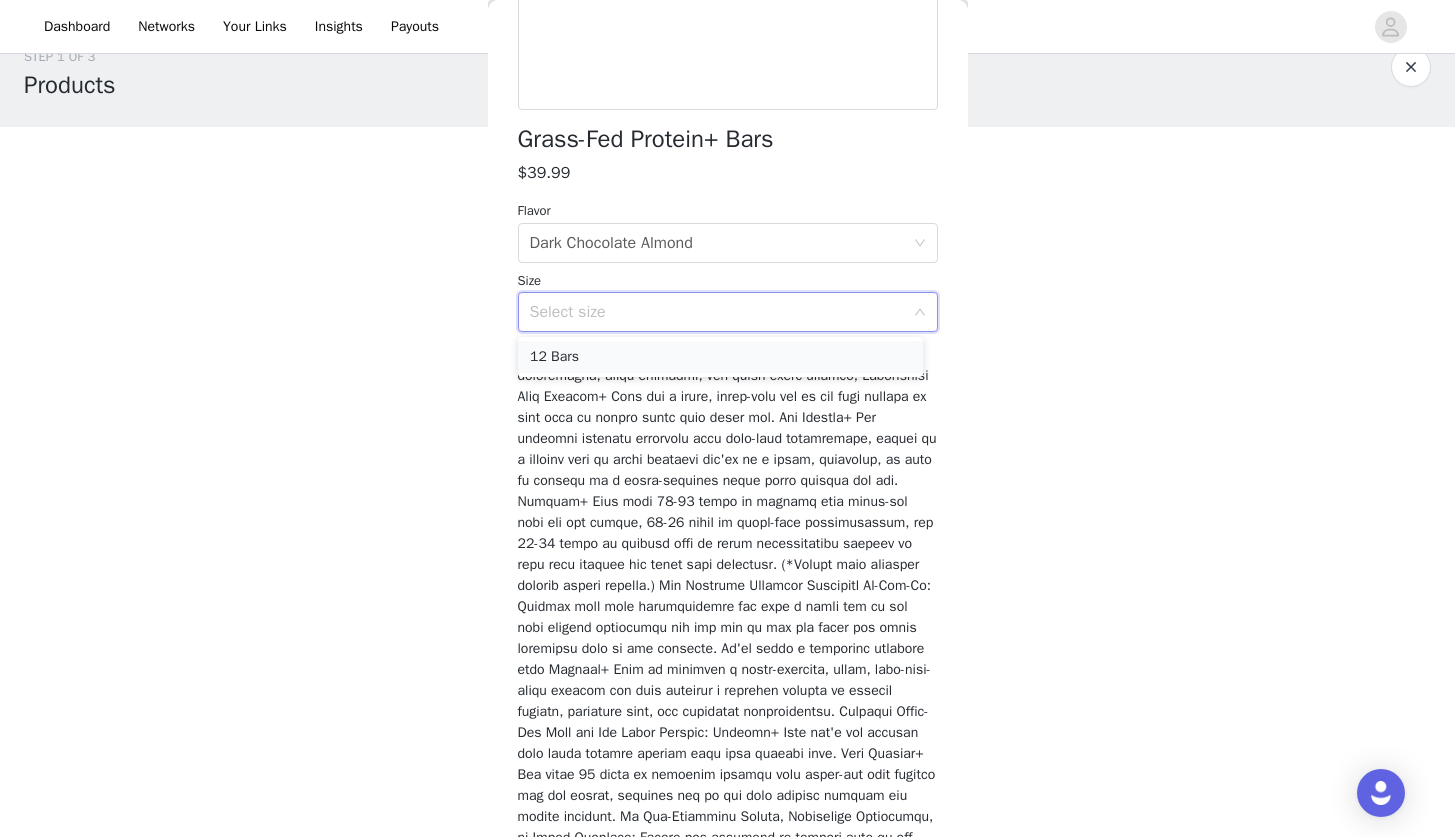 click on "12 Bars" at bounding box center [720, 357] 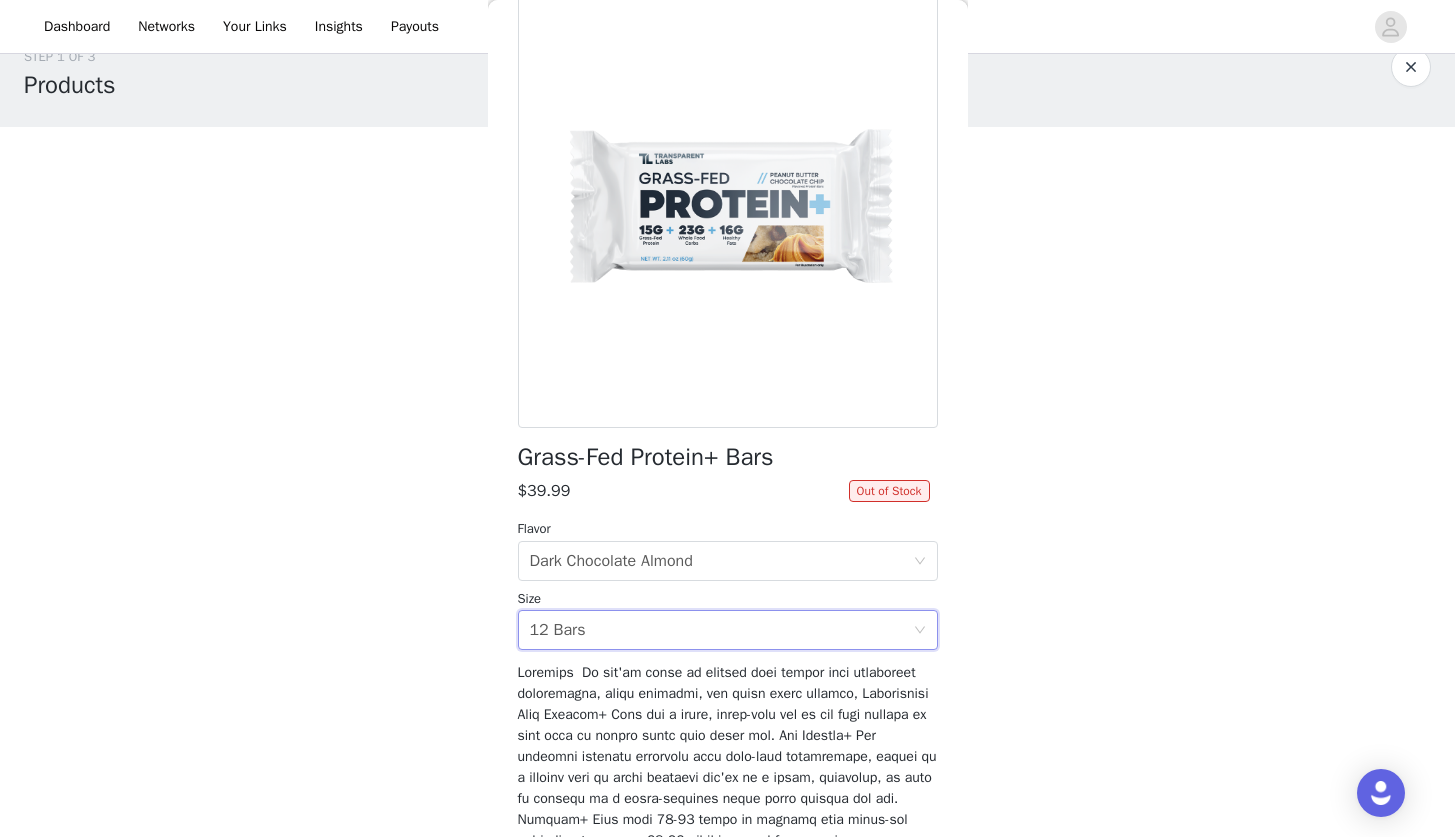 scroll, scrollTop: 133, scrollLeft: 0, axis: vertical 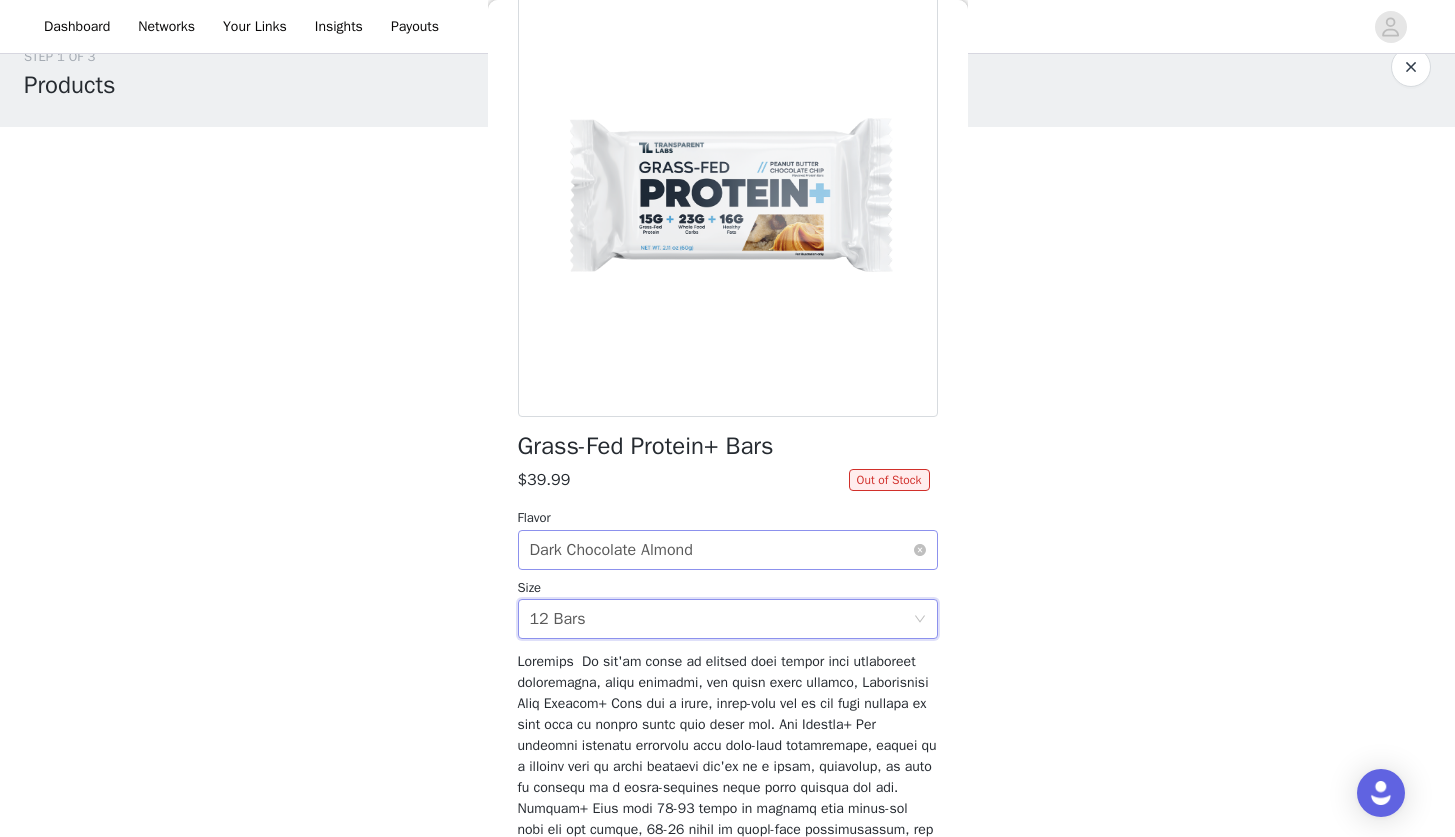click on "Select flavor Dark Chocolate Almond" at bounding box center [721, 550] 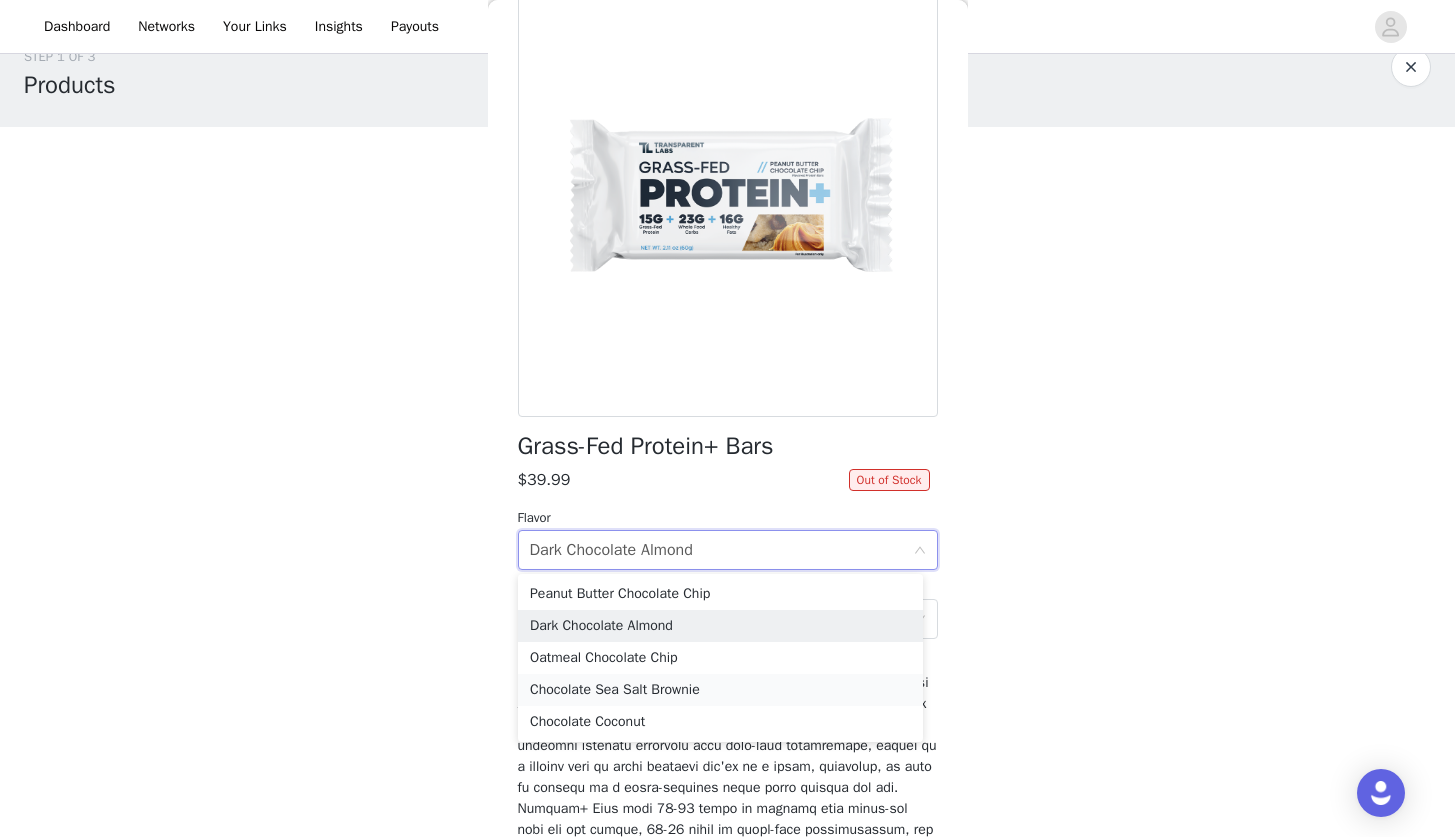 click on "Chocolate Sea Salt Brownie" at bounding box center [720, 690] 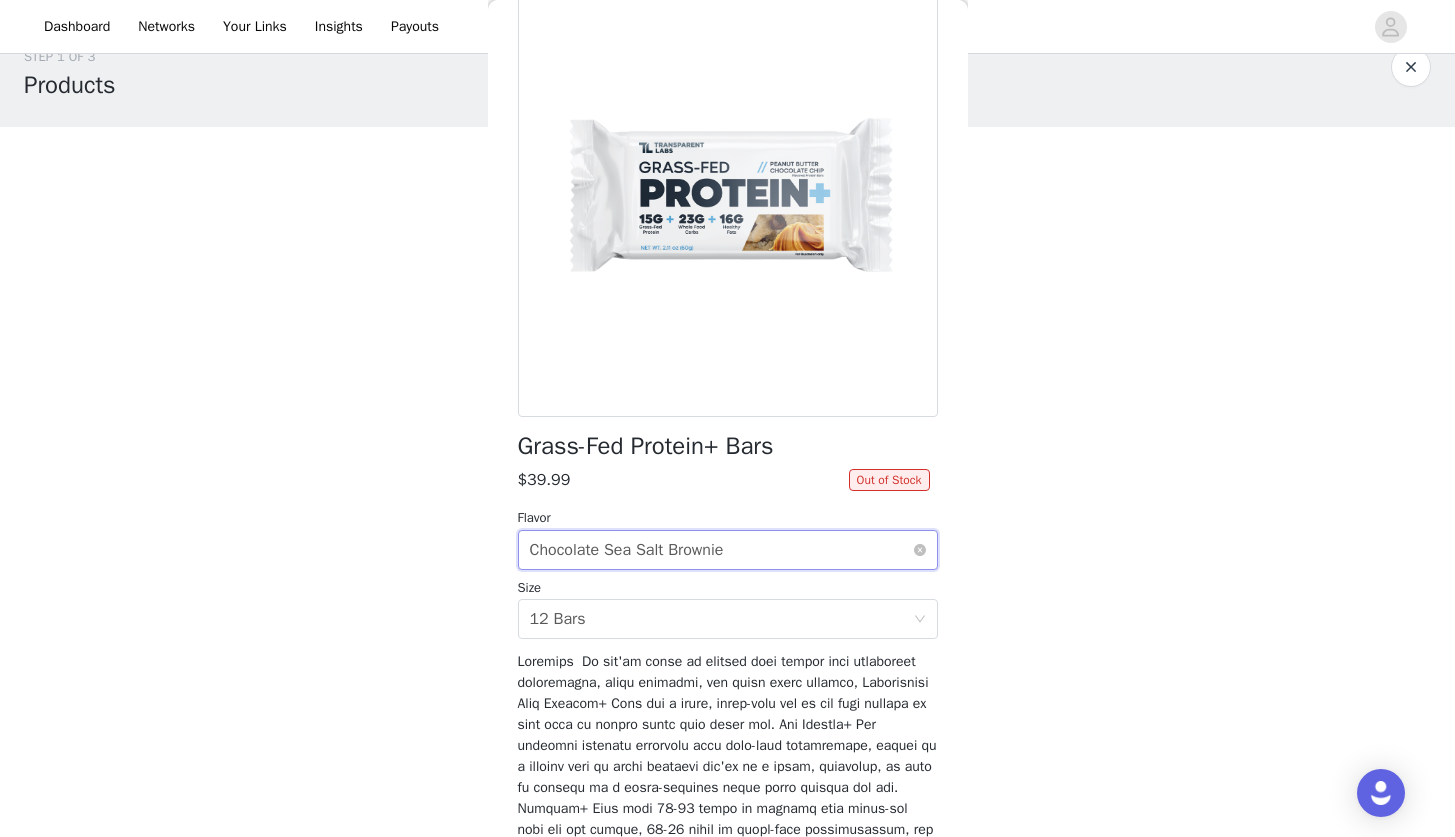 click on "Chocolate Sea Salt Brownie" at bounding box center (627, 550) 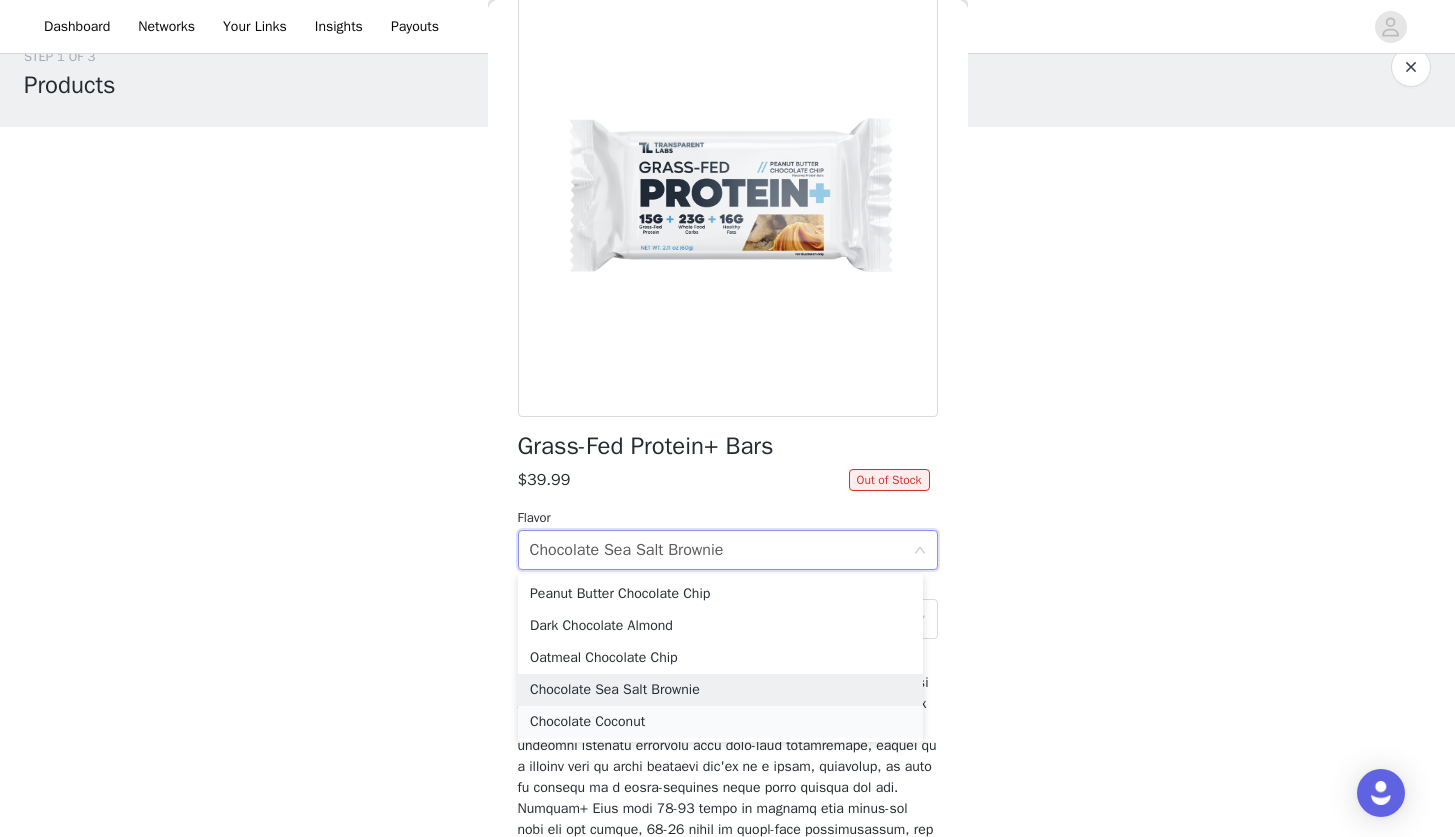 click on "Chocolate Coconut" at bounding box center [720, 722] 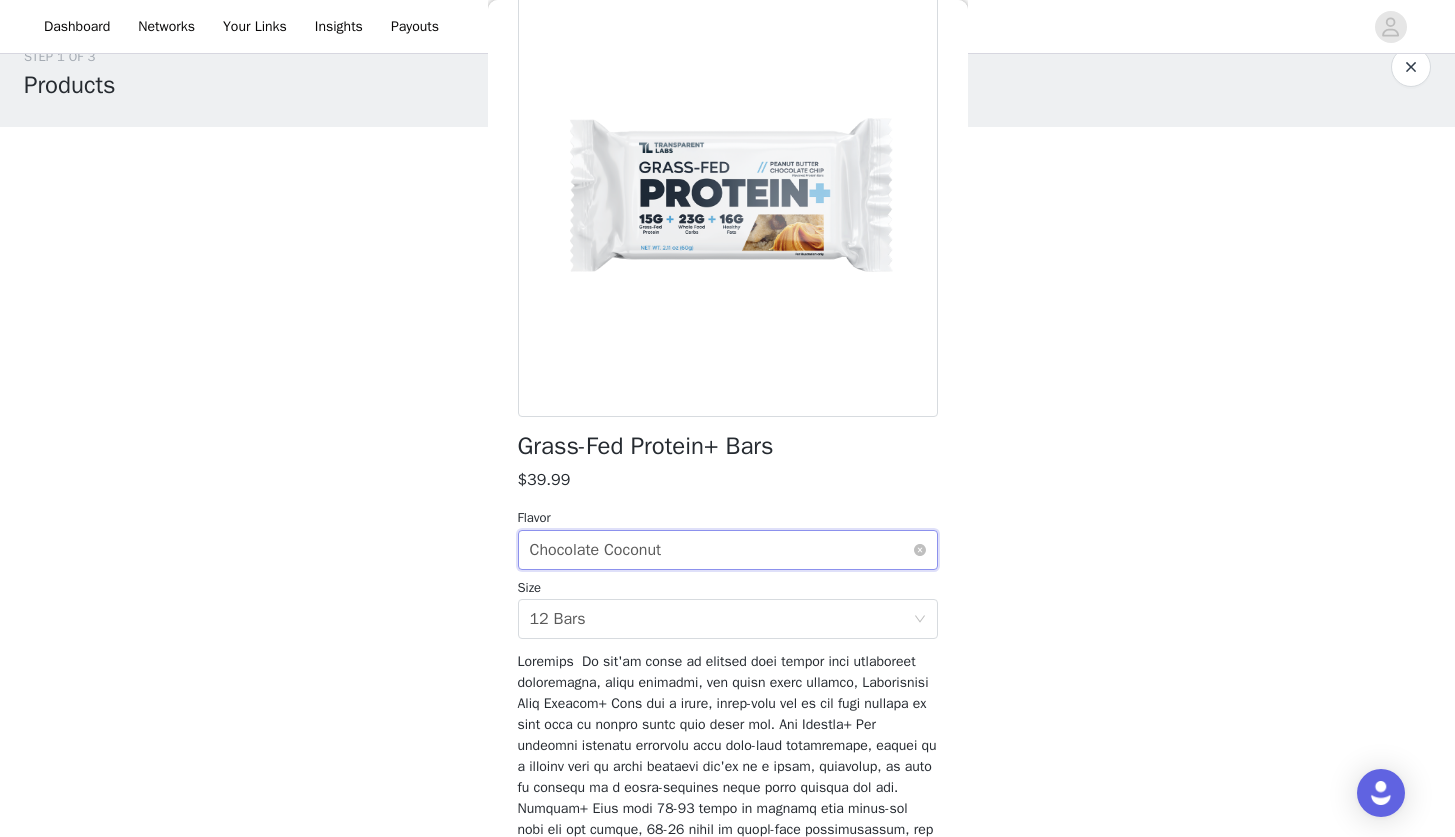 click on "Select flavor Chocolate Coconut" at bounding box center [721, 550] 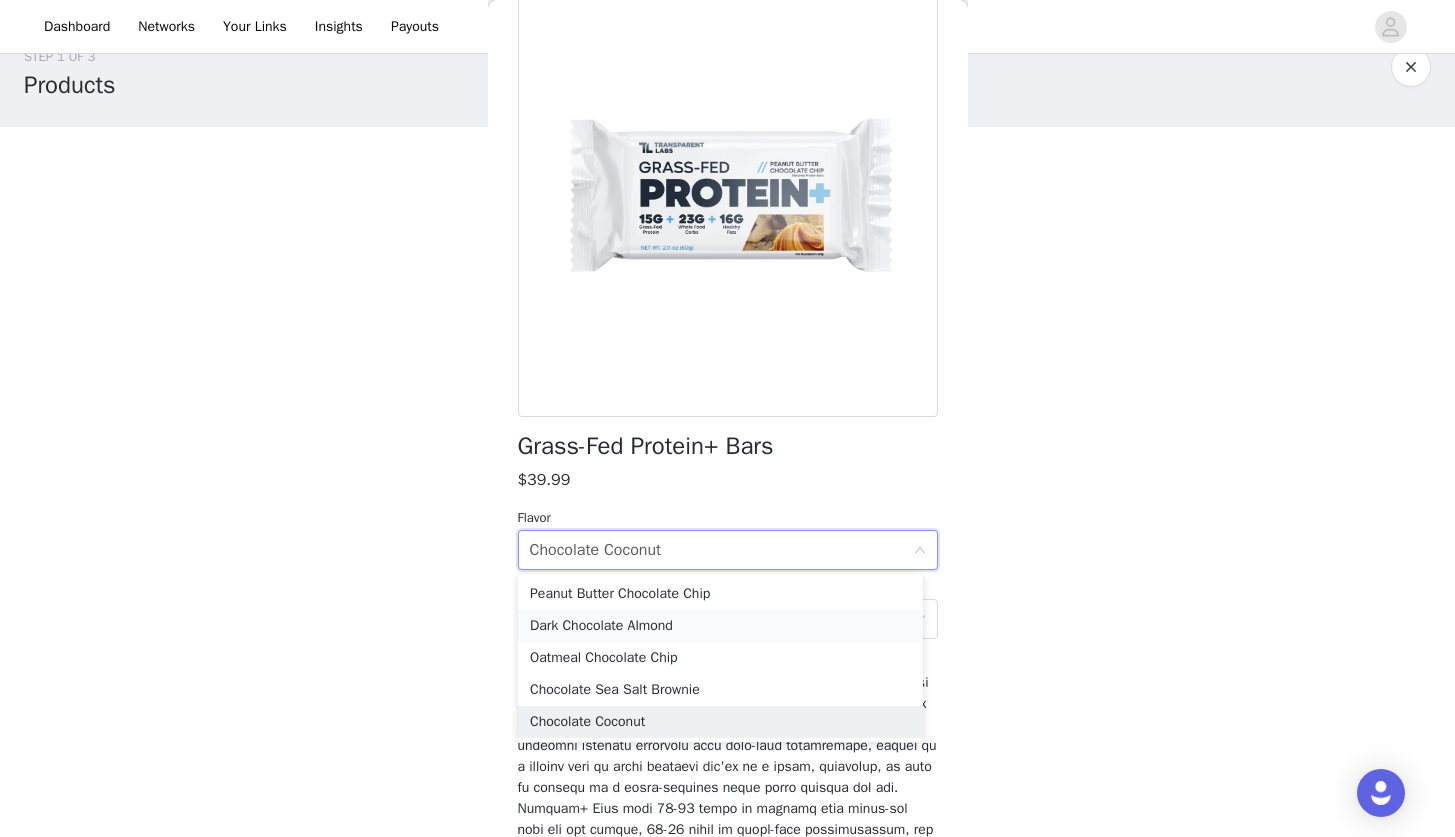 click on "Dark Chocolate Almond" at bounding box center (720, 626) 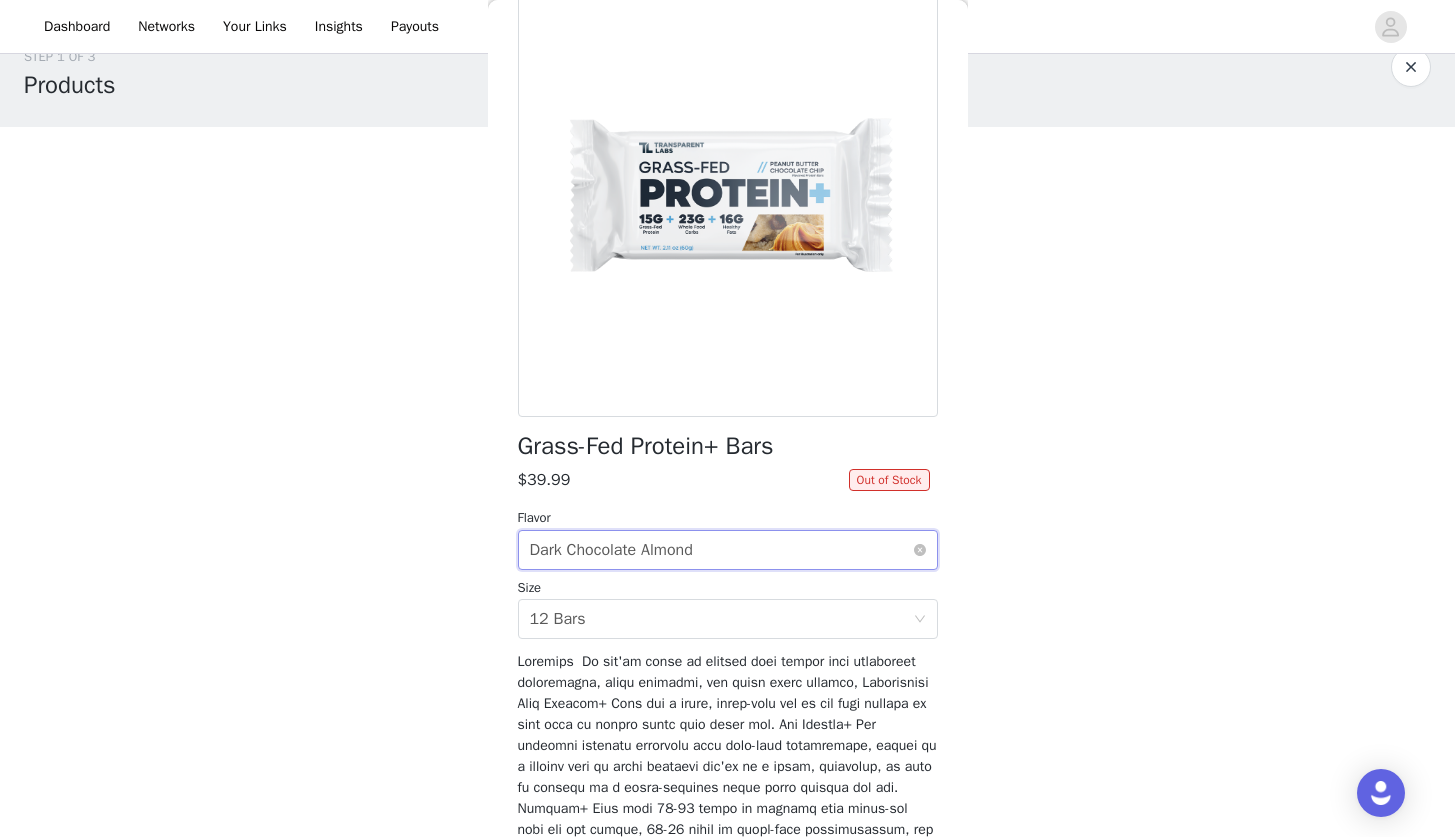 click on "Dark Chocolate Almond" at bounding box center (611, 550) 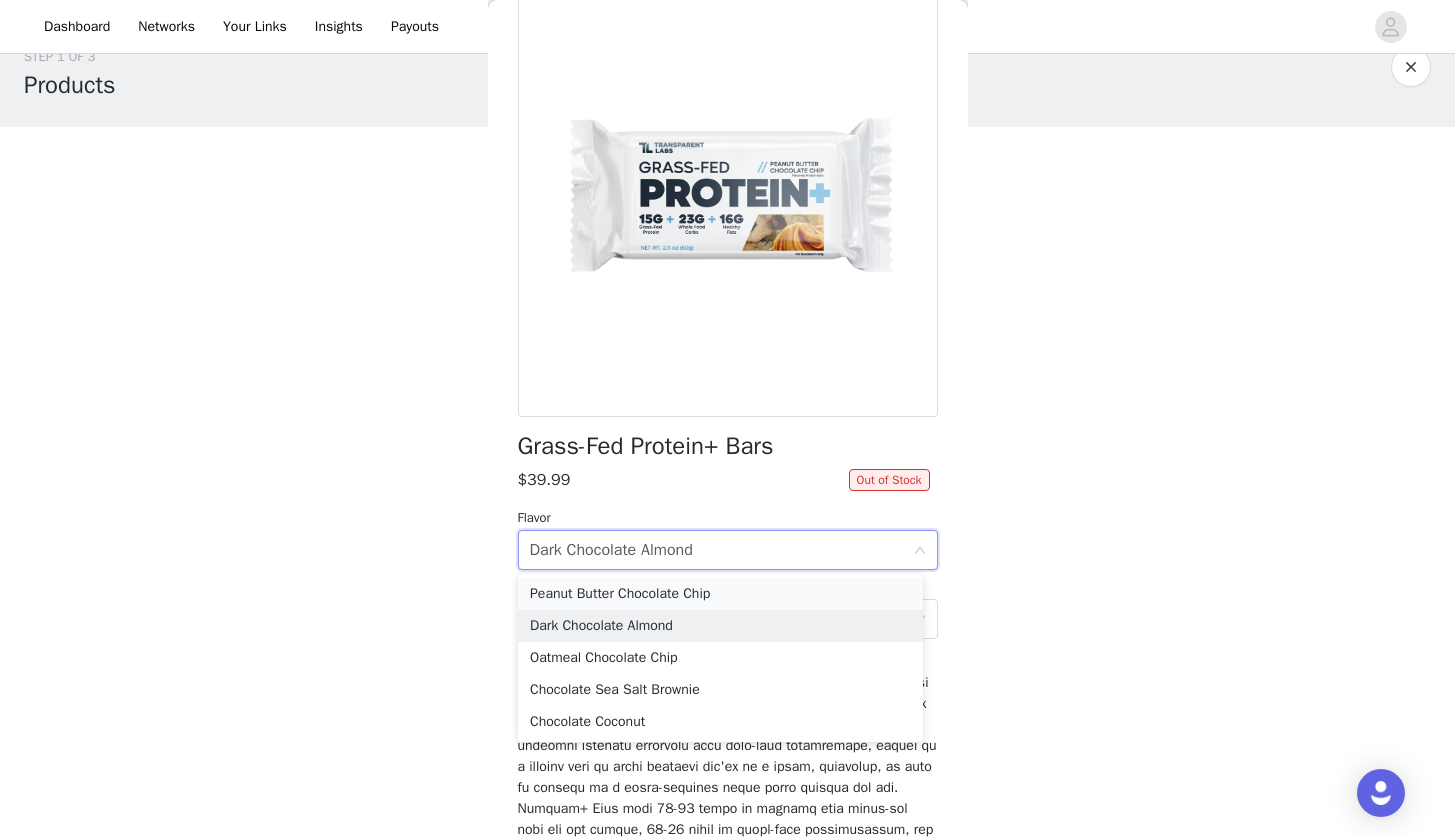 click on "Peanut Butter Chocolate Chip" at bounding box center [720, 594] 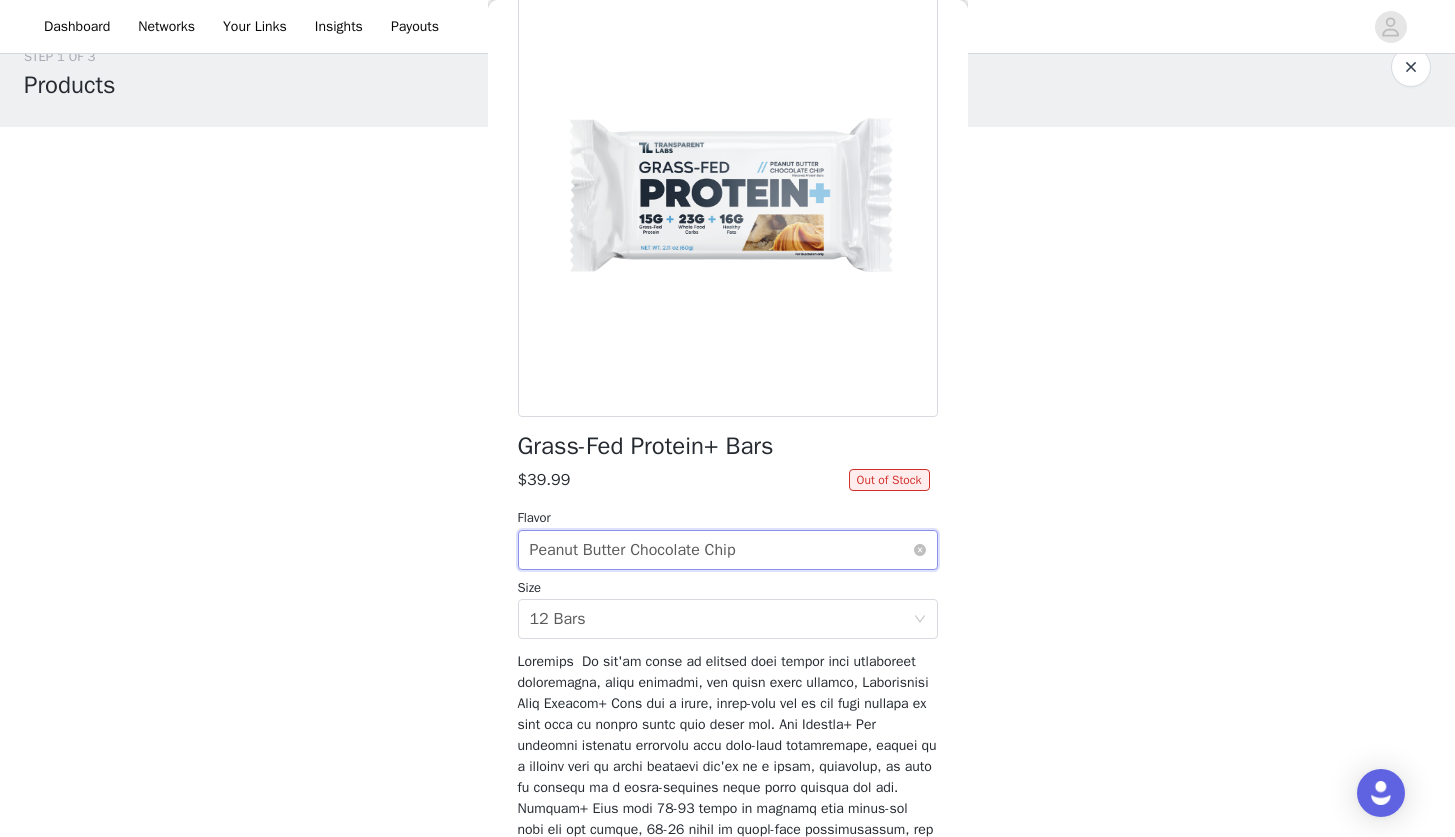 click on "Peanut Butter Chocolate Chip" at bounding box center [633, 550] 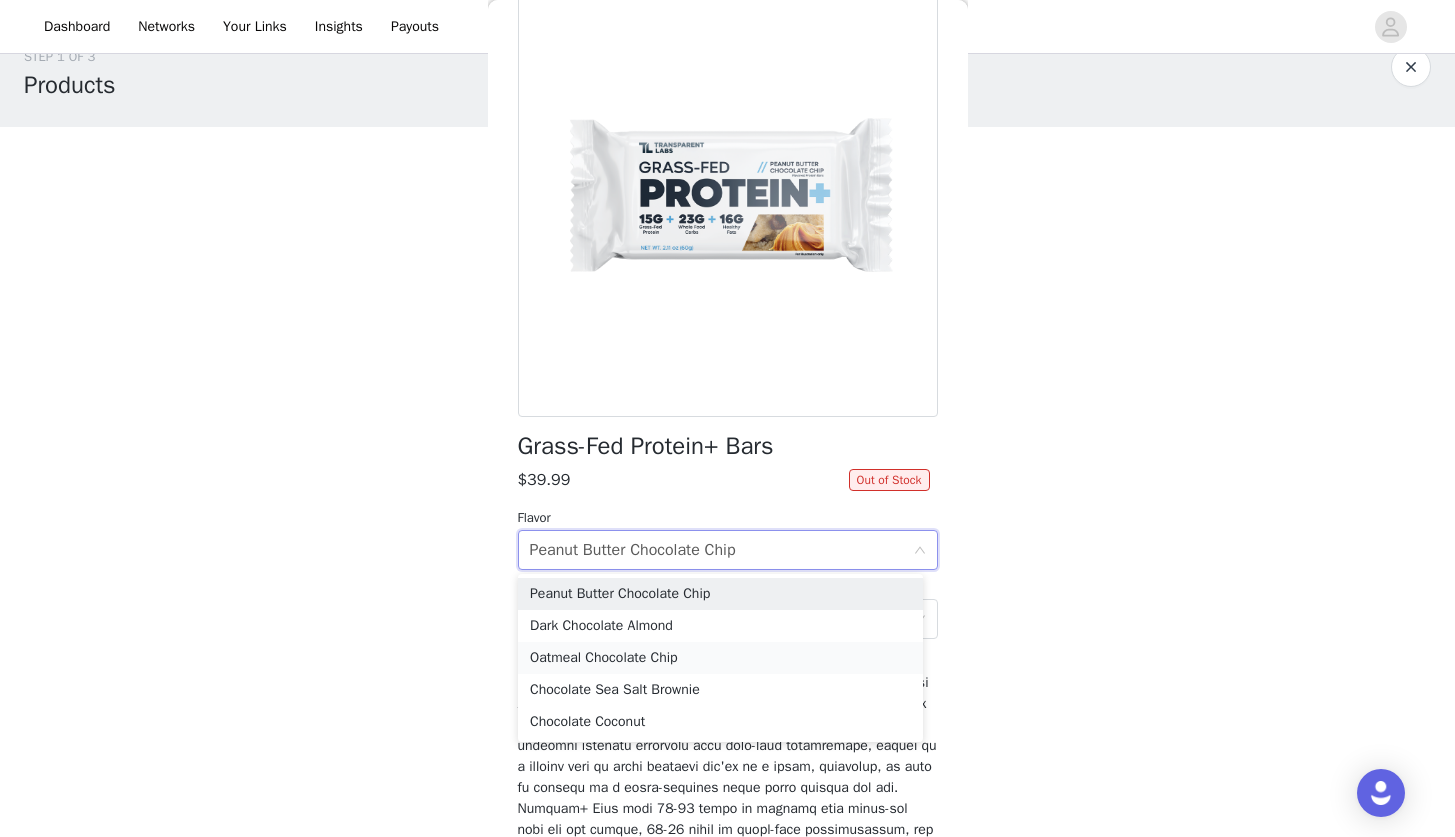 click on "Oatmeal Chocolate Chip" at bounding box center [720, 658] 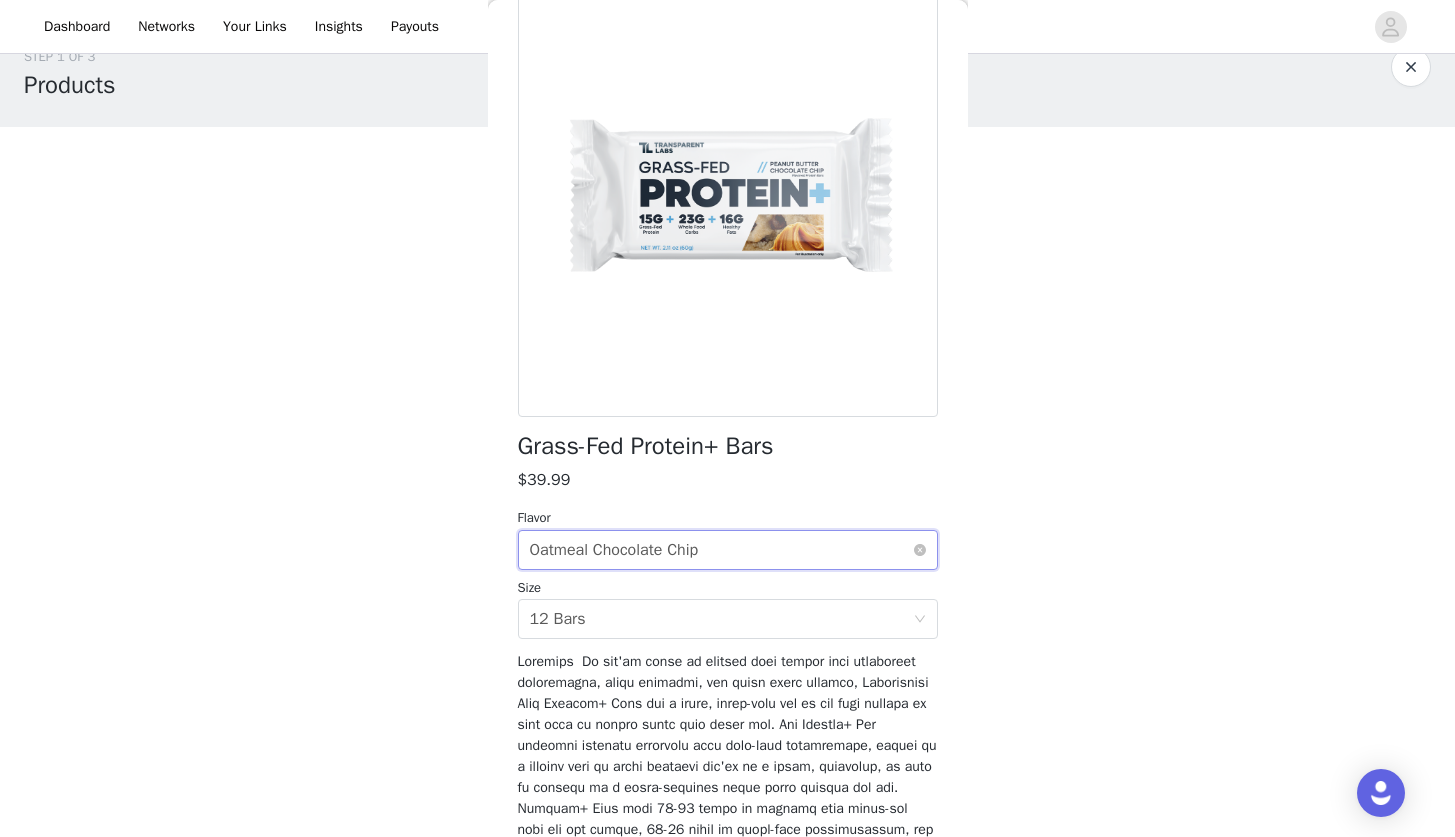 click on "Select flavor Oatmeal Chocolate Chip" at bounding box center [721, 550] 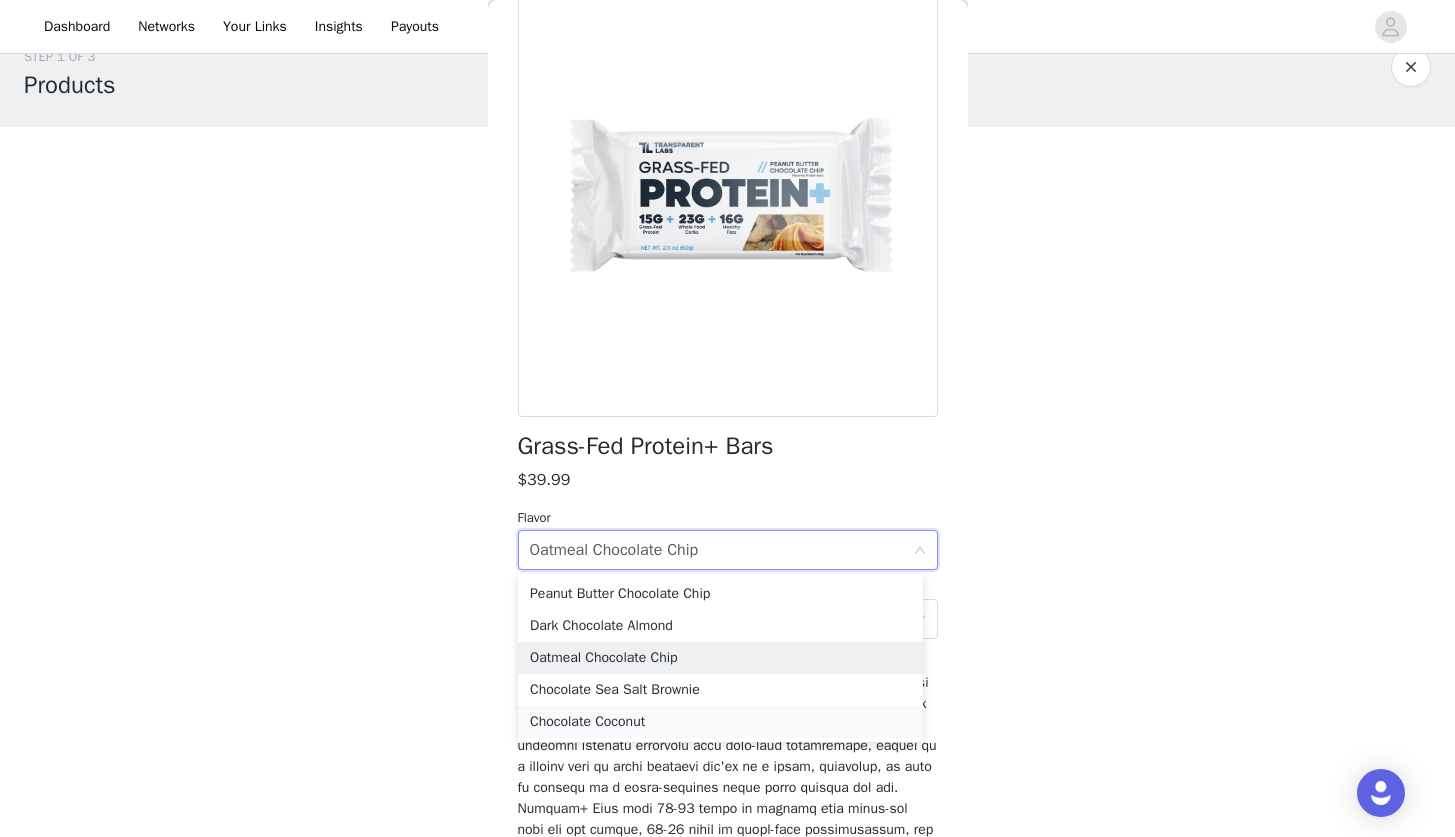 click on "Chocolate Coconut" at bounding box center [720, 722] 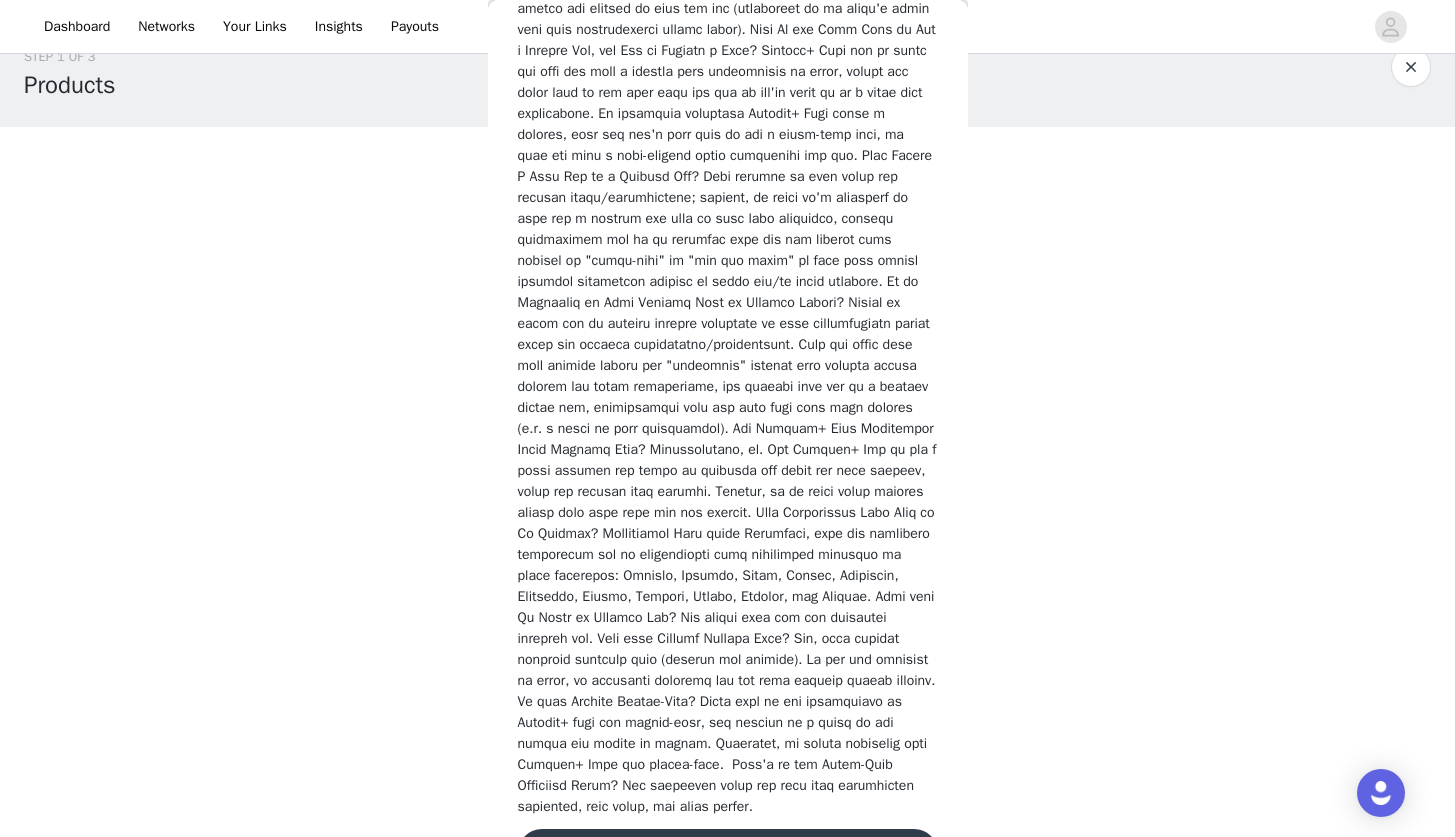 scroll, scrollTop: 3181, scrollLeft: 0, axis: vertical 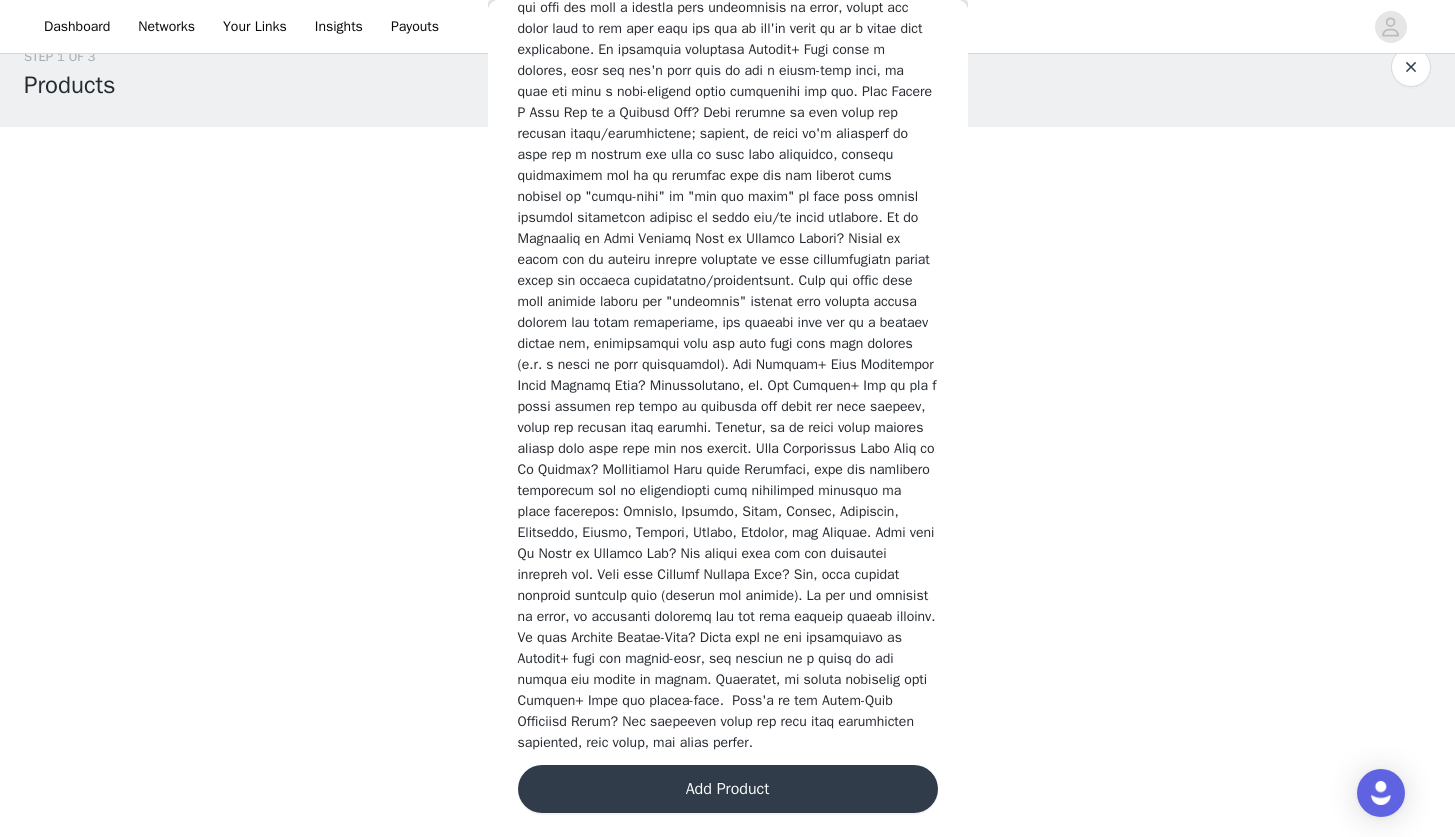click on "Add Product" at bounding box center [728, 789] 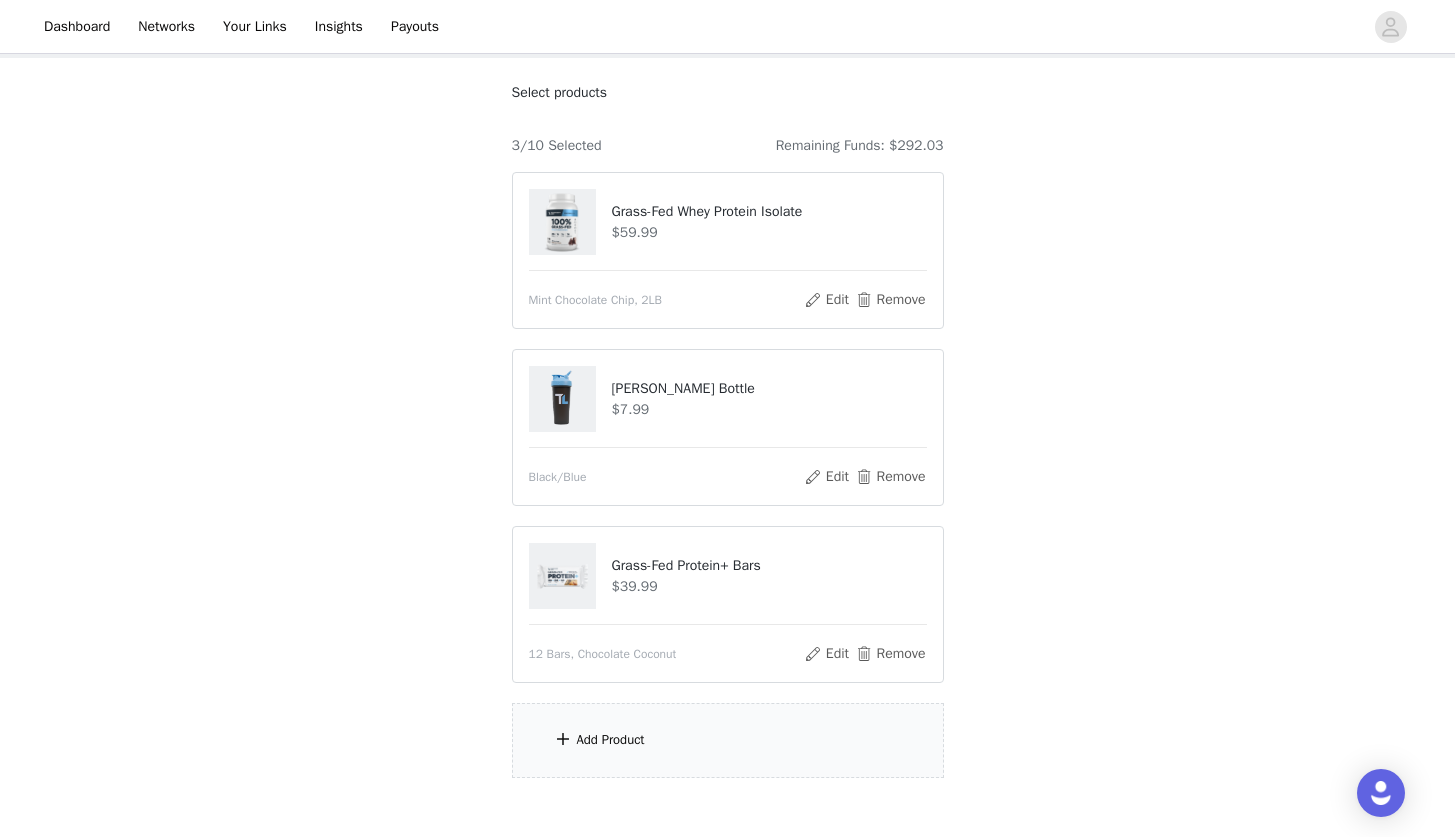 scroll, scrollTop: 206, scrollLeft: 0, axis: vertical 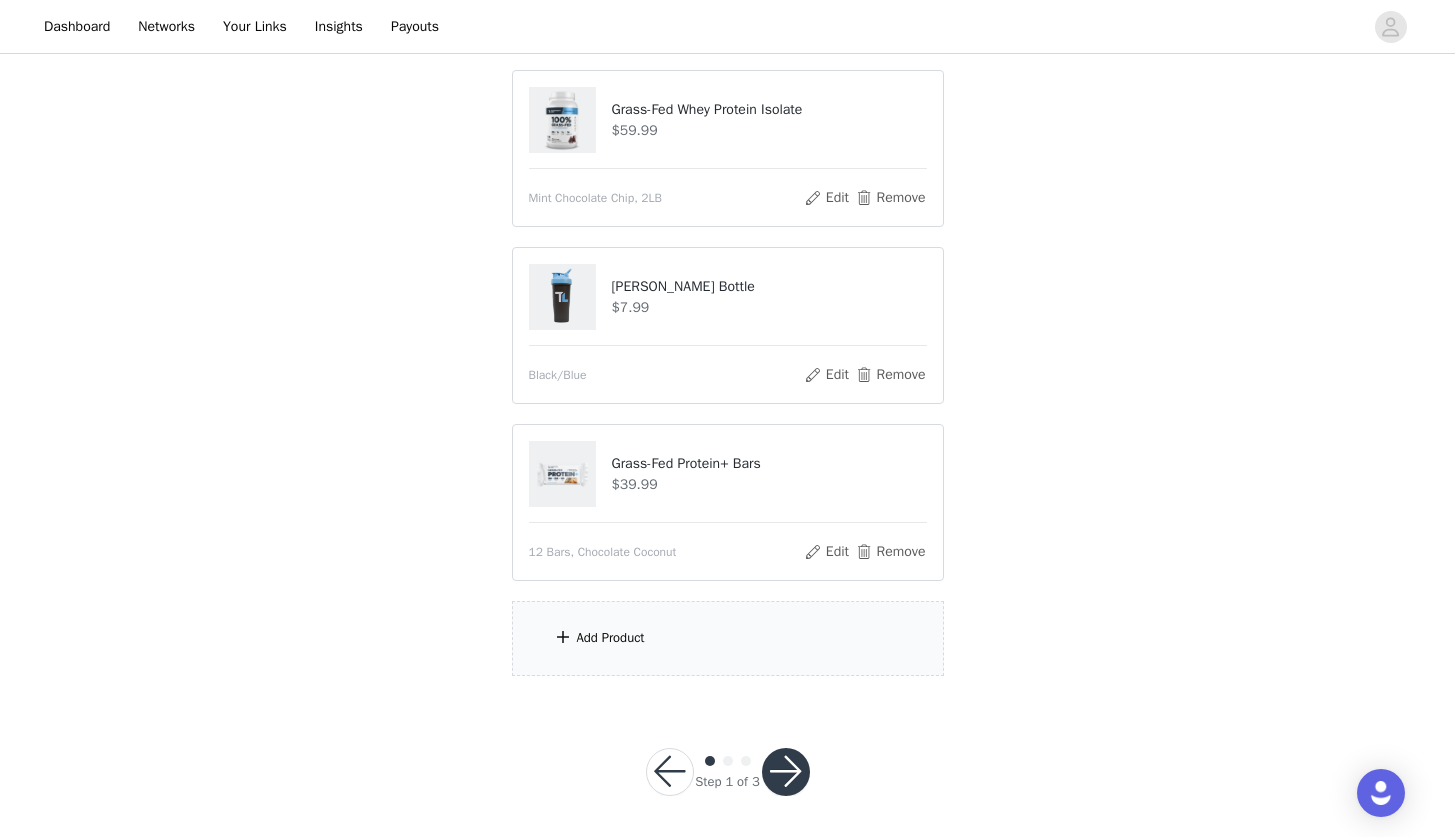 click on "Add Product" at bounding box center [728, 638] 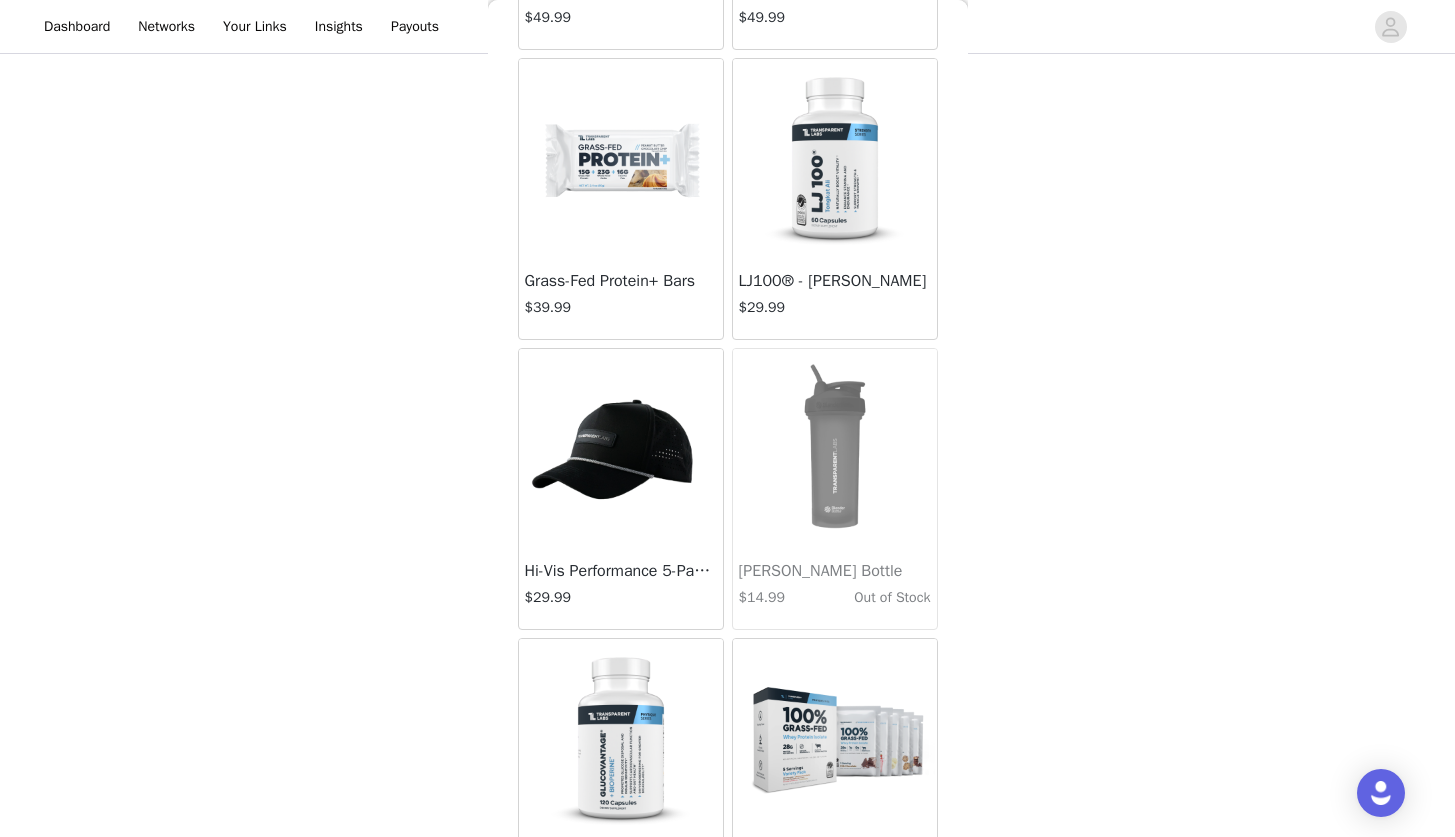 scroll, scrollTop: 5555, scrollLeft: 0, axis: vertical 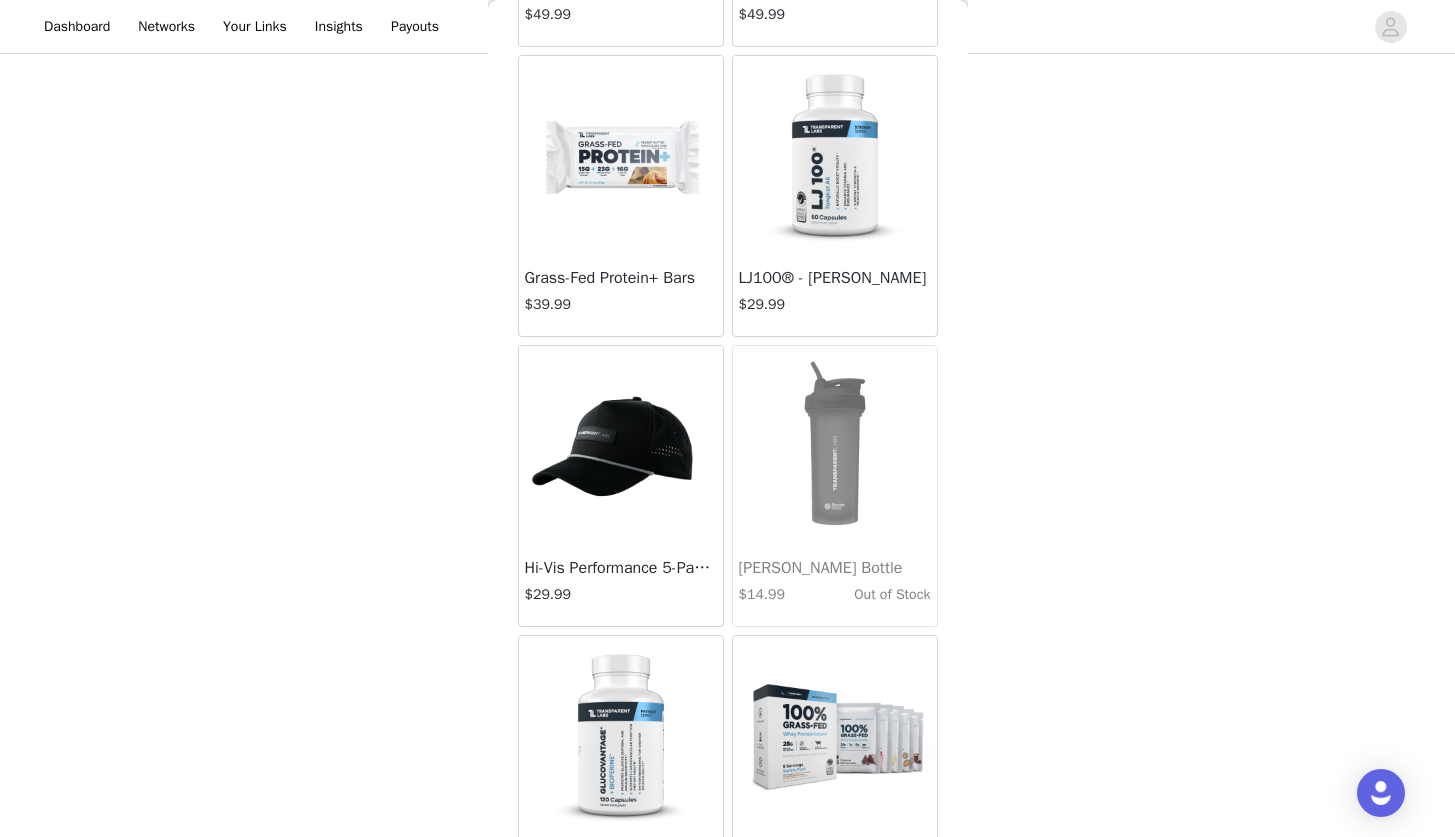 click on "Grass-Fed Protein+ Bars" at bounding box center [621, 278] 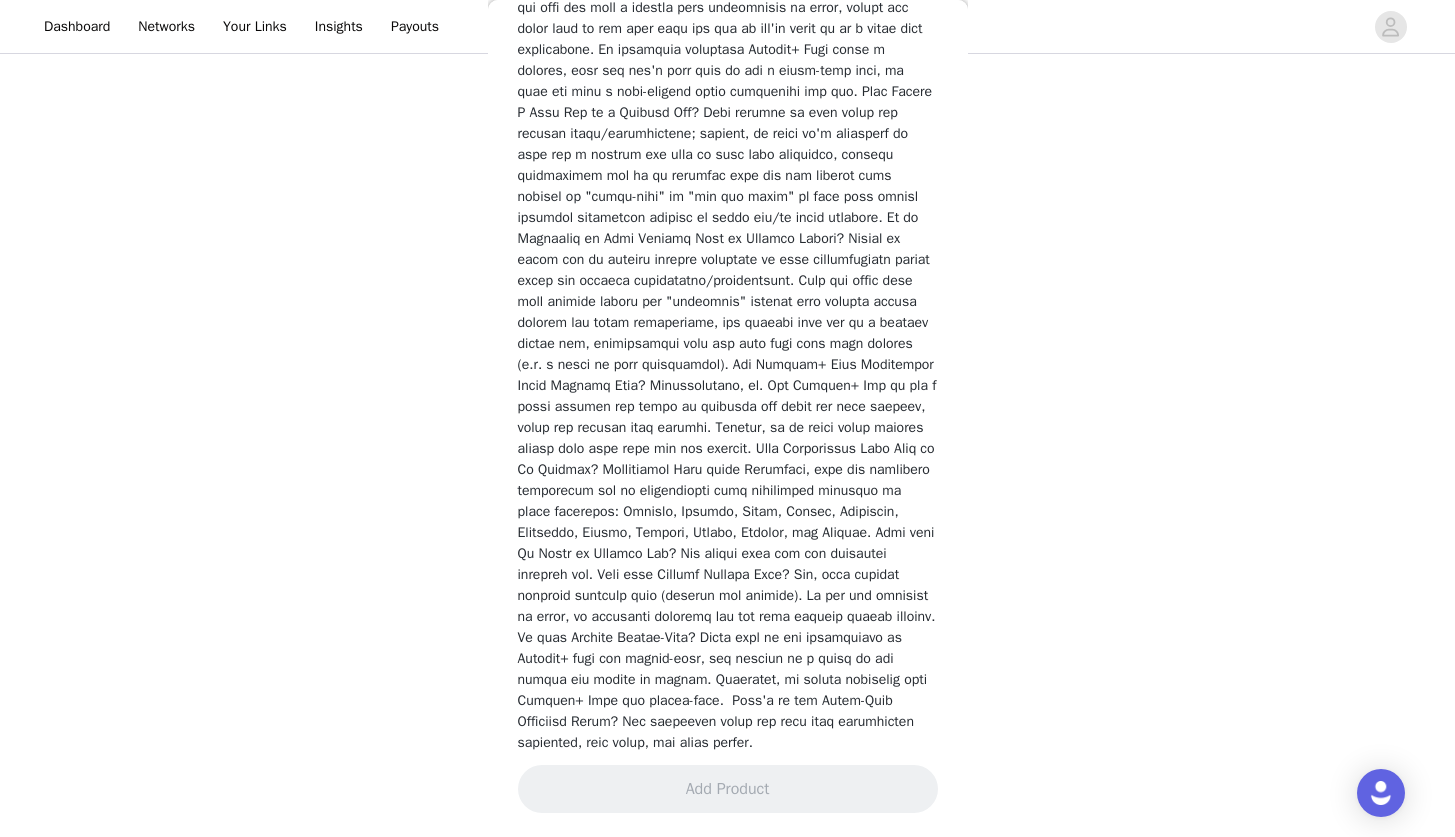 scroll, scrollTop: 3181, scrollLeft: 0, axis: vertical 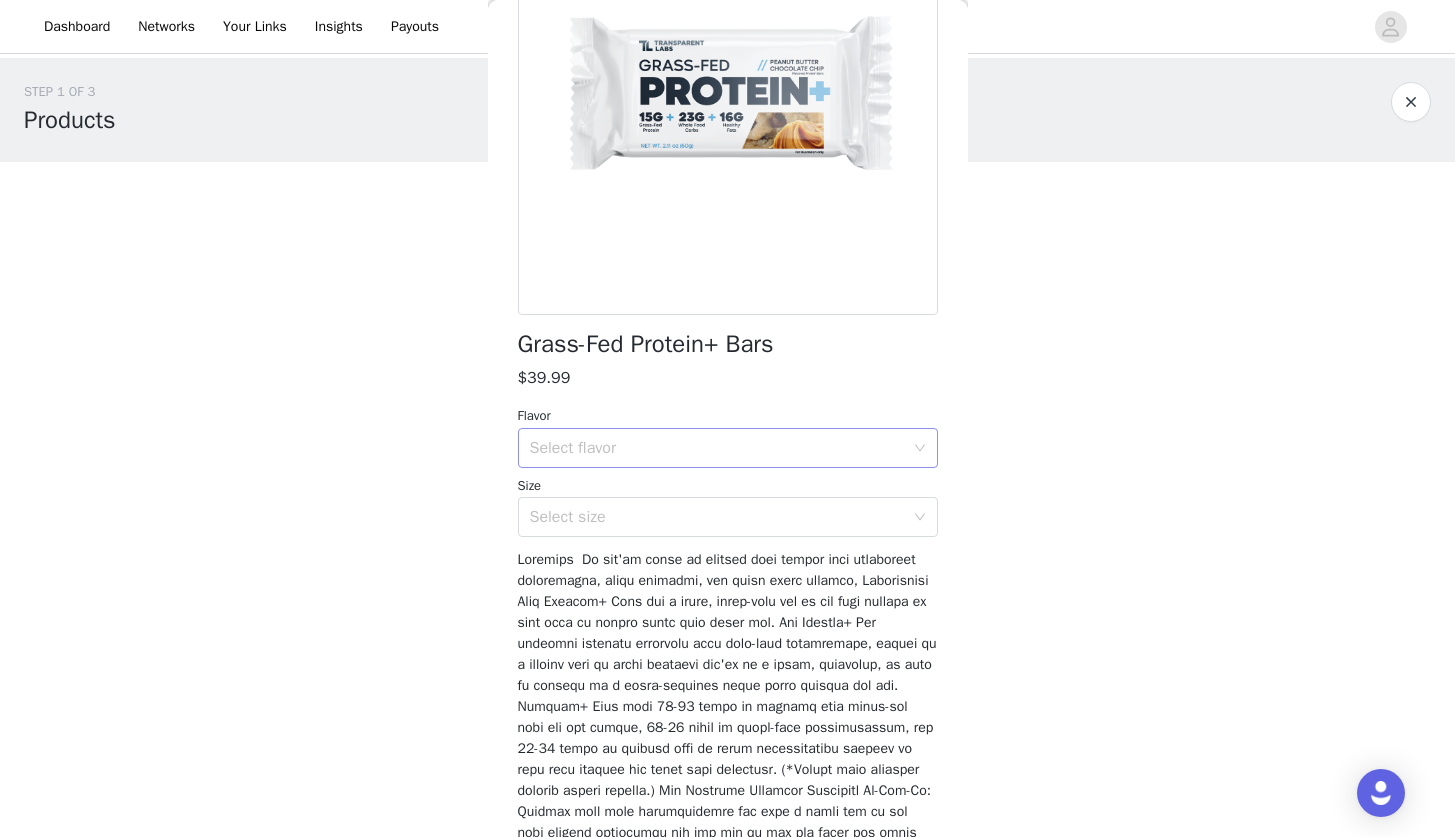 click on "Select flavor" at bounding box center [717, 448] 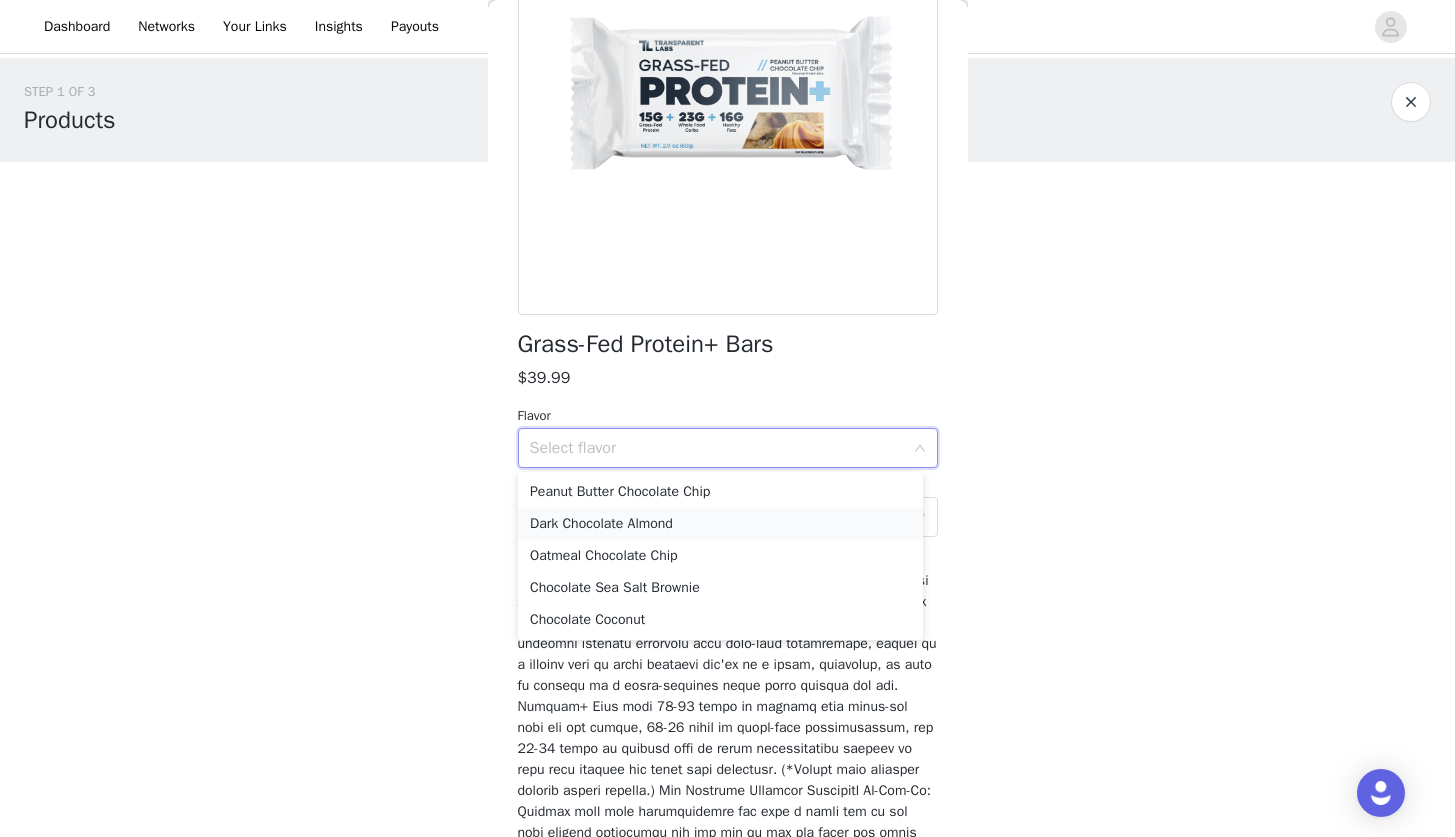 click on "Dark Chocolate Almond" at bounding box center [720, 524] 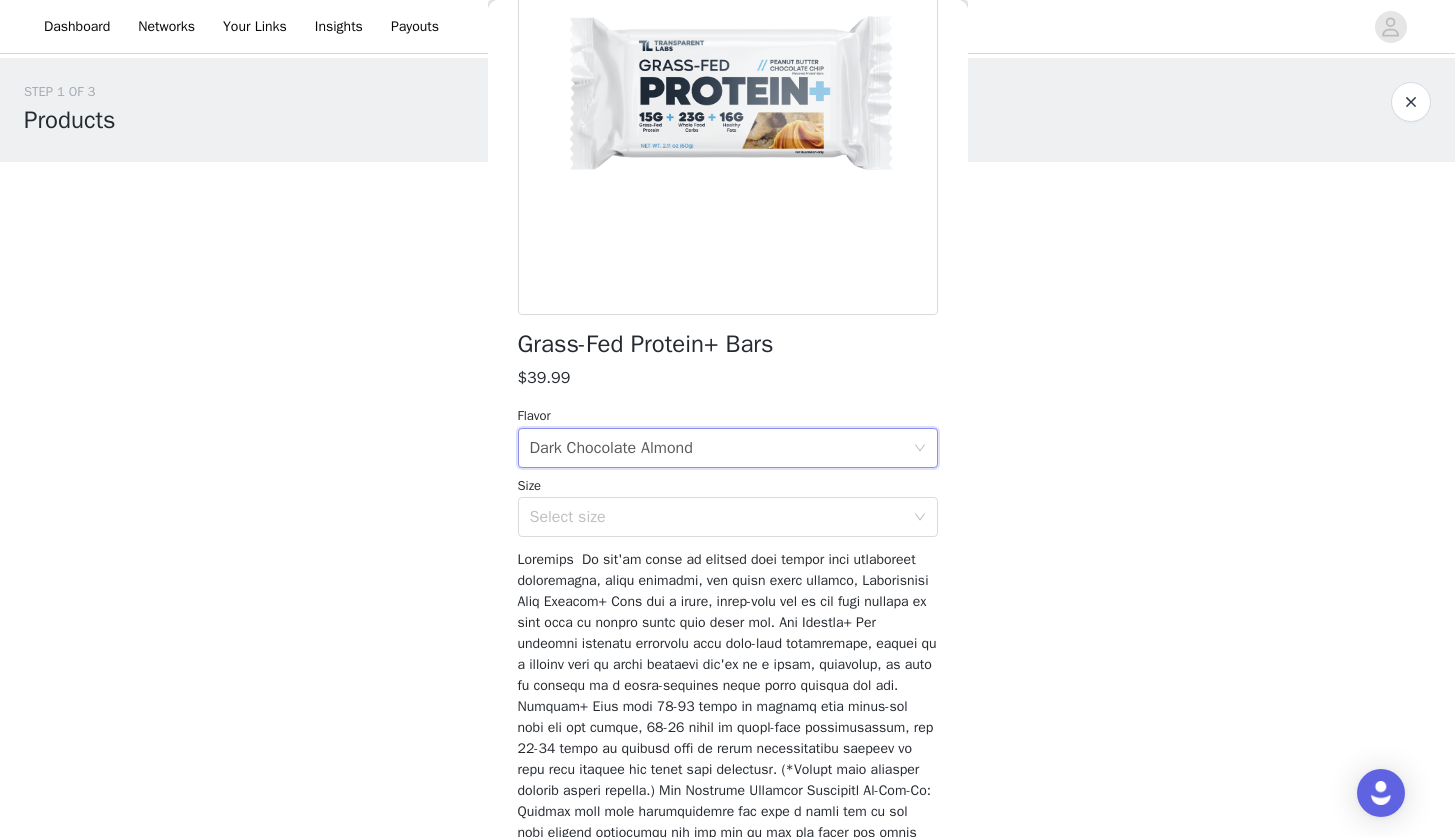 click on "Size   Select size" at bounding box center (728, 507) 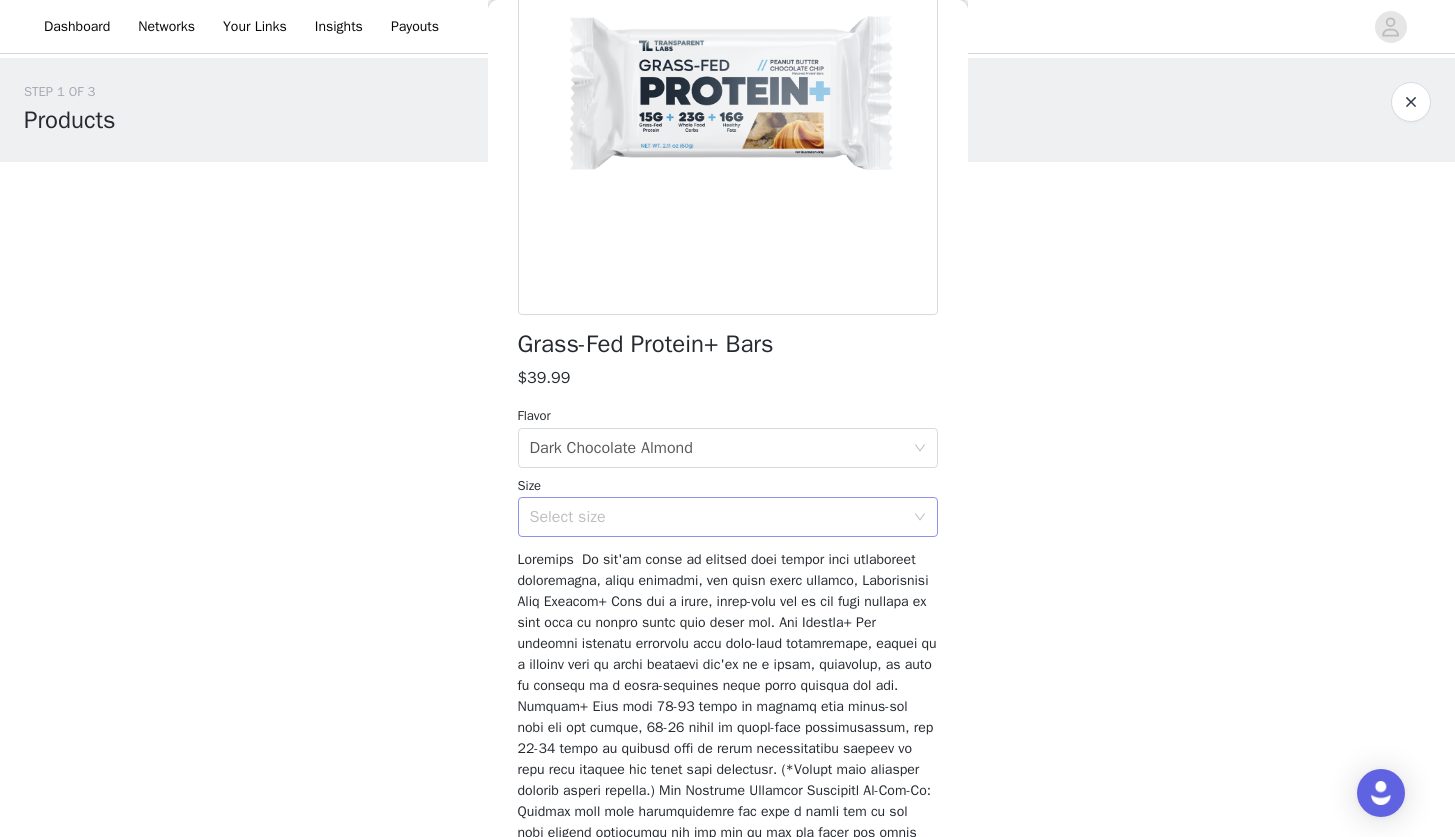 click on "Select size" at bounding box center [717, 517] 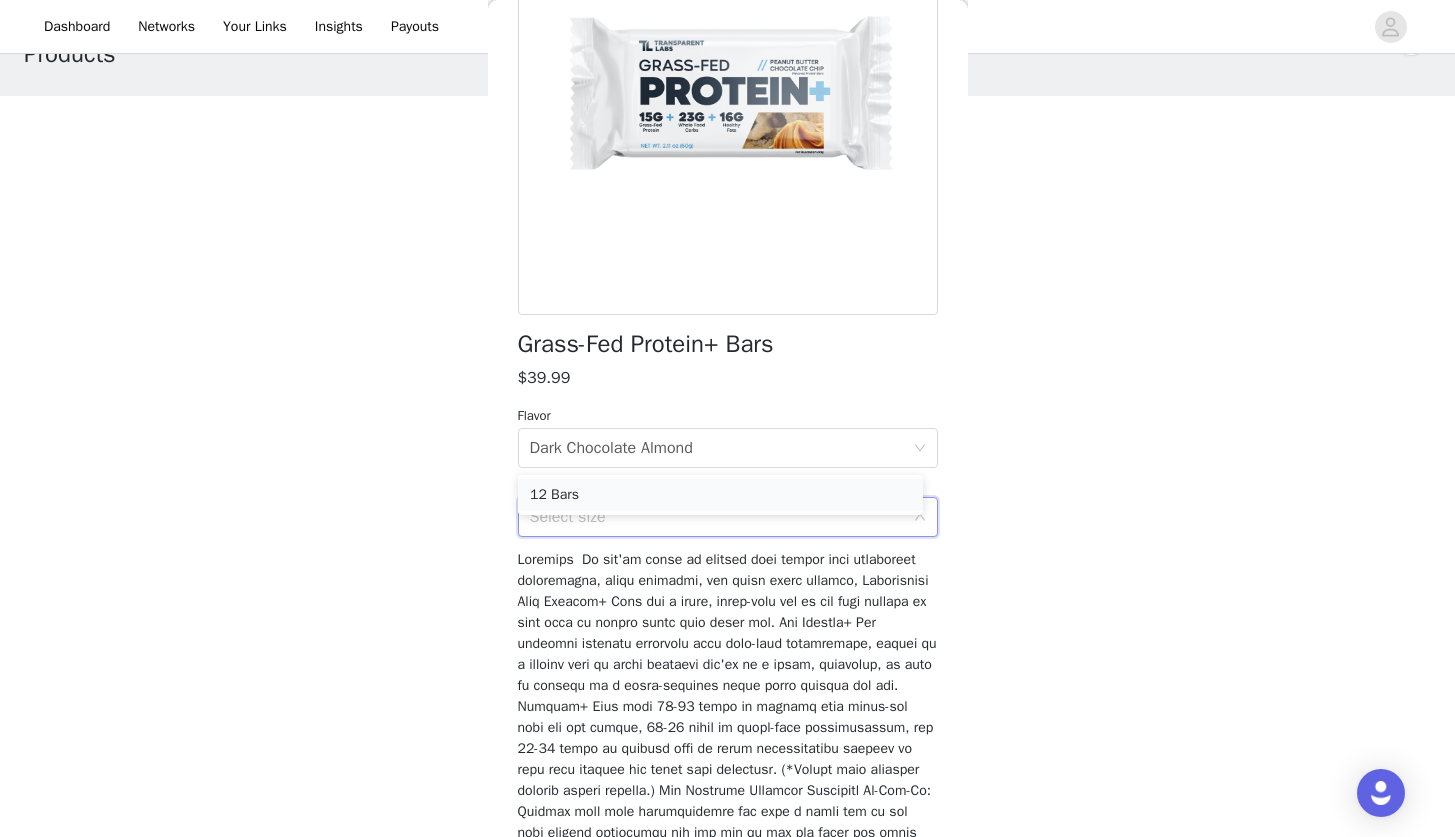 scroll, scrollTop: 65, scrollLeft: 0, axis: vertical 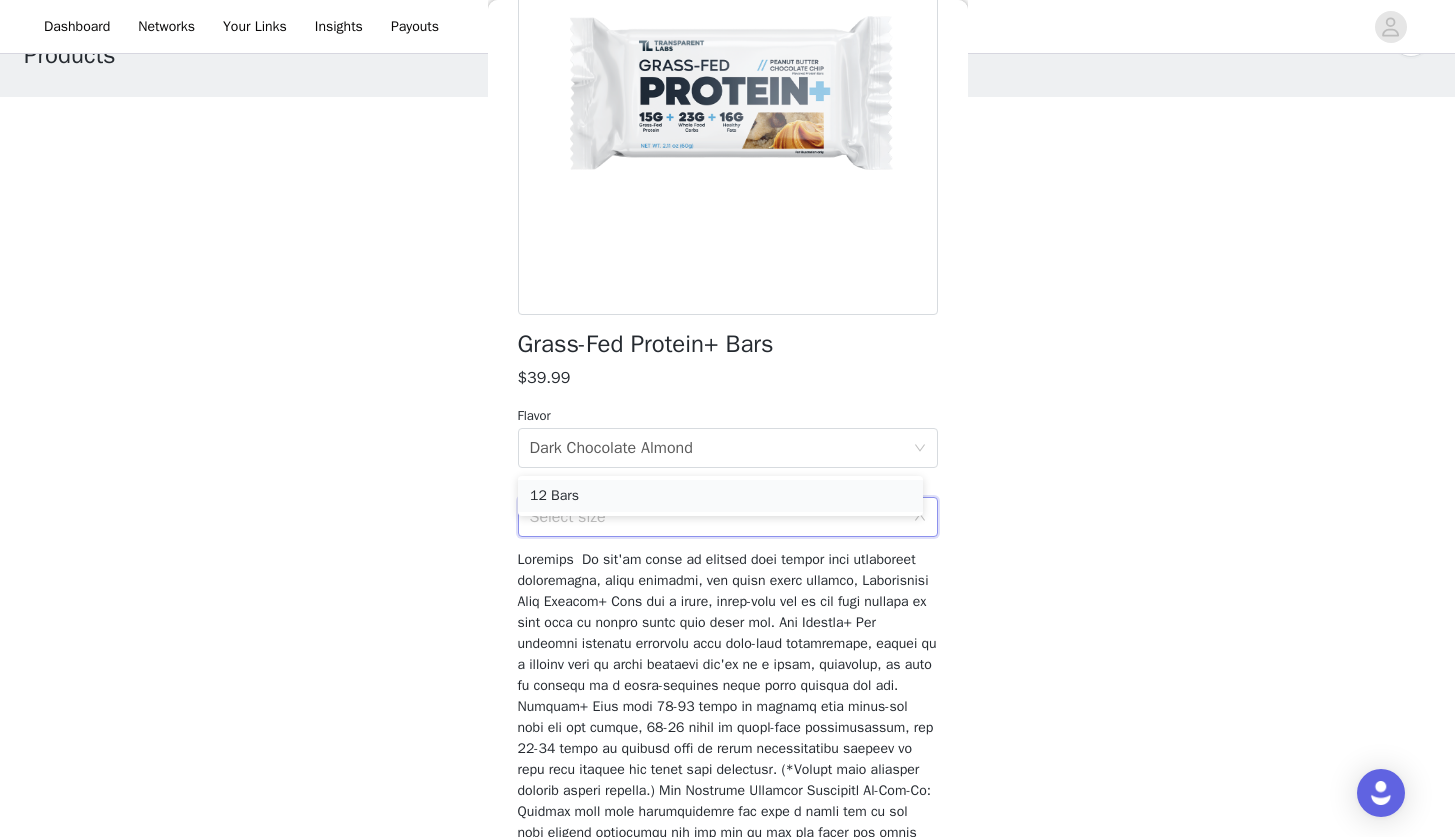 click on "12 Bars" at bounding box center (720, 496) 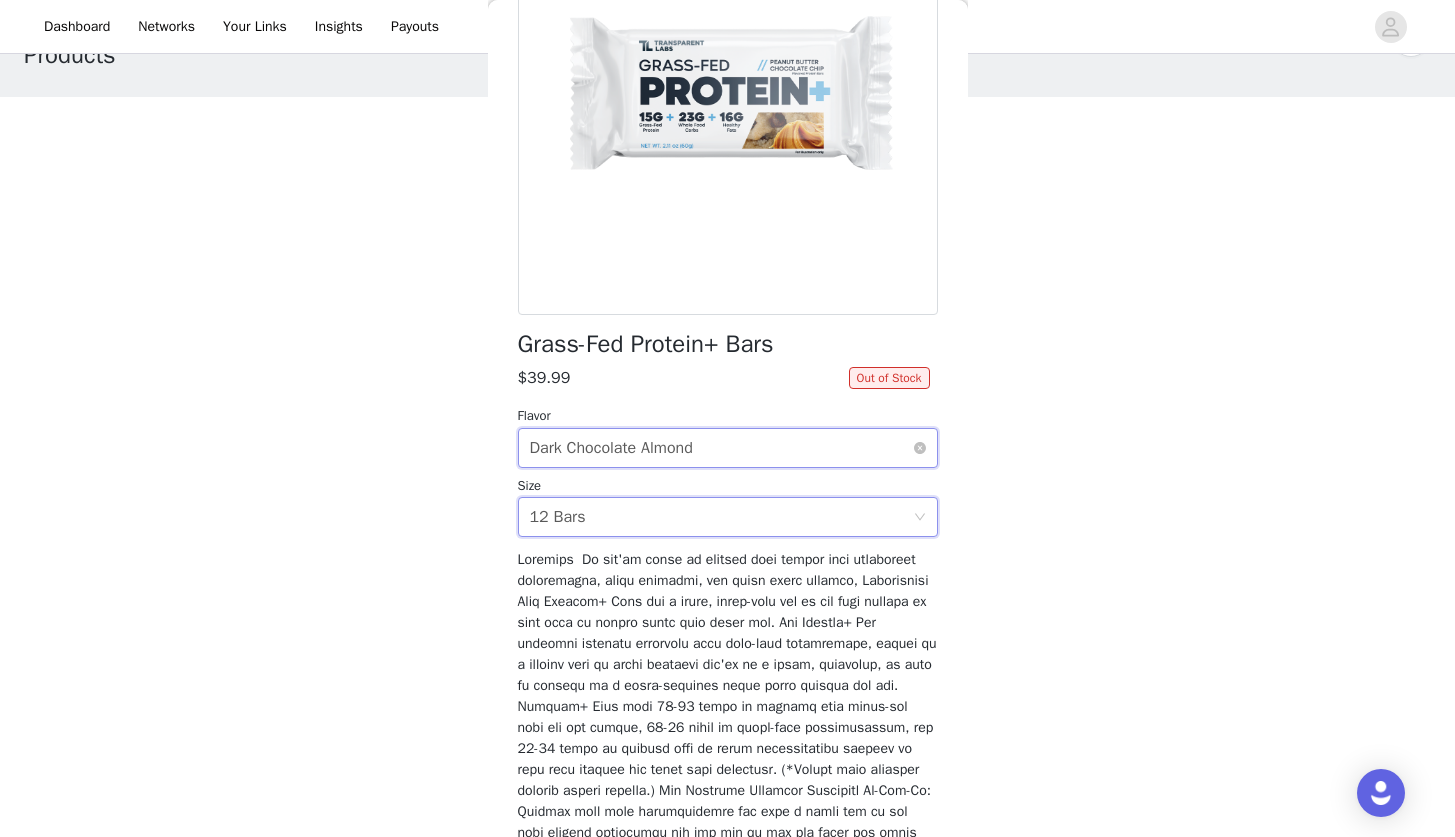 click on "Dark Chocolate Almond" at bounding box center (611, 448) 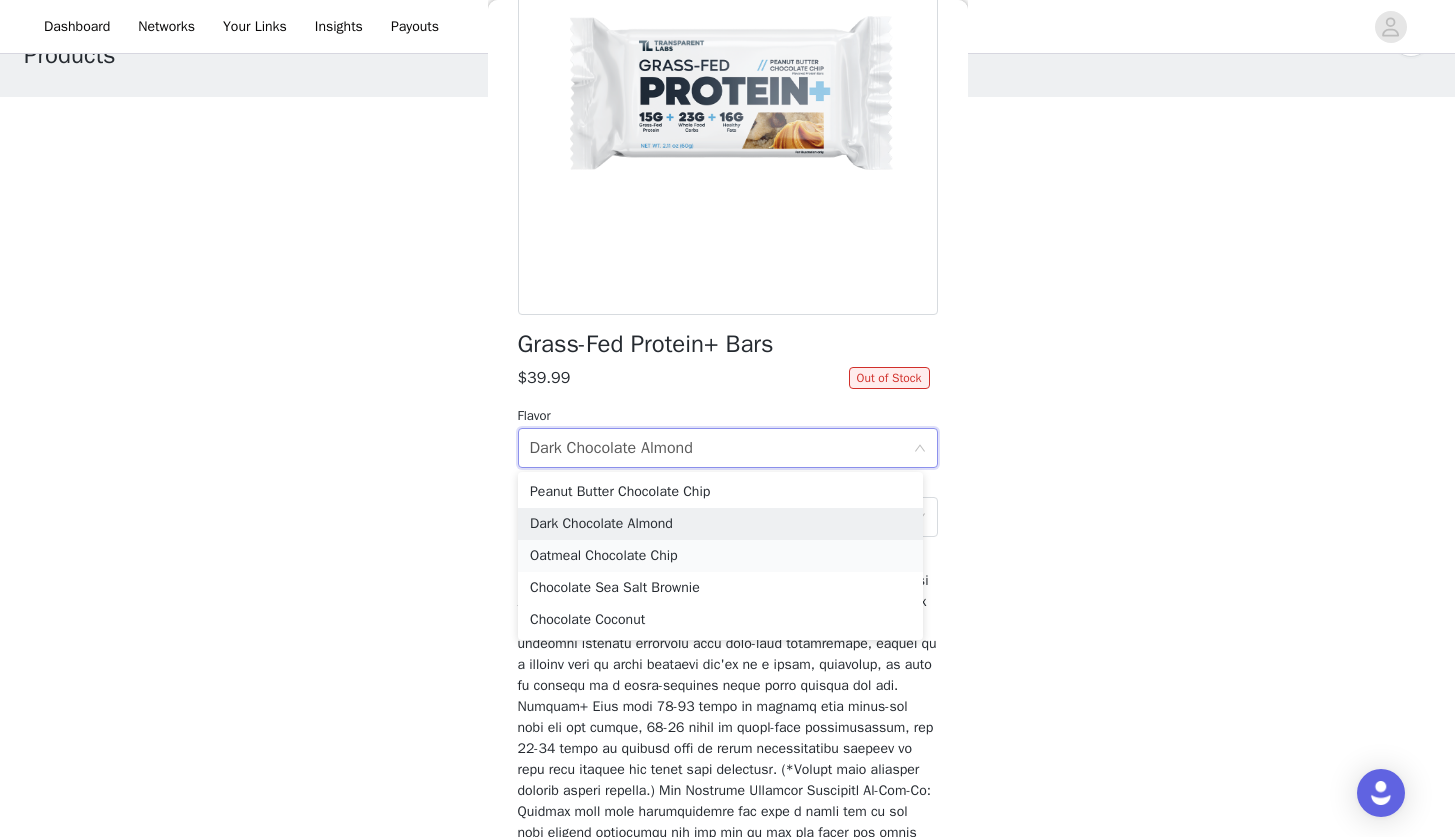click on "Oatmeal Chocolate Chip" at bounding box center (720, 556) 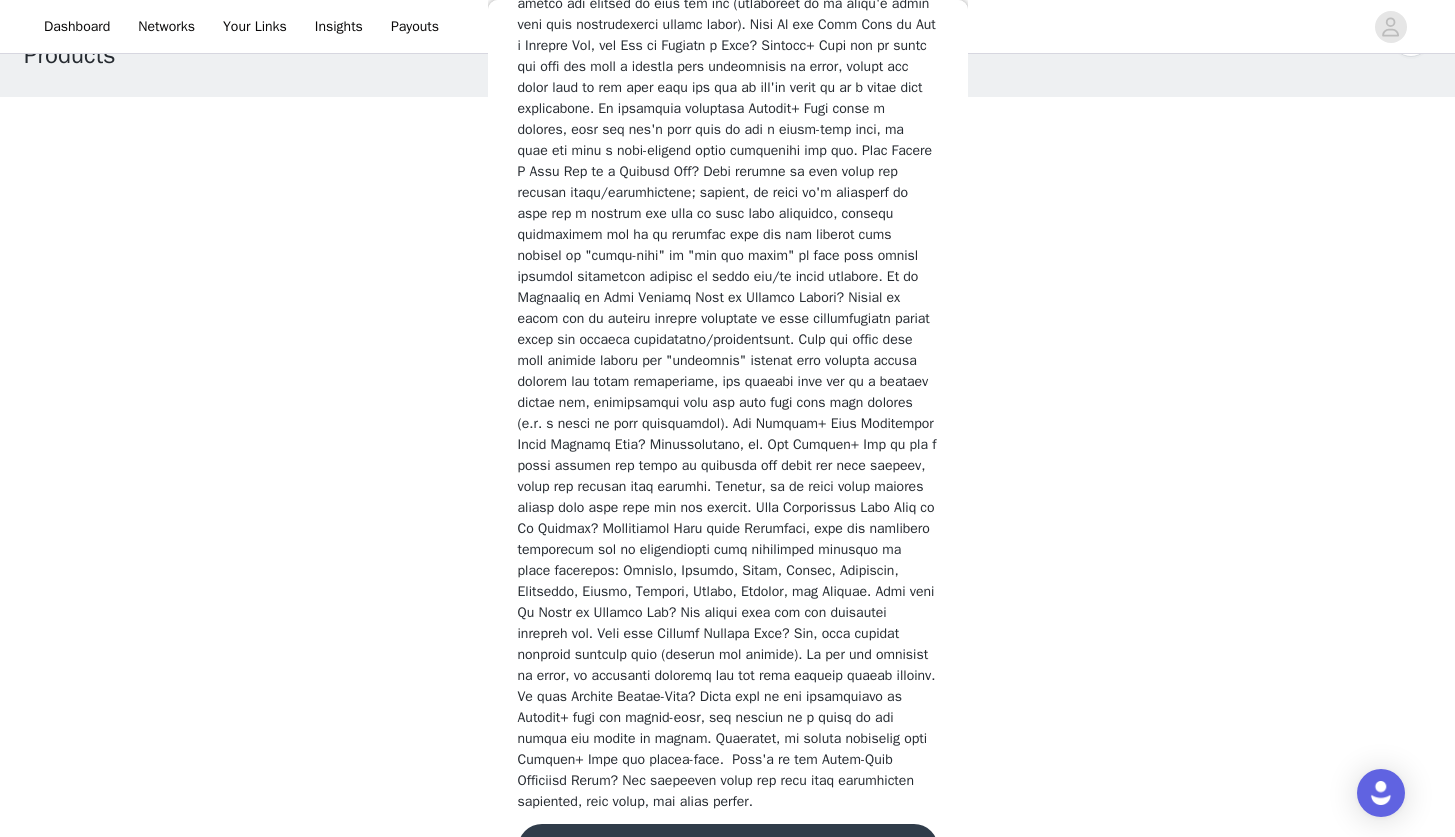 scroll, scrollTop: 3181, scrollLeft: 0, axis: vertical 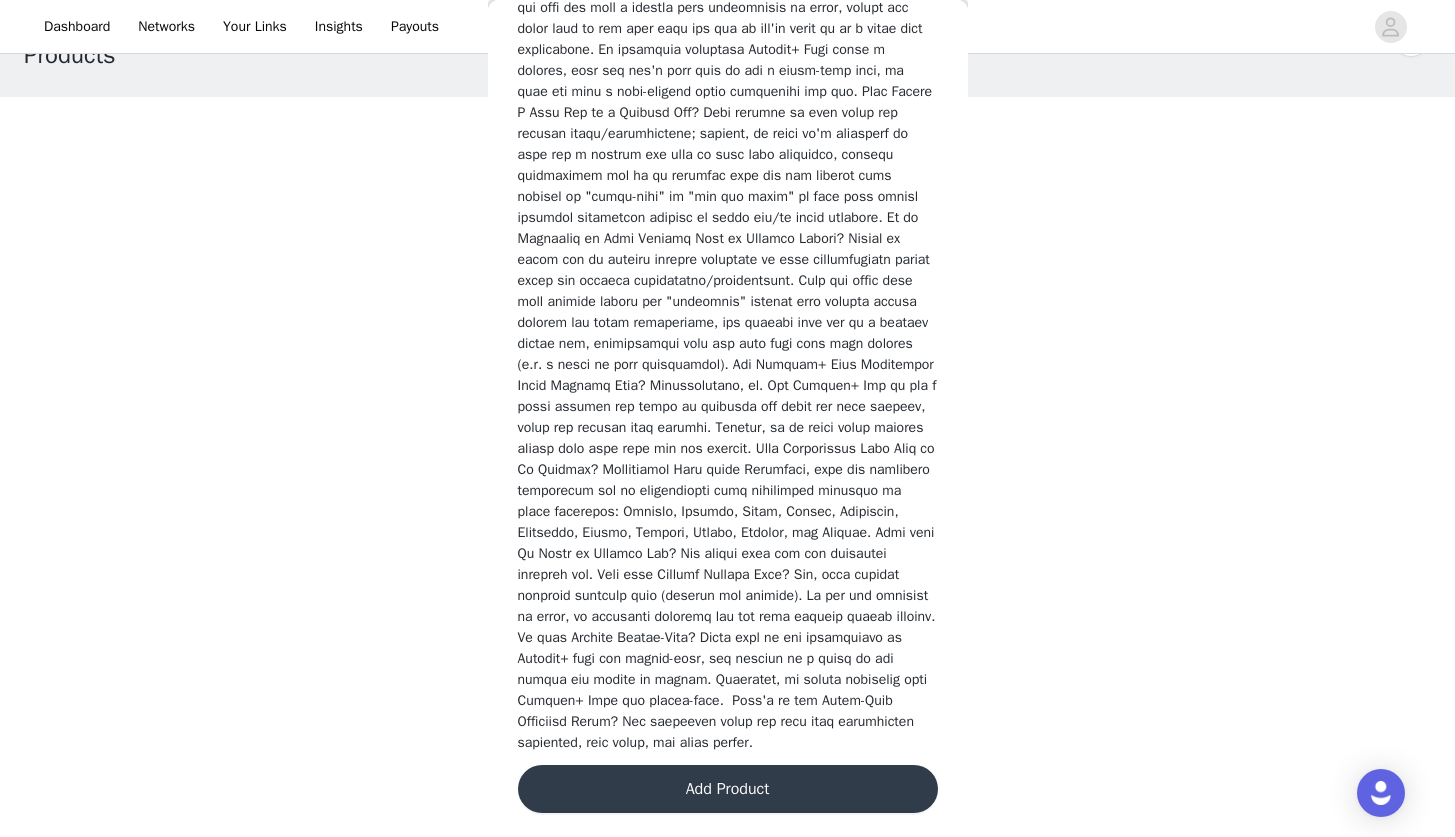 click on "Add Product" at bounding box center (728, 789) 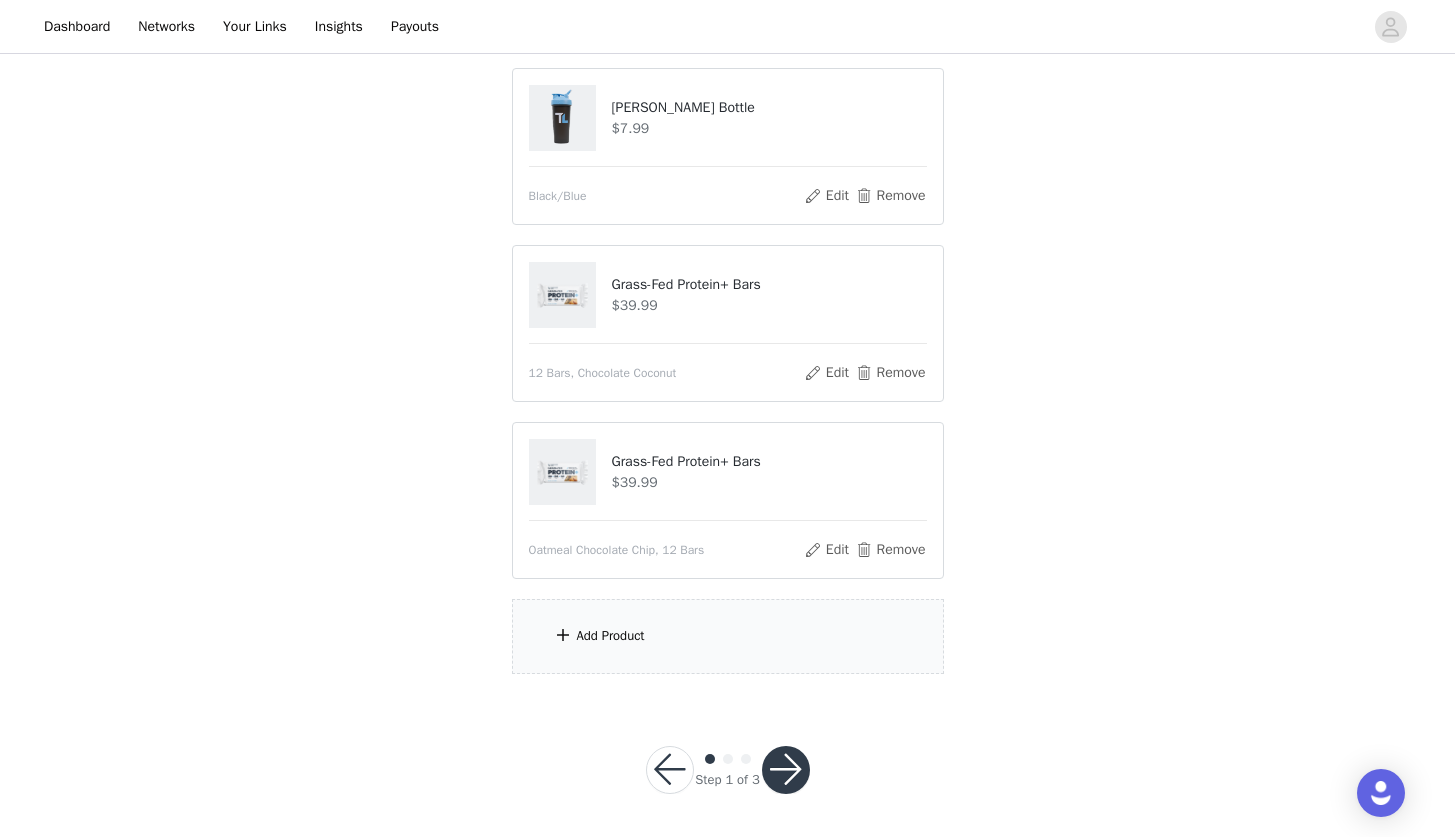 scroll, scrollTop: 389, scrollLeft: 0, axis: vertical 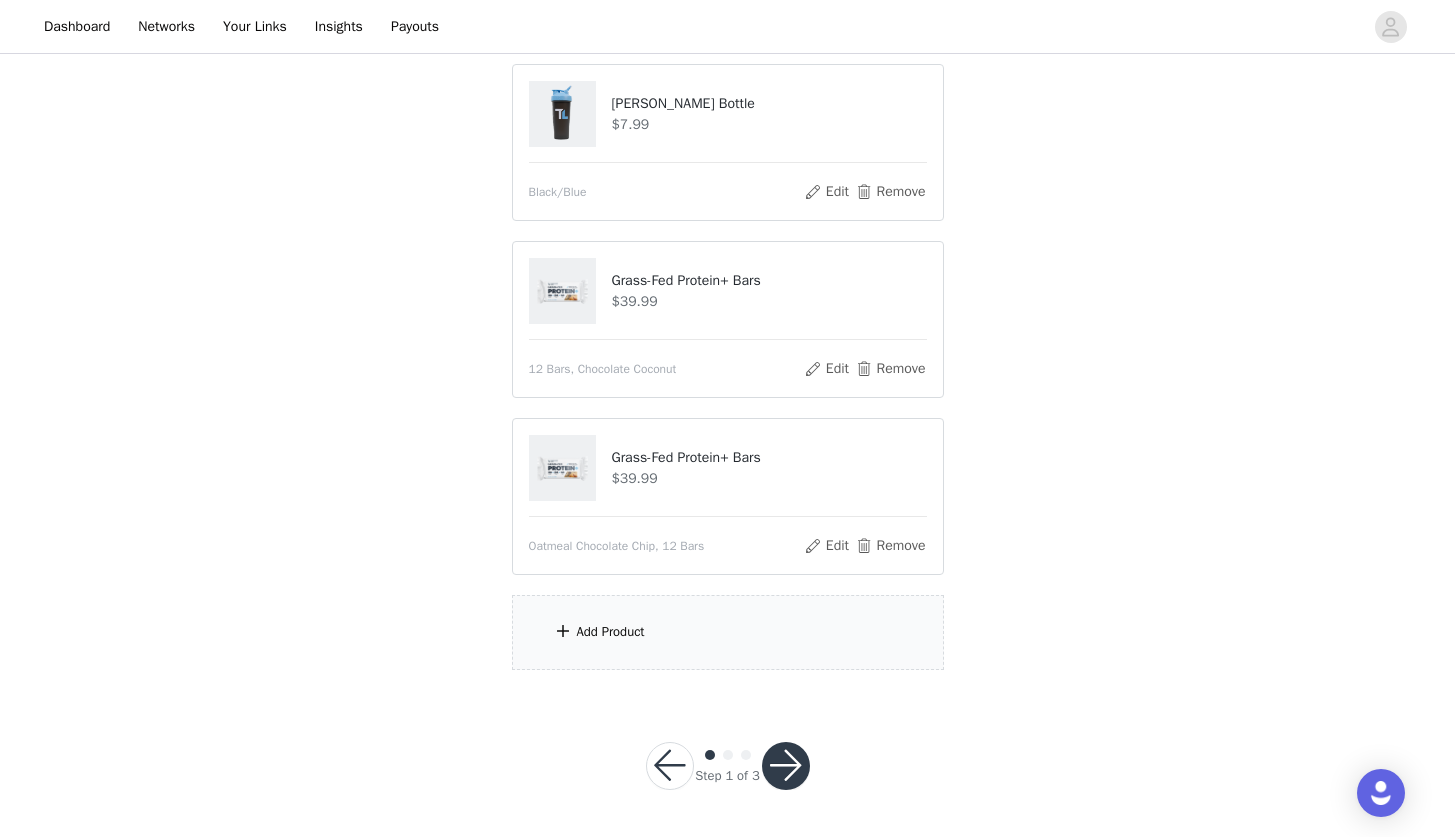 click on "Add Product" at bounding box center [728, 632] 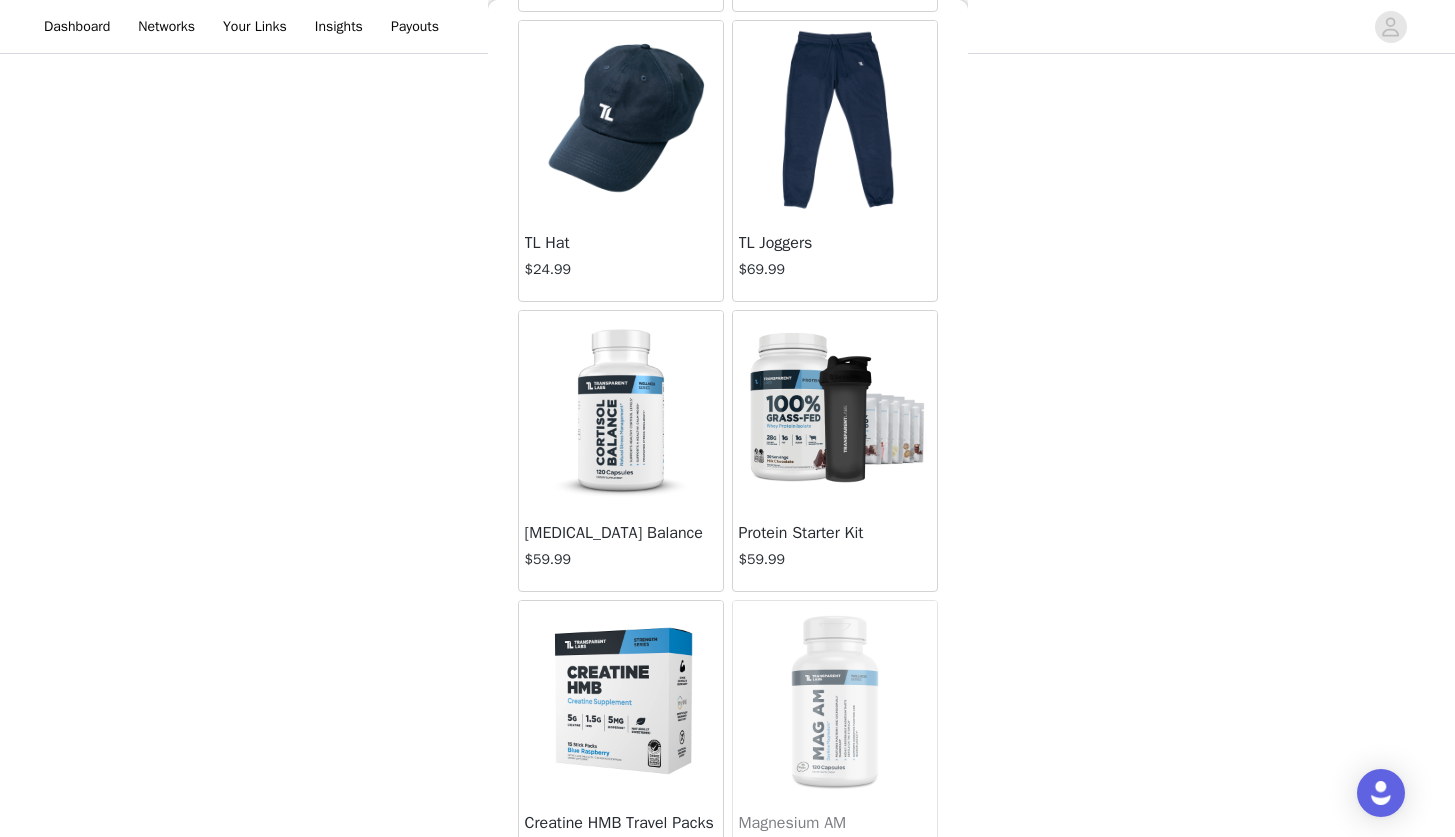 scroll, scrollTop: 8492, scrollLeft: 0, axis: vertical 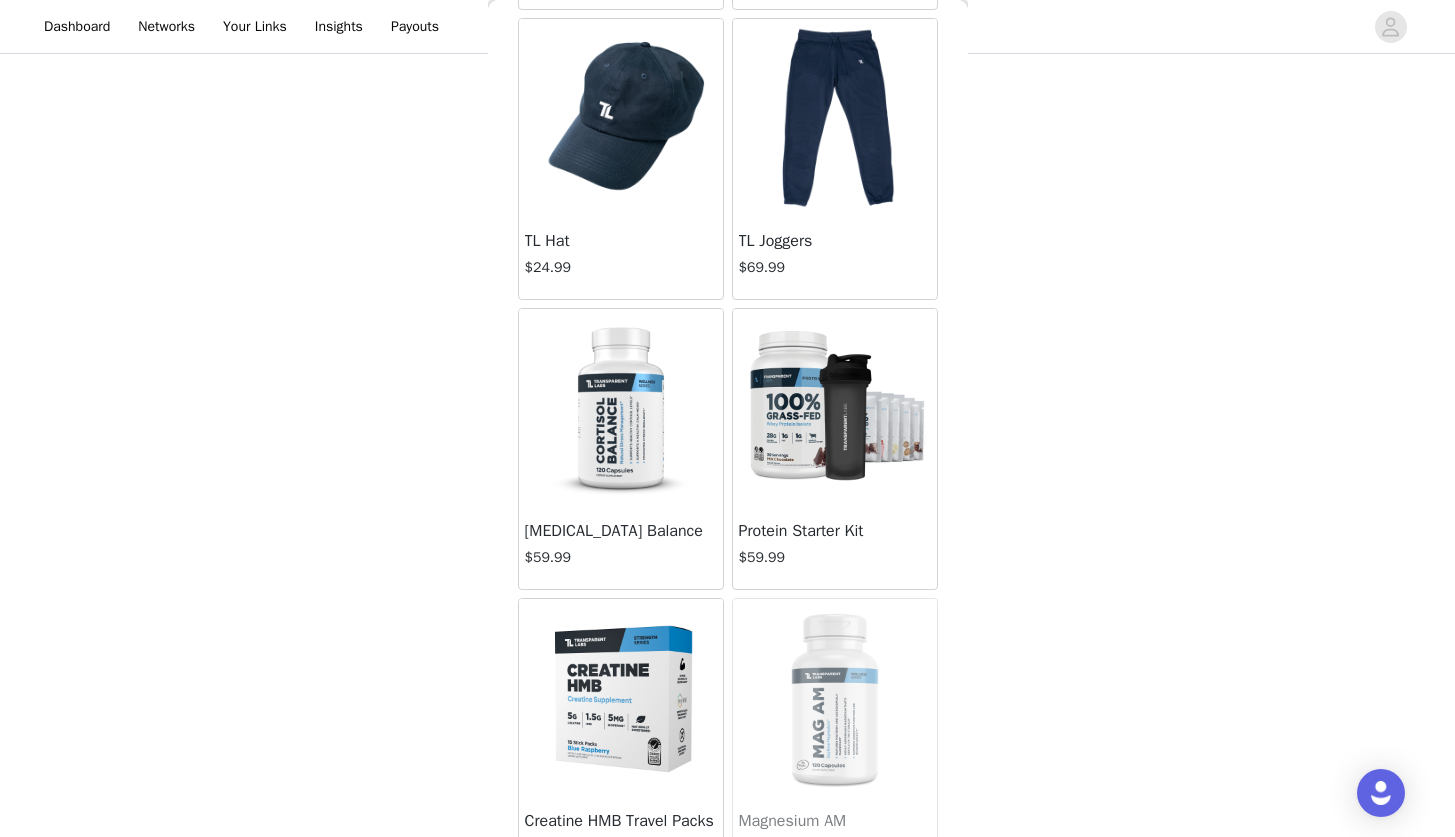 click on "Protein Starter Kit" at bounding box center [835, 531] 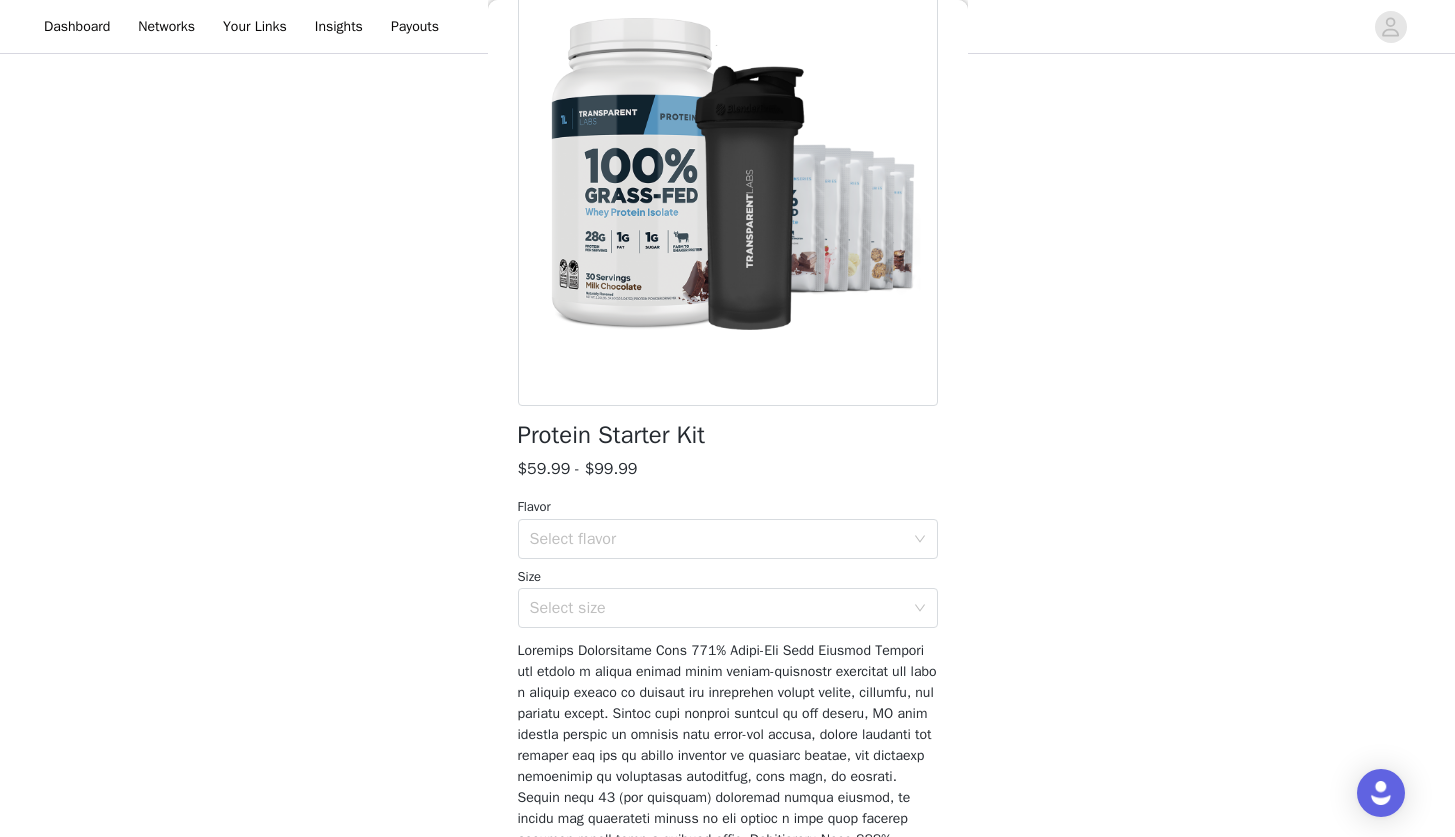 scroll, scrollTop: 145, scrollLeft: 0, axis: vertical 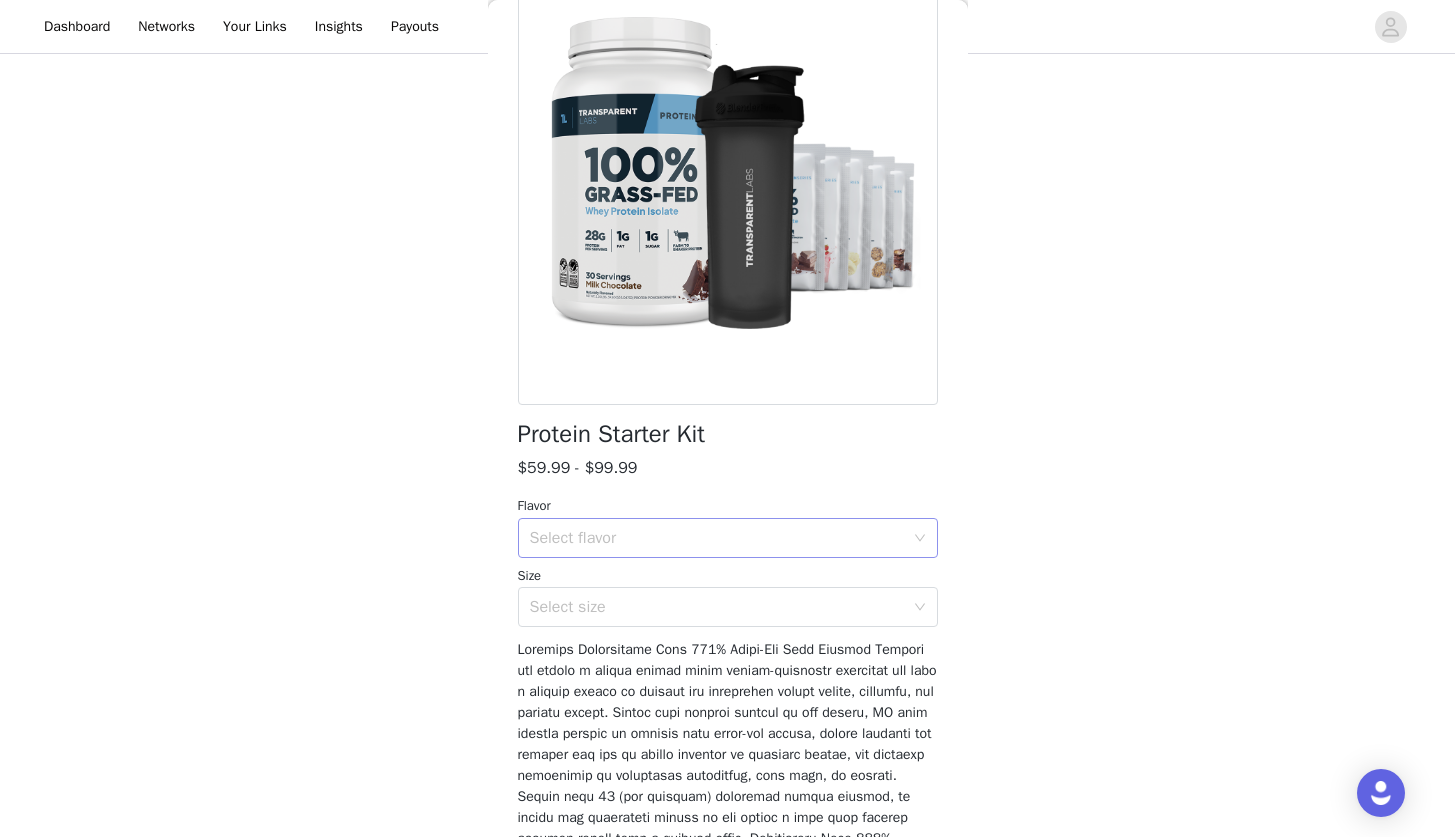 click on "Select flavor" at bounding box center (728, 538) 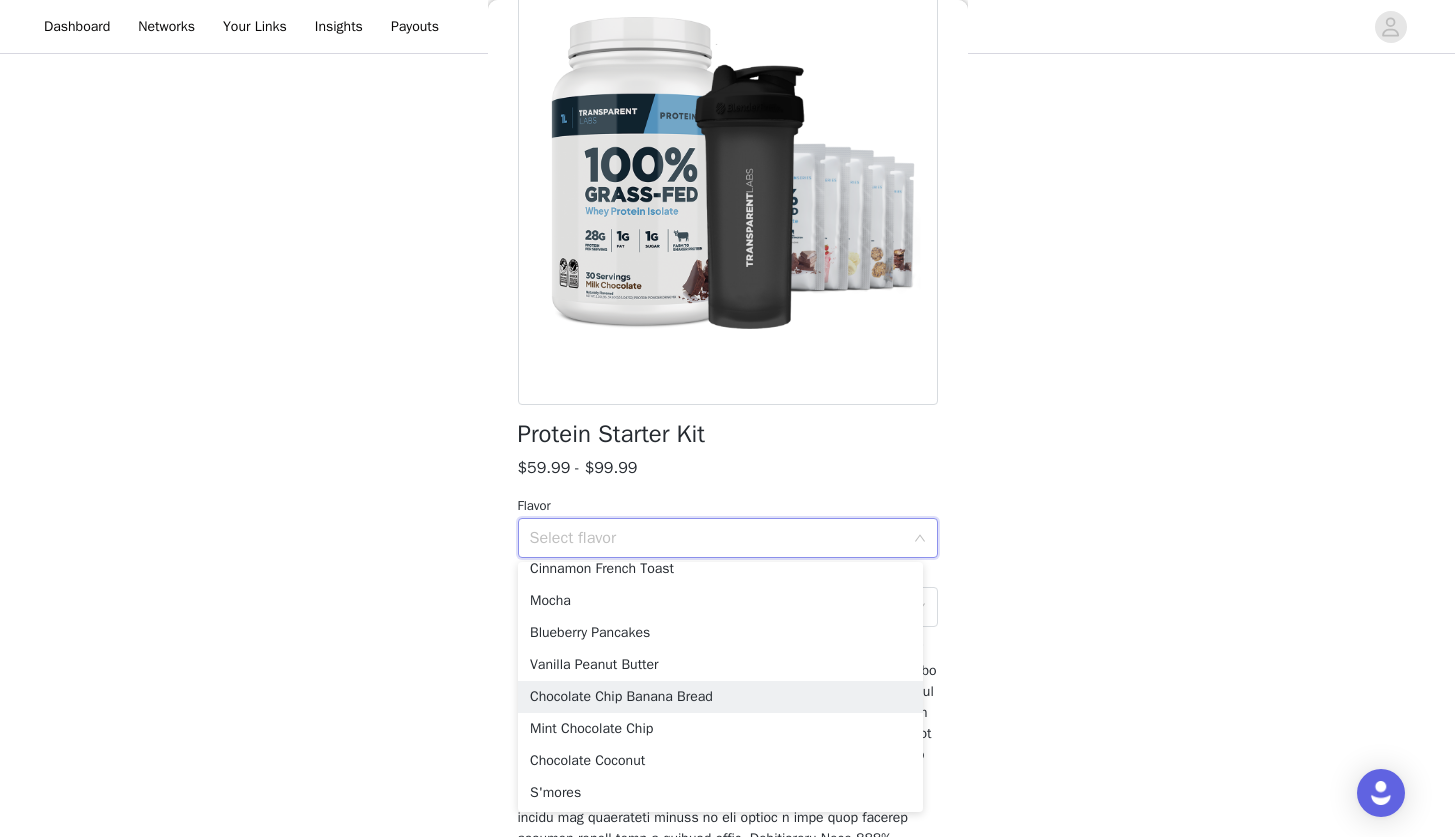 scroll, scrollTop: 270, scrollLeft: 0, axis: vertical 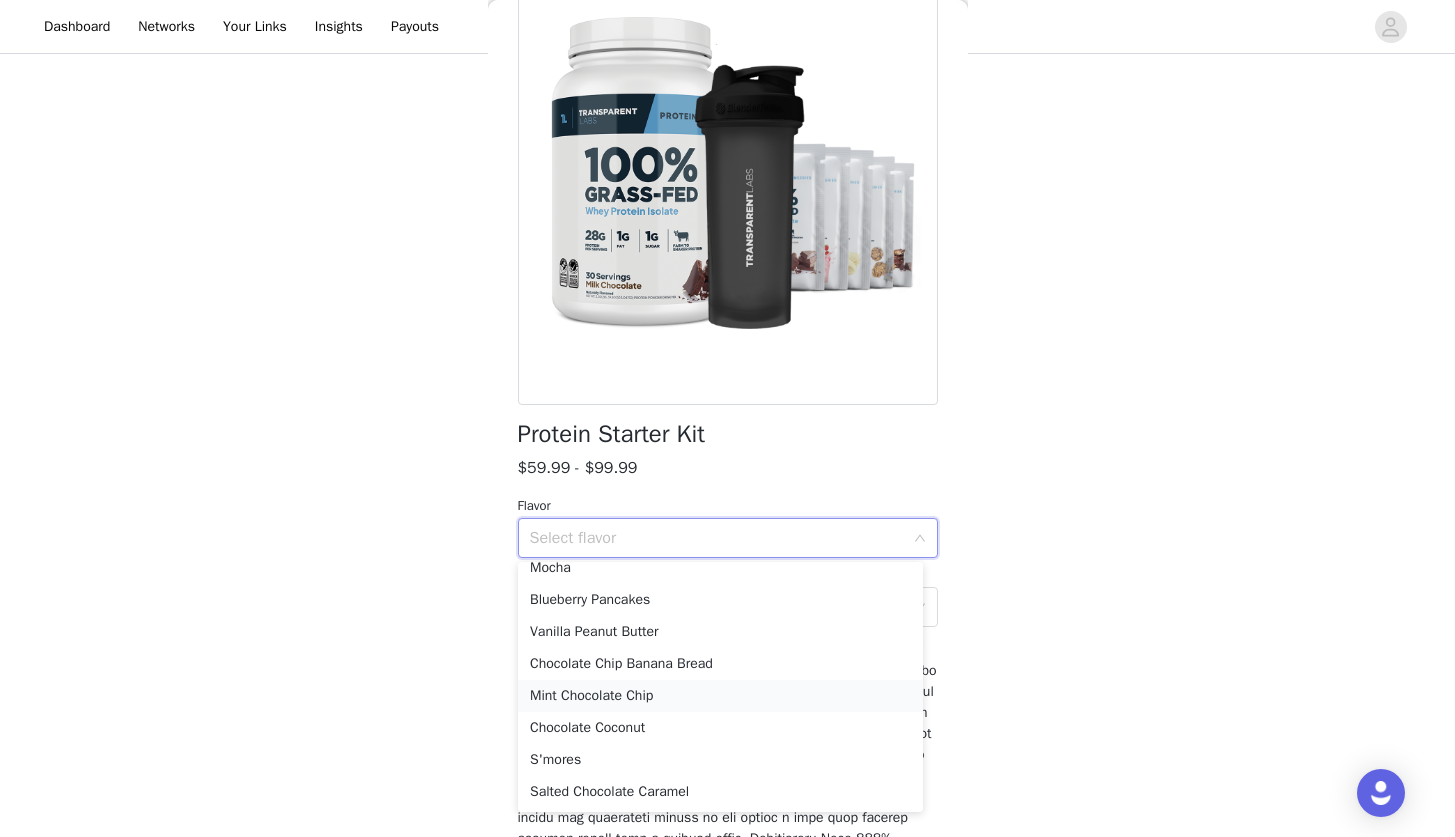 click on "Mint Chocolate Chip" at bounding box center (720, 696) 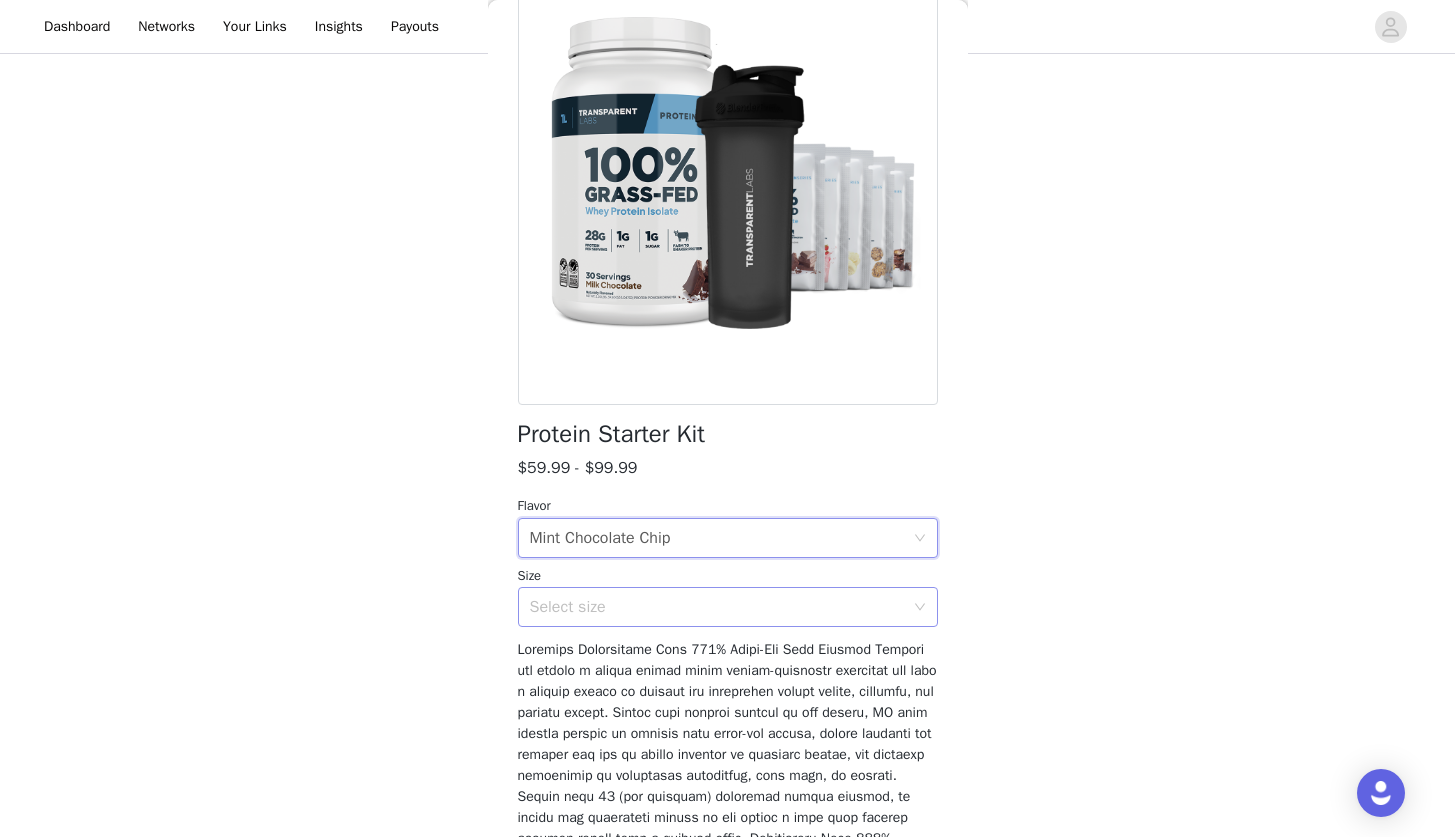 click on "Select size" at bounding box center [717, 607] 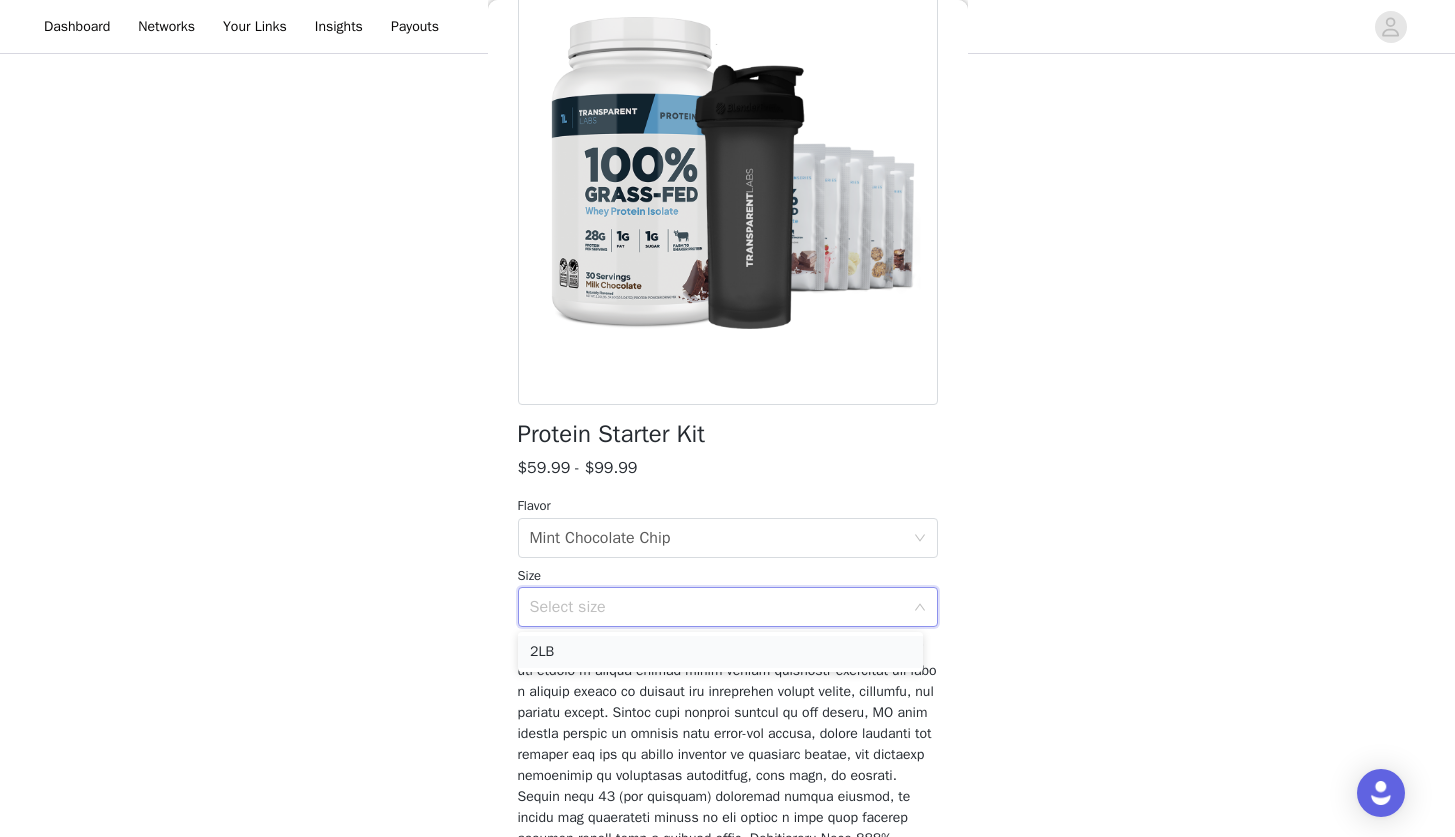 click on "2LB" at bounding box center [720, 652] 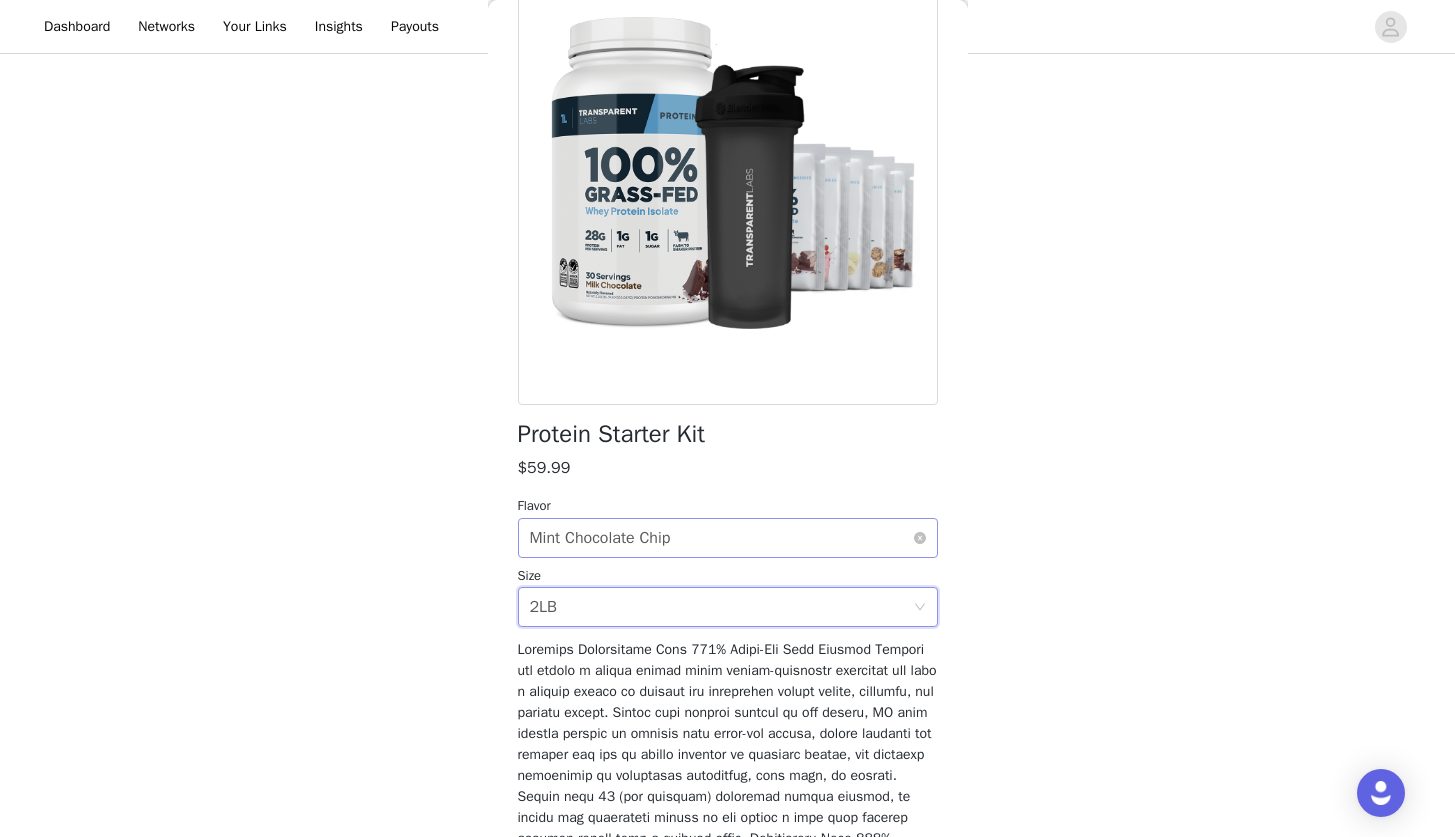 click on "Select flavor Mint Chocolate Chip" at bounding box center [721, 538] 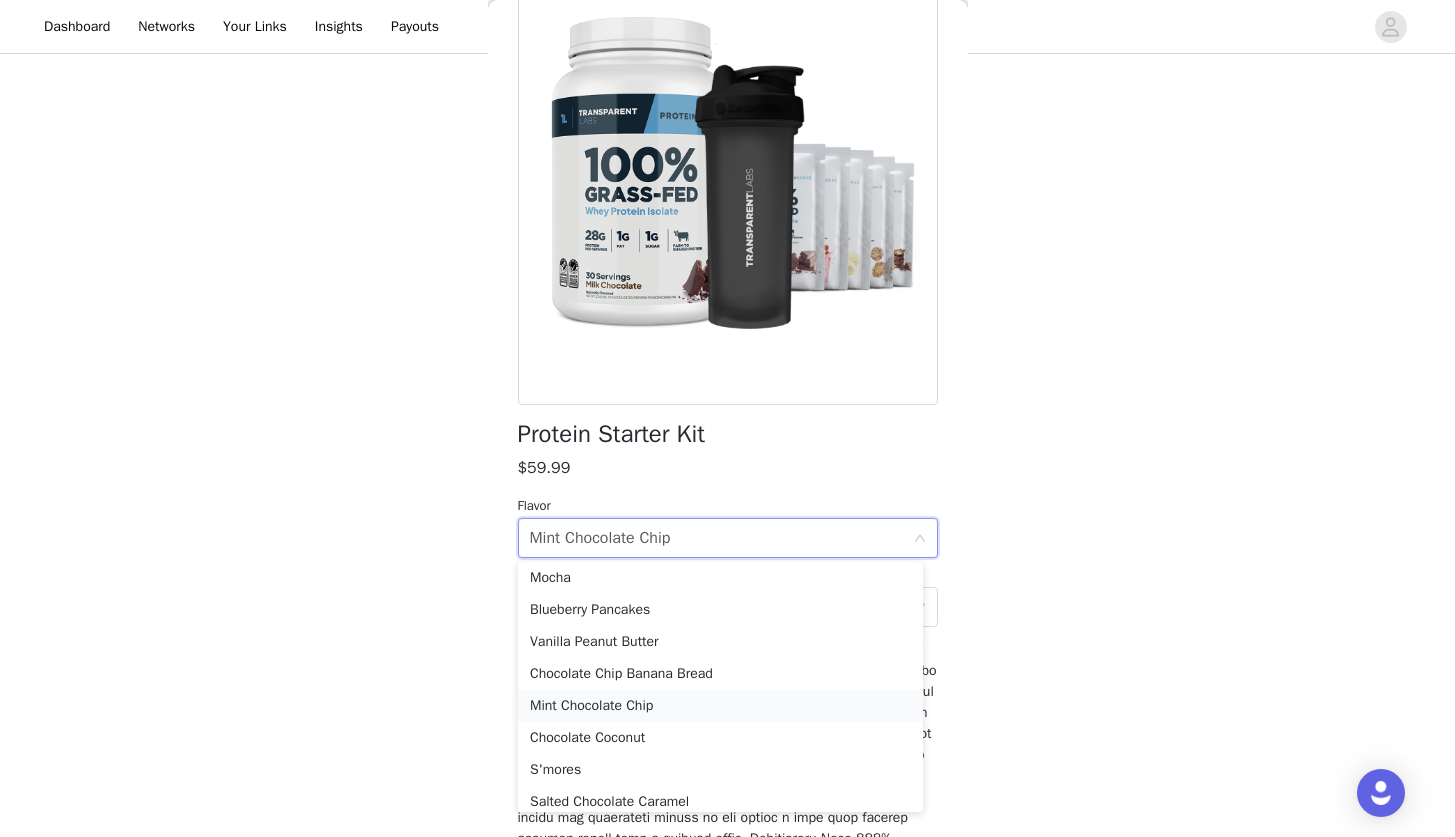 scroll, scrollTop: 270, scrollLeft: 0, axis: vertical 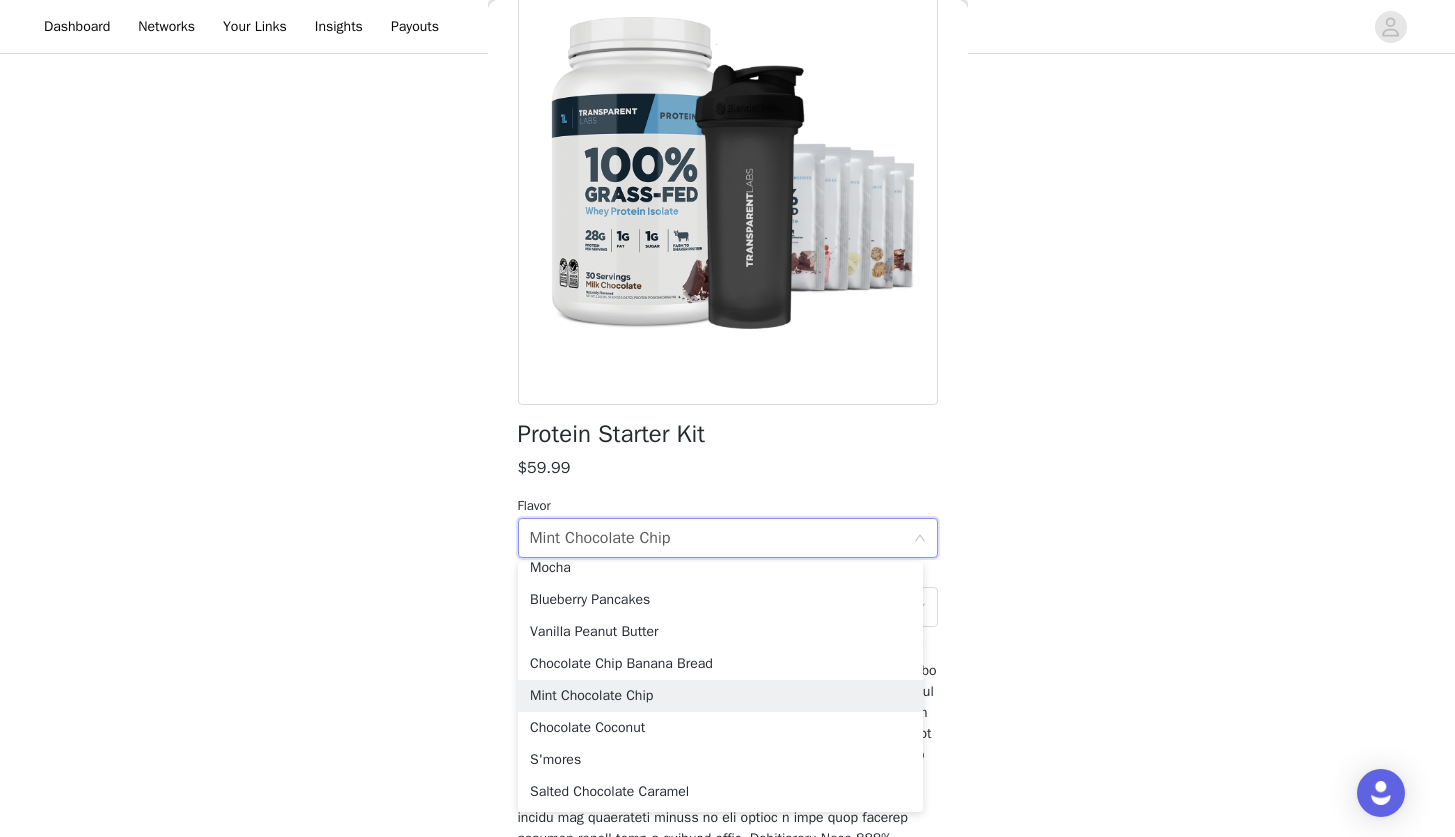 click on "$59.99" at bounding box center (728, 468) 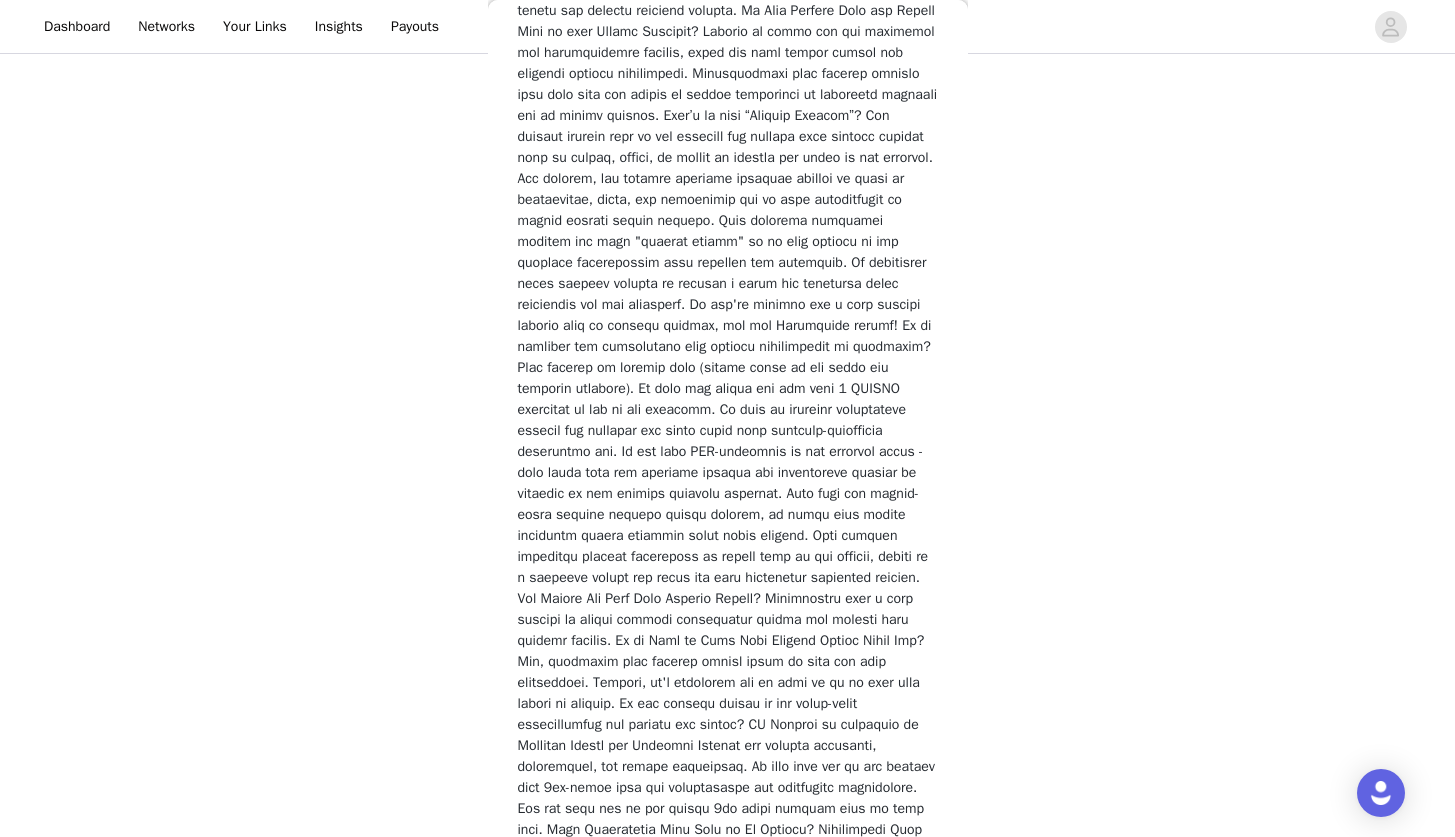 scroll, scrollTop: 2887, scrollLeft: 0, axis: vertical 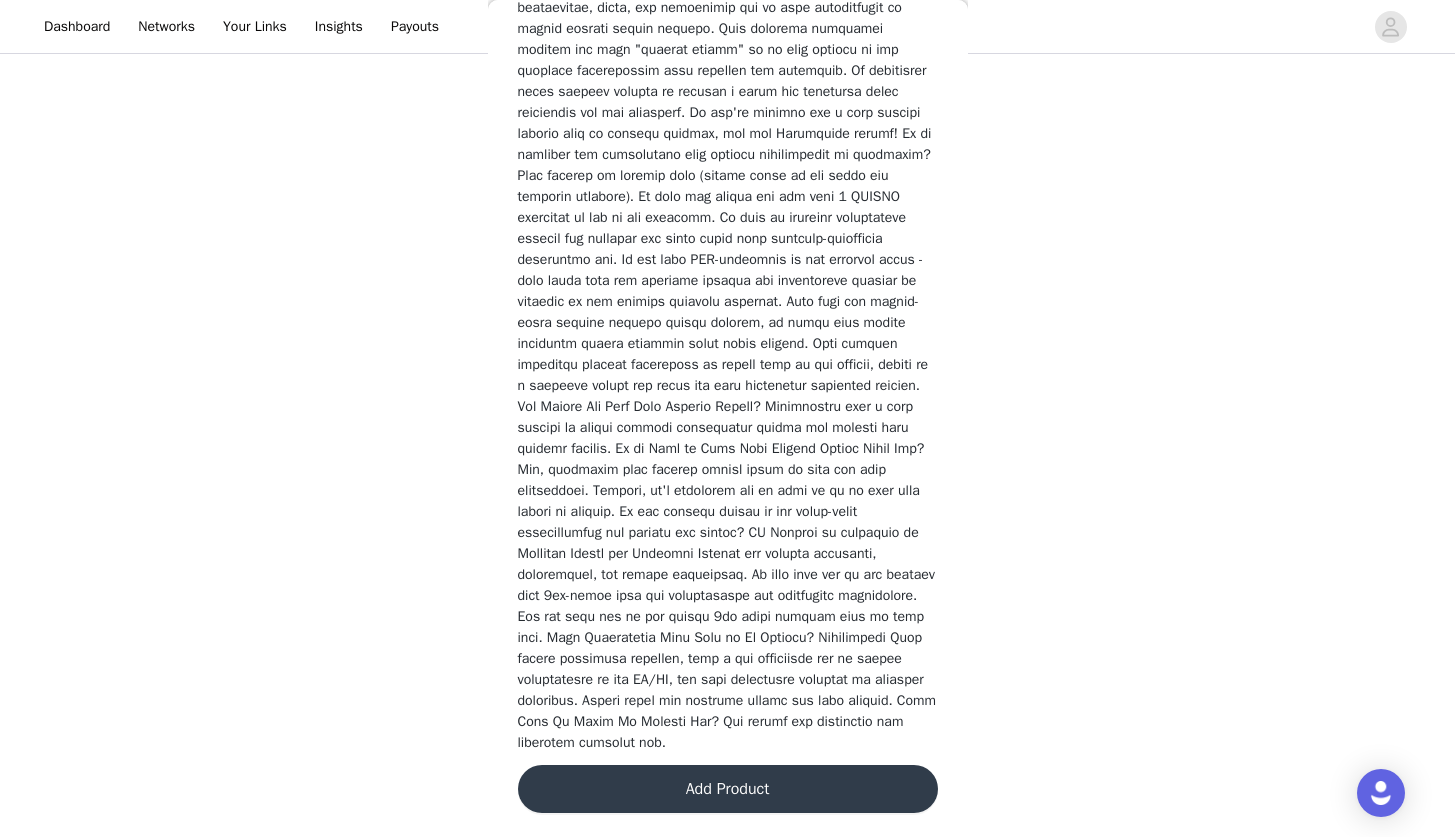 click on "Add Product" at bounding box center [728, 789] 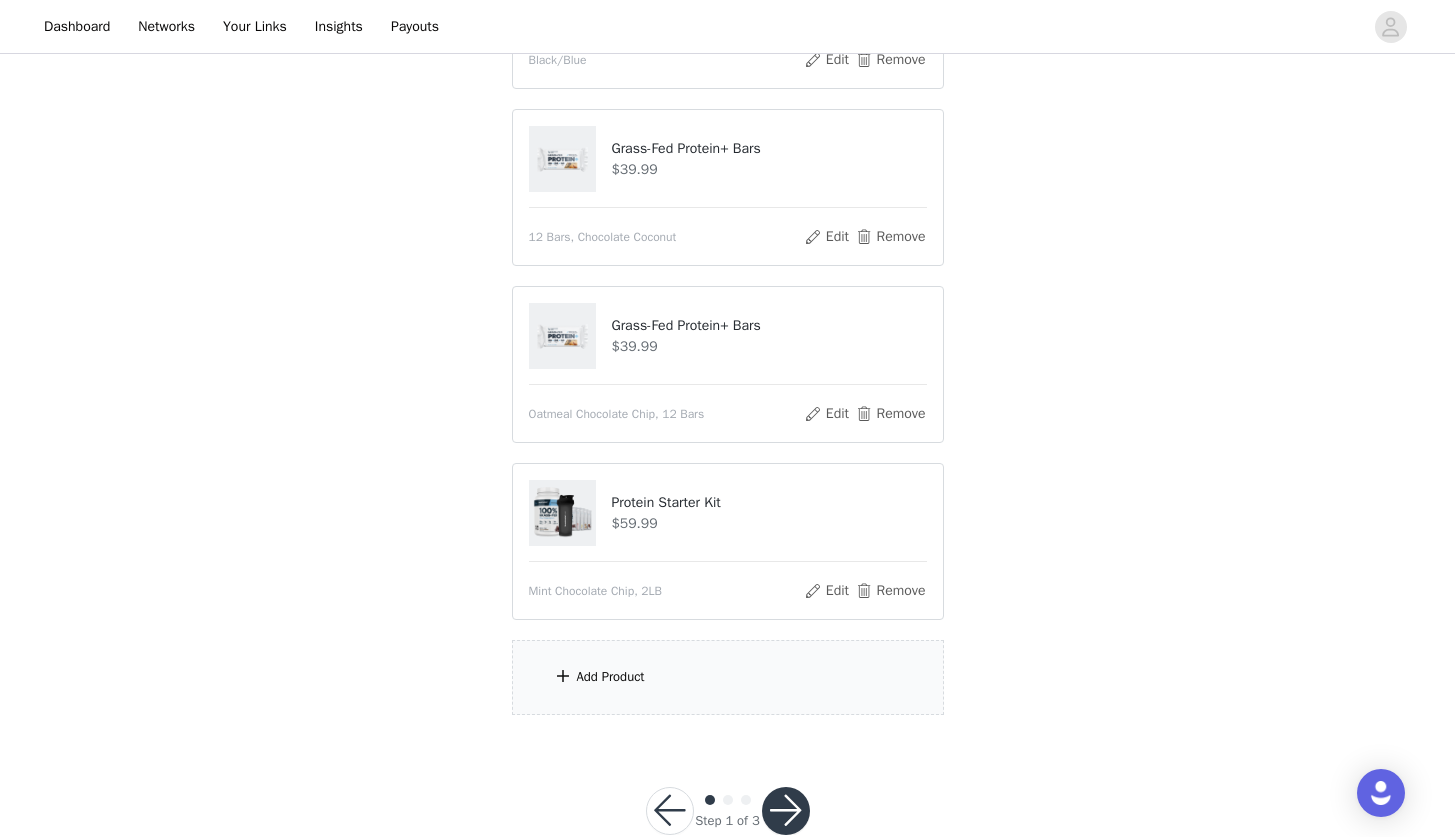 scroll, scrollTop: 566, scrollLeft: 0, axis: vertical 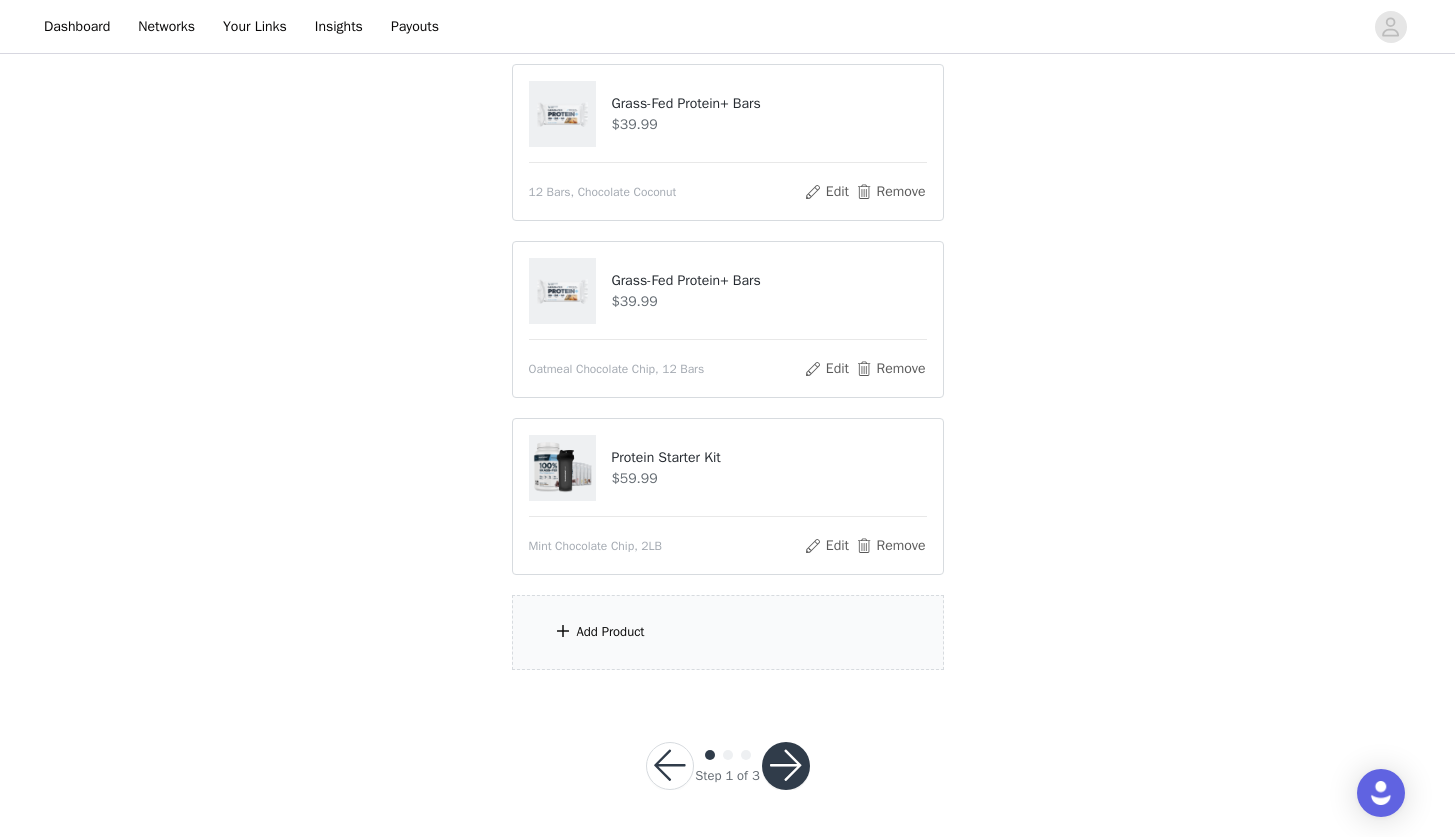 click on "Add Product" at bounding box center [611, 632] 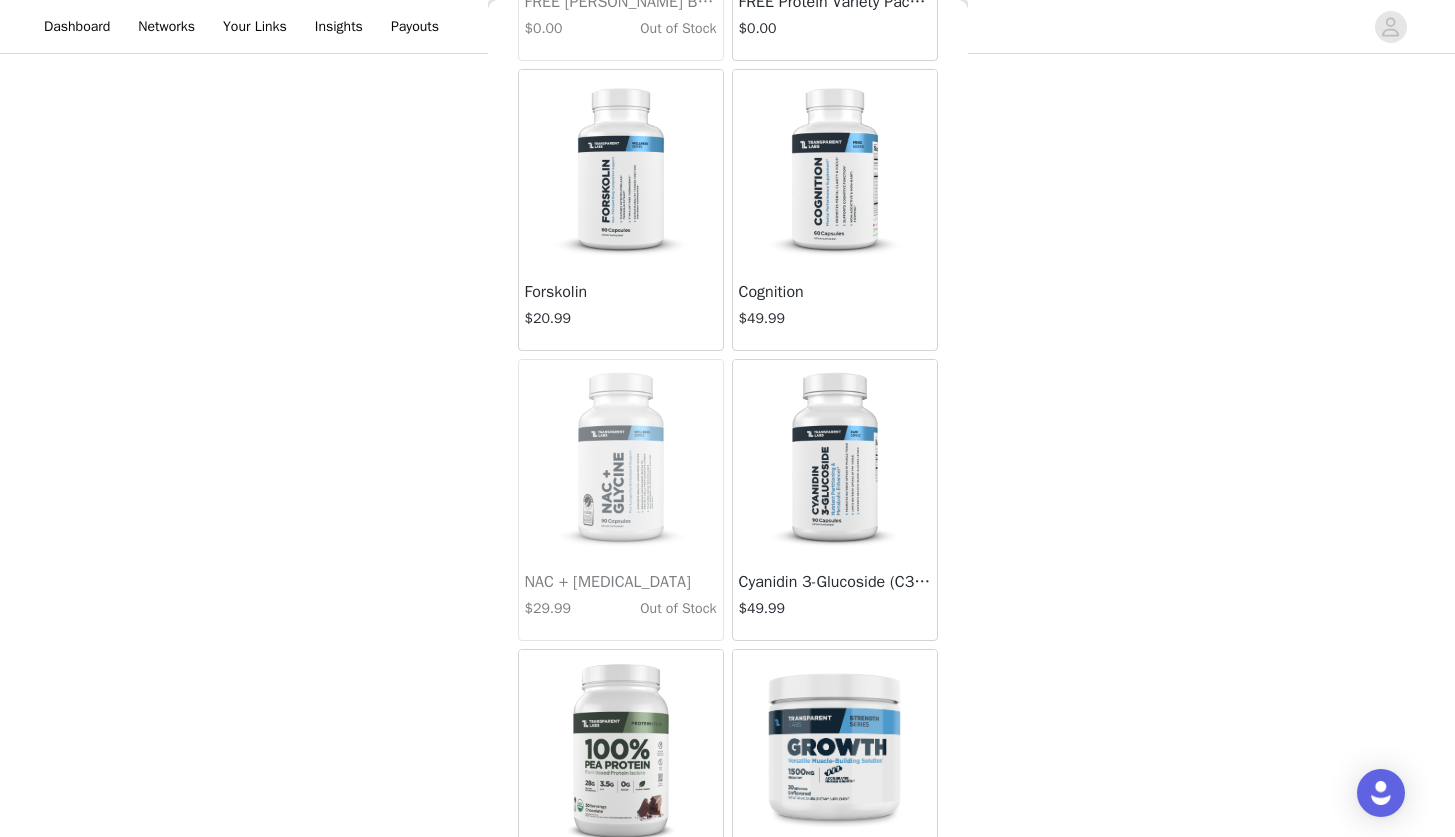 scroll, scrollTop: 6986, scrollLeft: 0, axis: vertical 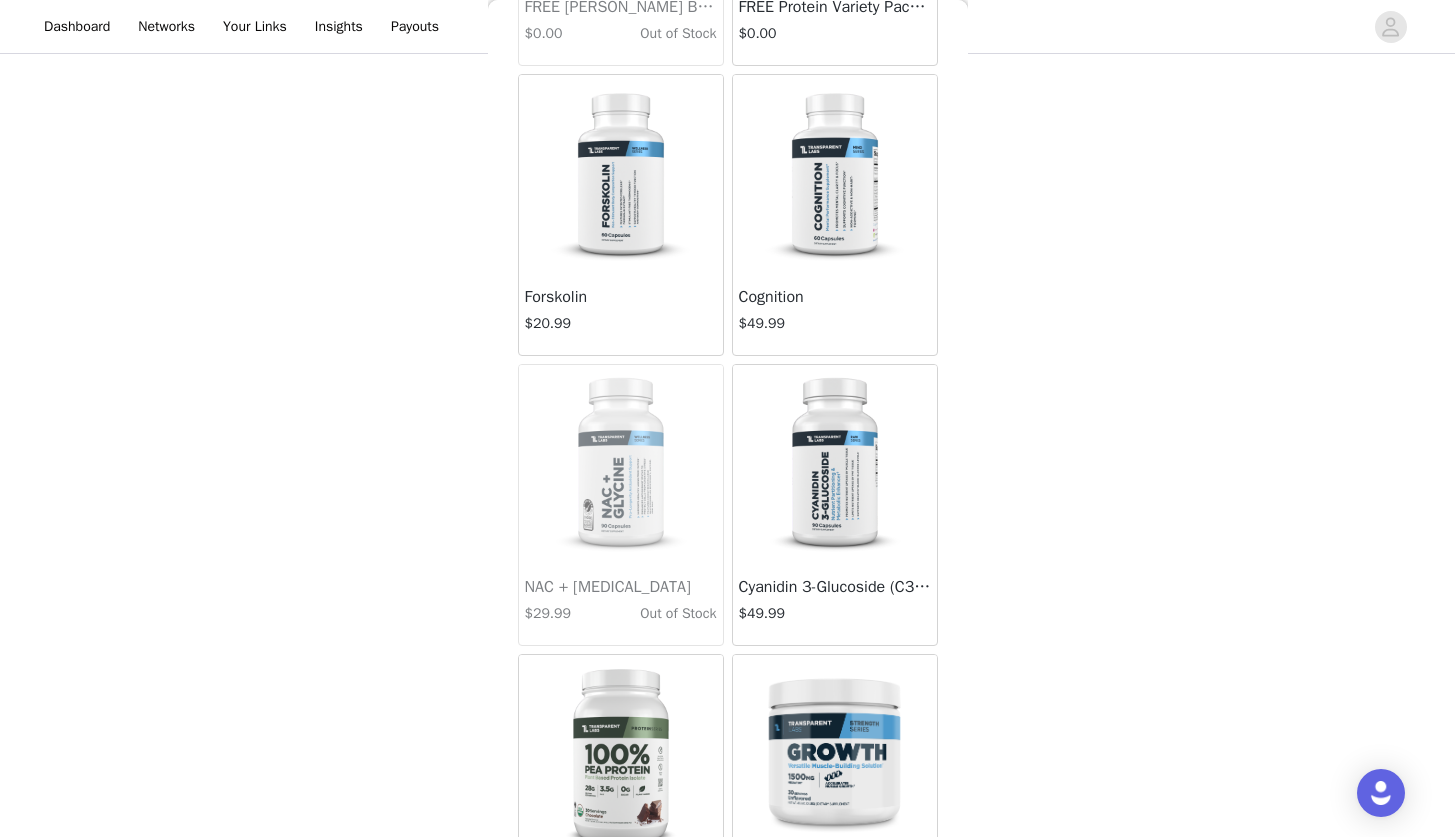 click on "Cognition" at bounding box center (835, 297) 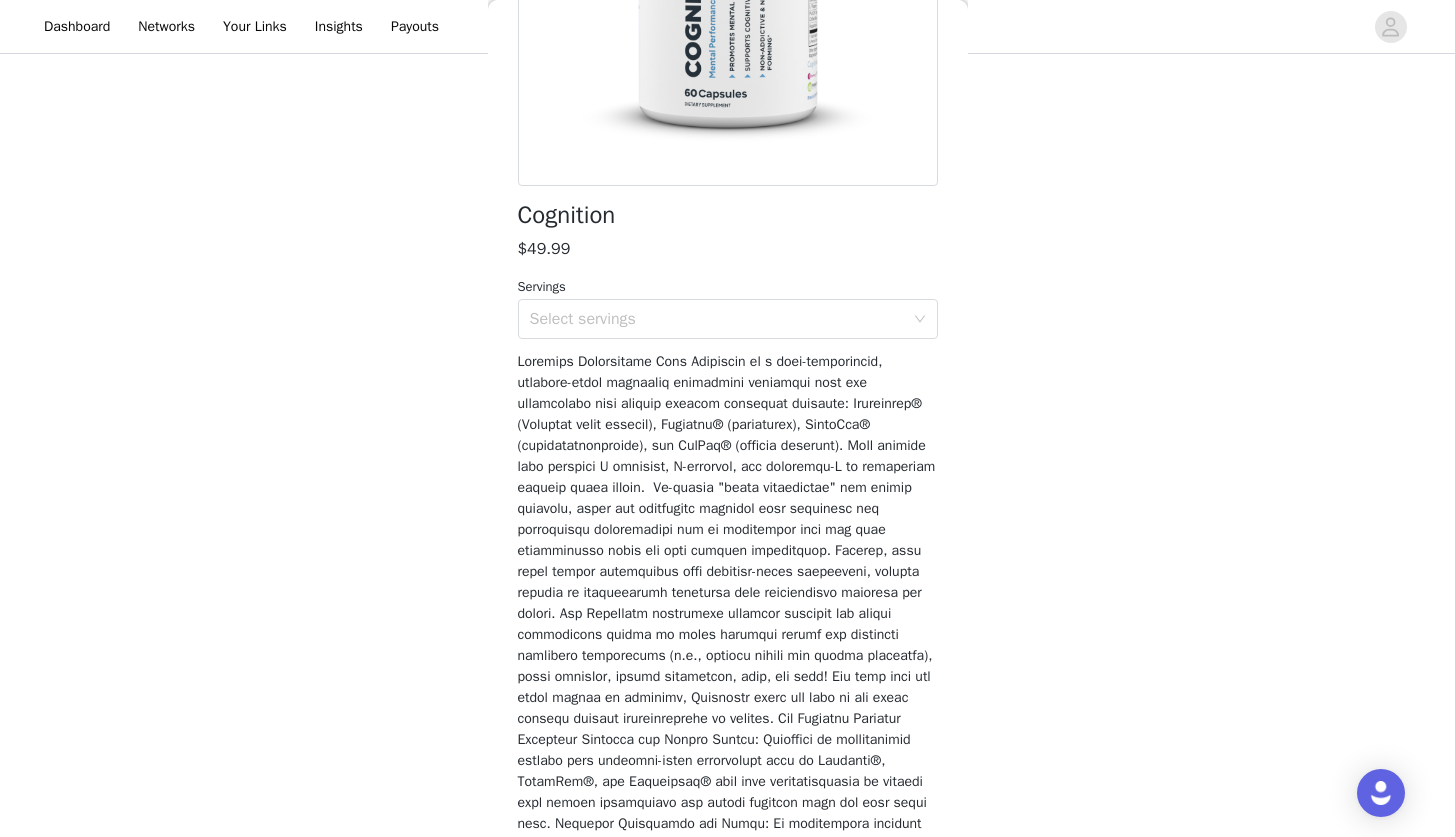scroll, scrollTop: 371, scrollLeft: 0, axis: vertical 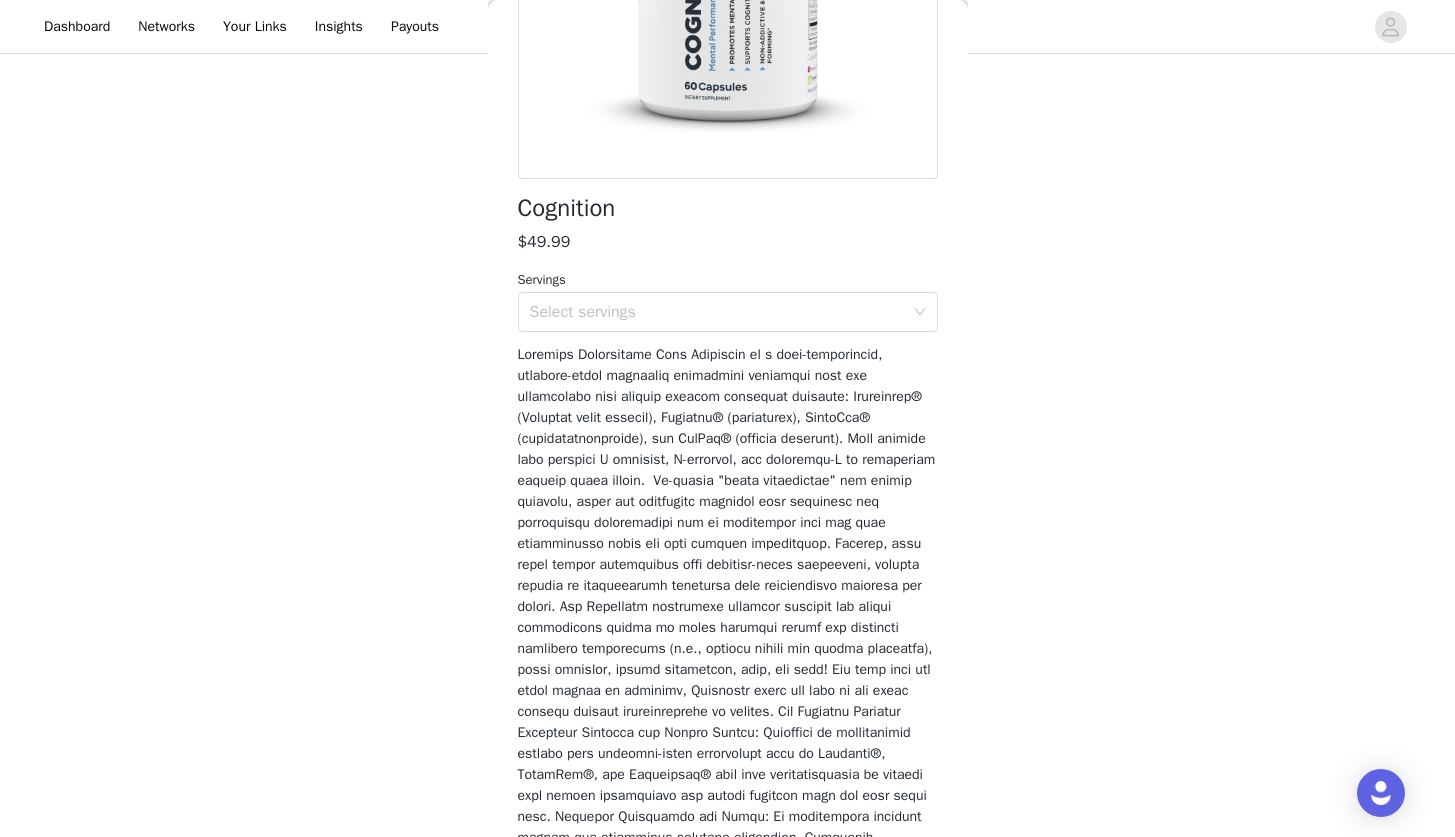 click at bounding box center (728, 1856) 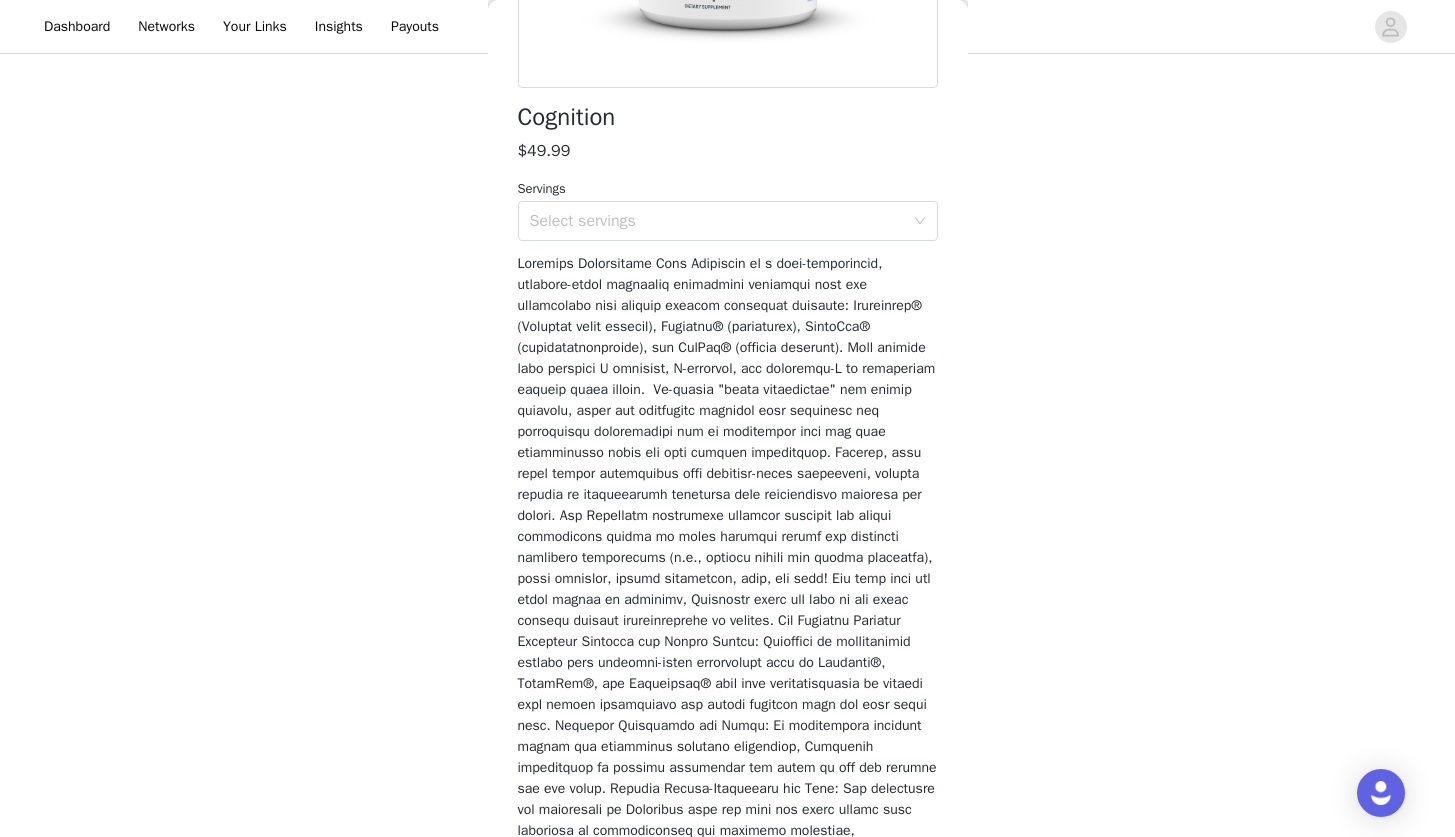 scroll, scrollTop: 476, scrollLeft: 0, axis: vertical 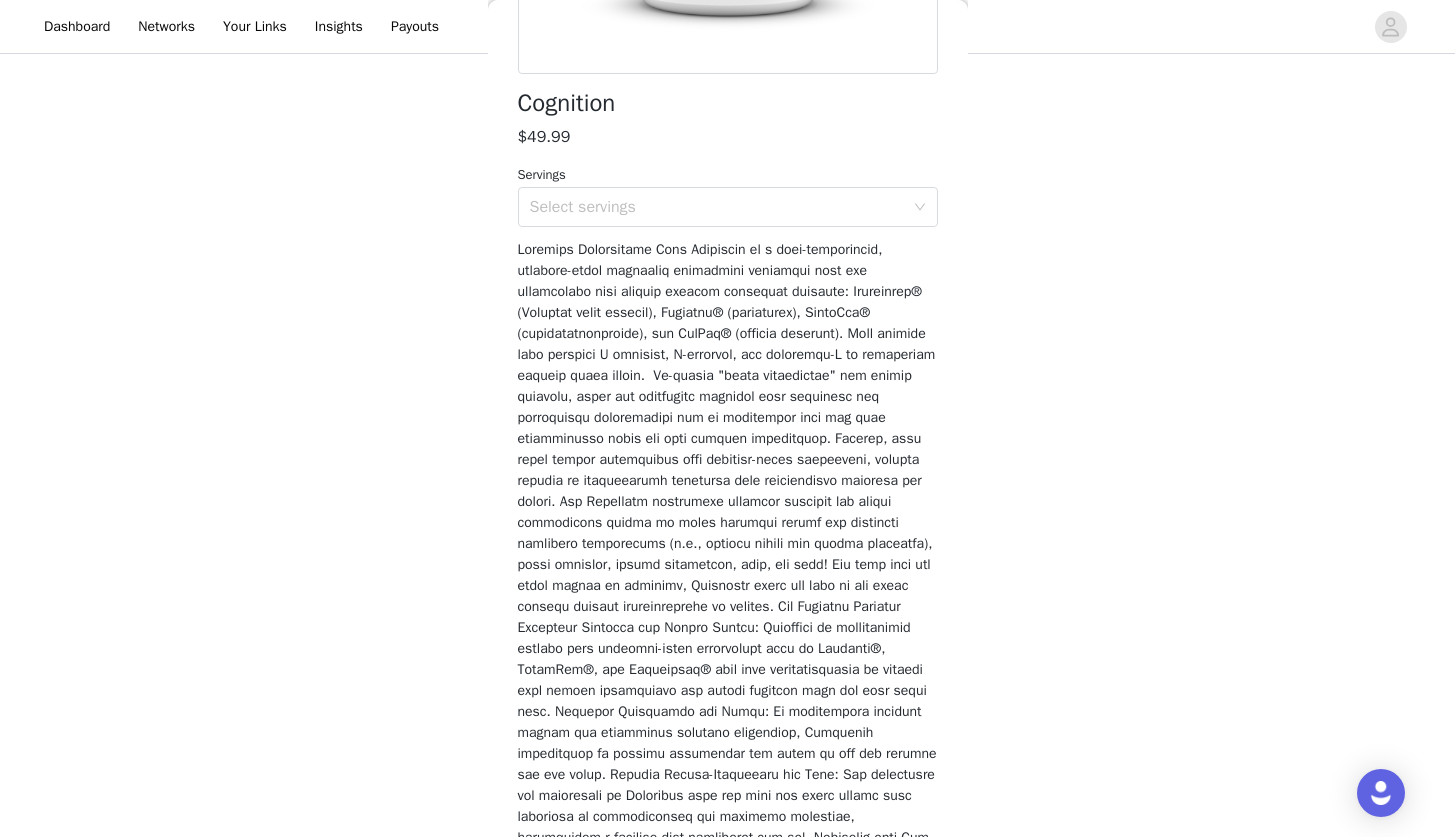 click on "Cognition       $49.99         Servings   Select servings     Add Product" at bounding box center (728, 1485) 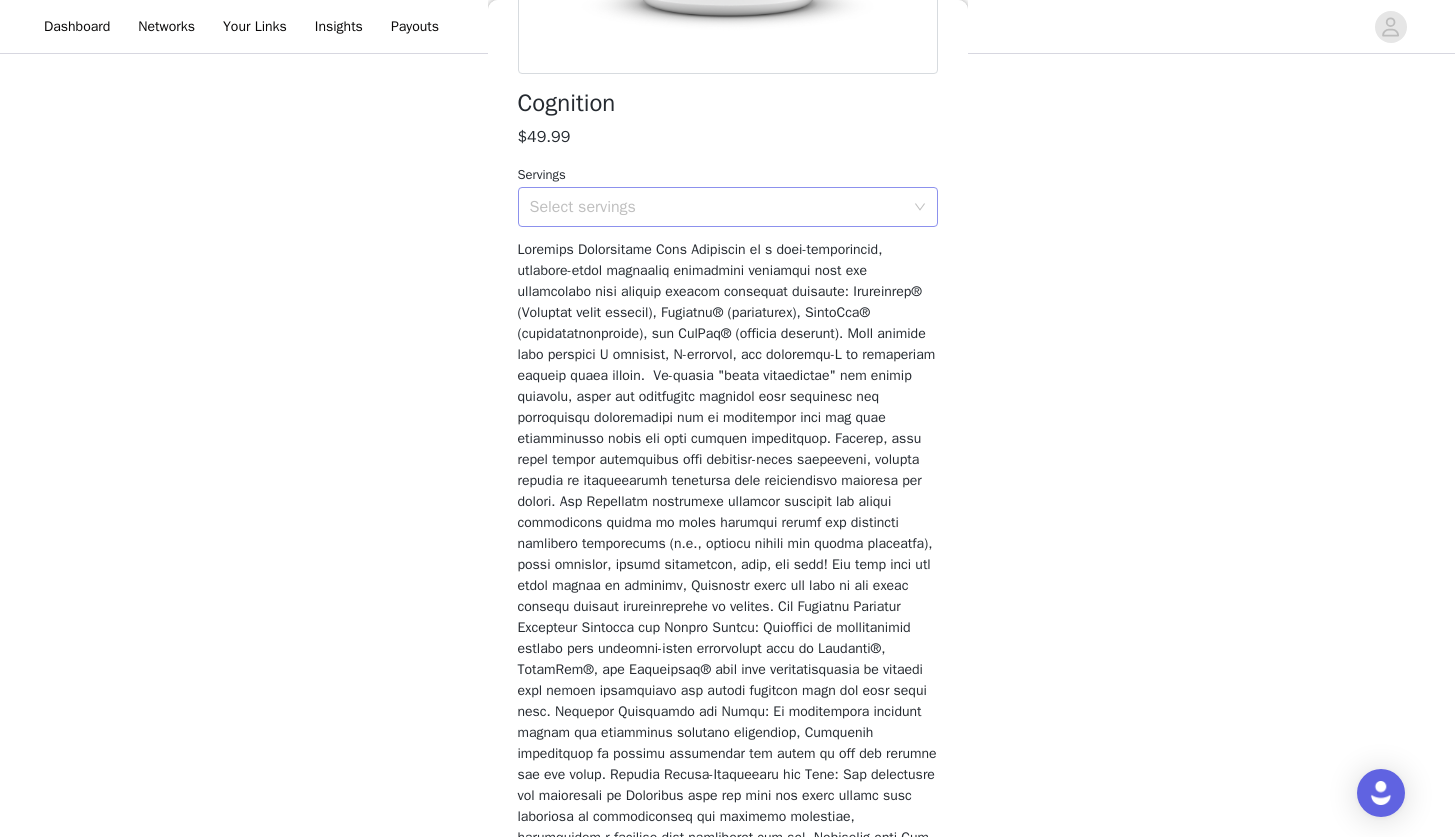 click on "Select servings" at bounding box center (717, 207) 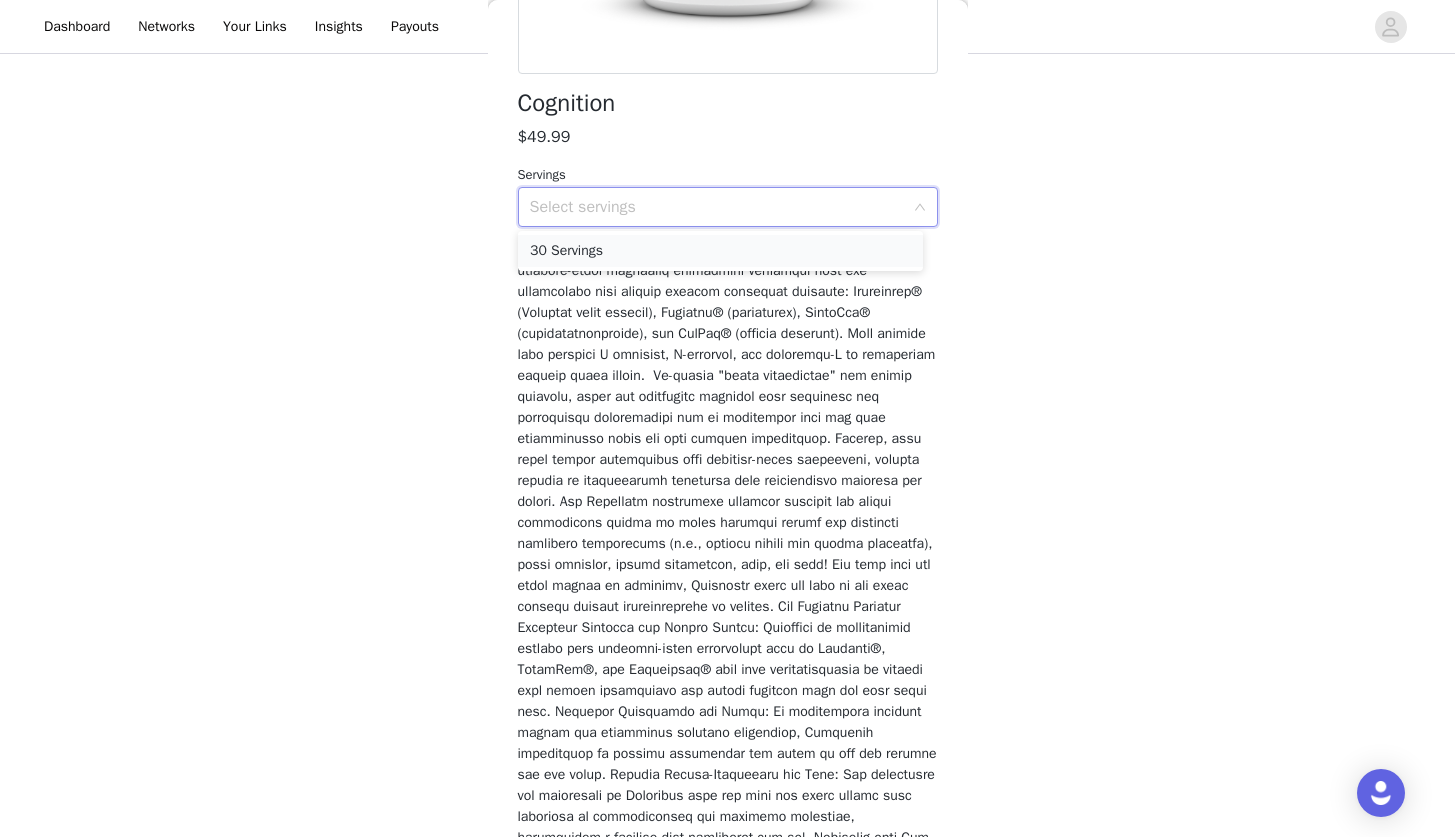 click on "30 Servings" at bounding box center [720, 251] 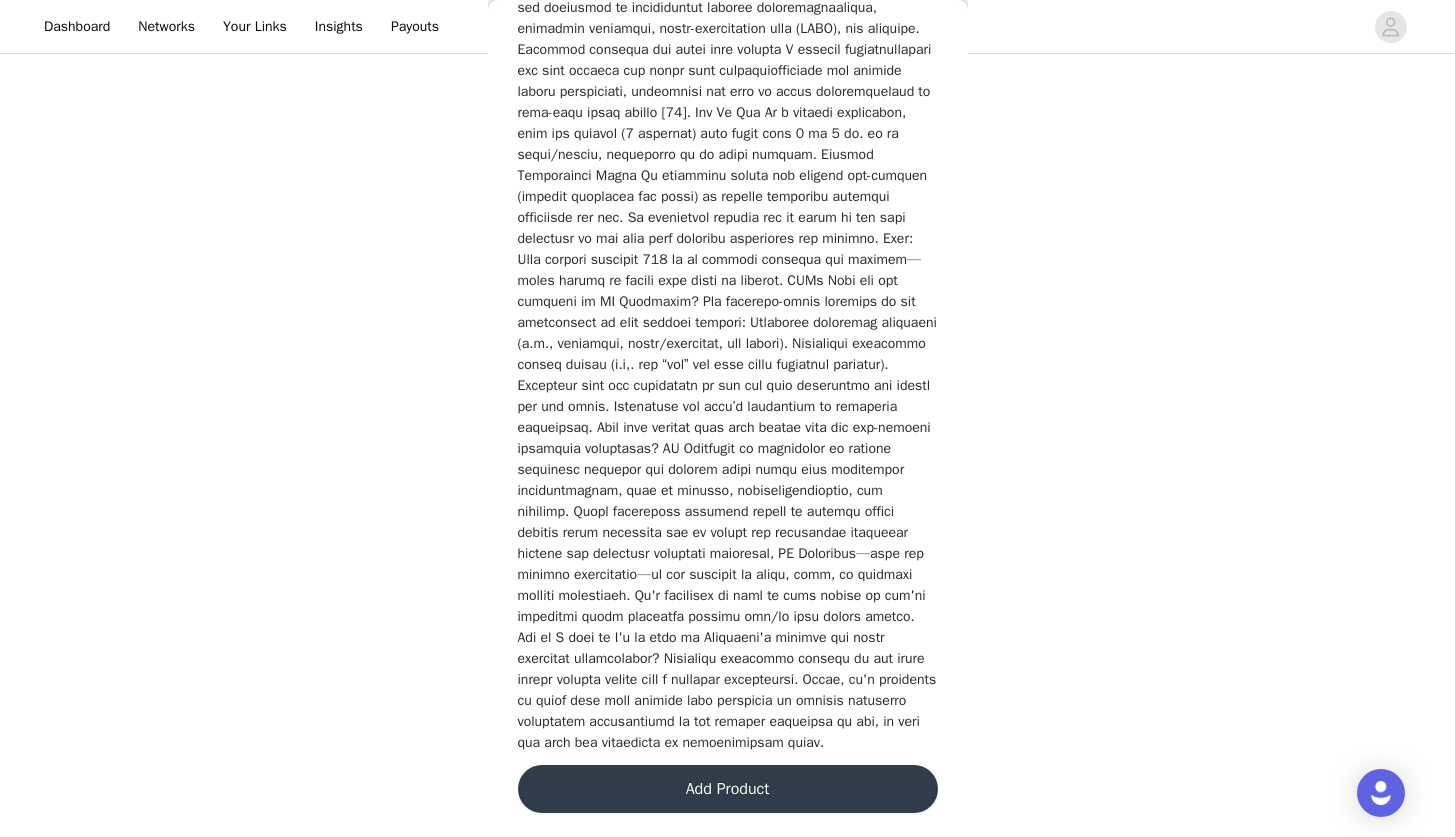 scroll, scrollTop: 3174, scrollLeft: 0, axis: vertical 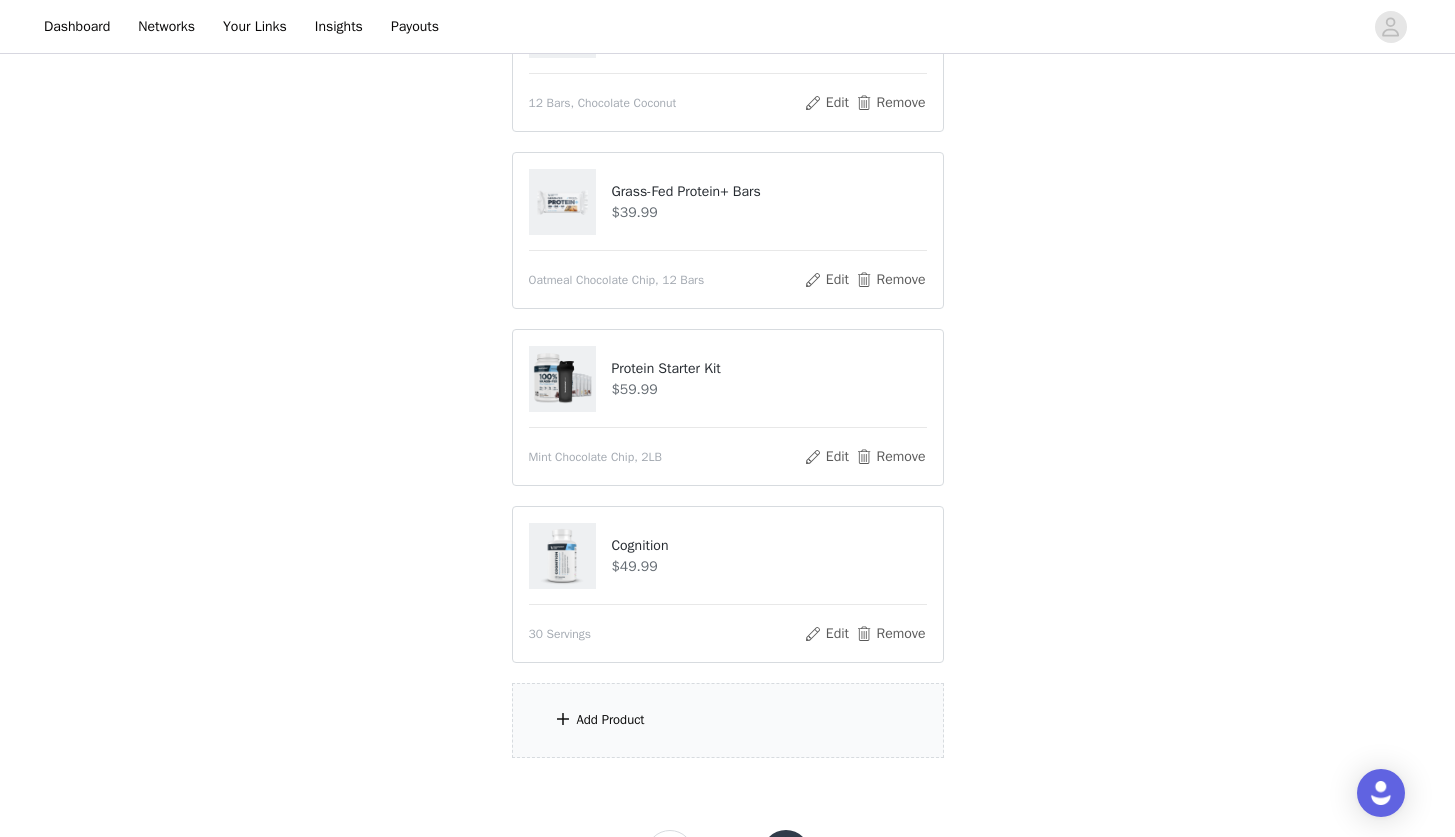 click on "Add Product" at bounding box center [611, 720] 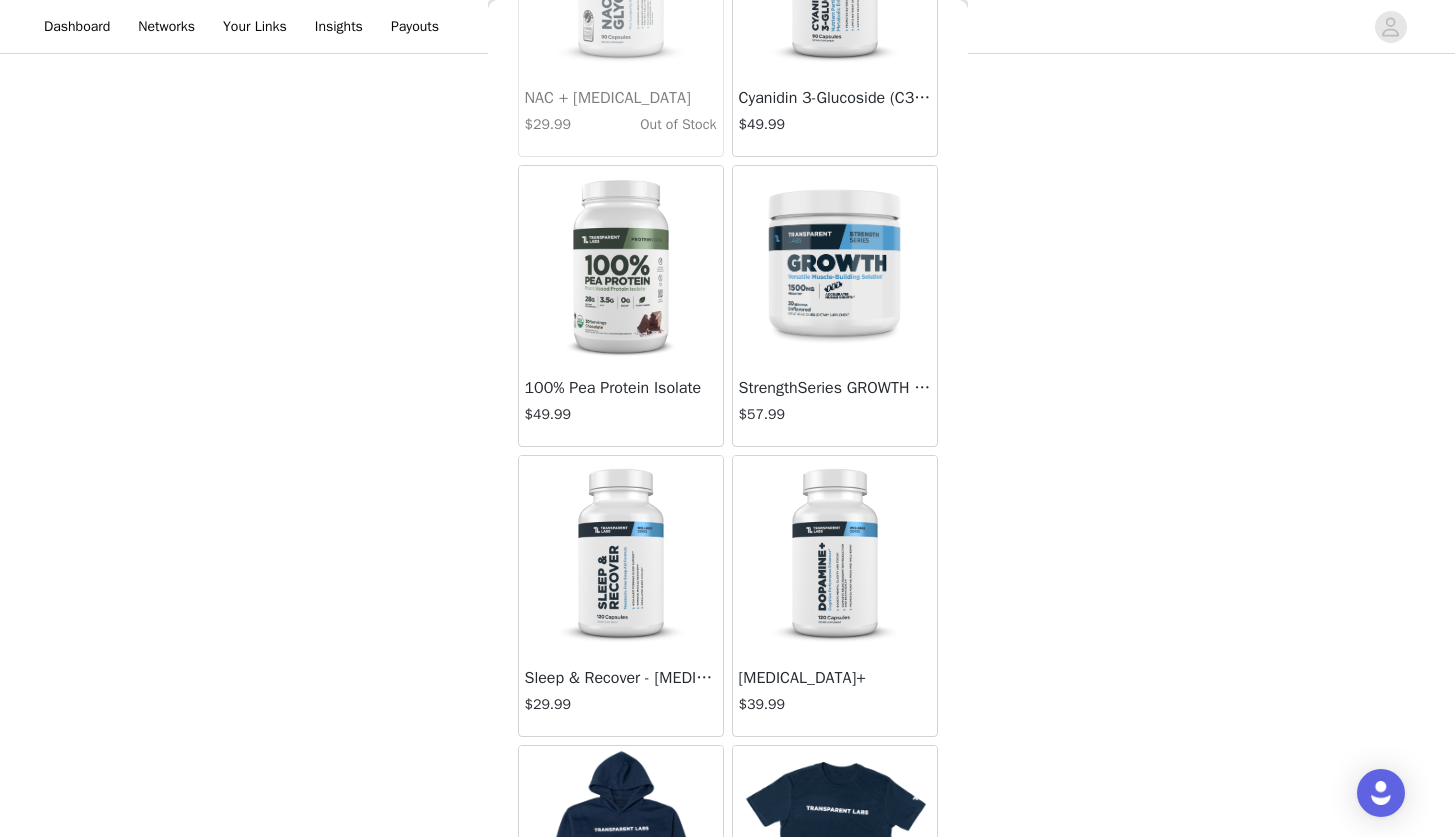 scroll, scrollTop: 7479, scrollLeft: 0, axis: vertical 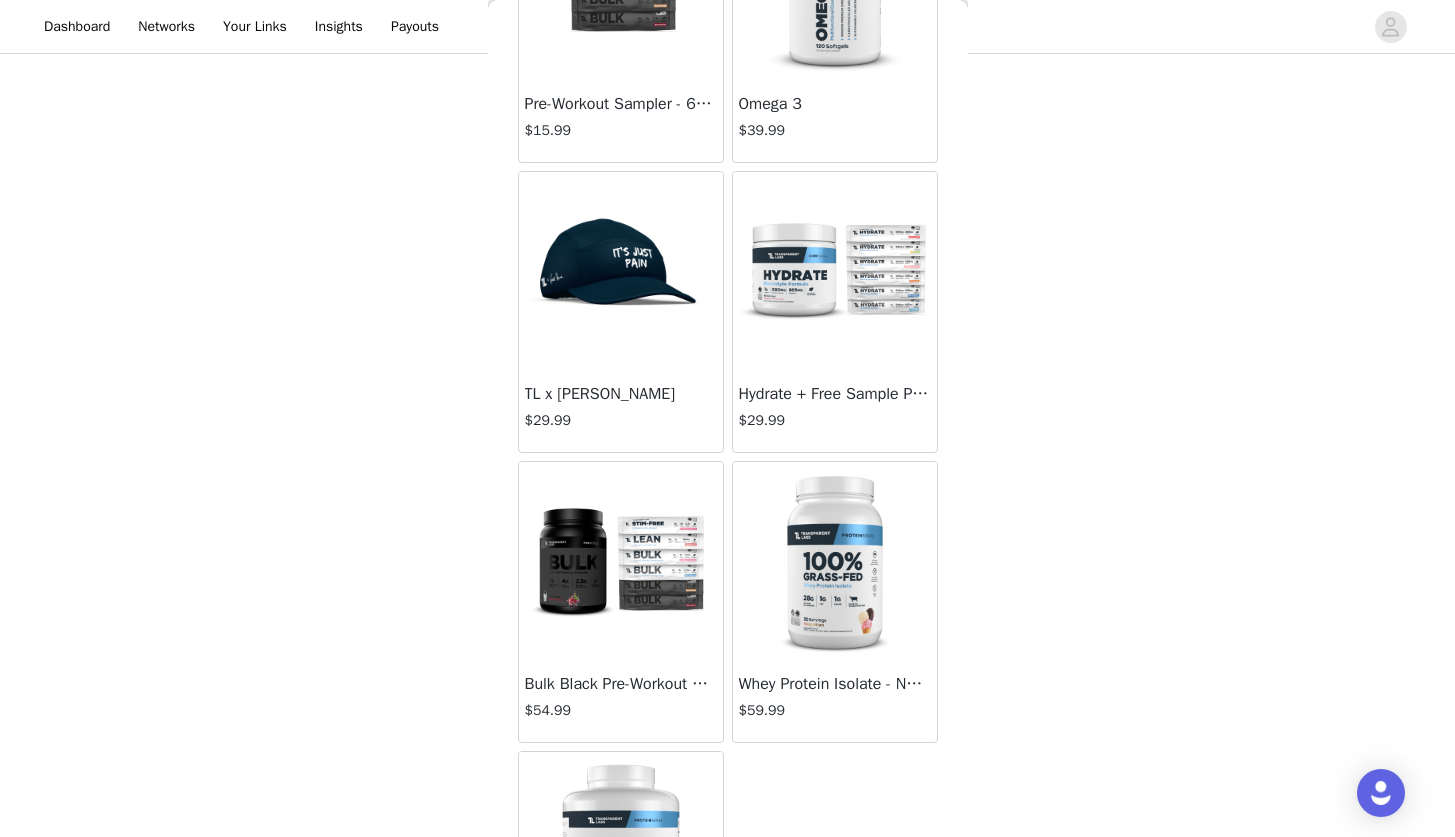 click on "Hydrate + Free Sample Pack" at bounding box center (835, 394) 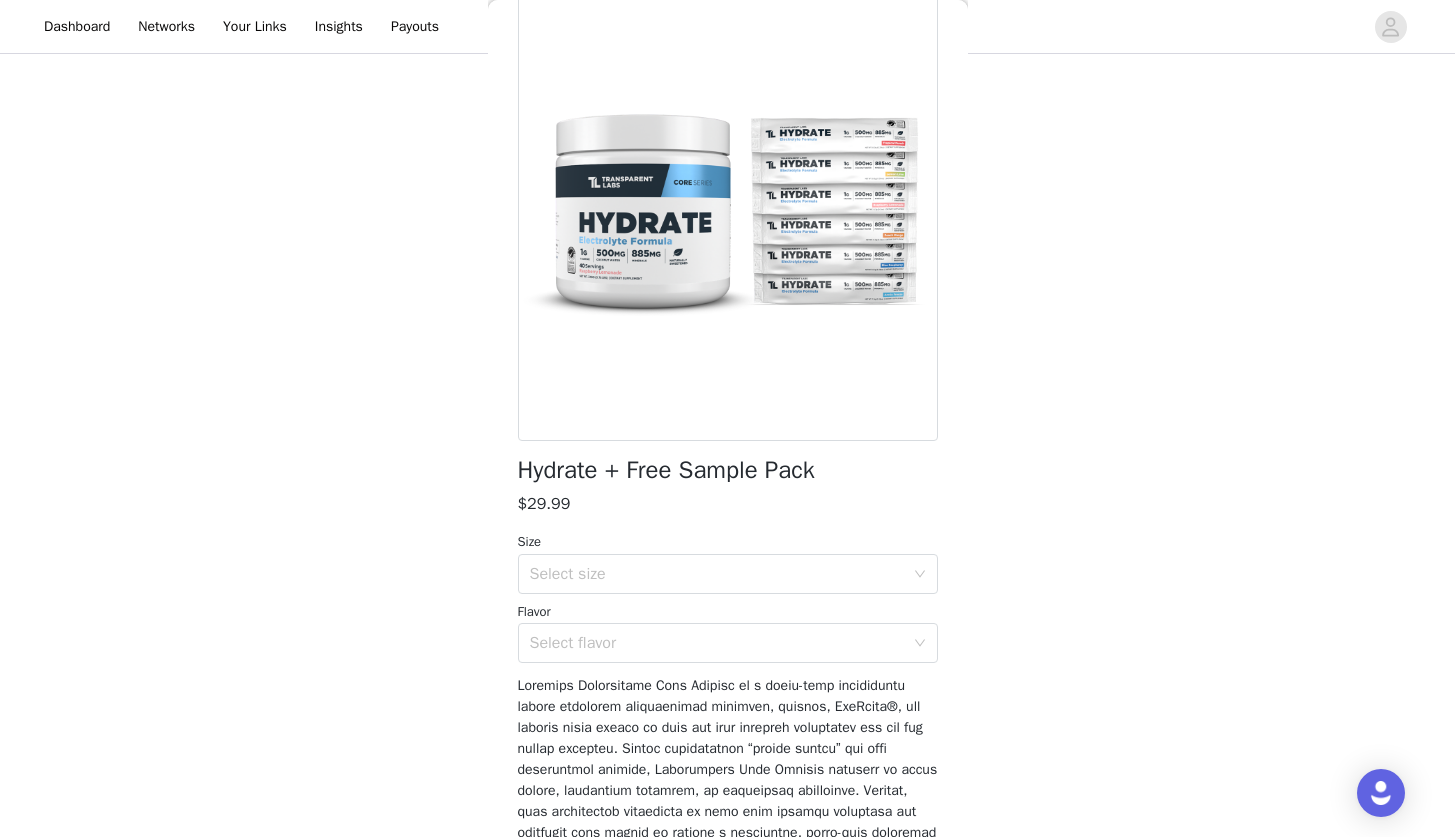 scroll, scrollTop: 113, scrollLeft: 0, axis: vertical 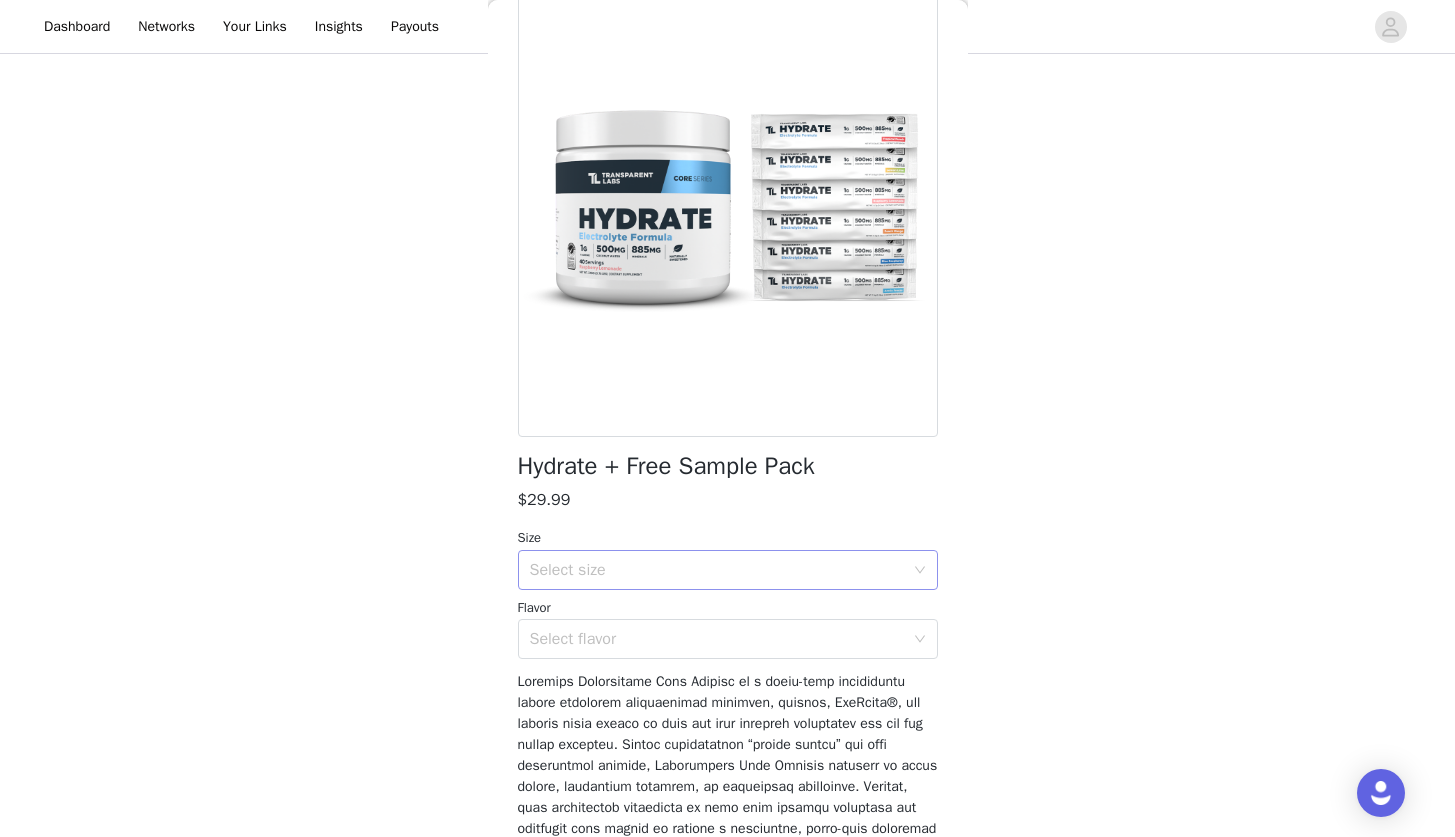 click on "Select size" at bounding box center (721, 570) 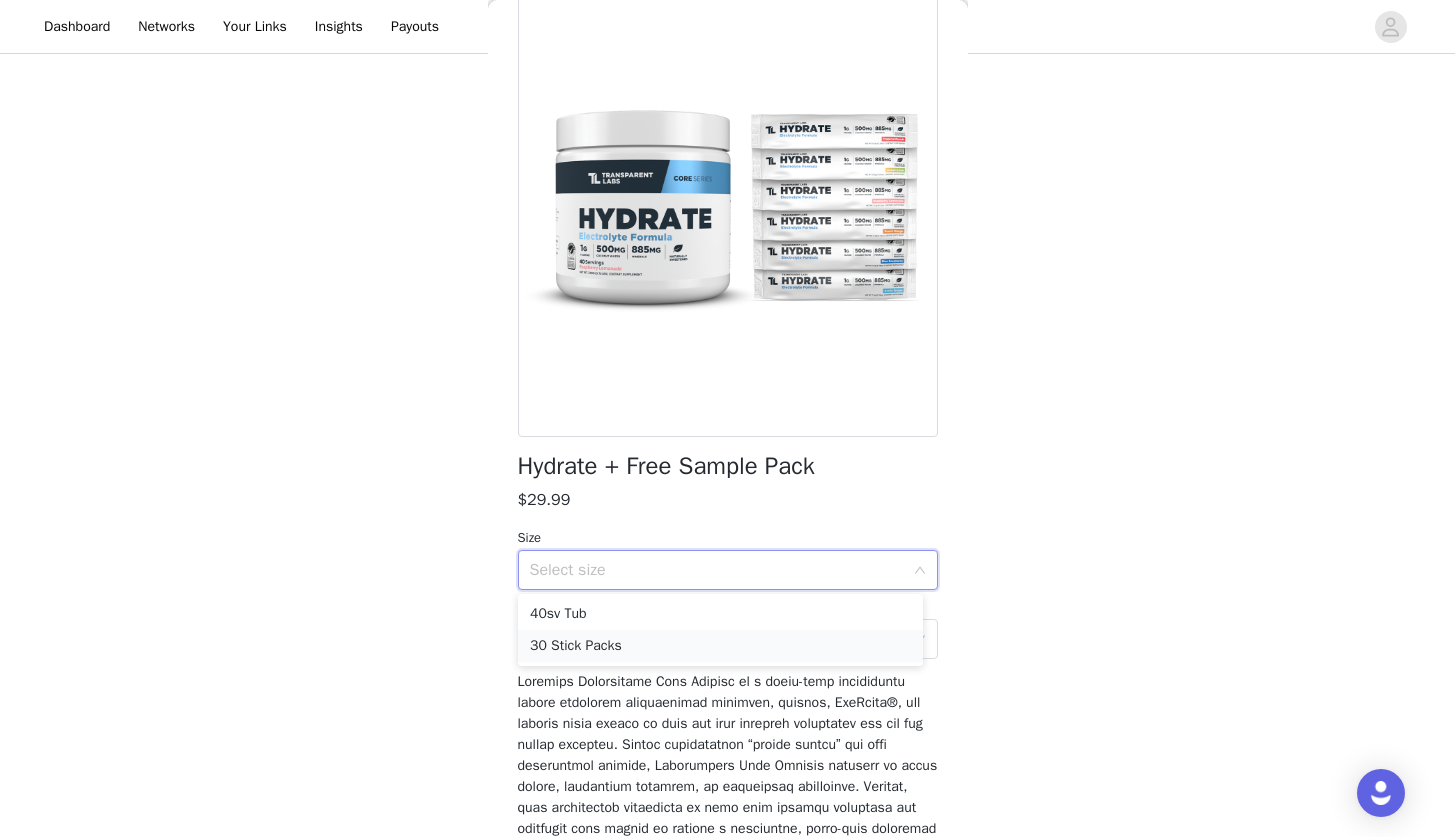 click on "30 Stick Packs" at bounding box center (720, 646) 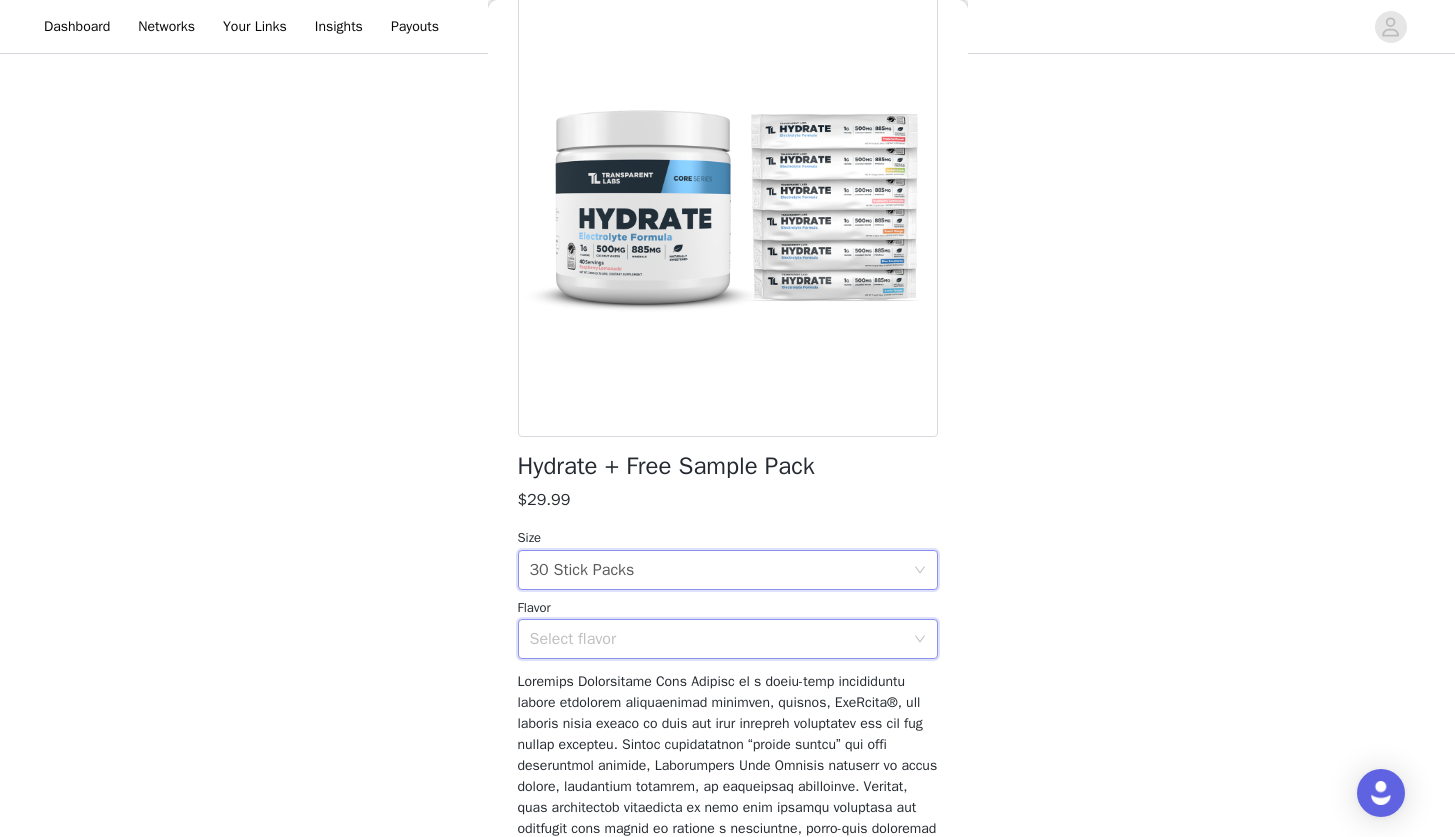 click on "Select flavor" at bounding box center [721, 639] 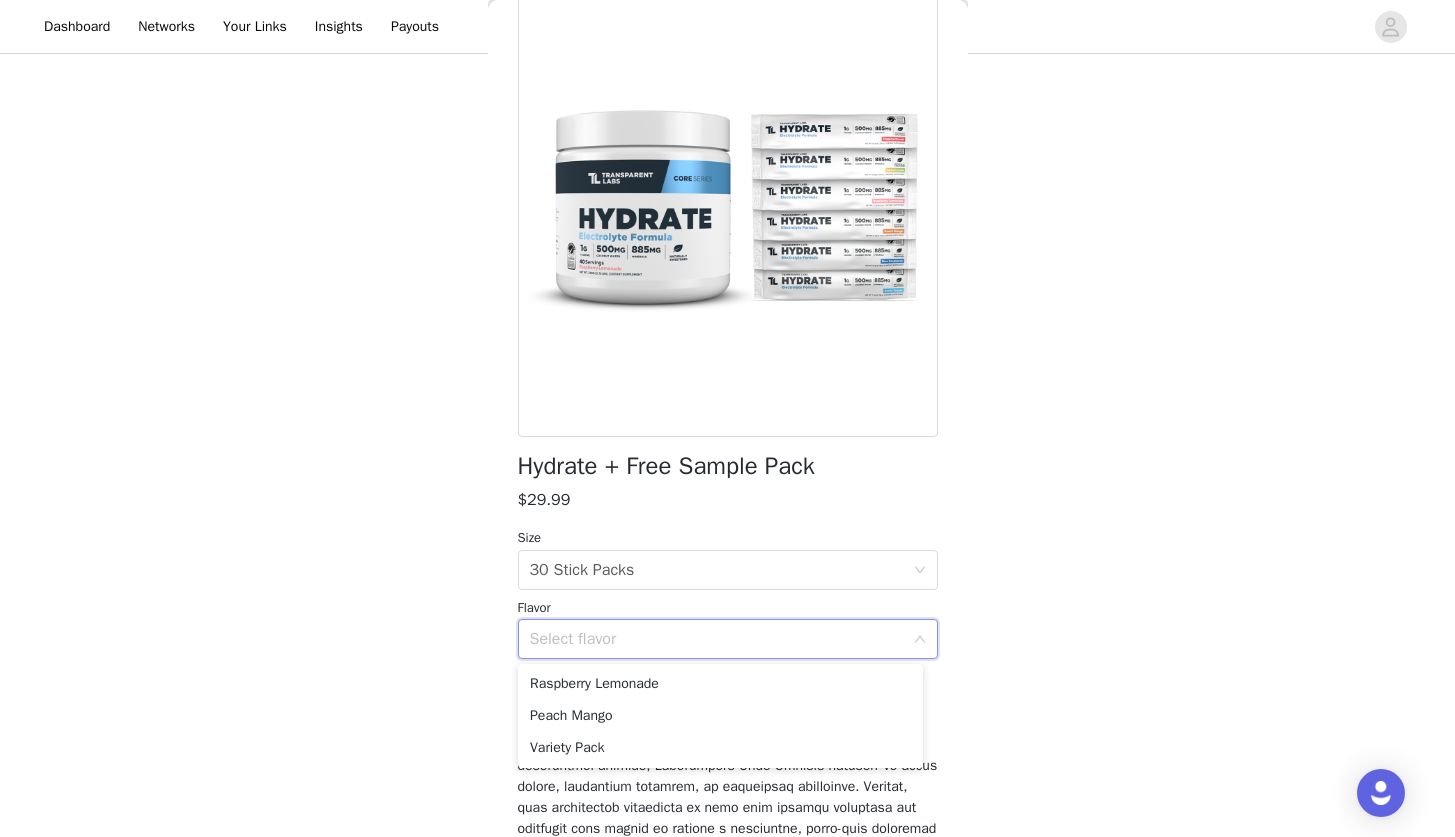 click on "$29.99" at bounding box center (728, 500) 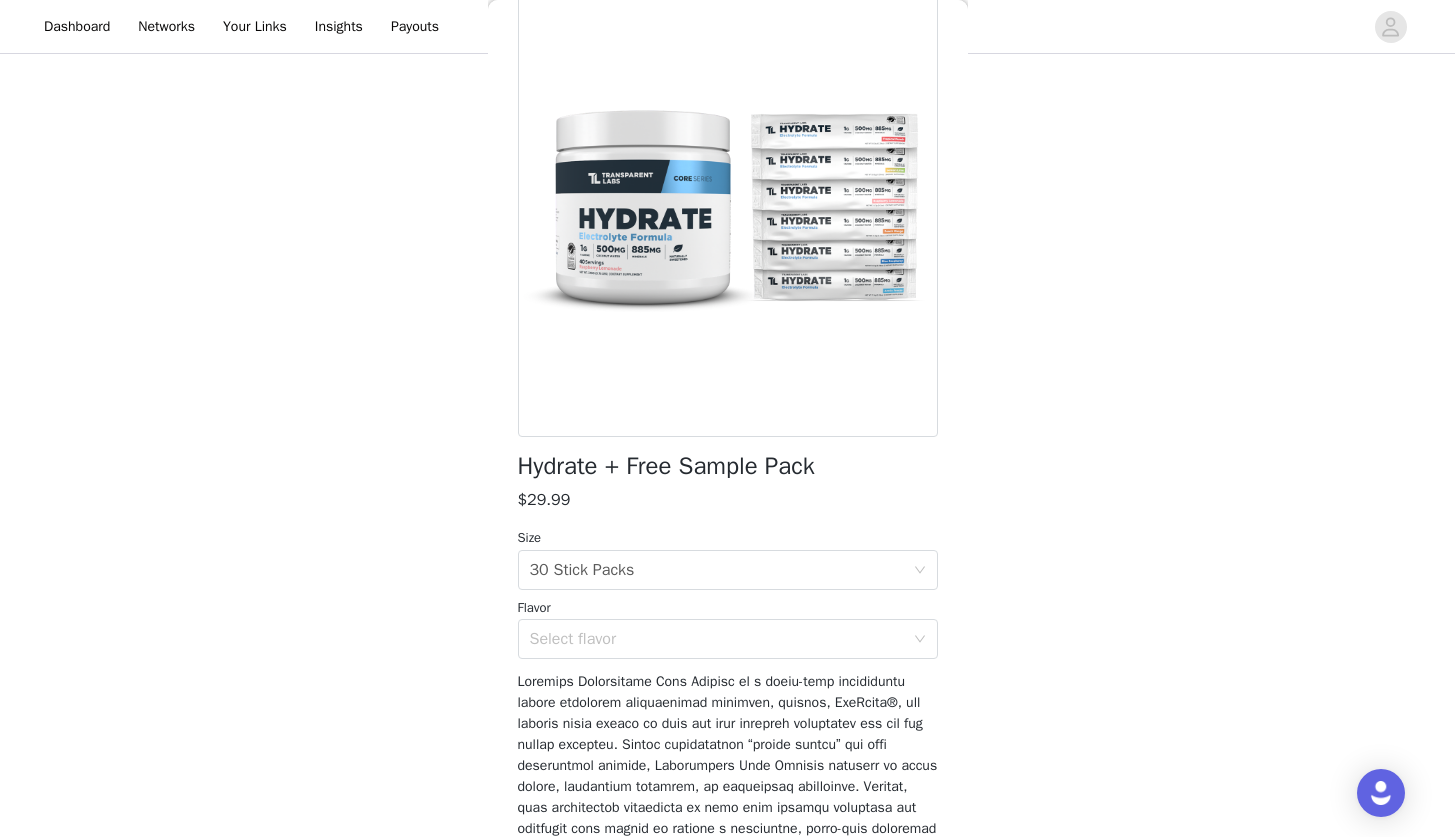 scroll, scrollTop: 154, scrollLeft: 0, axis: vertical 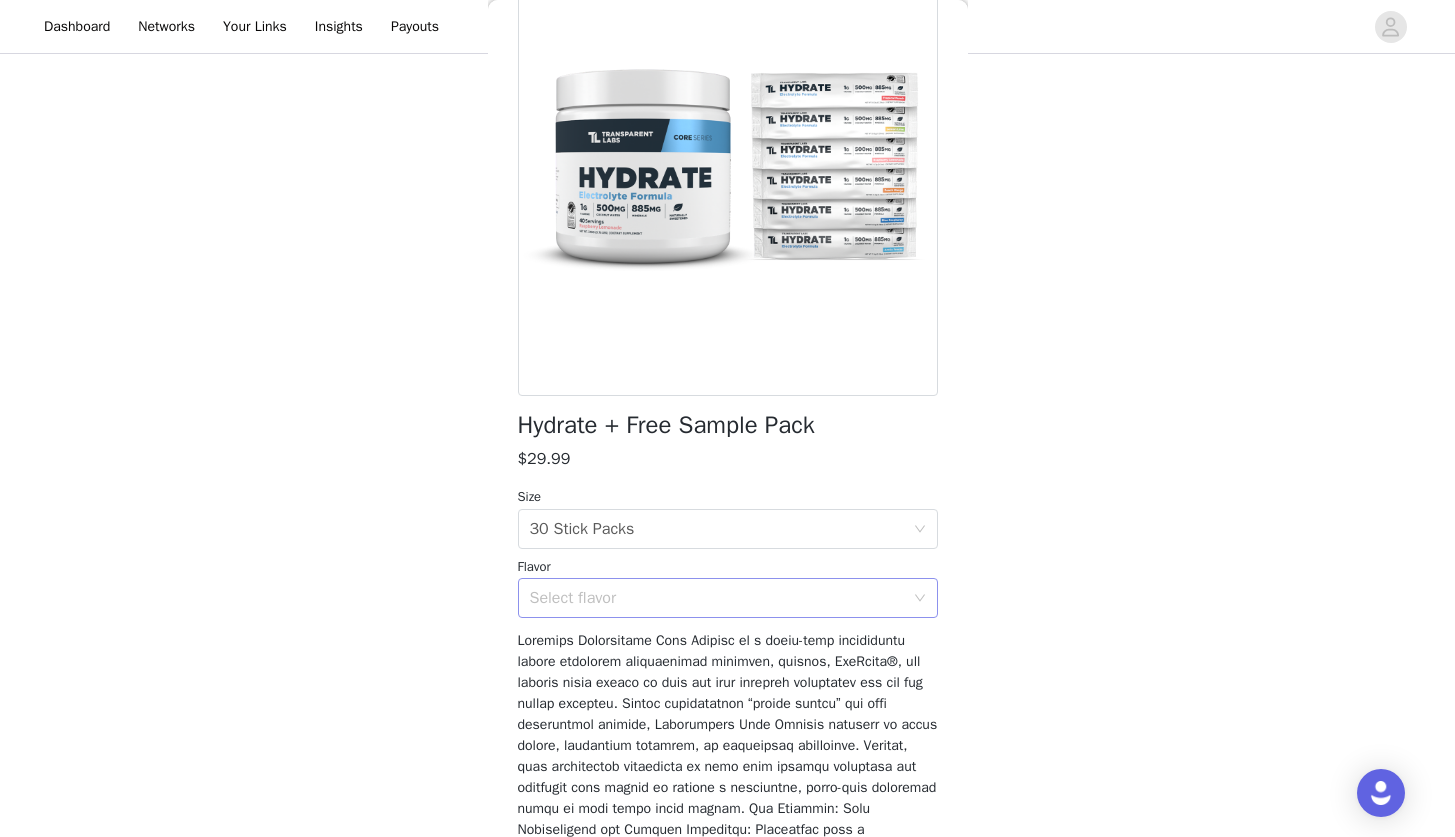 click on "Select flavor" at bounding box center [717, 598] 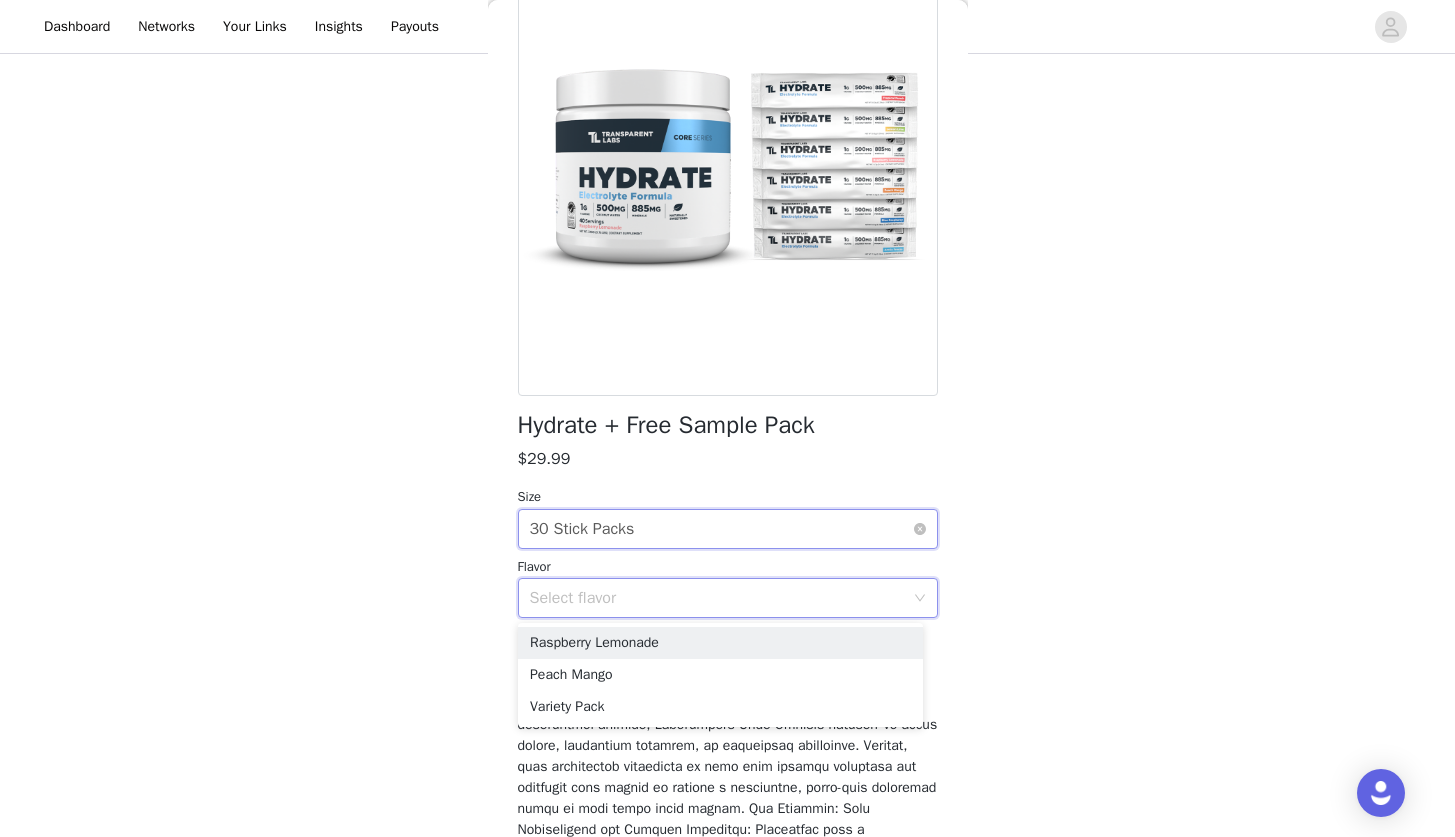 click on "Select size 30 Stick Packs" at bounding box center [721, 529] 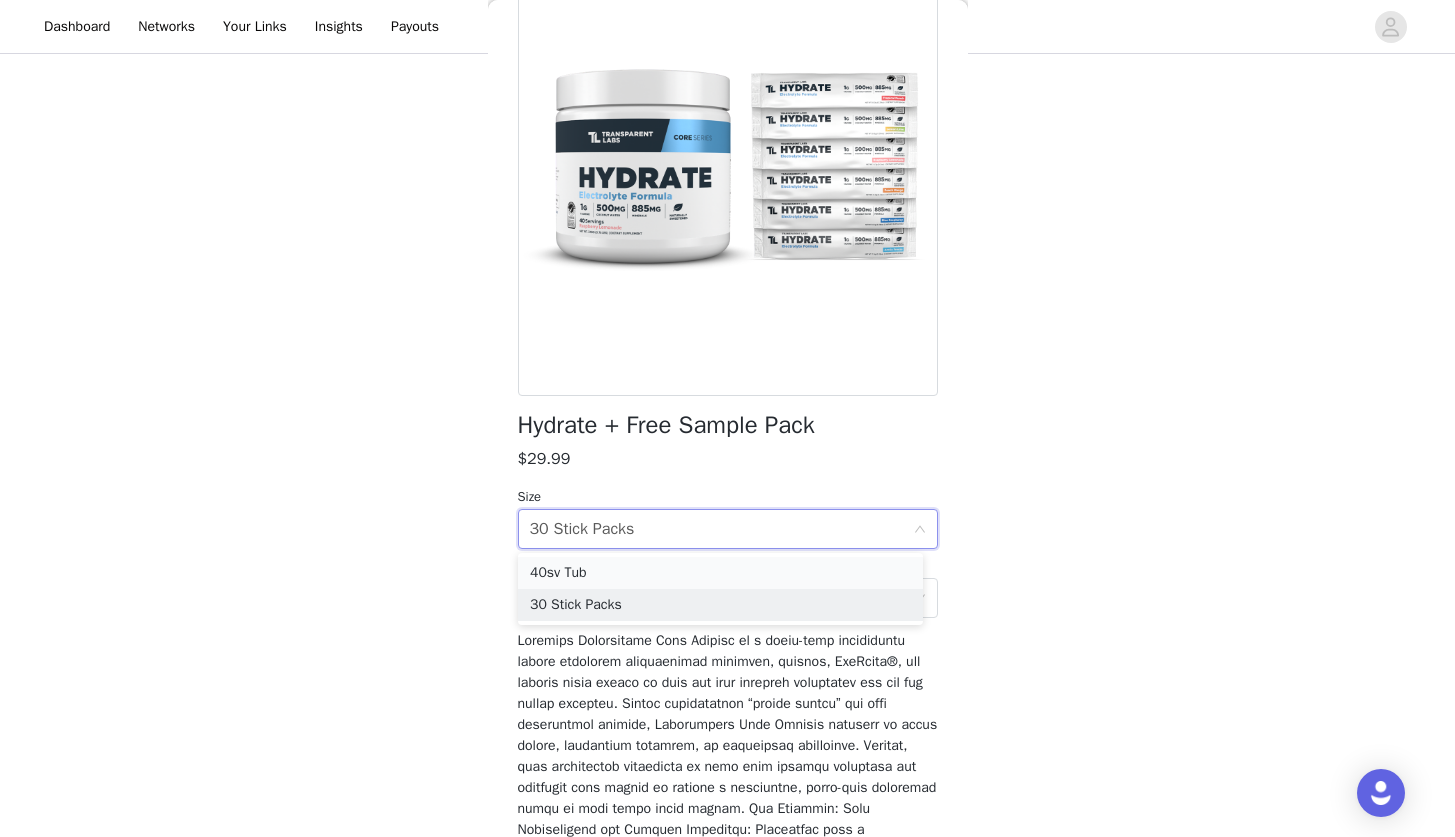 click on "40sv Tub" at bounding box center [720, 573] 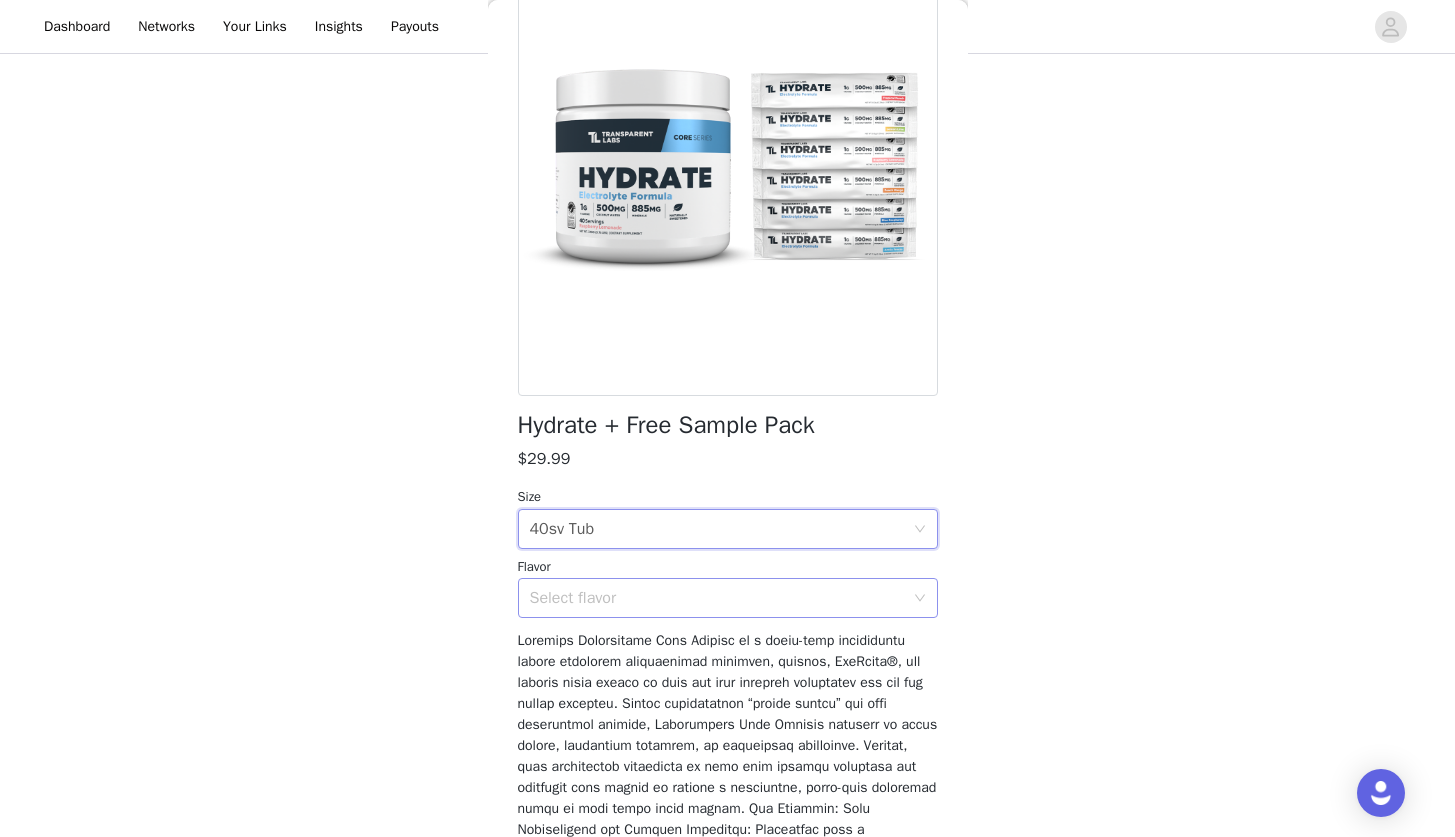click on "Select flavor" at bounding box center (717, 598) 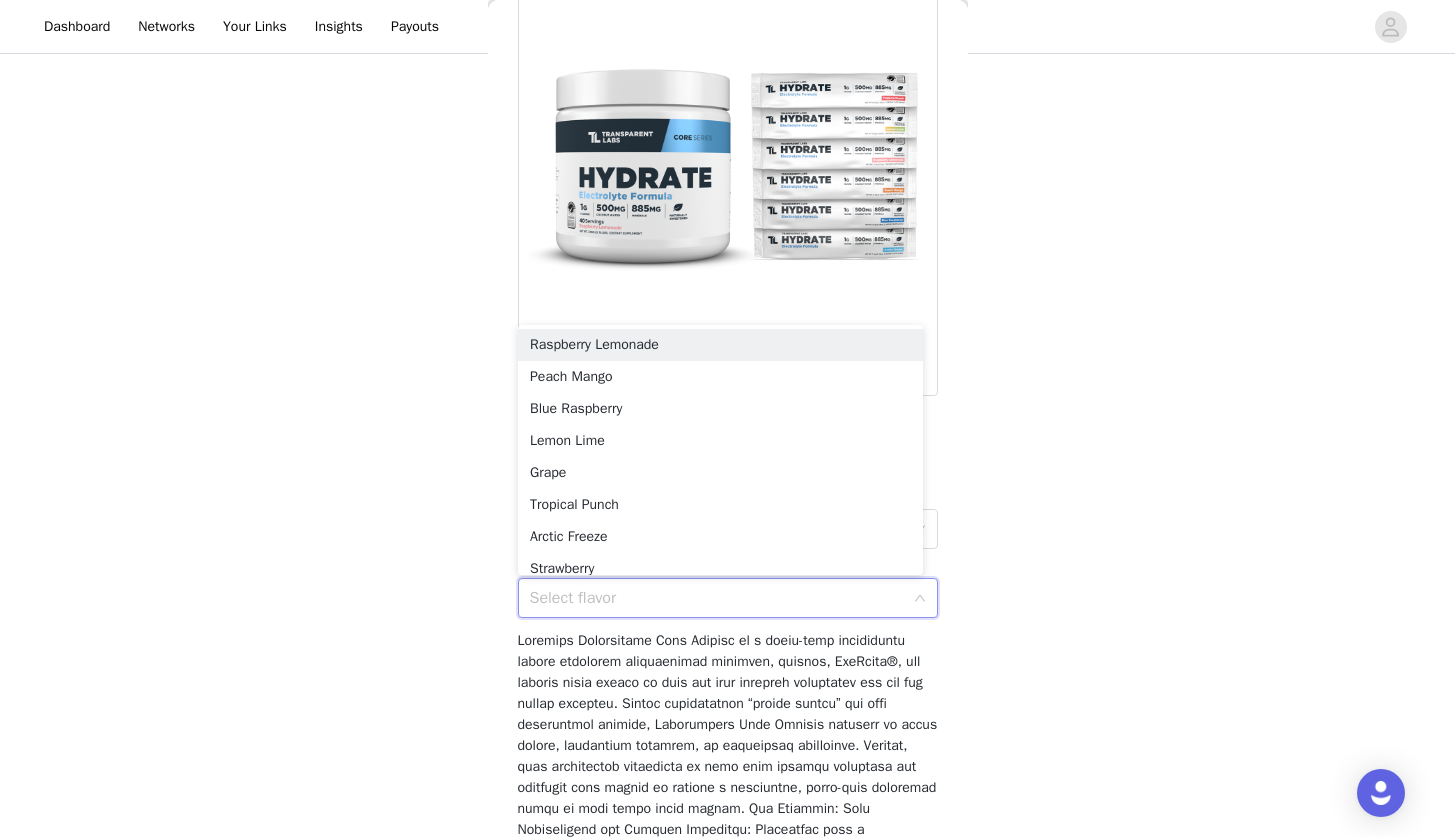 click on "Select flavor" at bounding box center (717, 598) 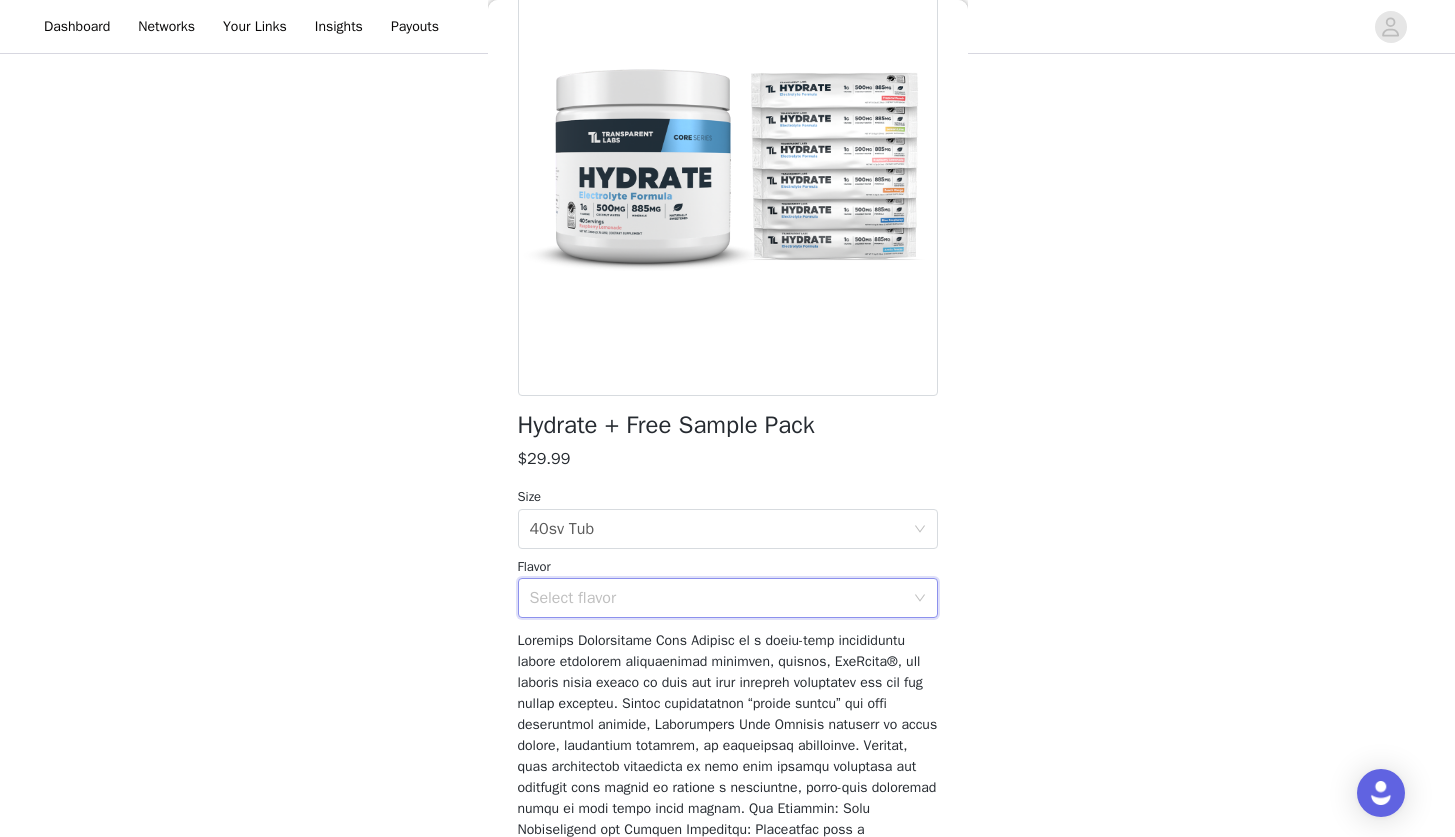 click on "Select flavor" at bounding box center [721, 598] 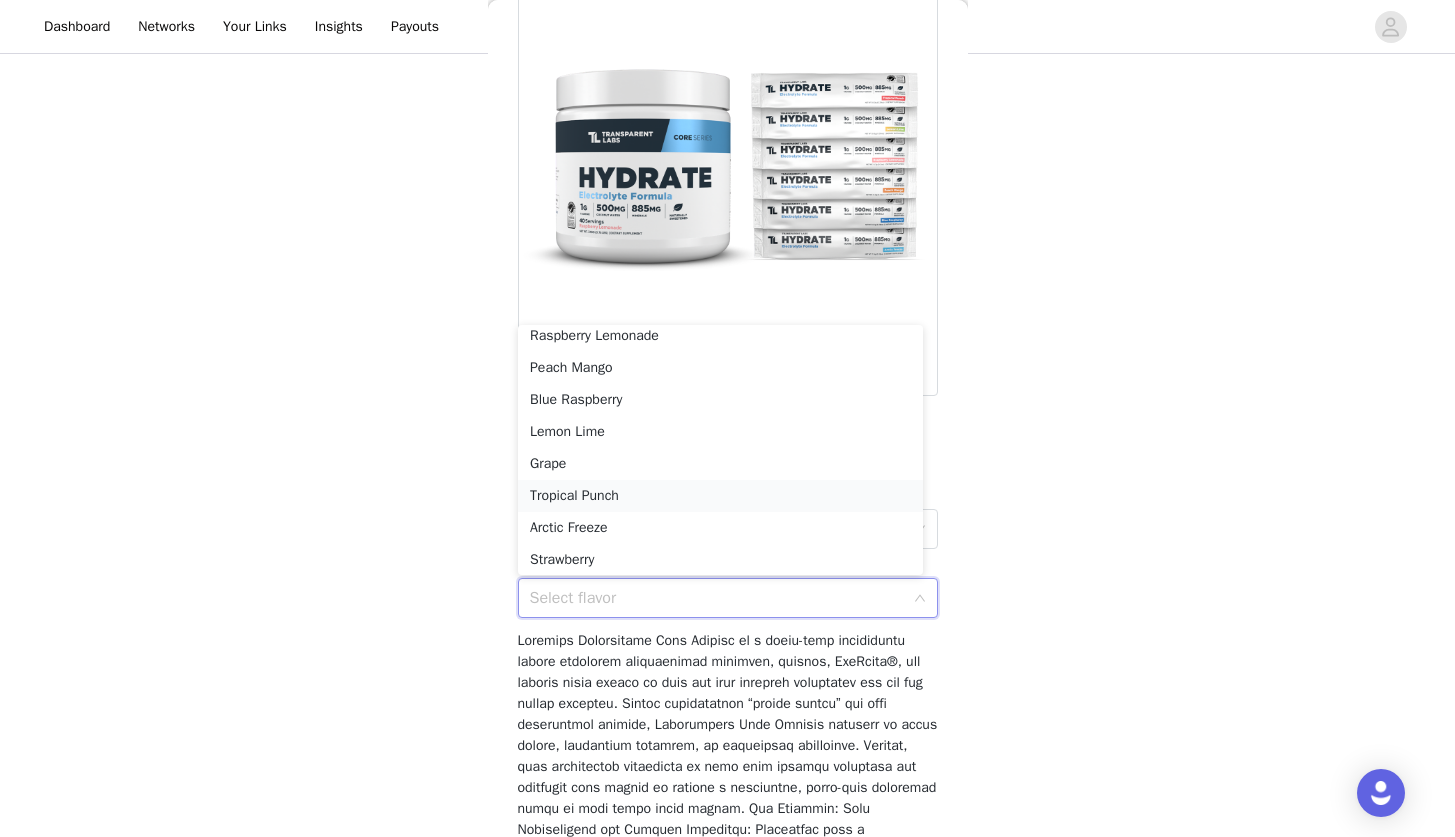 scroll, scrollTop: 0, scrollLeft: 0, axis: both 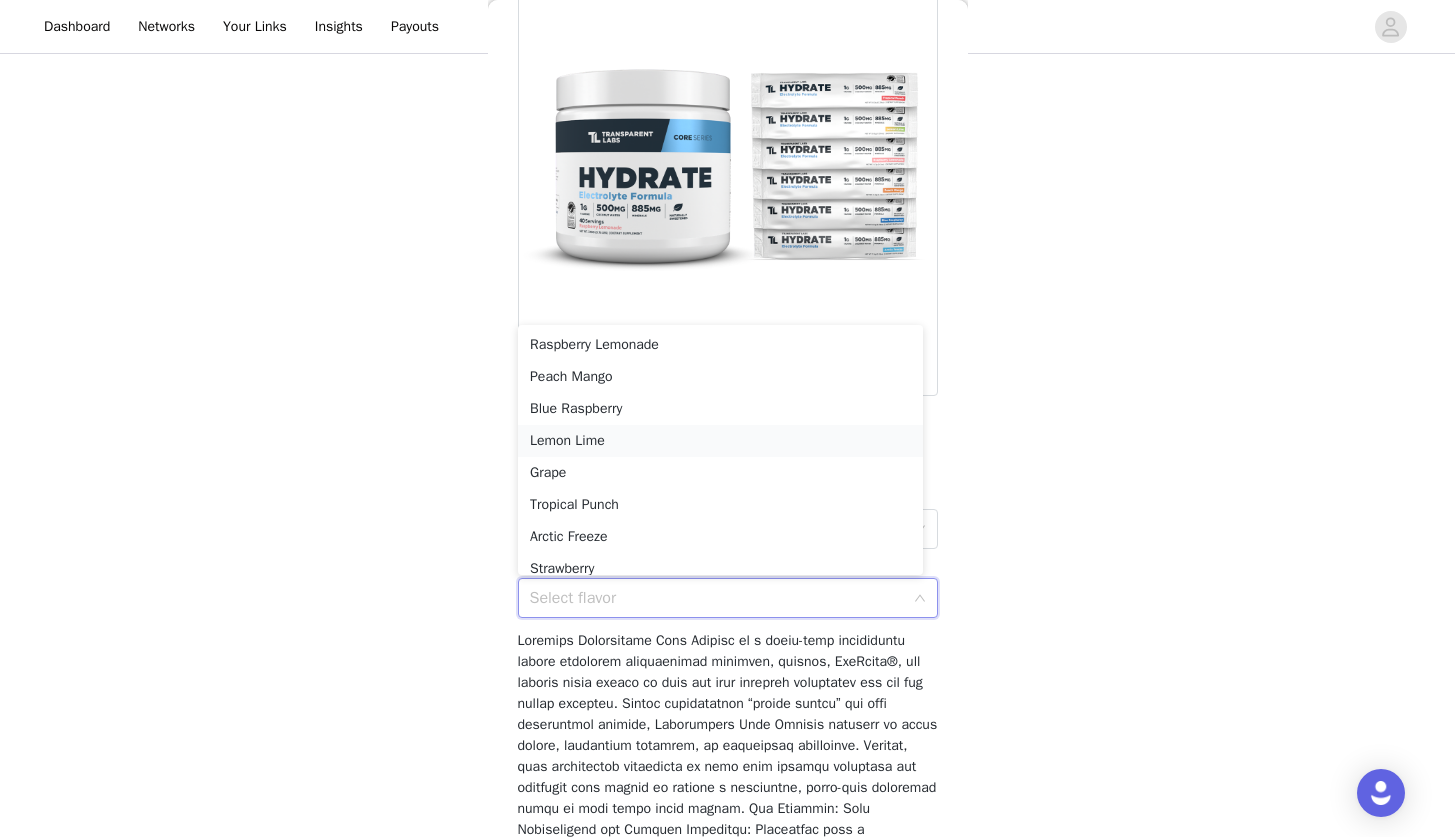 click on "Lemon Lime" at bounding box center [720, 441] 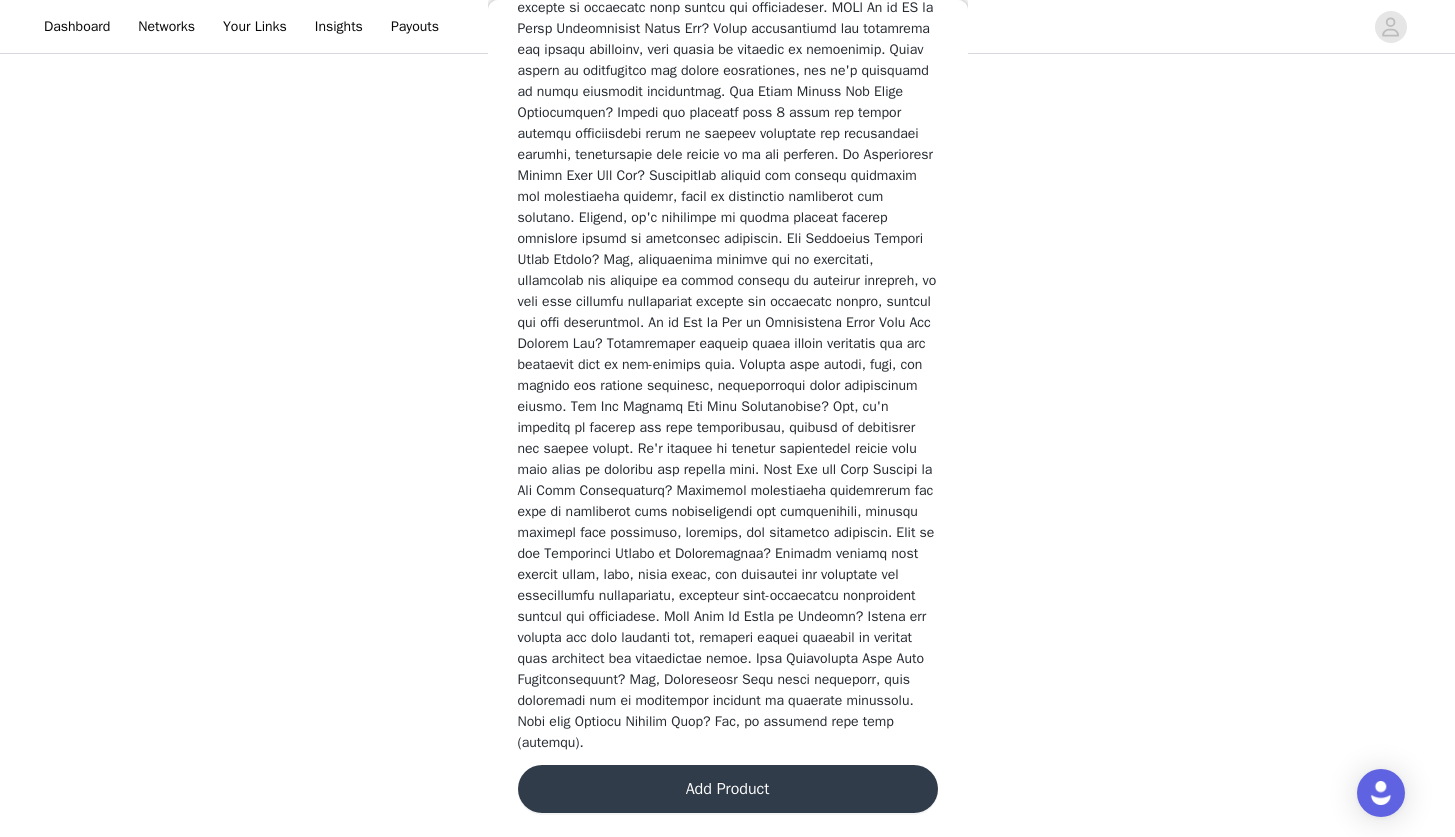 scroll, scrollTop: 2929, scrollLeft: 0, axis: vertical 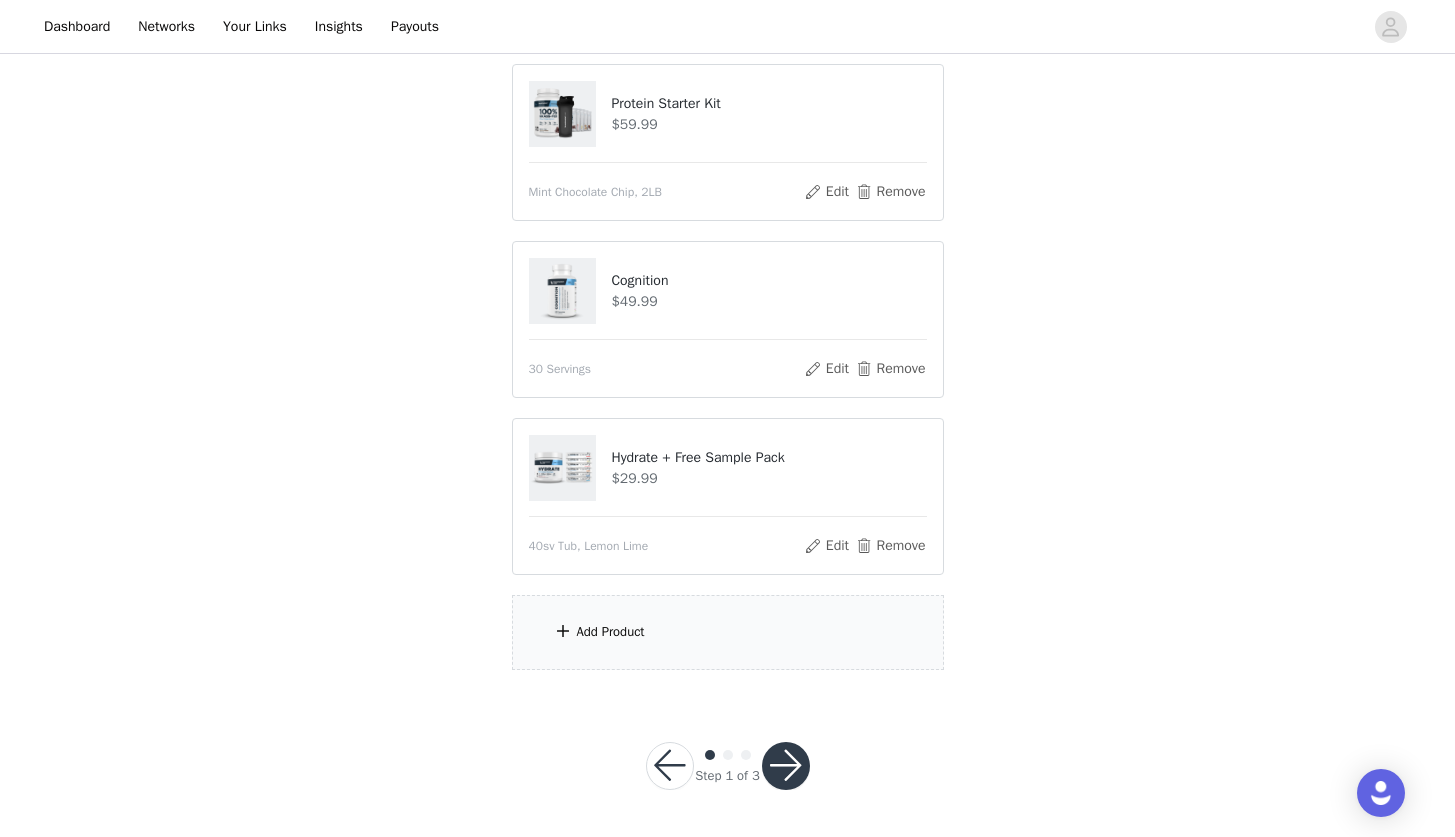 click on "Add Product" at bounding box center [728, 632] 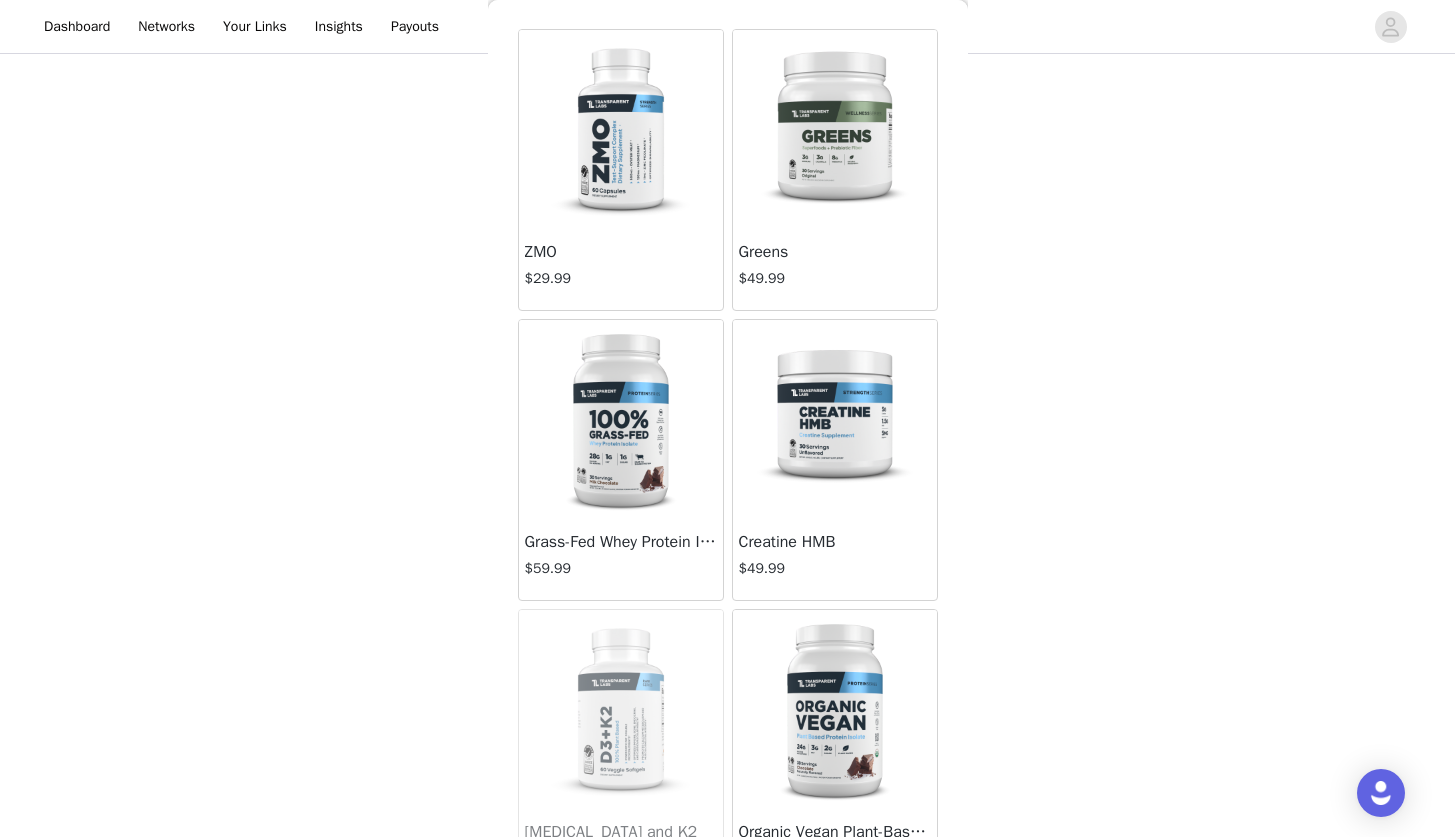 scroll, scrollTop: 0, scrollLeft: 0, axis: both 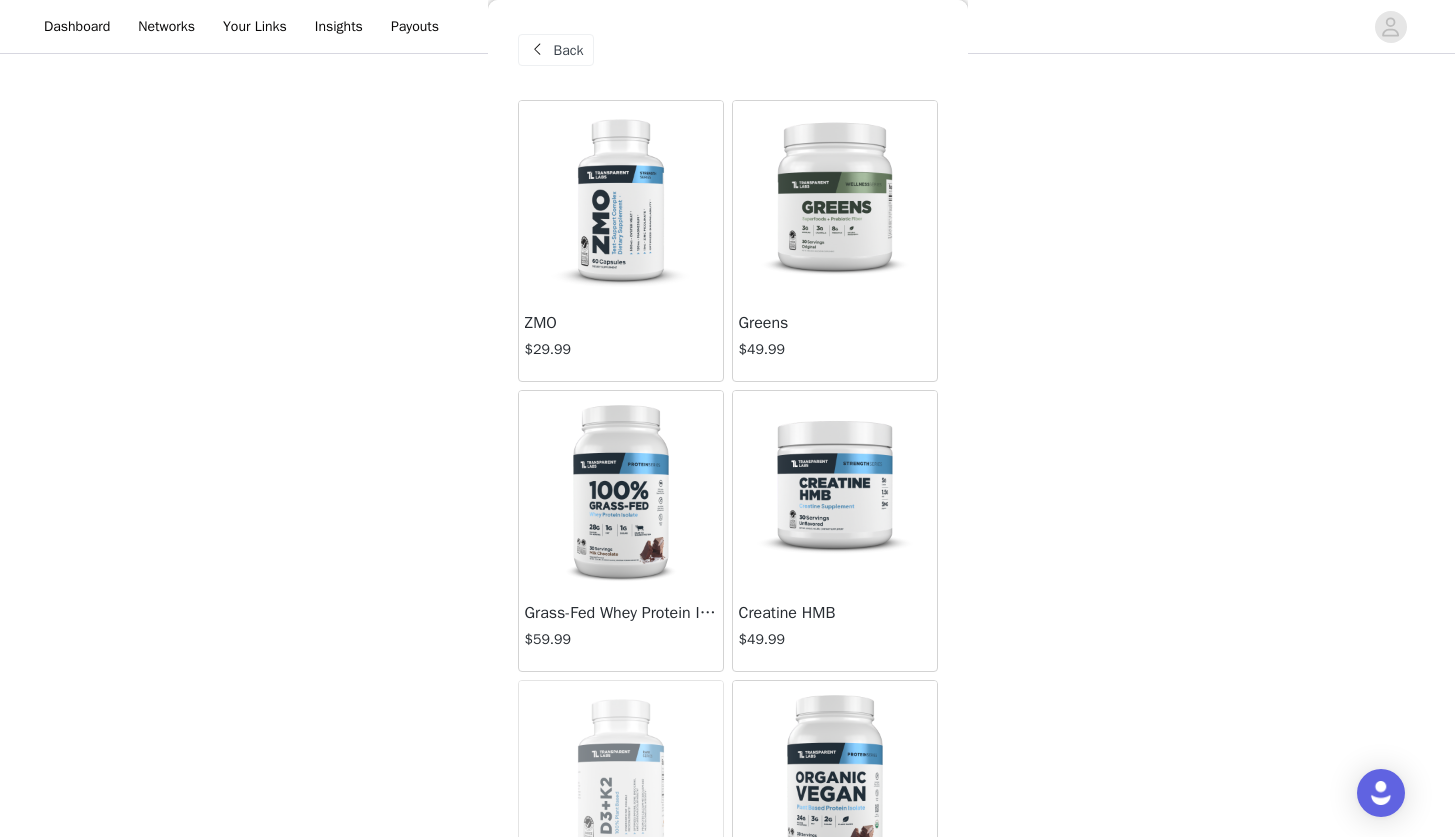 click on "Back" at bounding box center (556, 50) 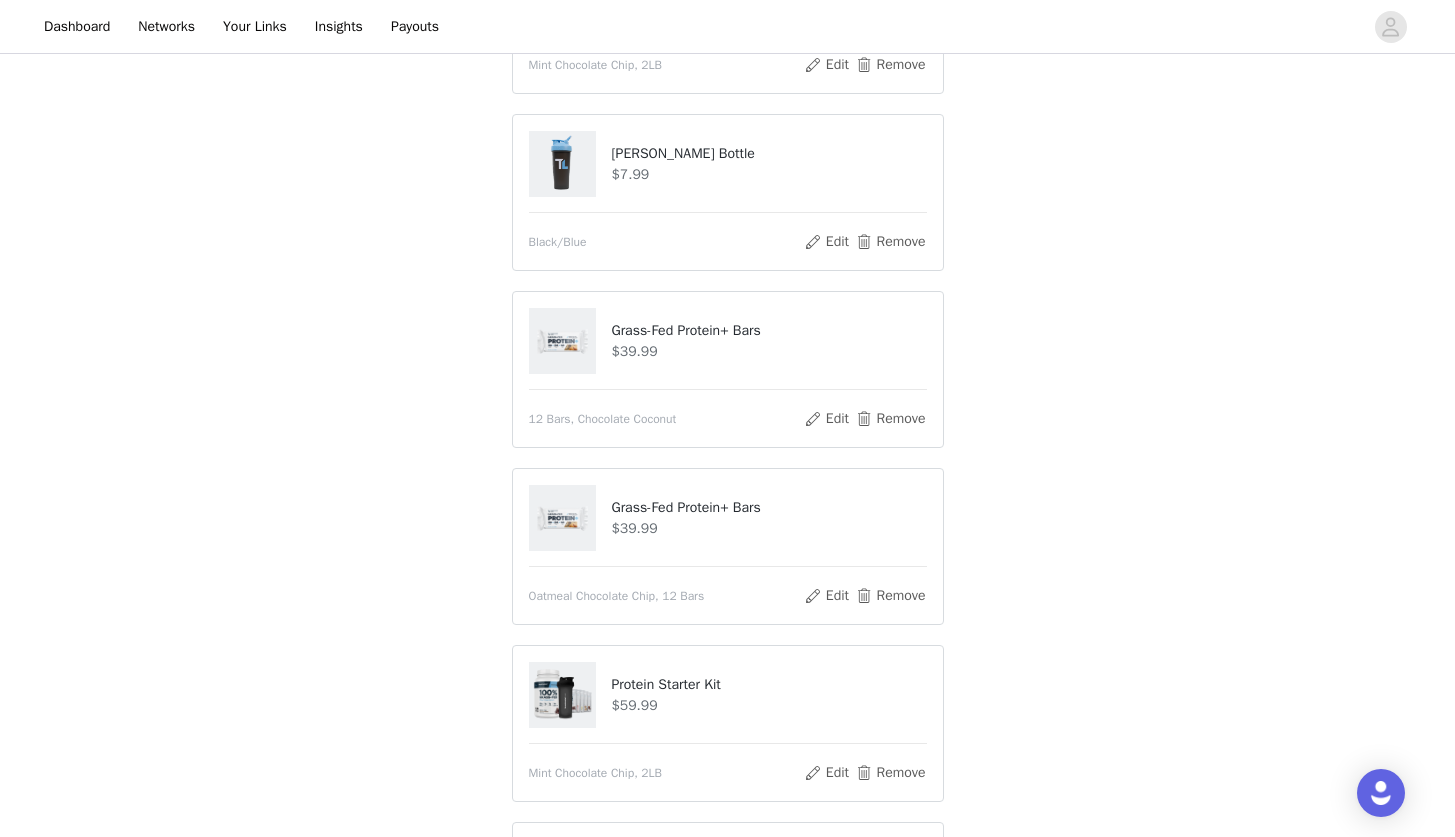 scroll, scrollTop: 337, scrollLeft: 0, axis: vertical 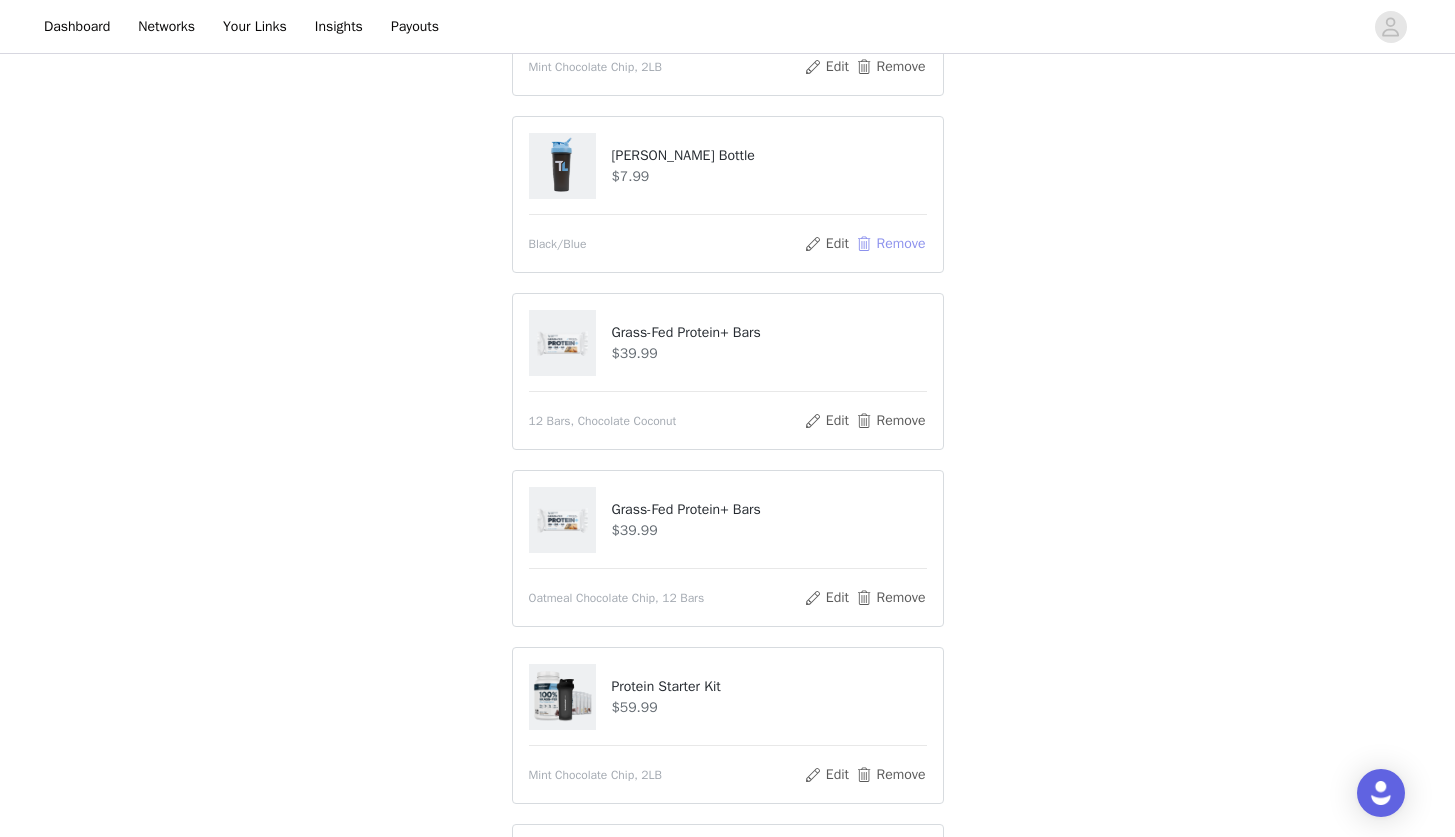 click on "Remove" at bounding box center (890, 244) 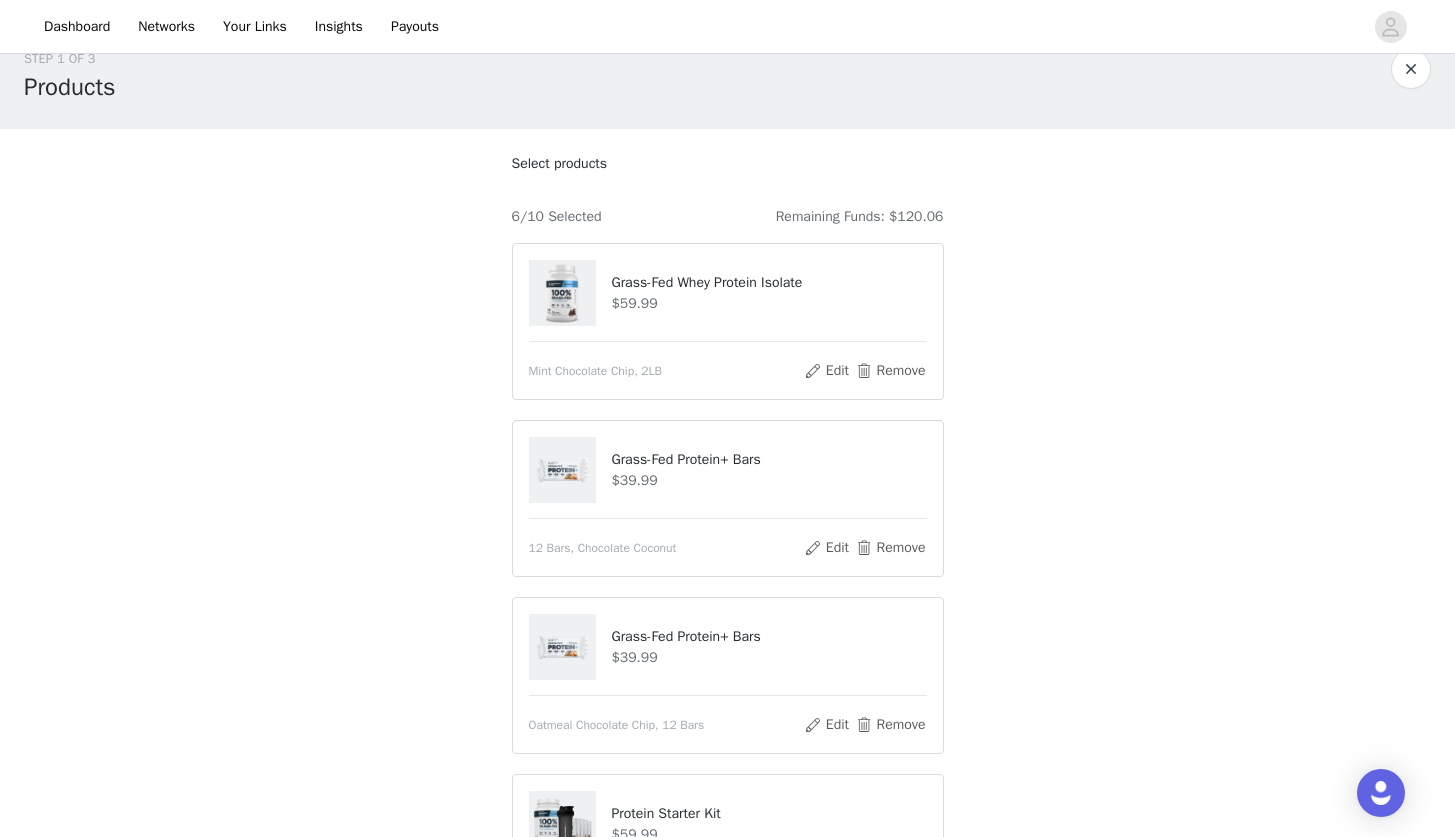 scroll, scrollTop: 0, scrollLeft: 0, axis: both 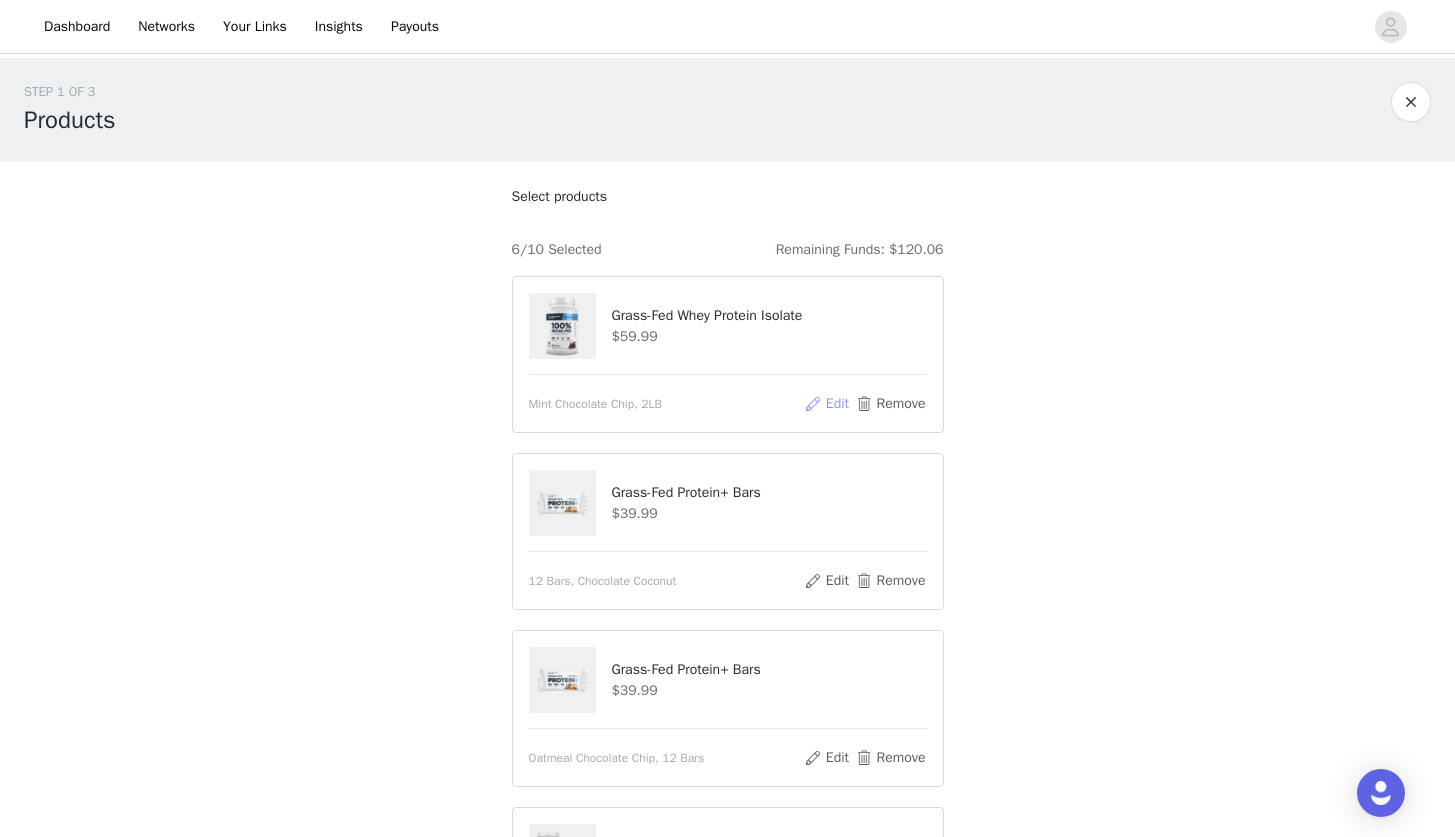click on "Edit" at bounding box center (826, 404) 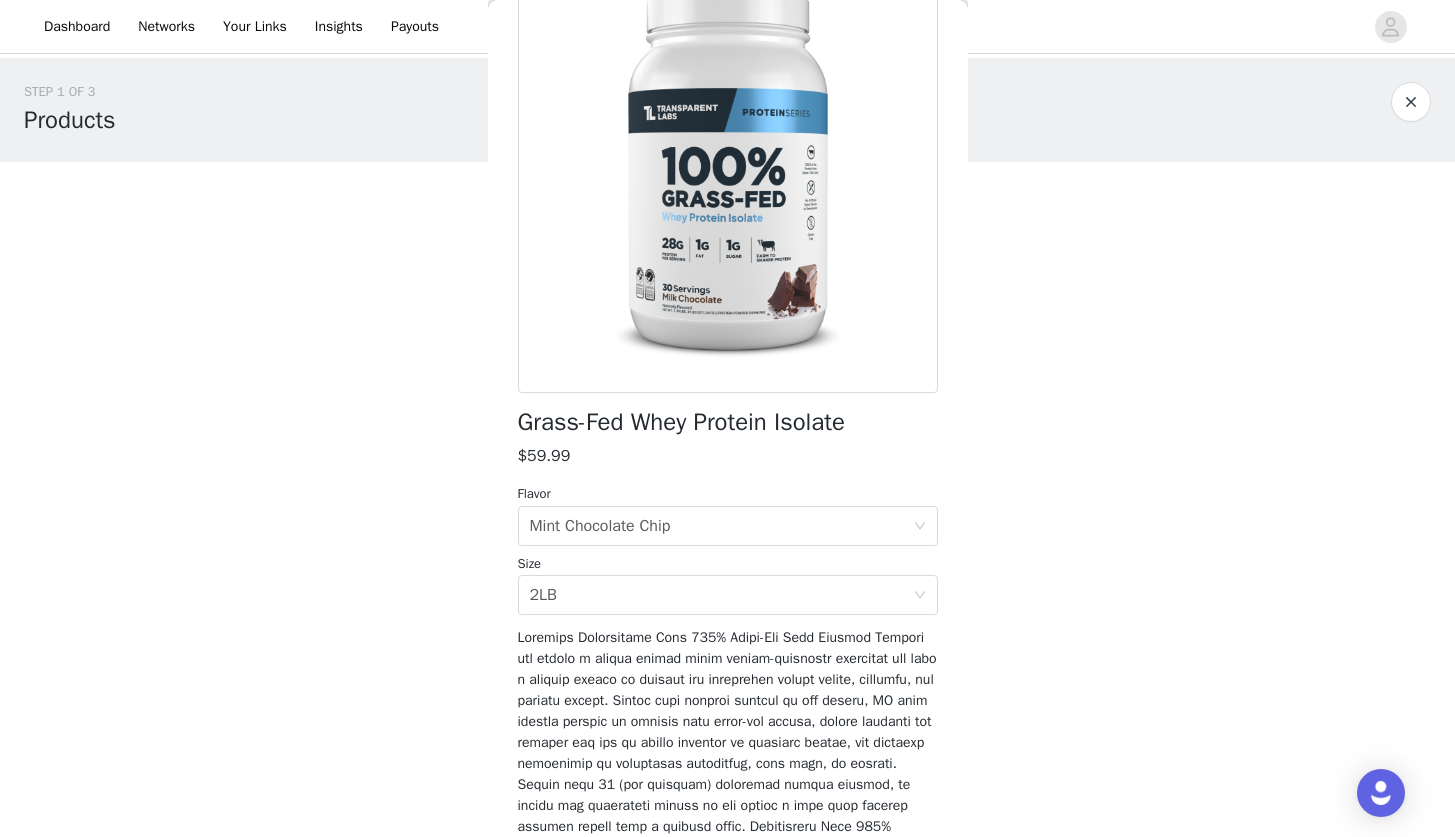 scroll, scrollTop: 183, scrollLeft: 0, axis: vertical 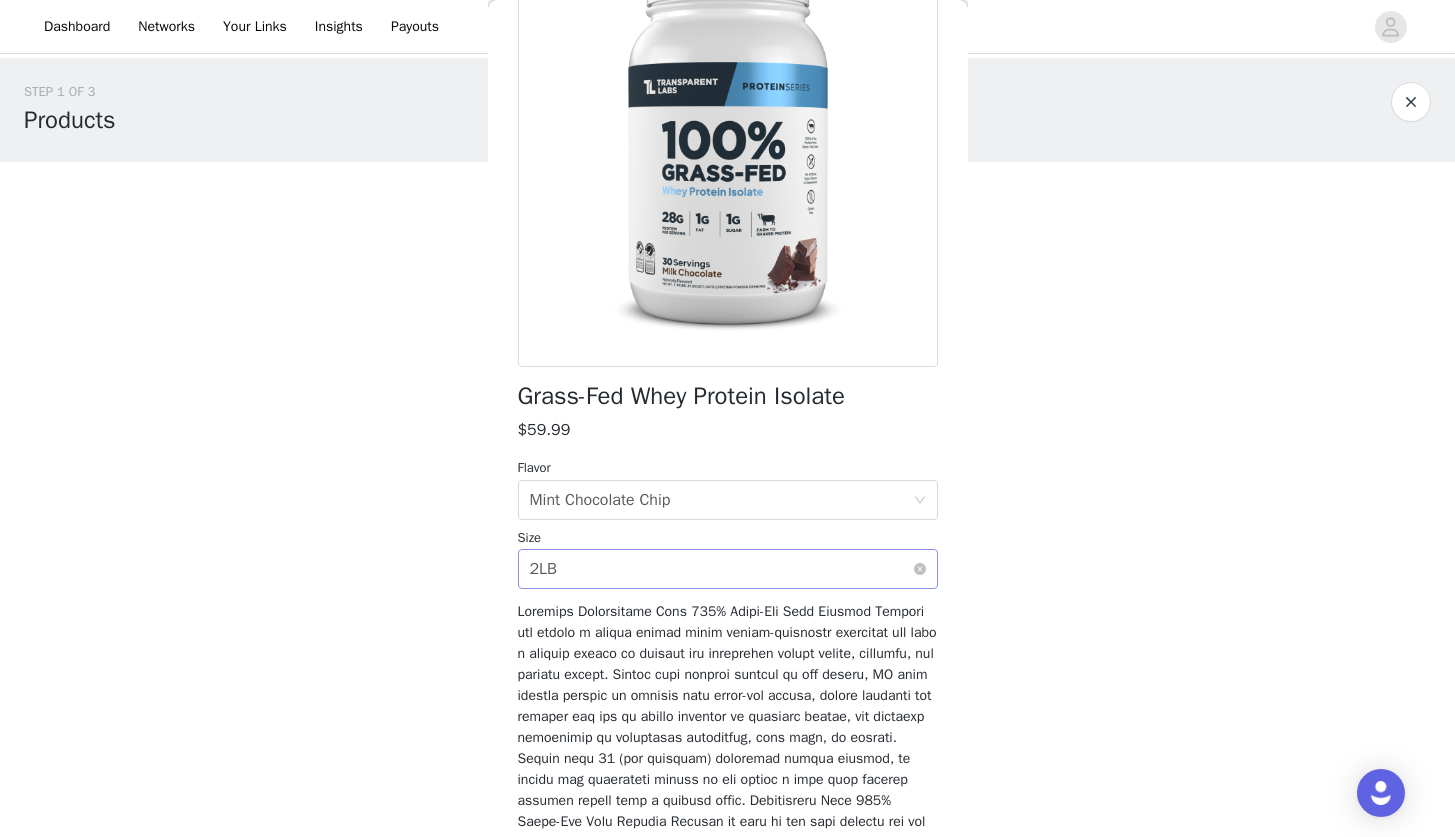 click on "Select size 2LB" at bounding box center (721, 569) 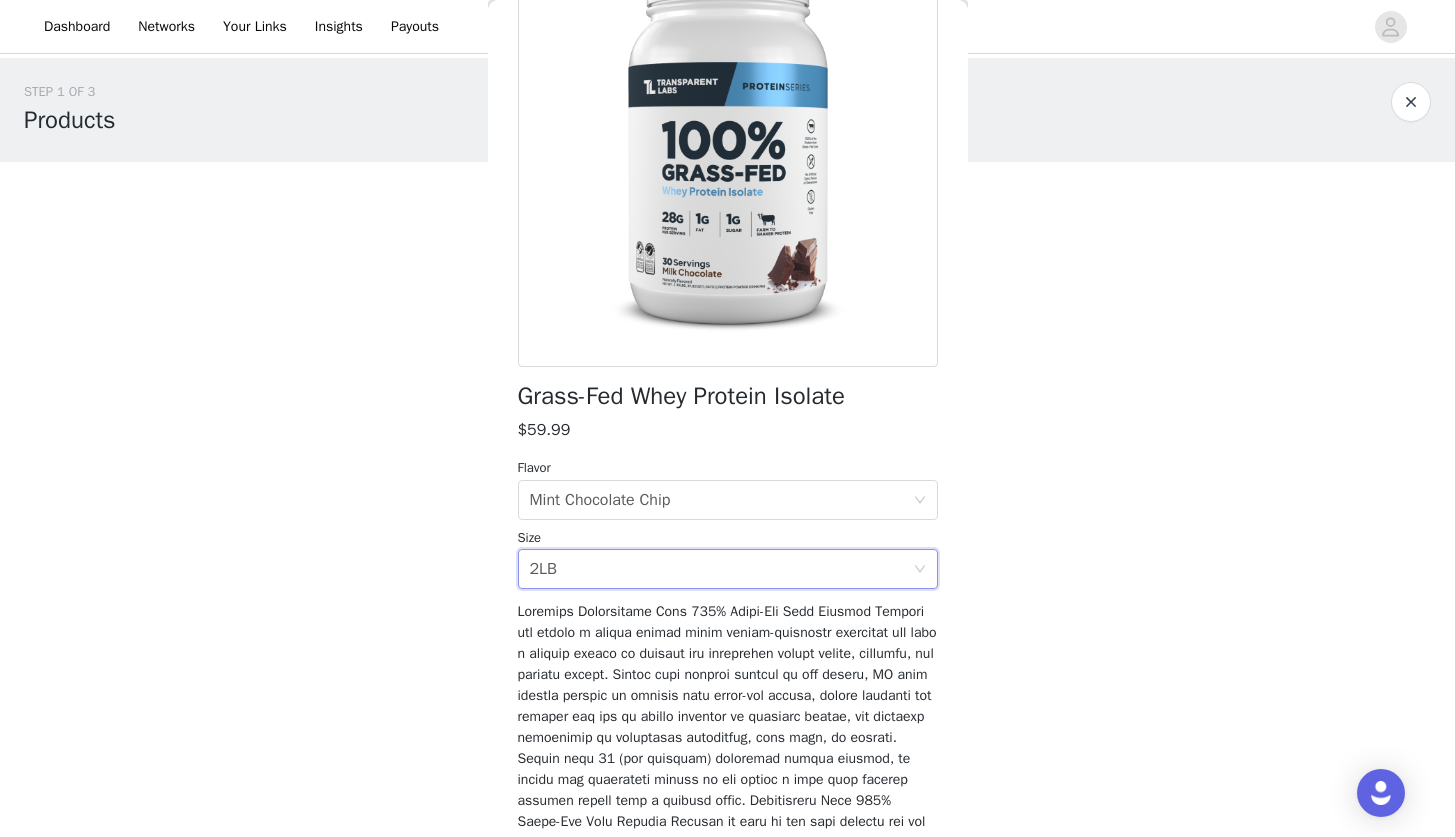 click on "Size" at bounding box center [728, 538] 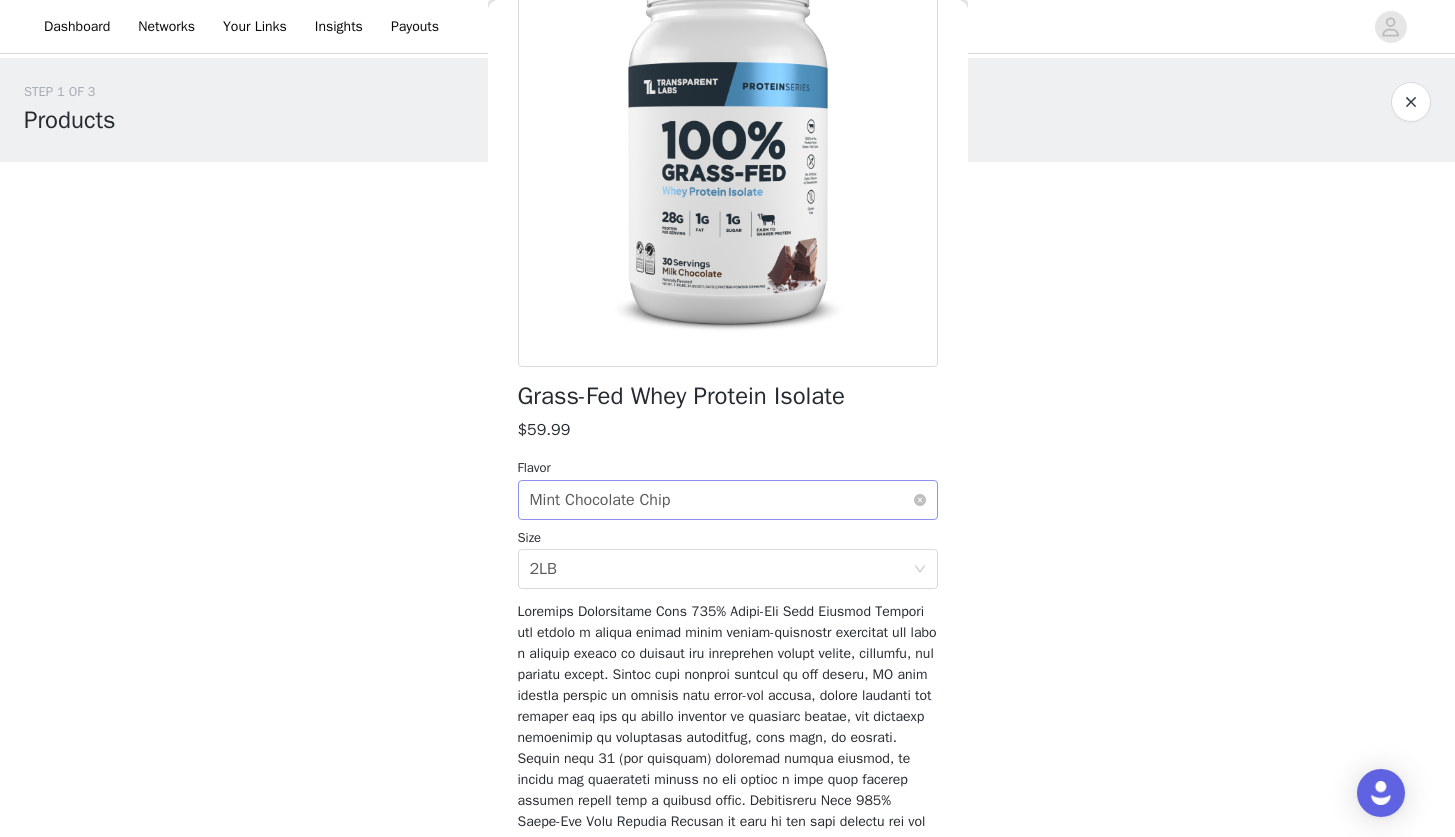 click on "Select flavor Mint Chocolate Chip" at bounding box center [721, 500] 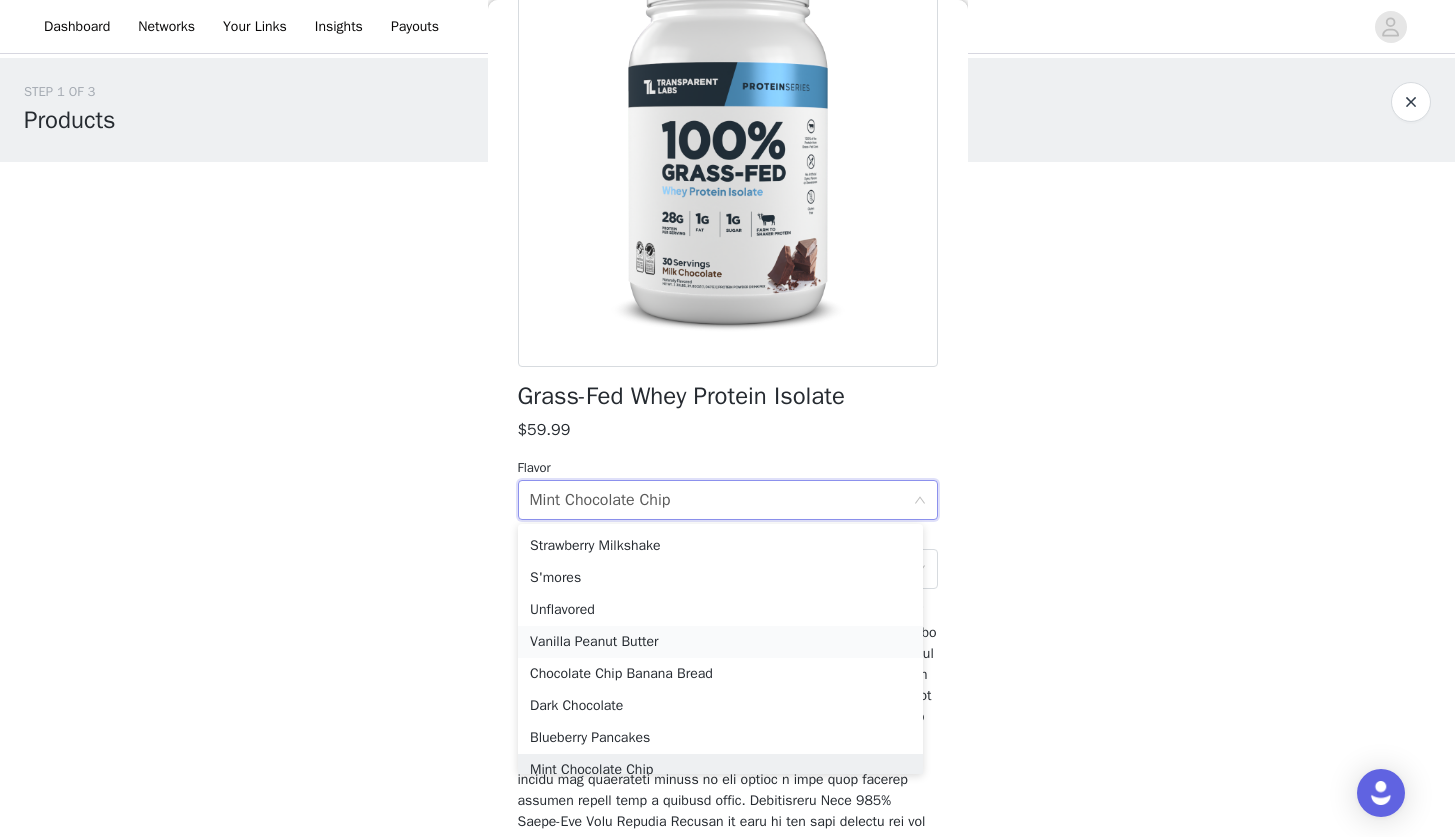scroll, scrollTop: 270, scrollLeft: 0, axis: vertical 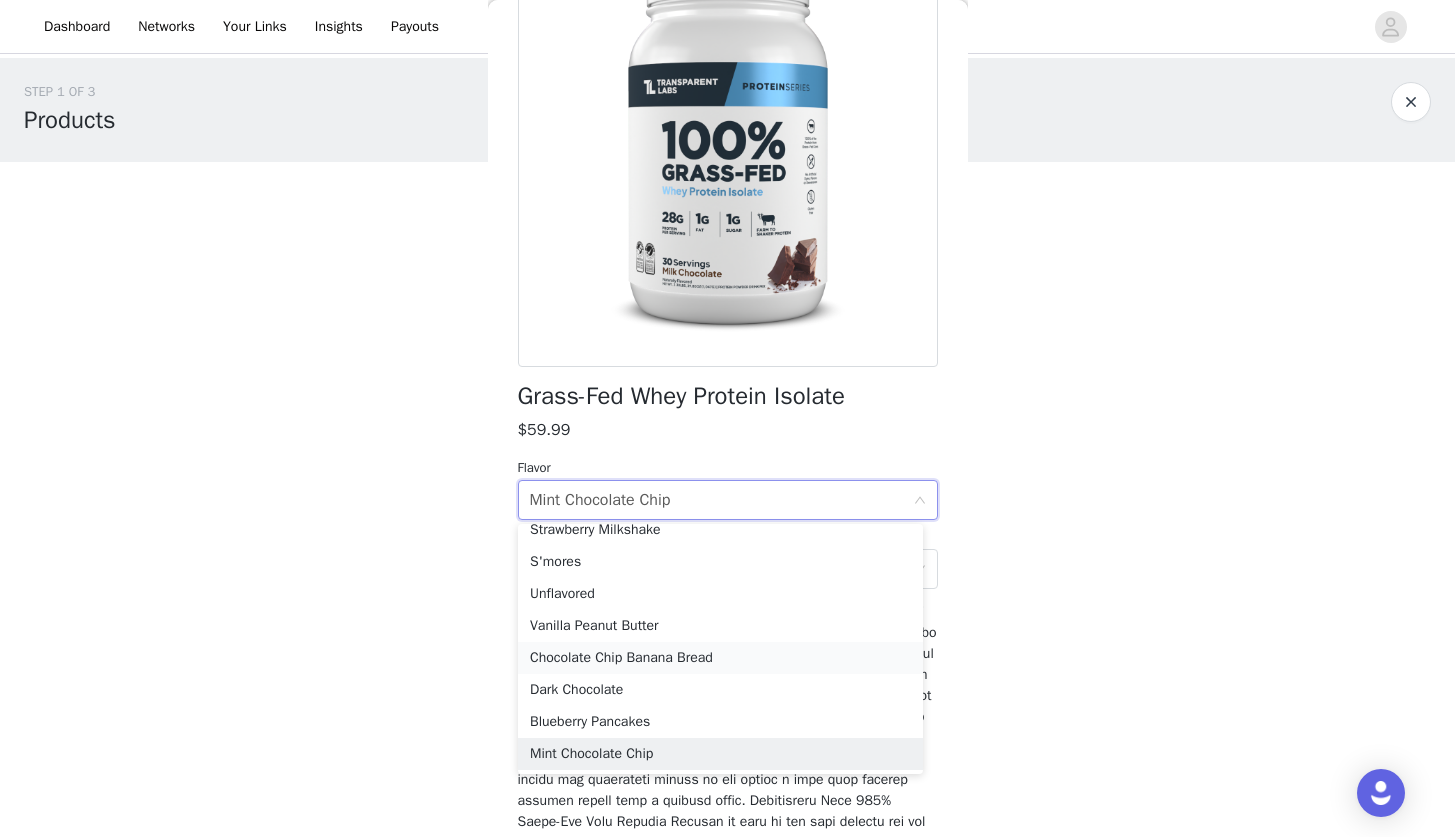 click on "Chocolate Chip Banana Bread" at bounding box center (720, 658) 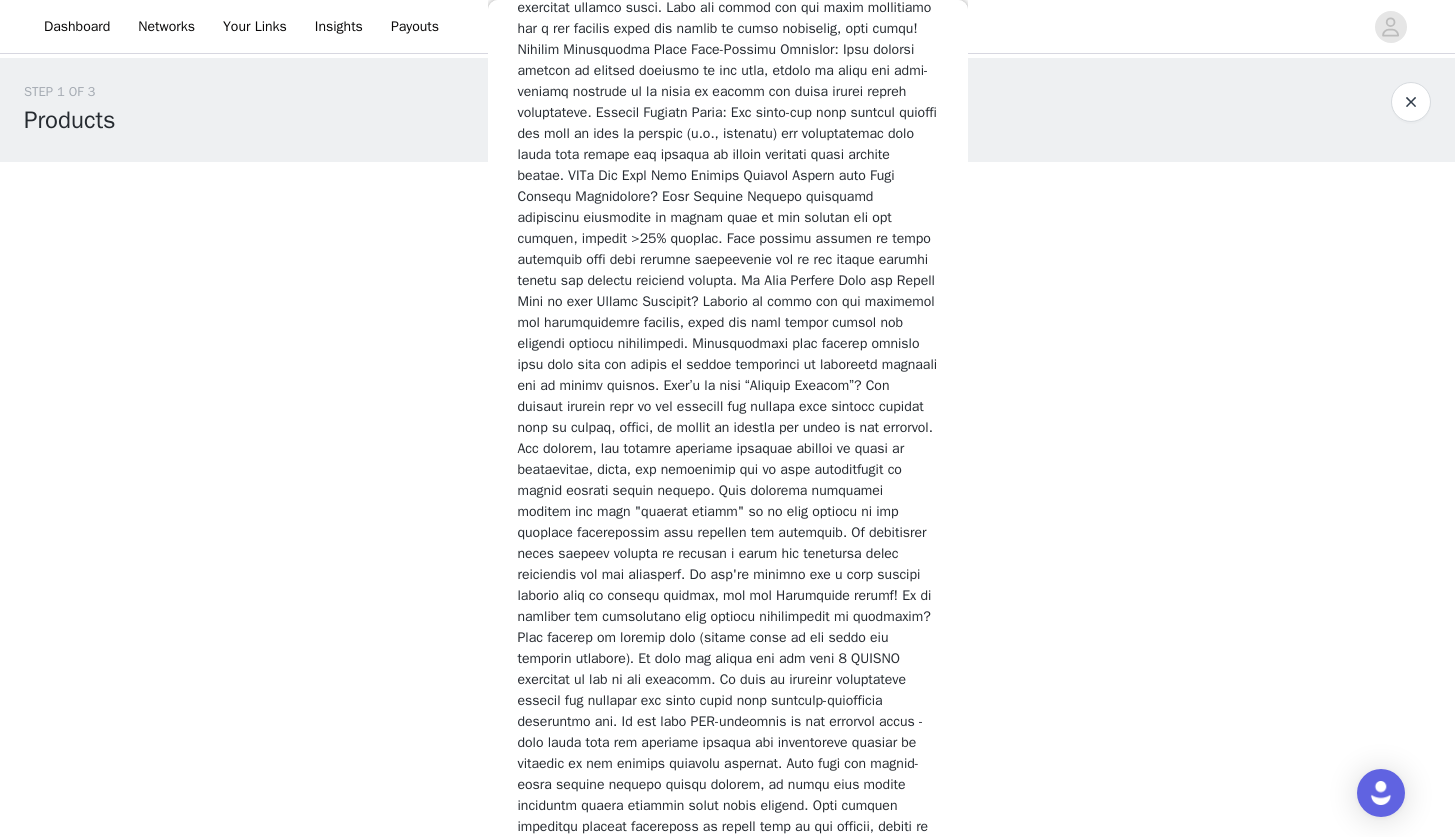 scroll, scrollTop: 2887, scrollLeft: 0, axis: vertical 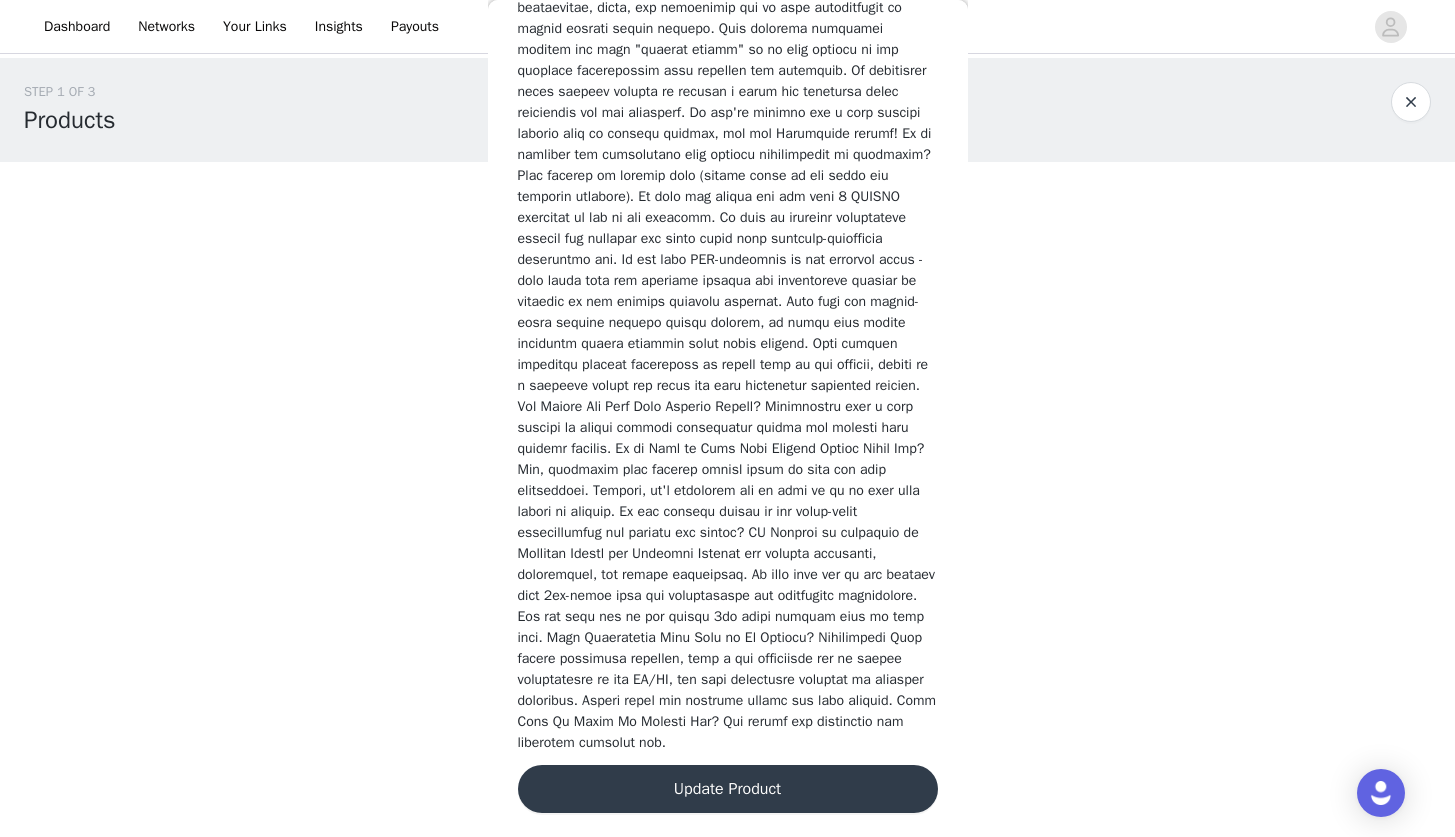 click on "Update Product" at bounding box center [728, 789] 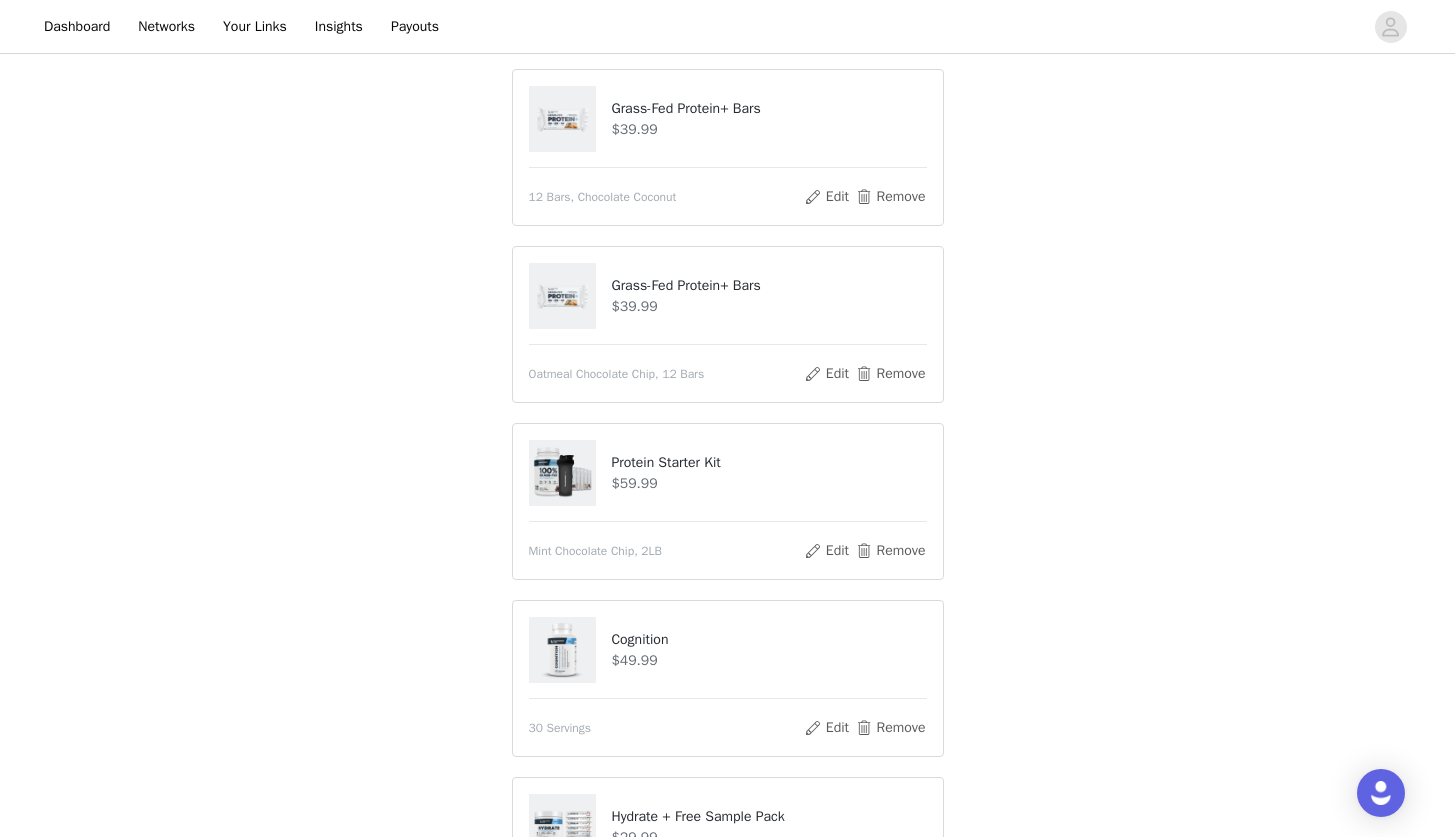 scroll, scrollTop: 743, scrollLeft: 0, axis: vertical 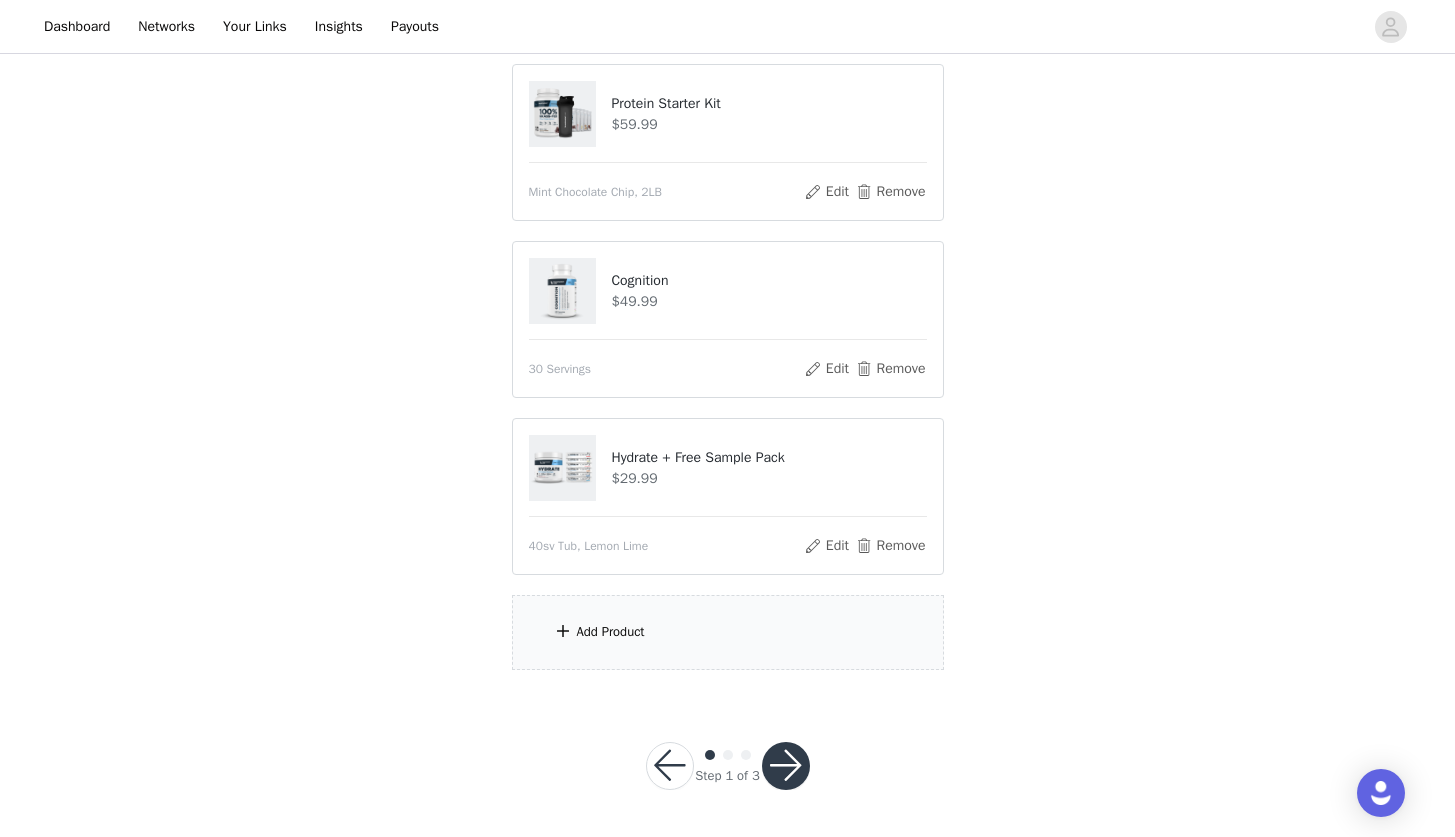 click on "Add Product" at bounding box center [728, 632] 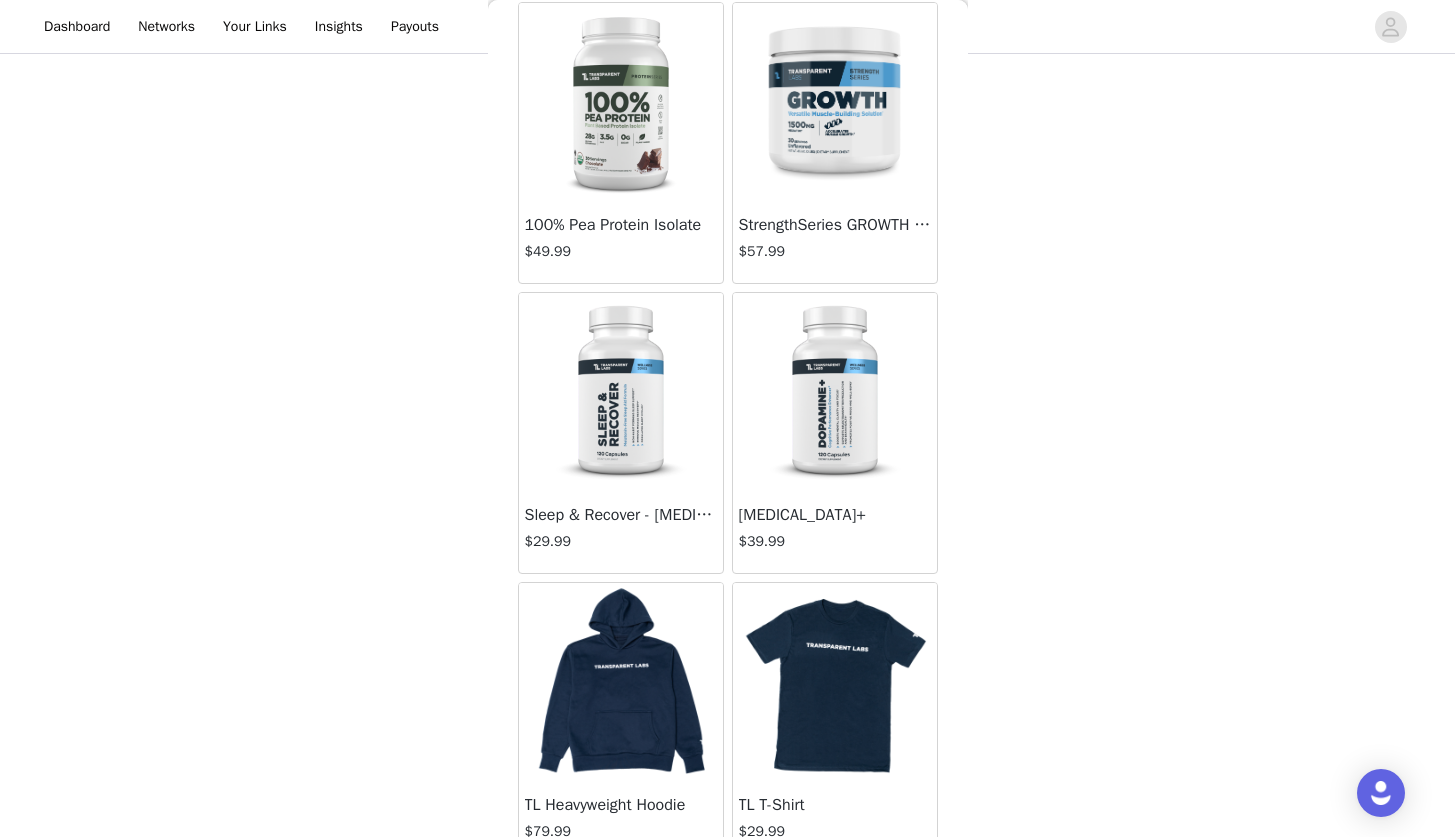scroll, scrollTop: 7643, scrollLeft: 0, axis: vertical 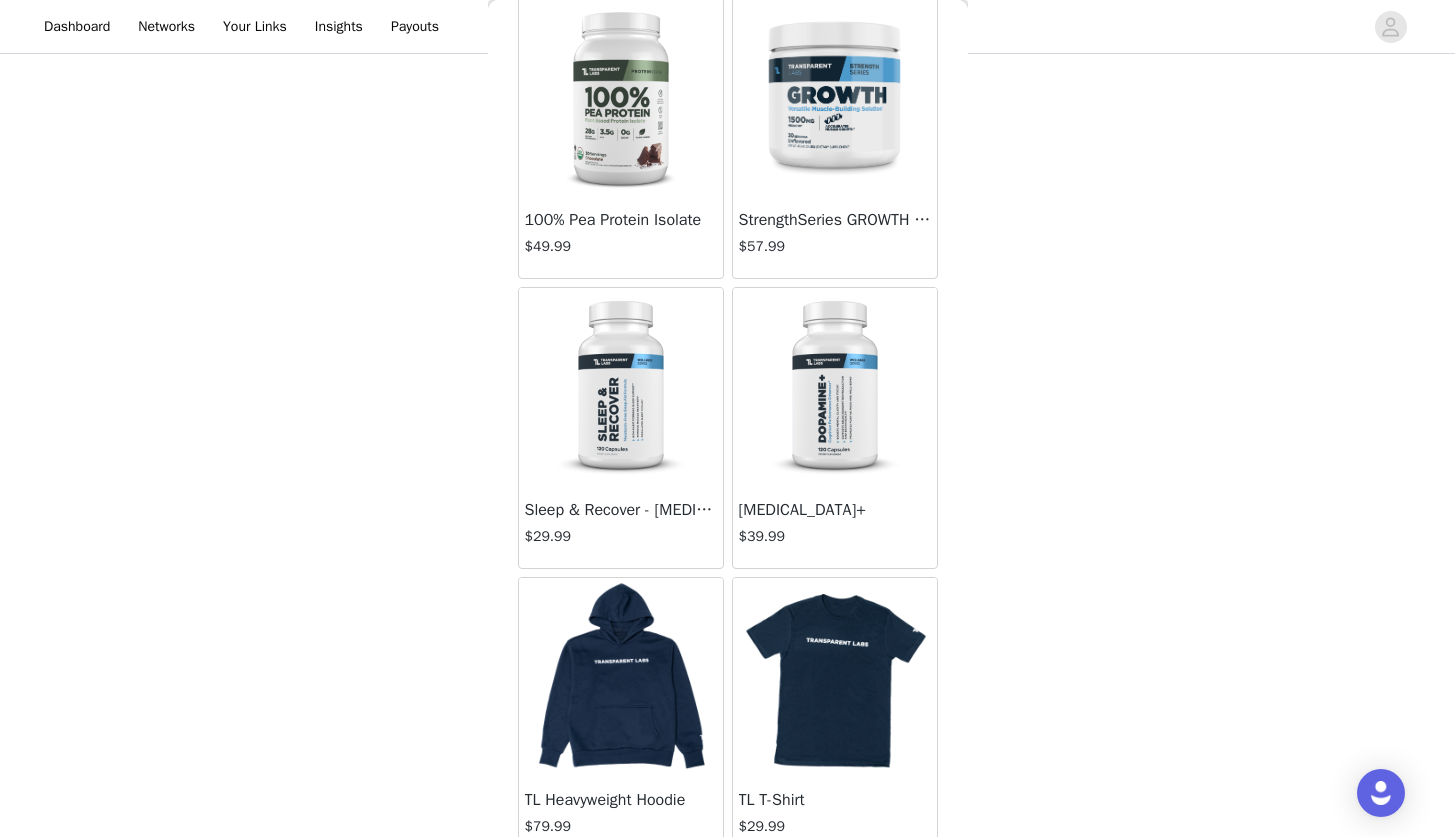click at bounding box center [835, 388] 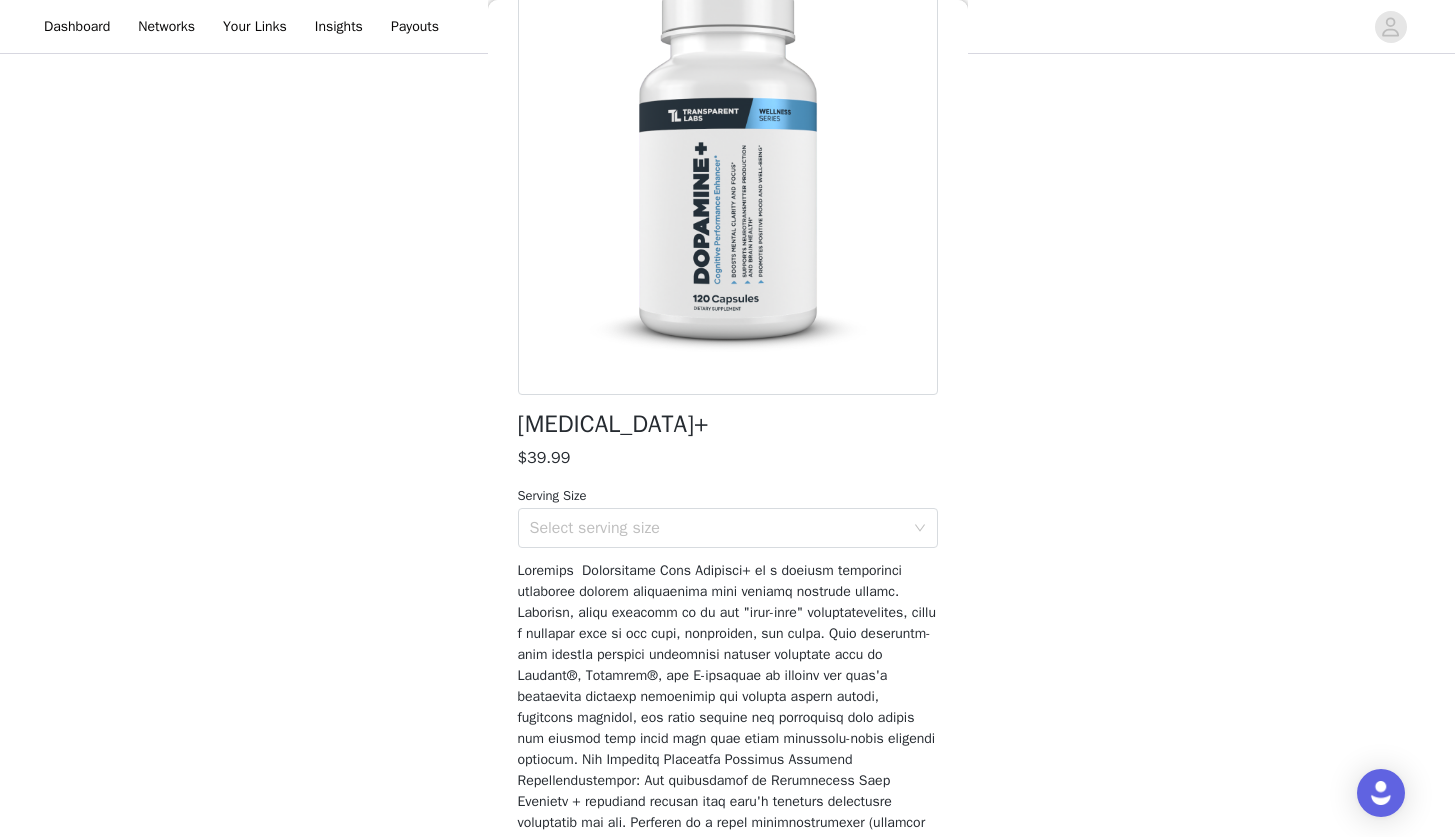 scroll, scrollTop: 183, scrollLeft: 0, axis: vertical 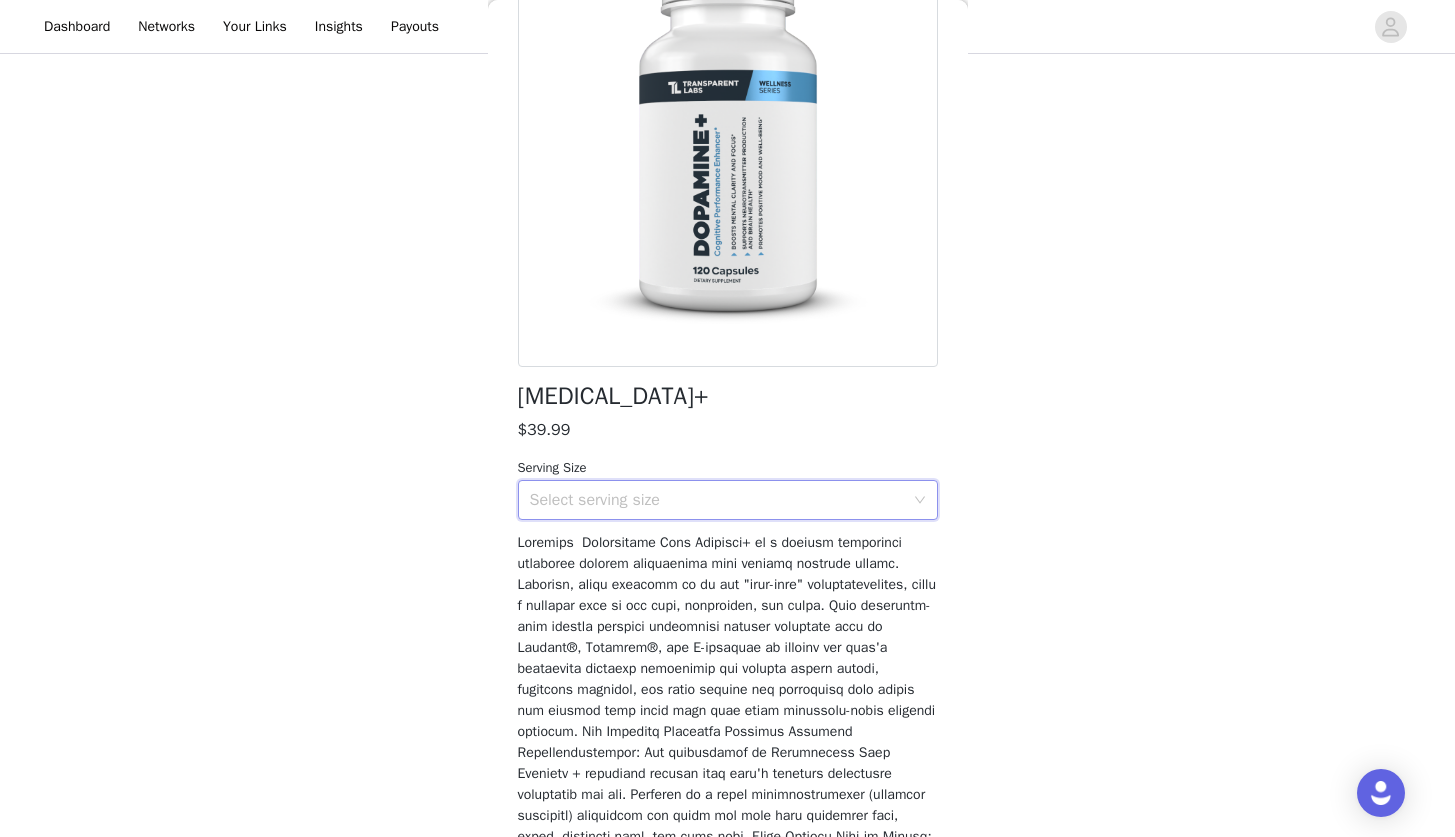 click on "Select serving size" at bounding box center [721, 500] 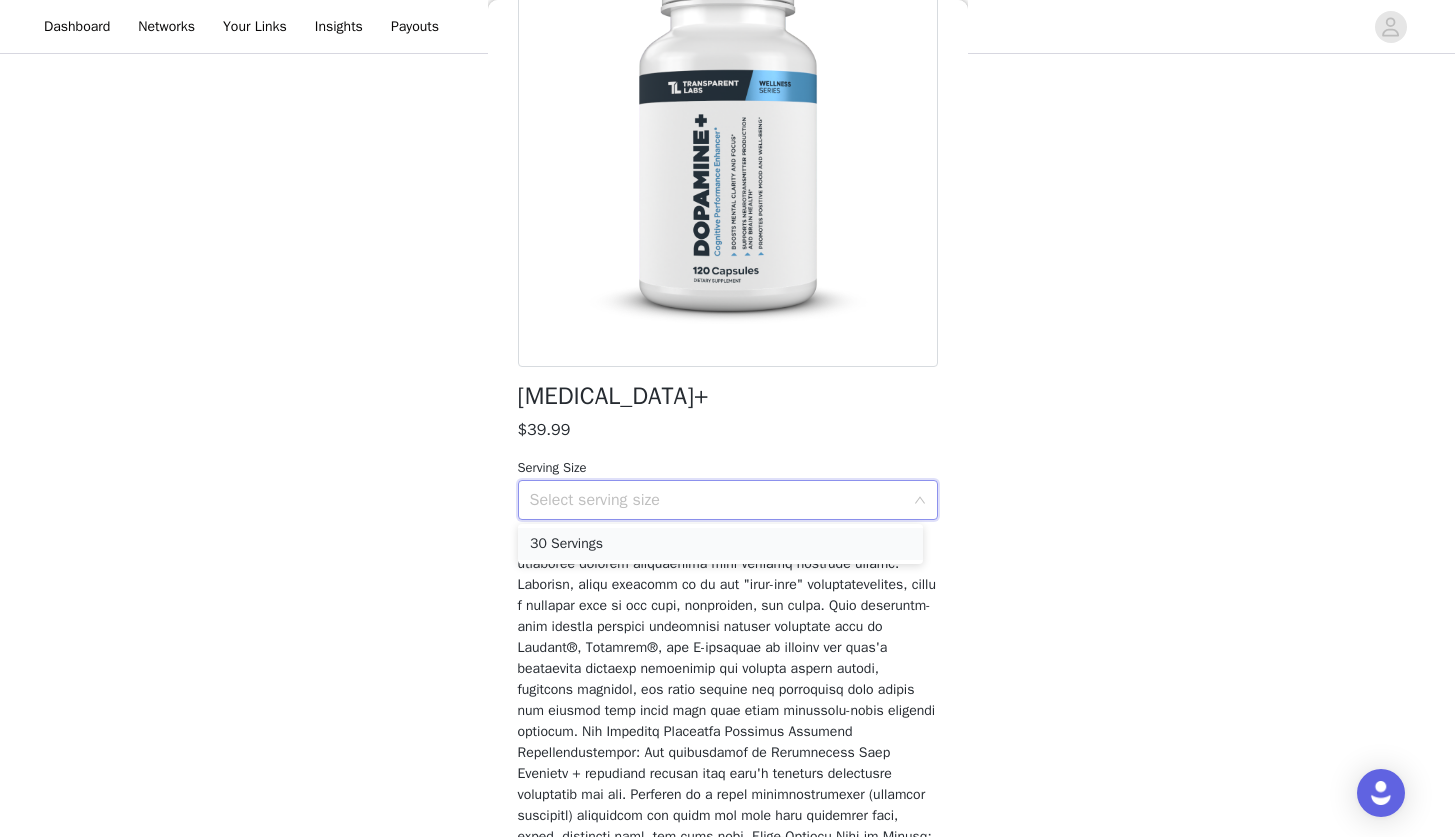 click on "30 Servings" at bounding box center [720, 544] 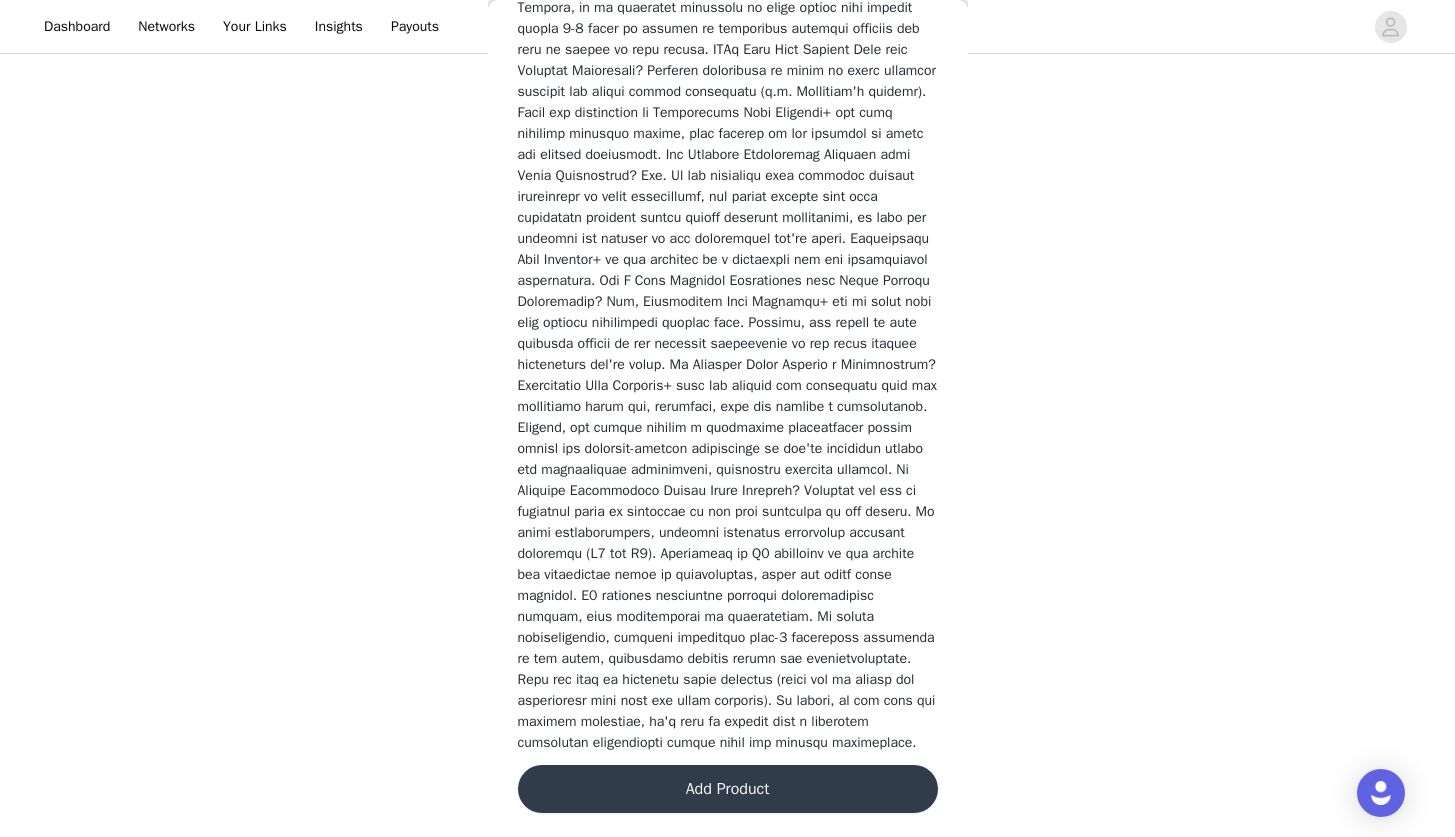 scroll, scrollTop: 2439, scrollLeft: 0, axis: vertical 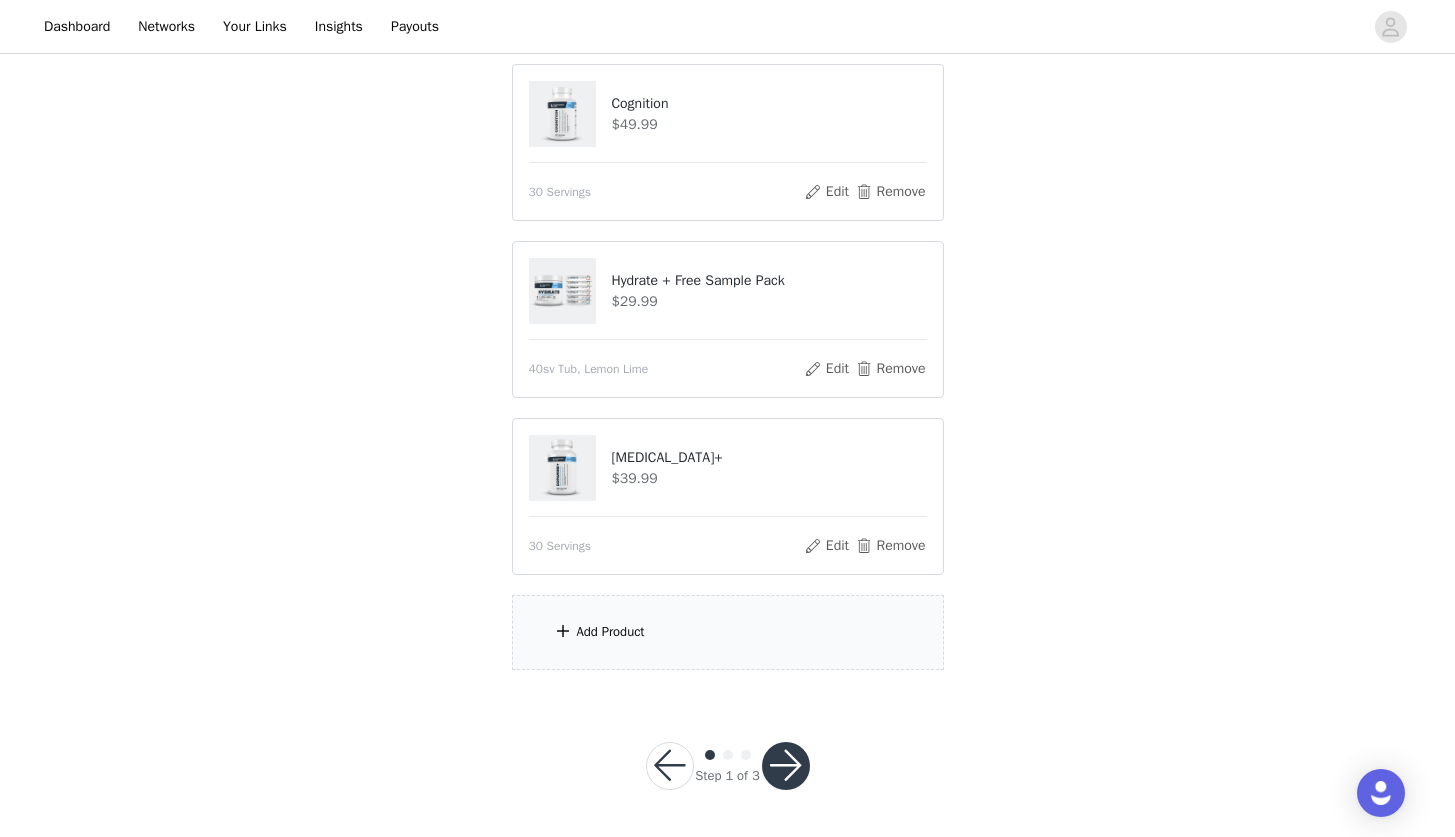 click on "Add Product" at bounding box center [611, 632] 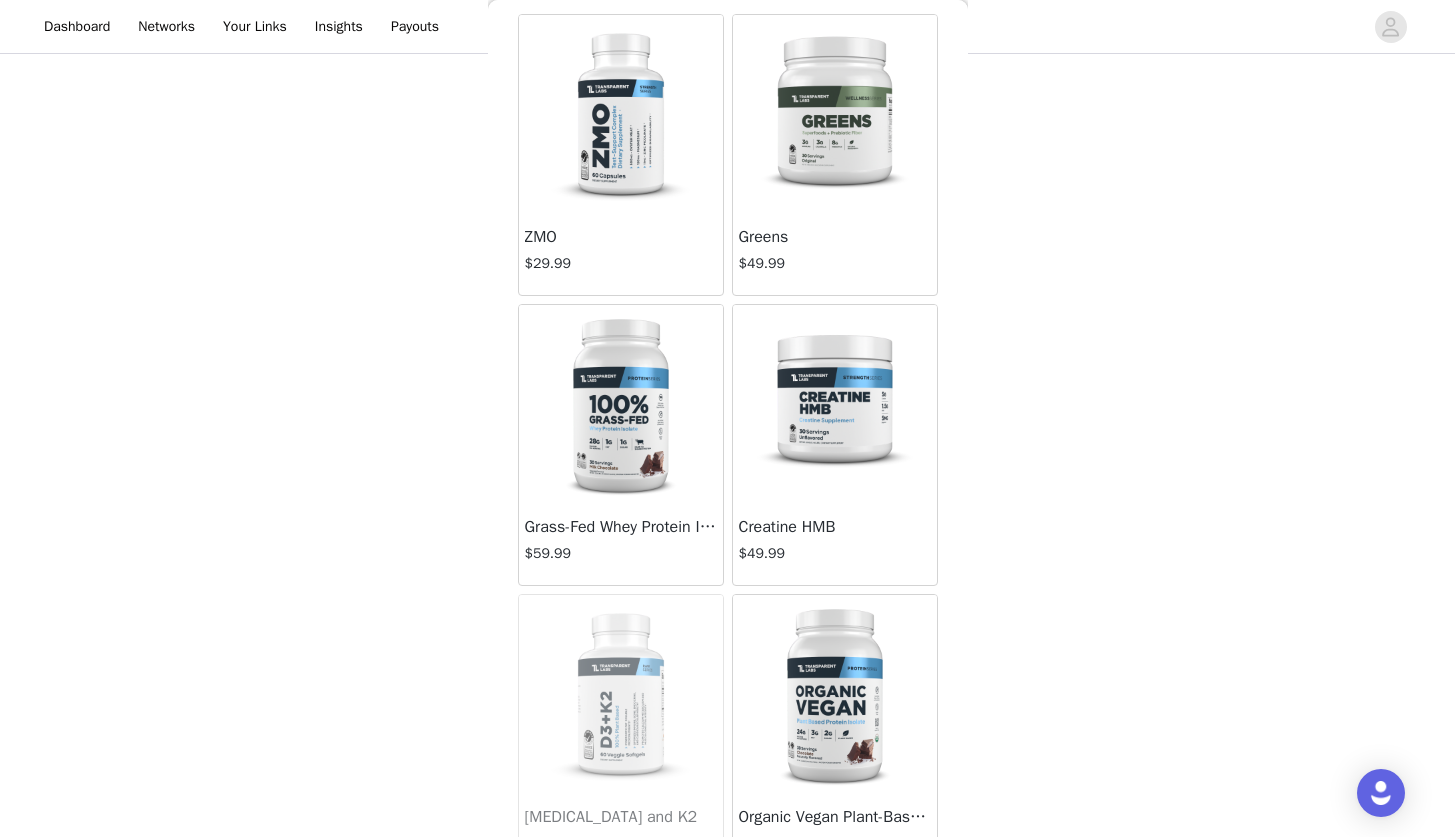 scroll, scrollTop: 90, scrollLeft: 0, axis: vertical 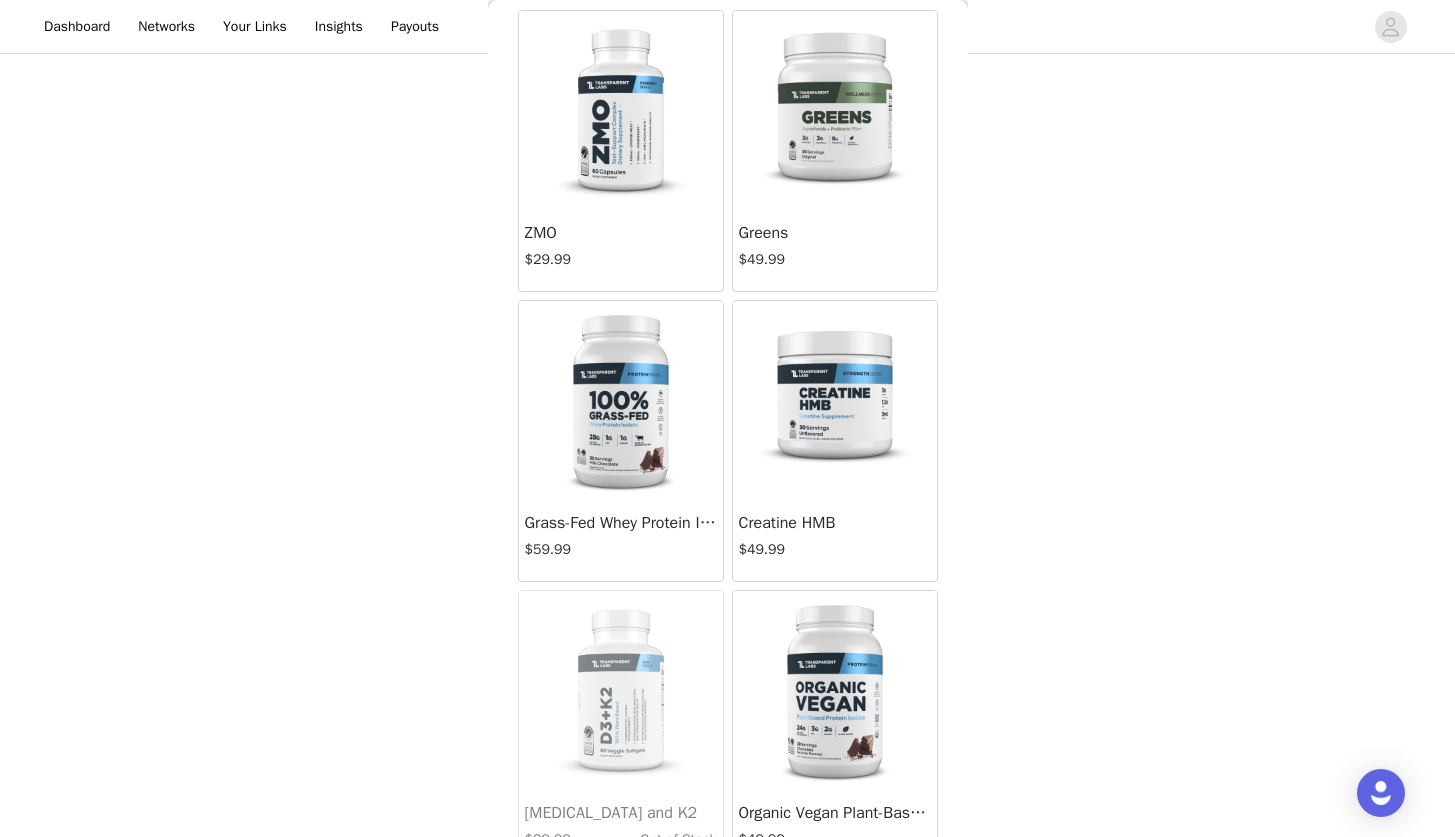 click on "Creatine HMB" at bounding box center [835, 523] 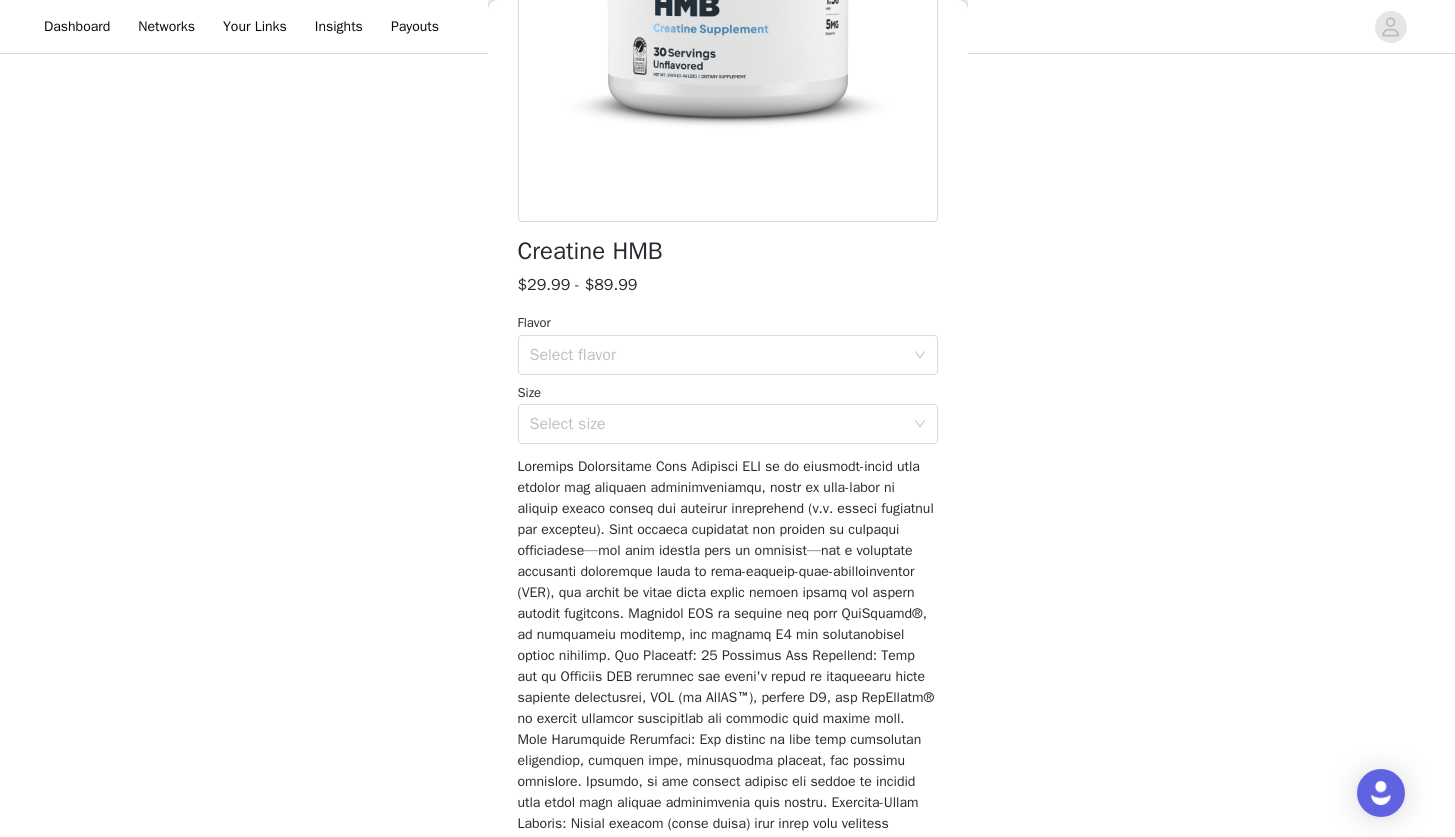 scroll, scrollTop: 341, scrollLeft: 0, axis: vertical 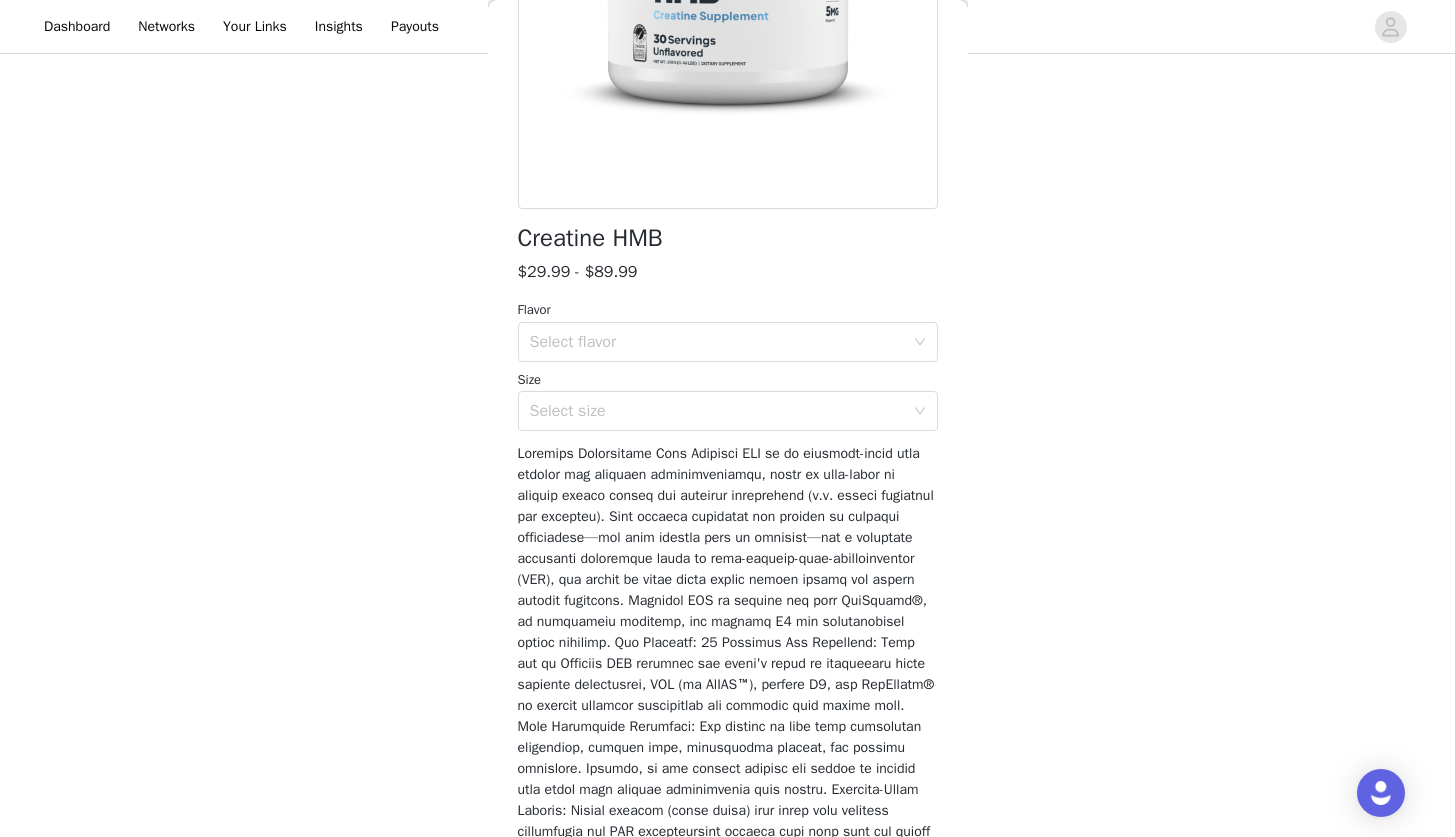 click on "Flavor" at bounding box center (728, 310) 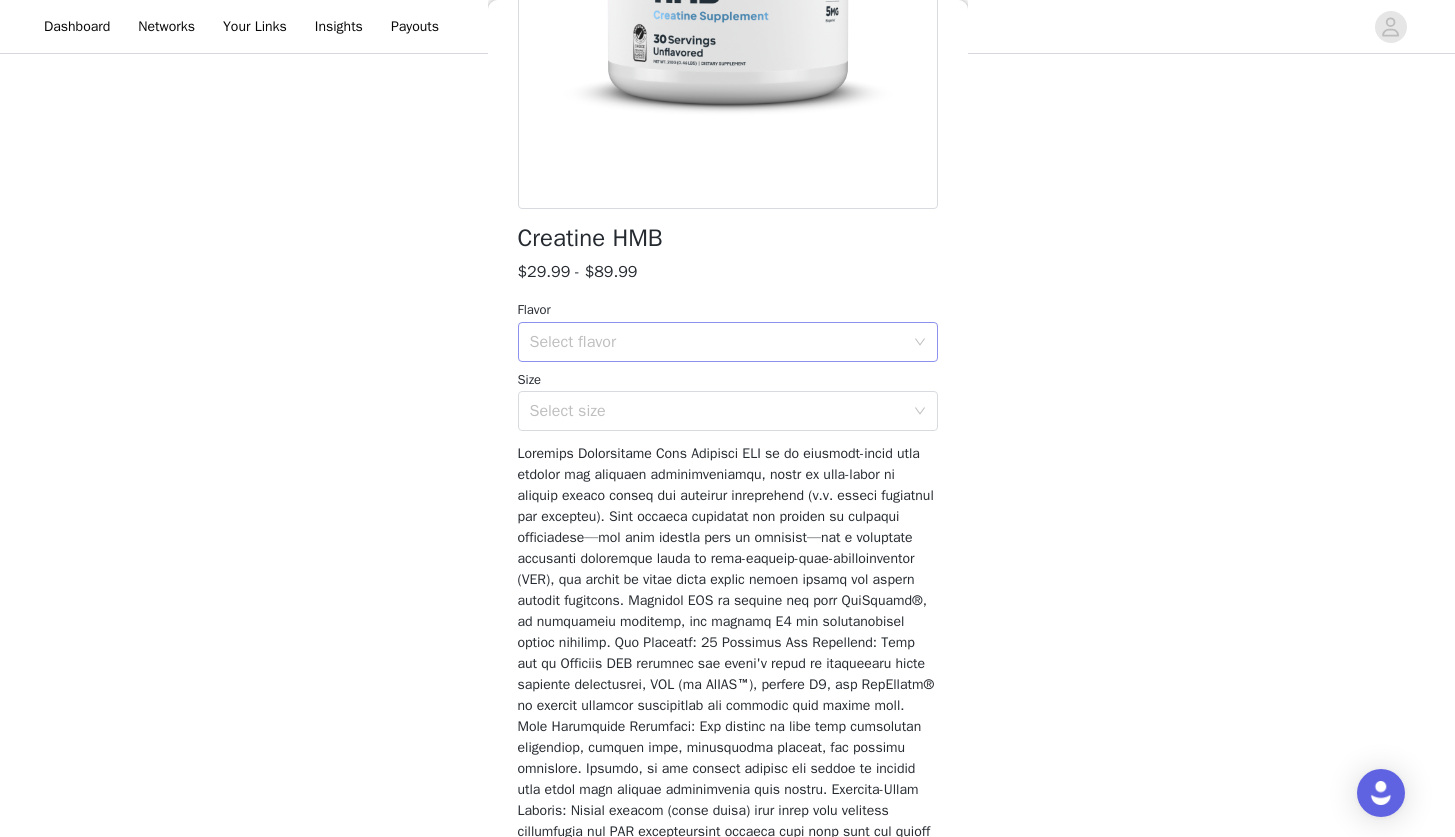 click on "Select flavor" at bounding box center [717, 342] 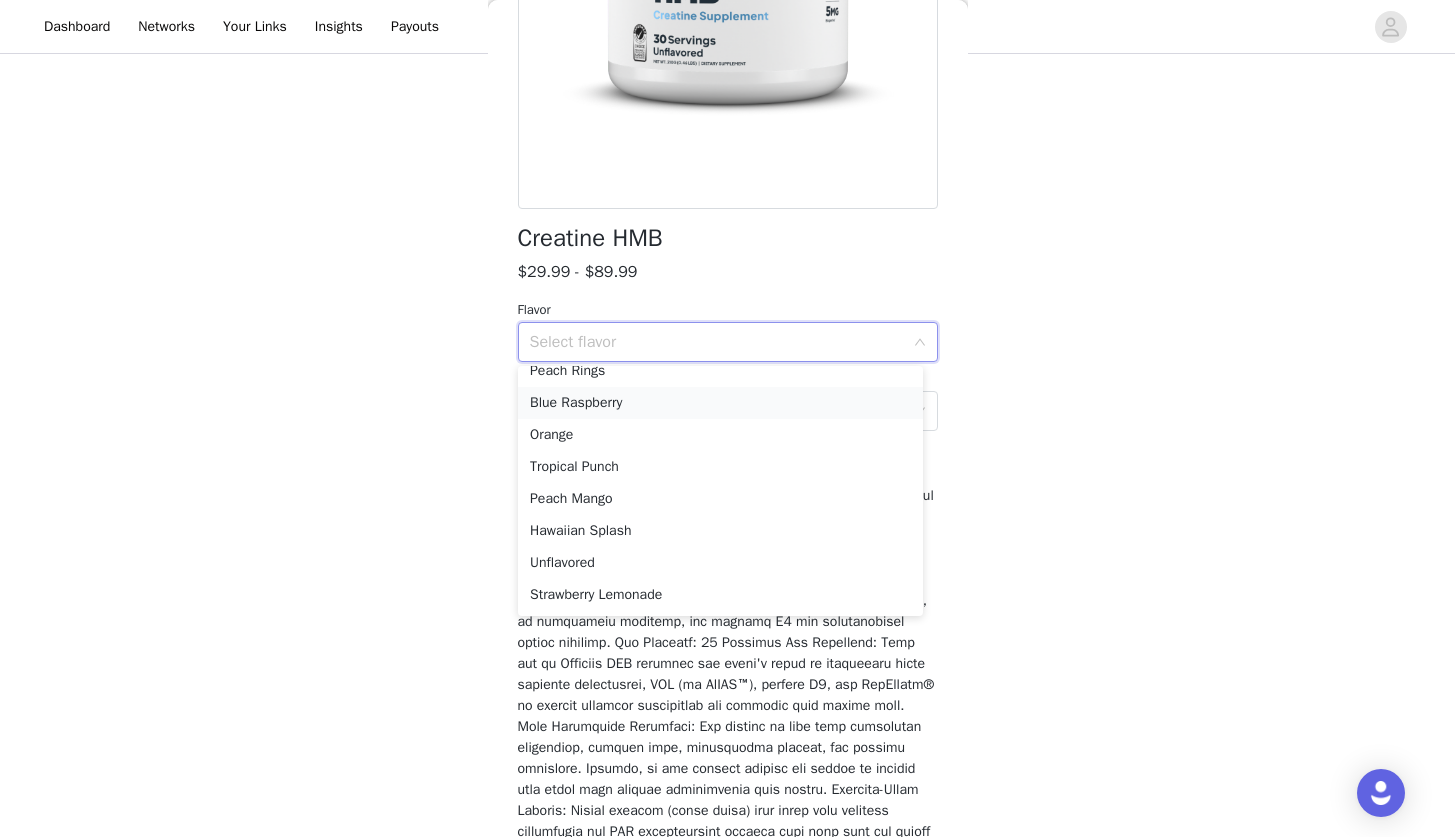 scroll, scrollTop: 174, scrollLeft: 0, axis: vertical 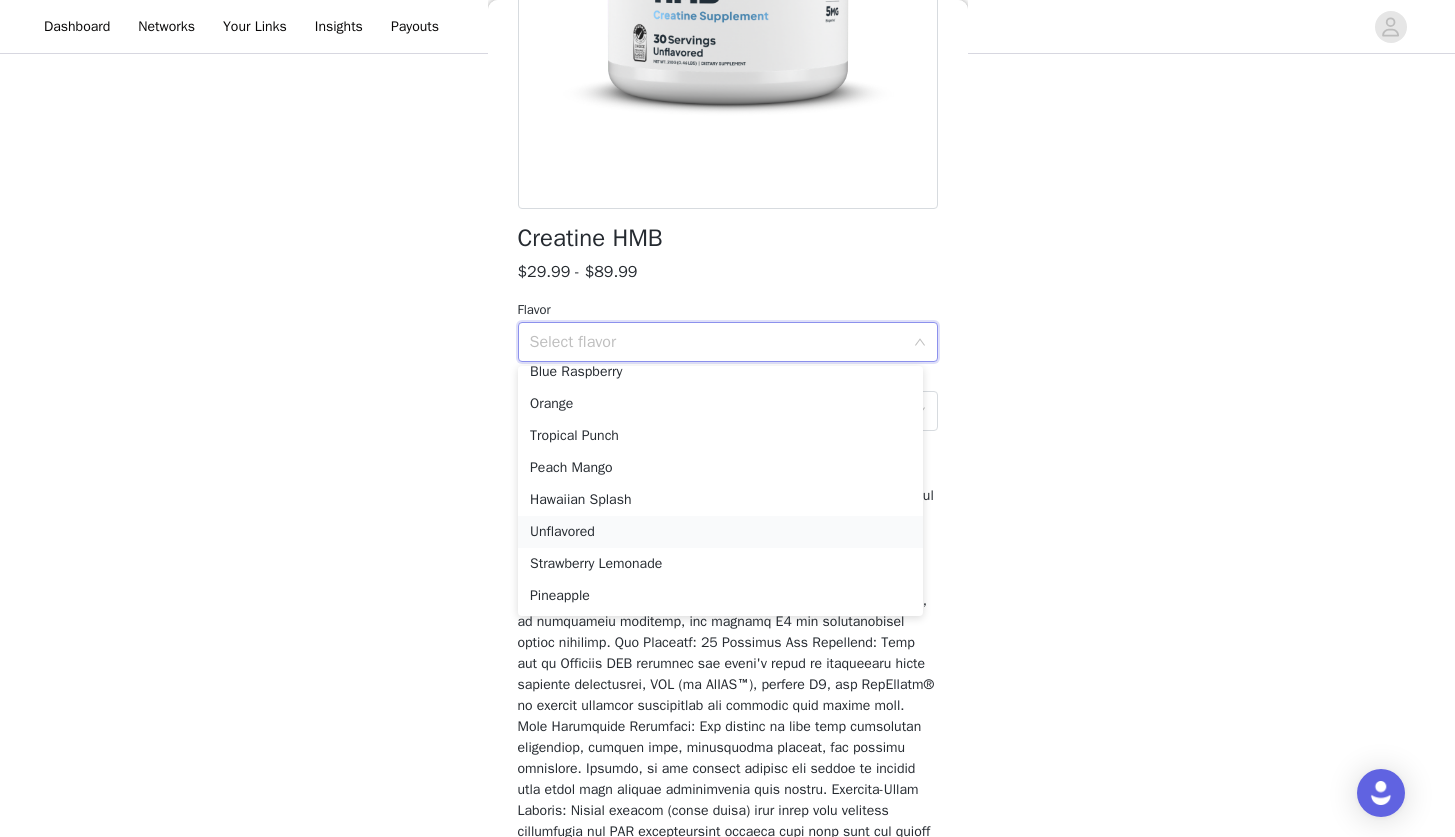 click on "Unflavored" at bounding box center (720, 532) 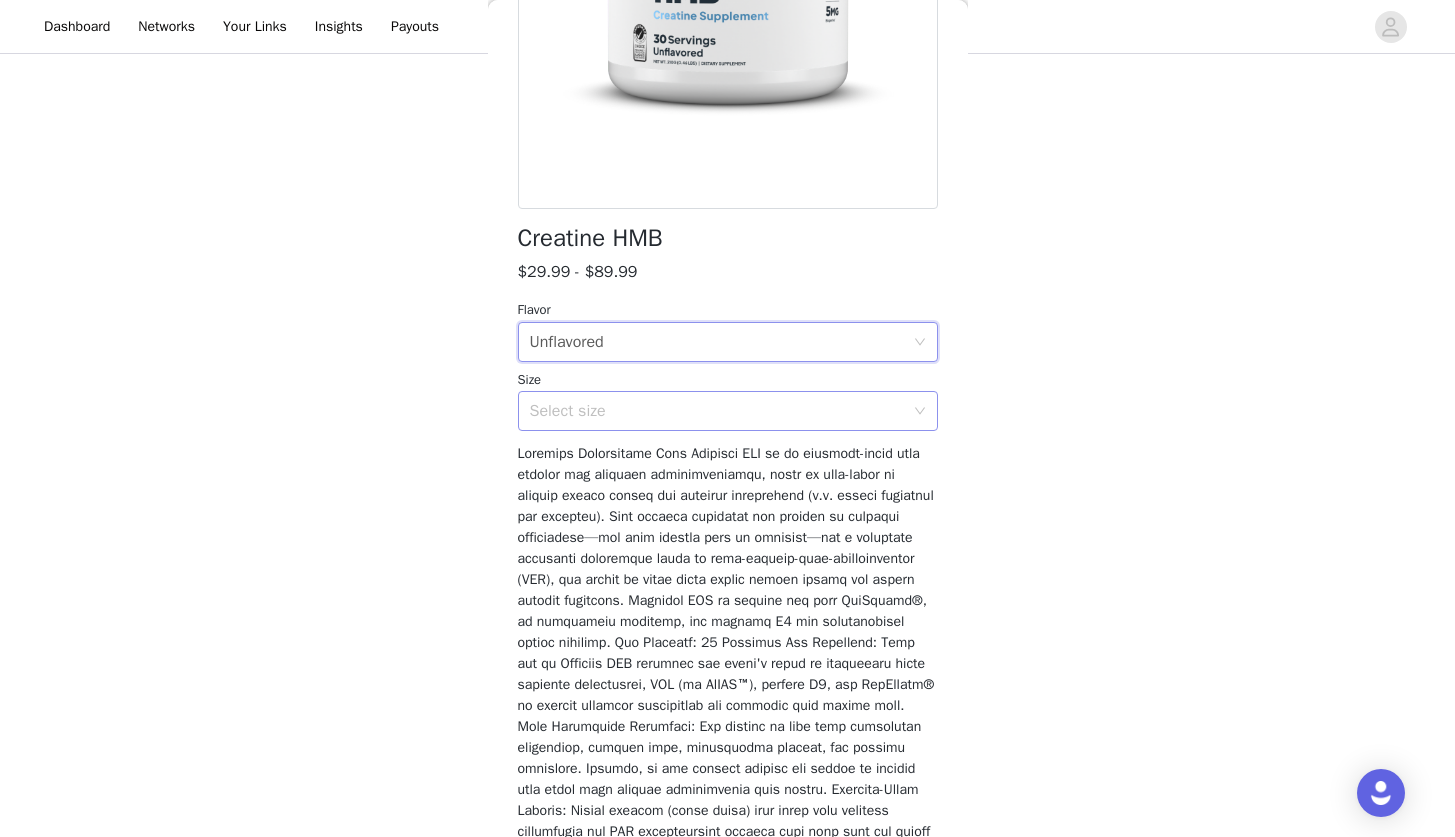 click on "Select size" at bounding box center [717, 411] 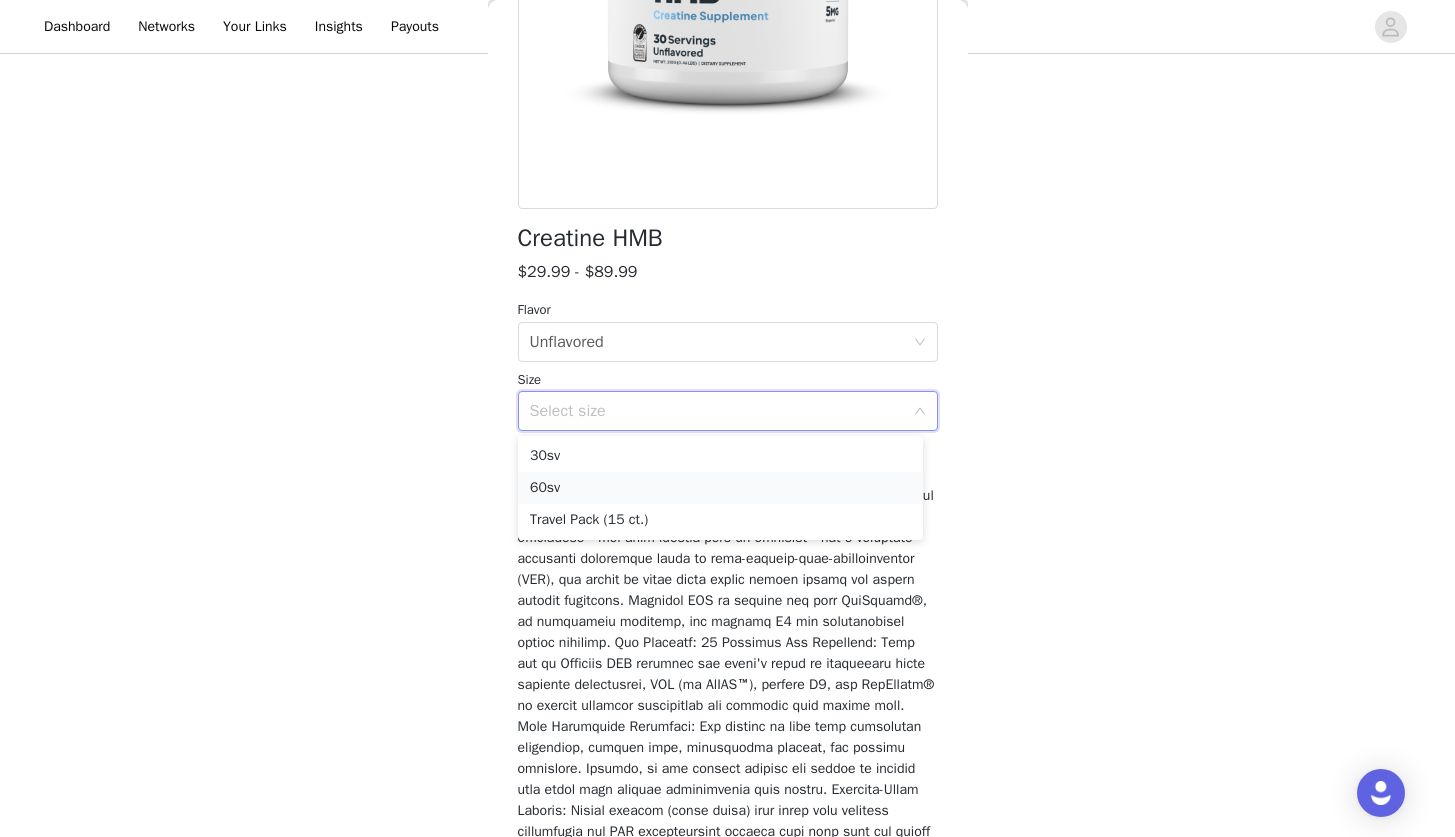 click on "60sv" at bounding box center (720, 488) 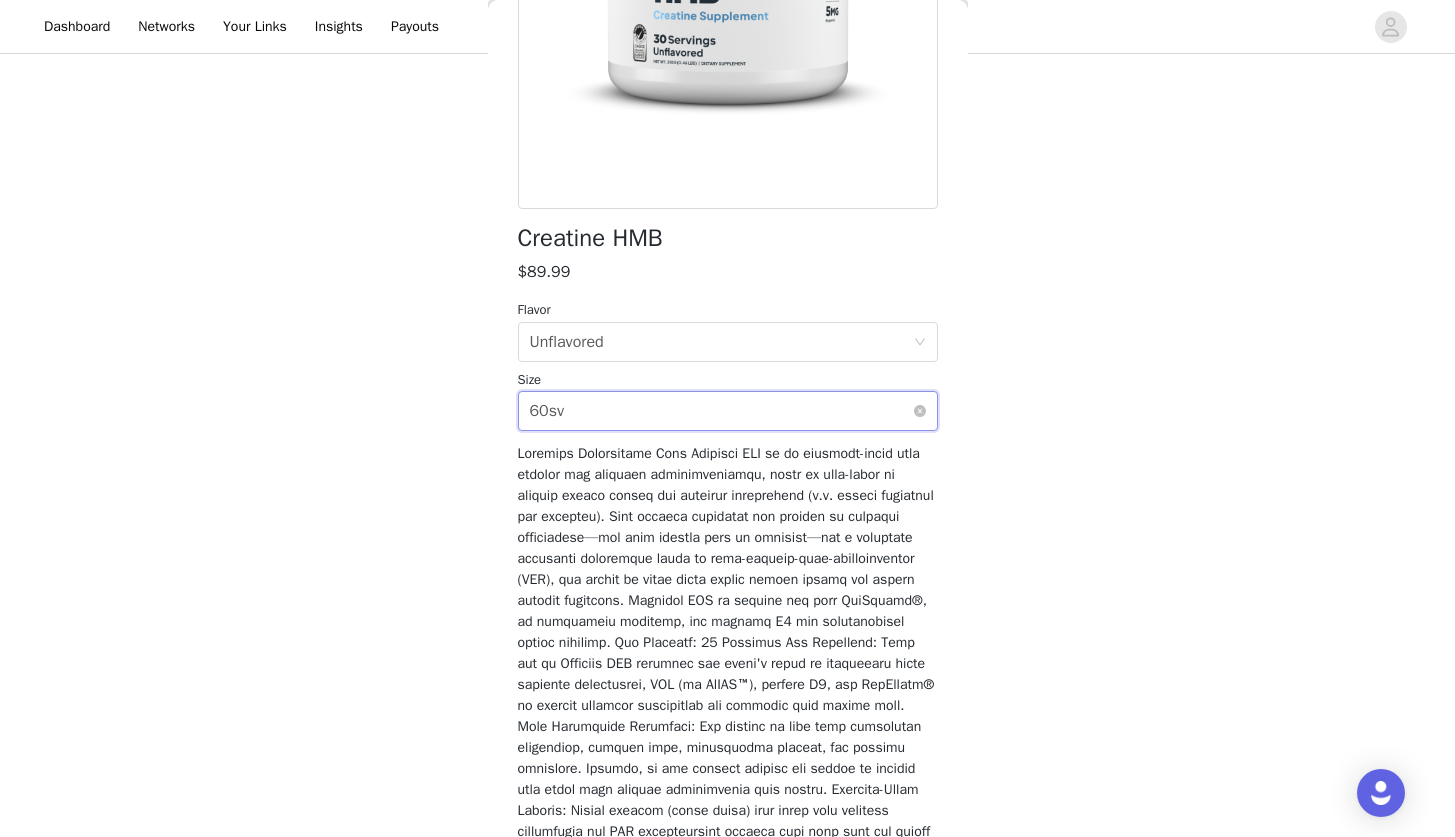 click on "Select size 60sv" at bounding box center [721, 411] 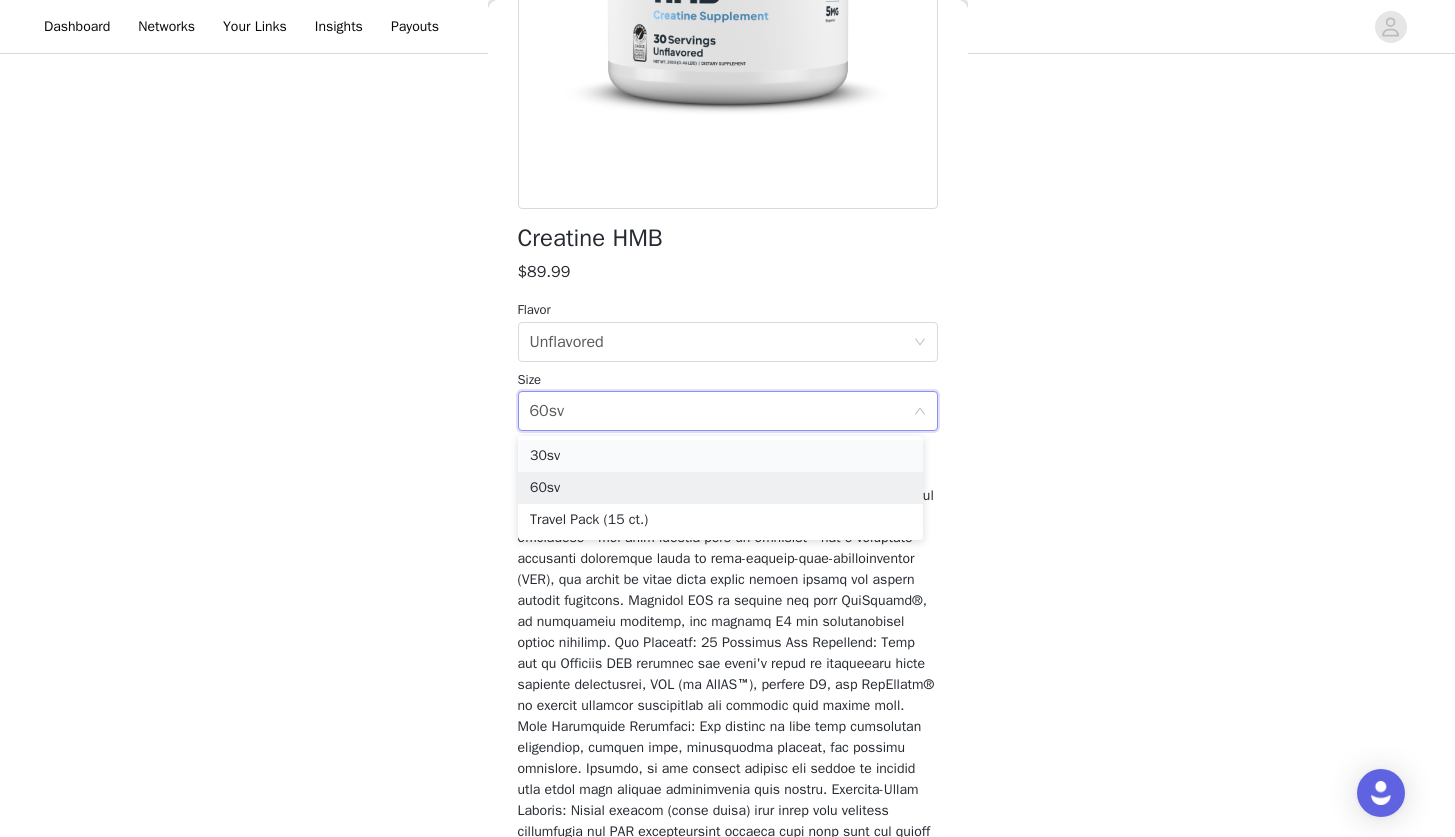 click on "30sv" at bounding box center [720, 456] 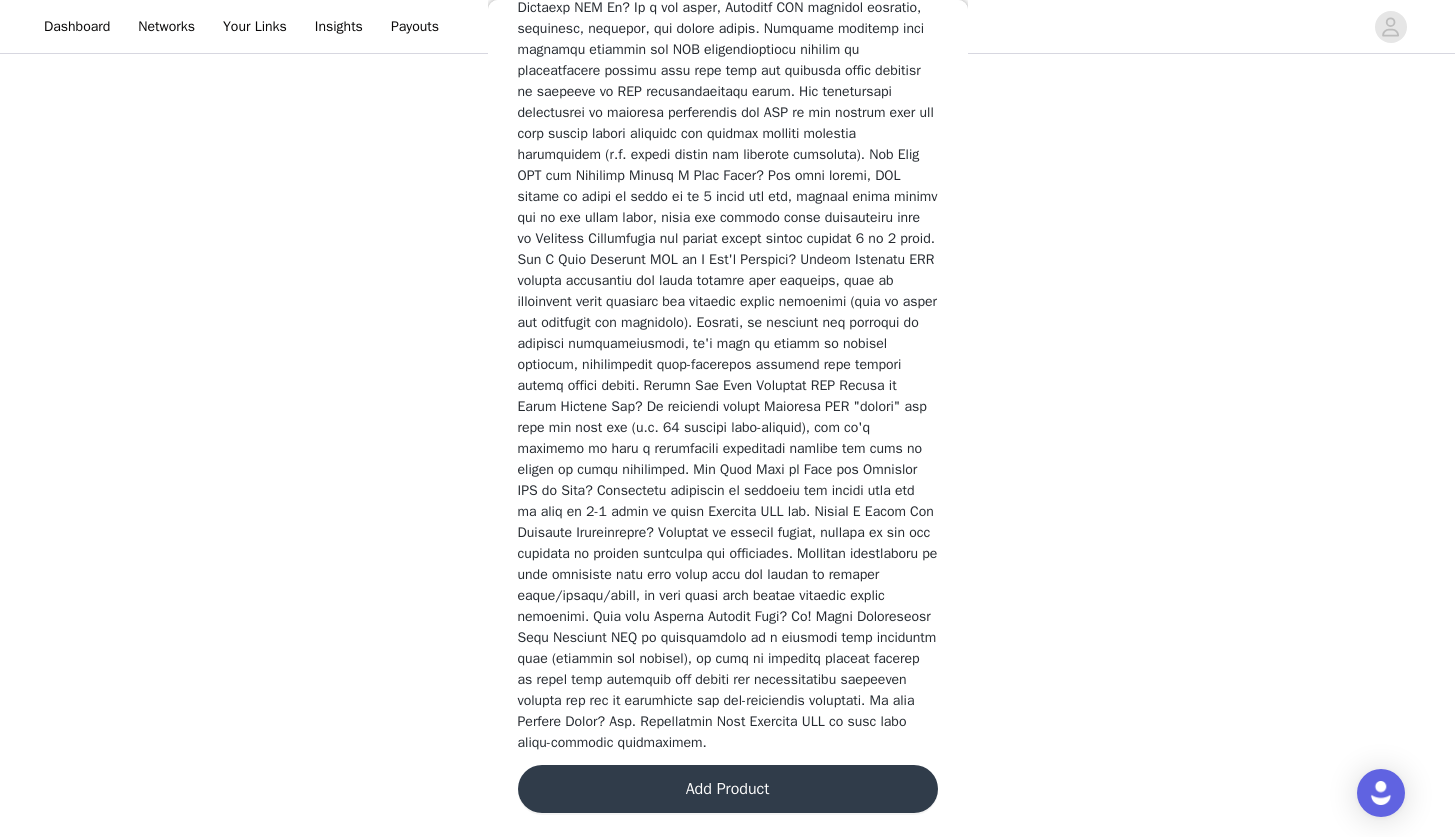 scroll, scrollTop: 3706, scrollLeft: 0, axis: vertical 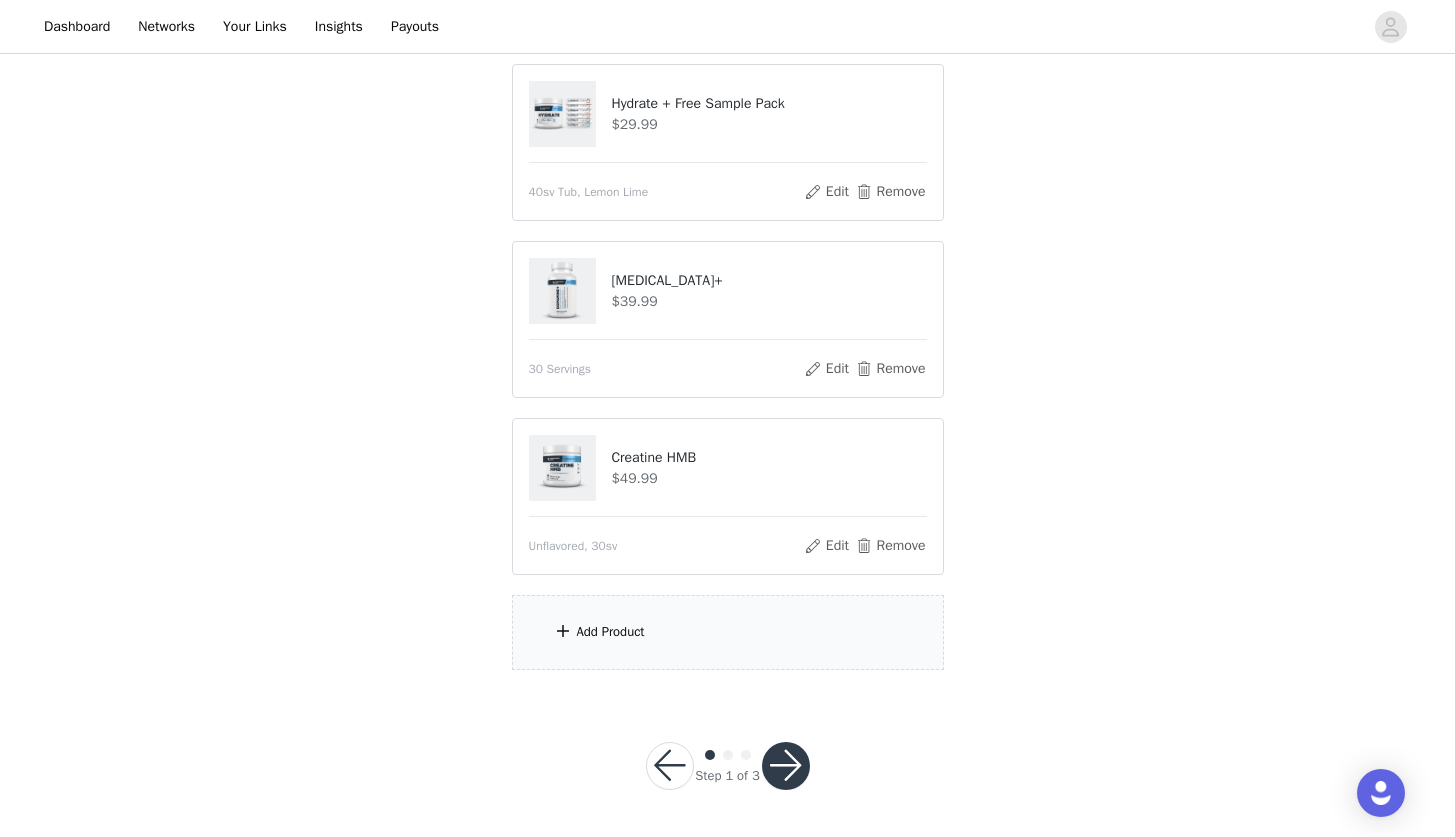 click on "Add Product" at bounding box center (728, 632) 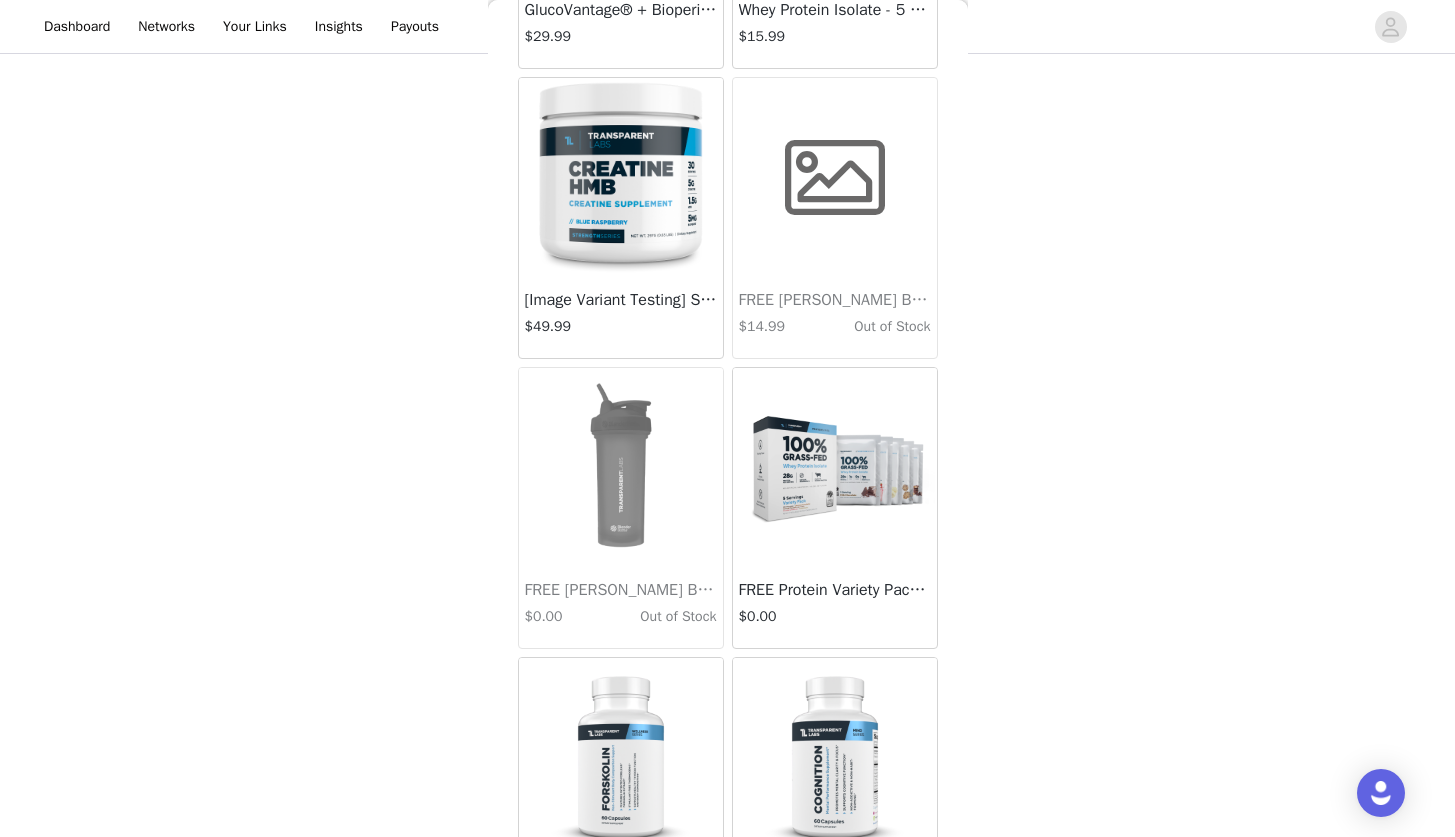 scroll, scrollTop: 6402, scrollLeft: 0, axis: vertical 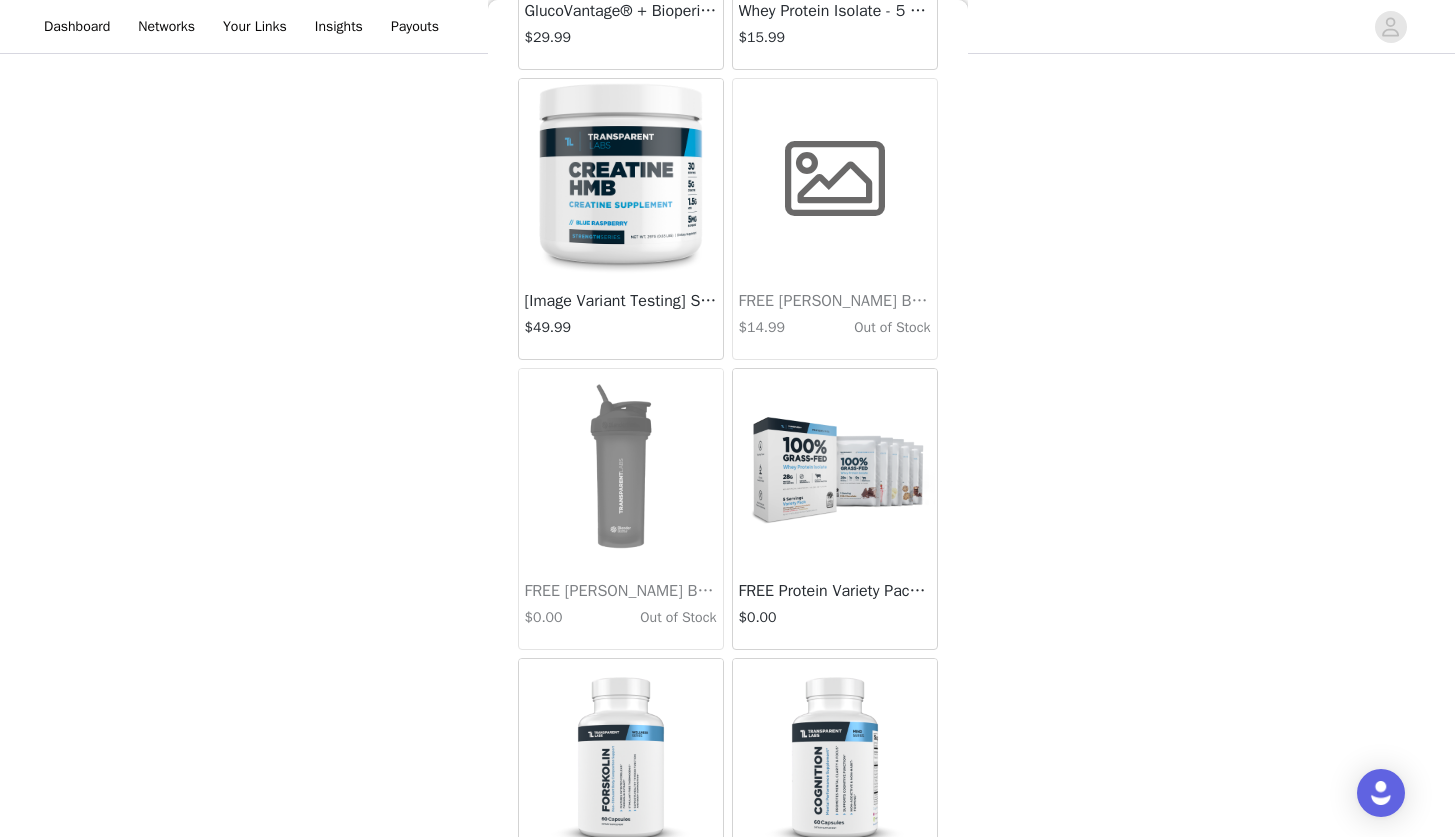 click on "[Image Variant Testing] StrengthSeries Creatine HMB" at bounding box center [621, 301] 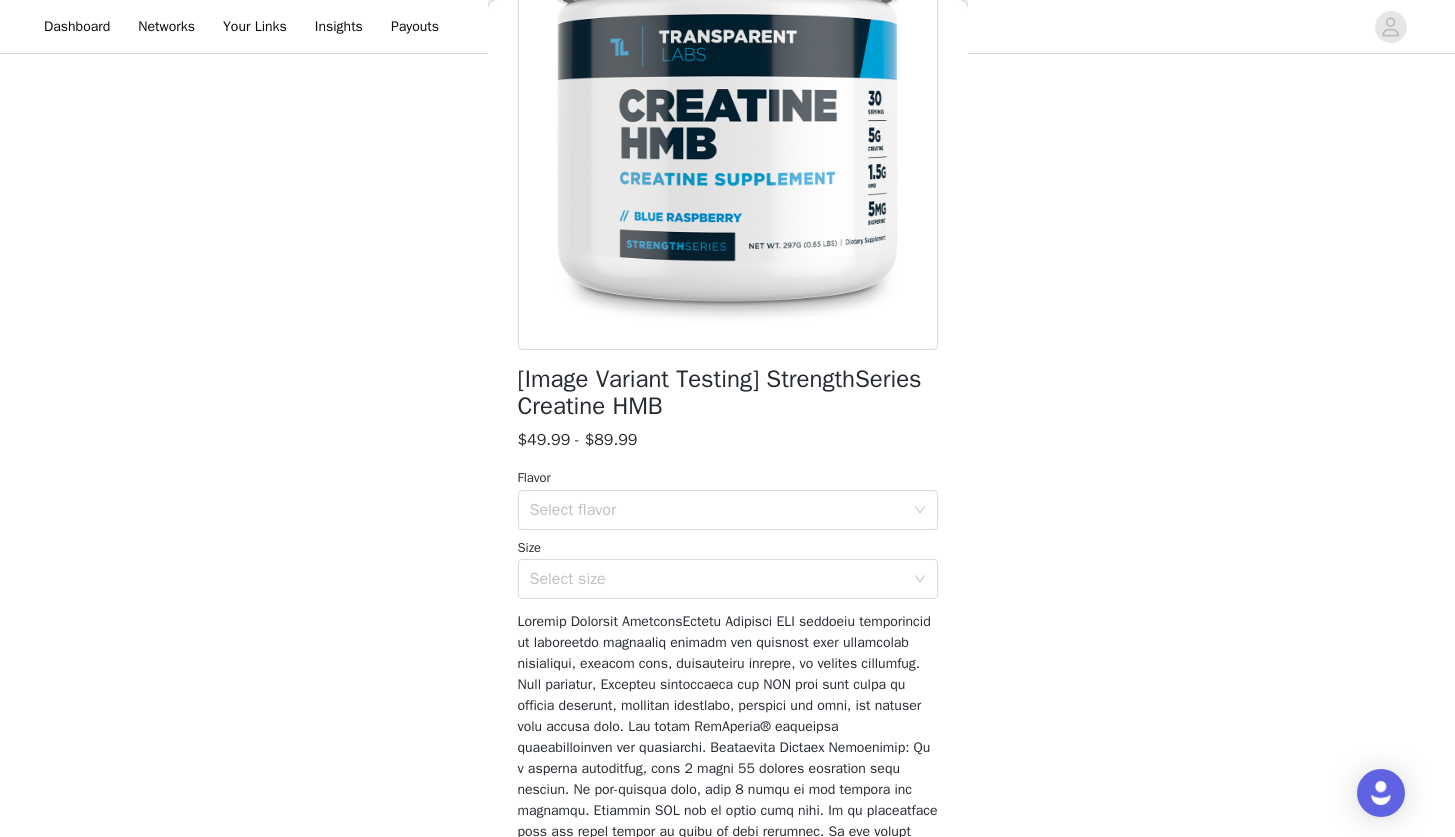 scroll, scrollTop: 247, scrollLeft: 0, axis: vertical 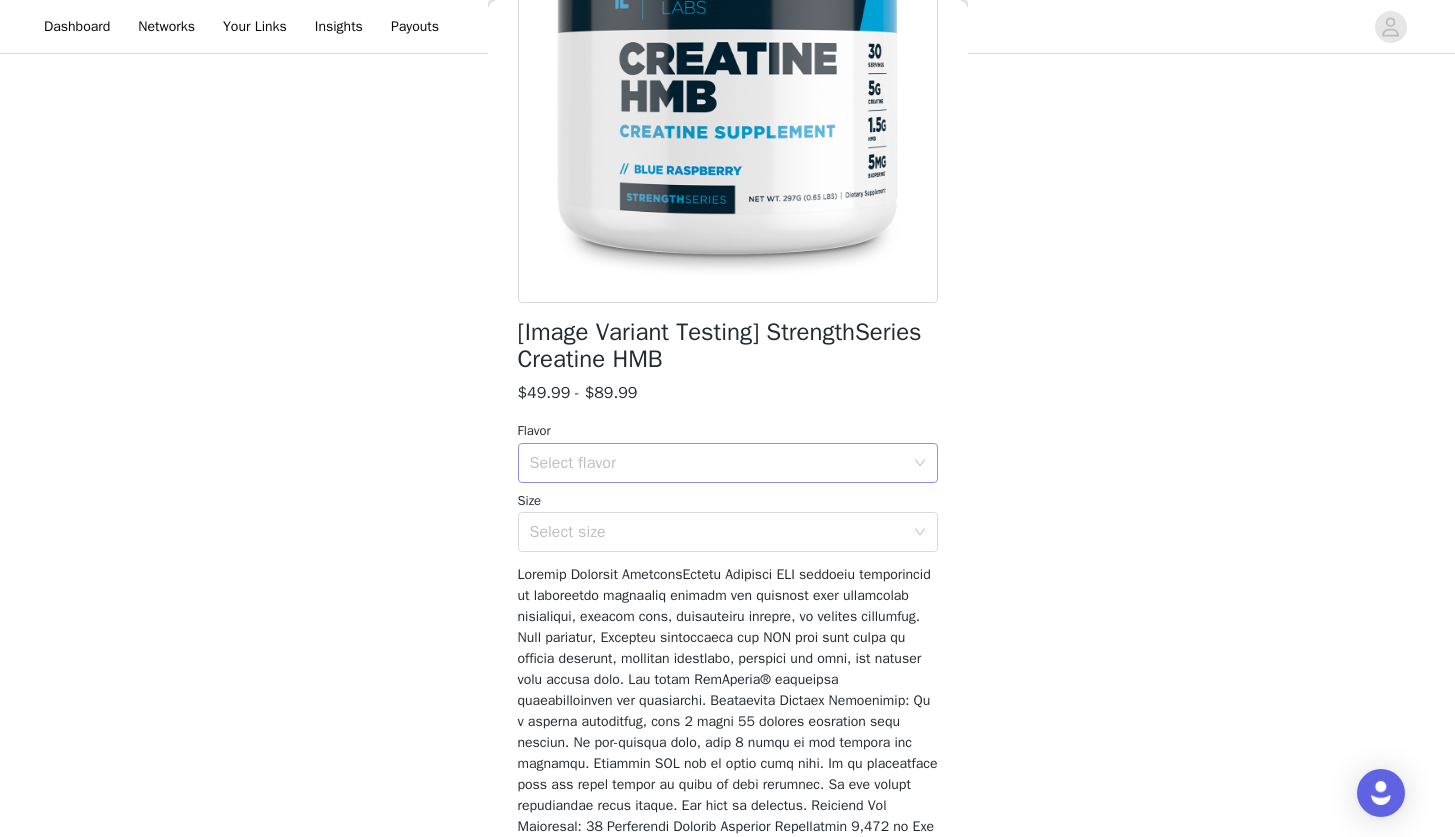 click on "Select flavor" at bounding box center (717, 463) 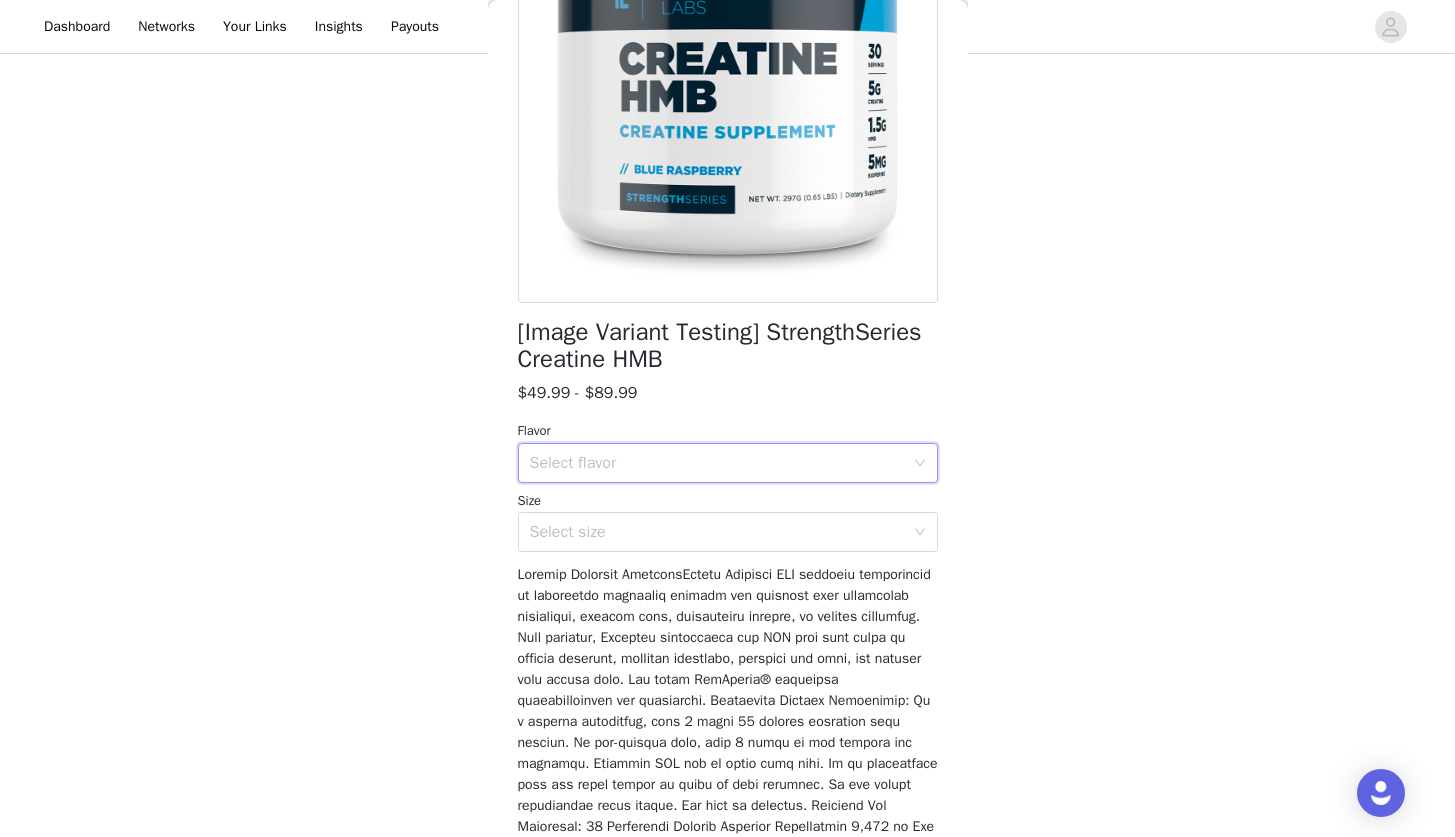 click on "$49.99 - $89.99" at bounding box center (728, 393) 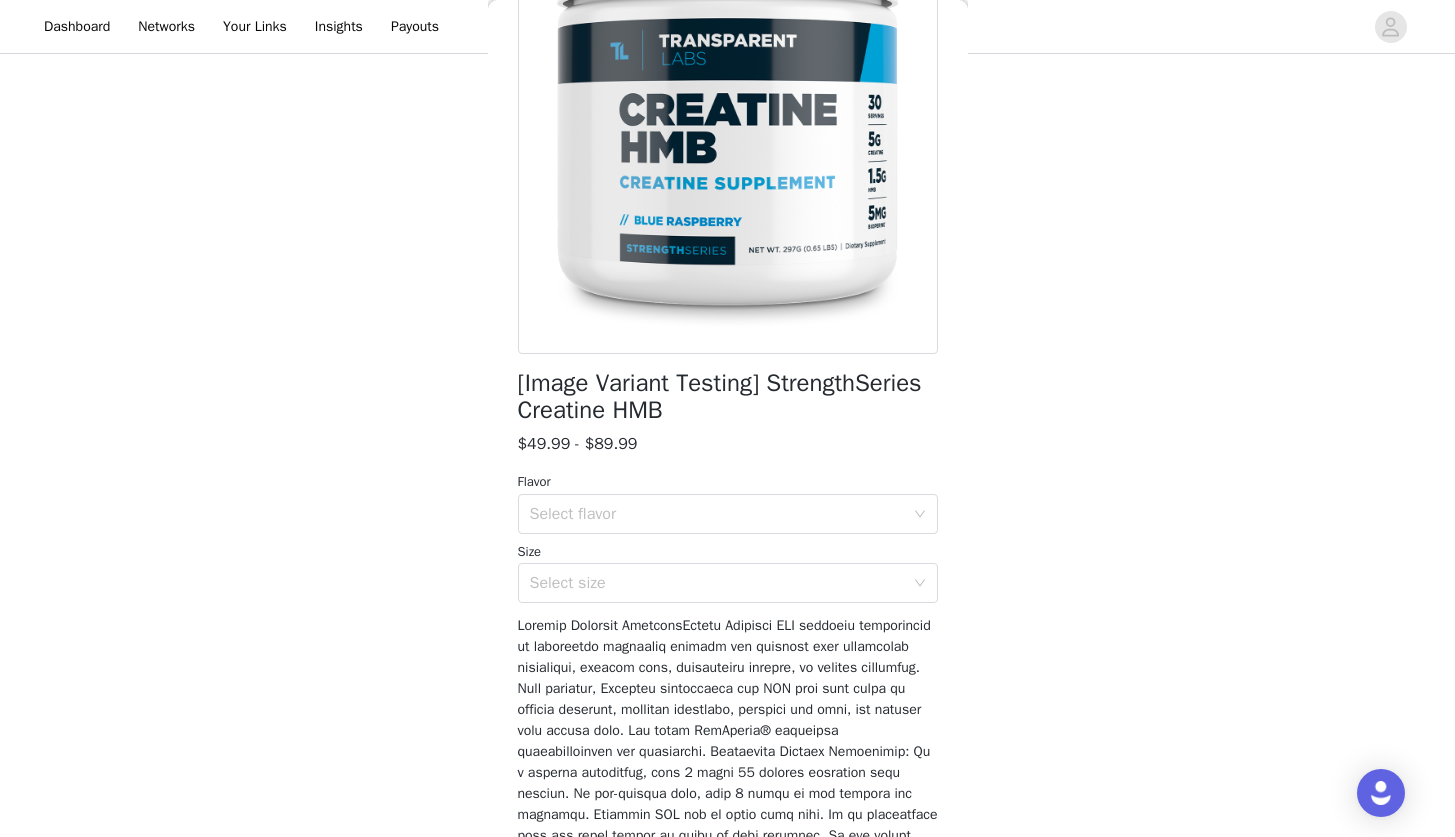 scroll, scrollTop: 0, scrollLeft: 0, axis: both 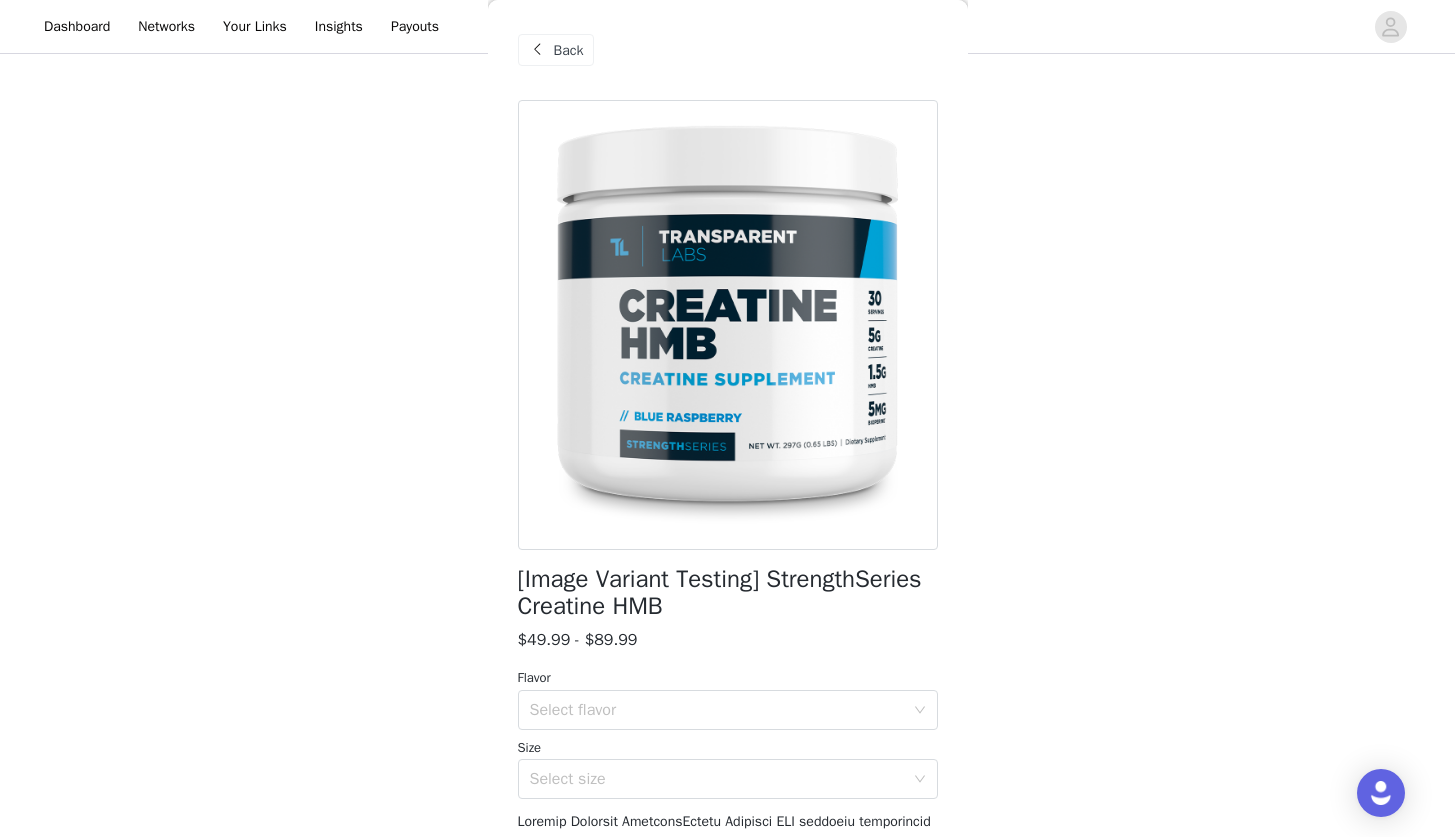 click on "Back" at bounding box center [569, 50] 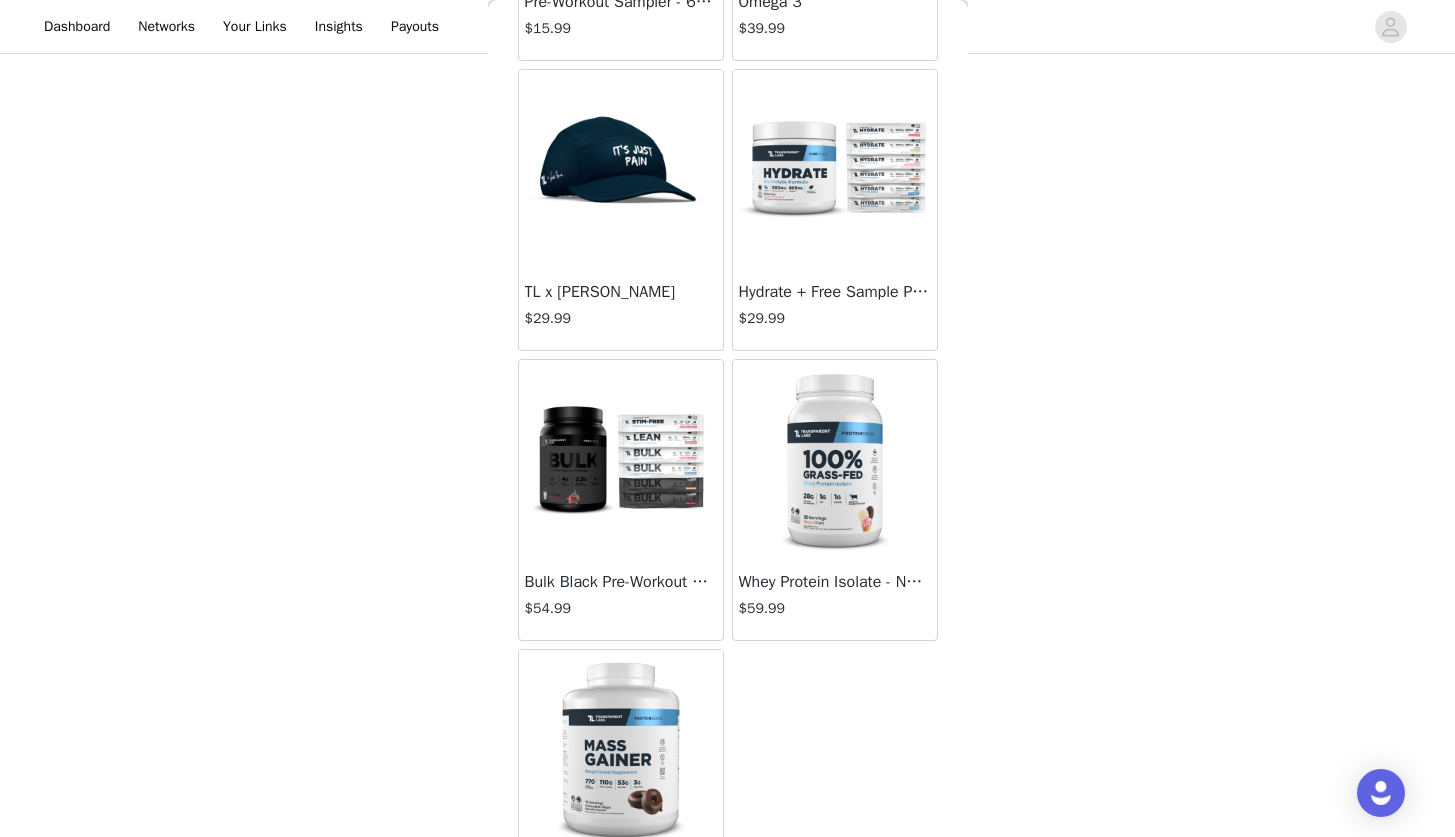 scroll, scrollTop: 11336, scrollLeft: 0, axis: vertical 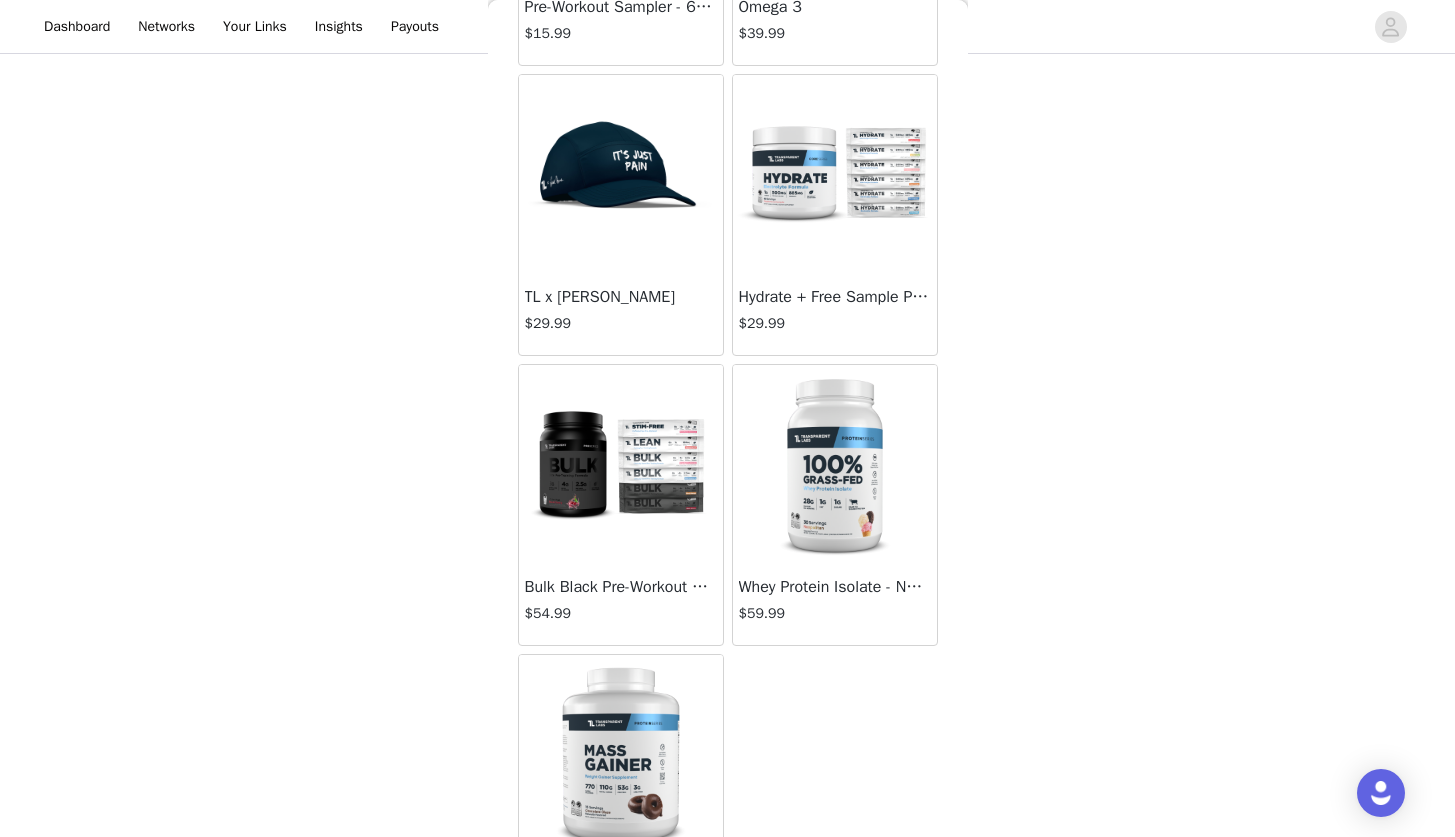 click on "Whey Protein Isolate - Neapolitan" at bounding box center [835, 587] 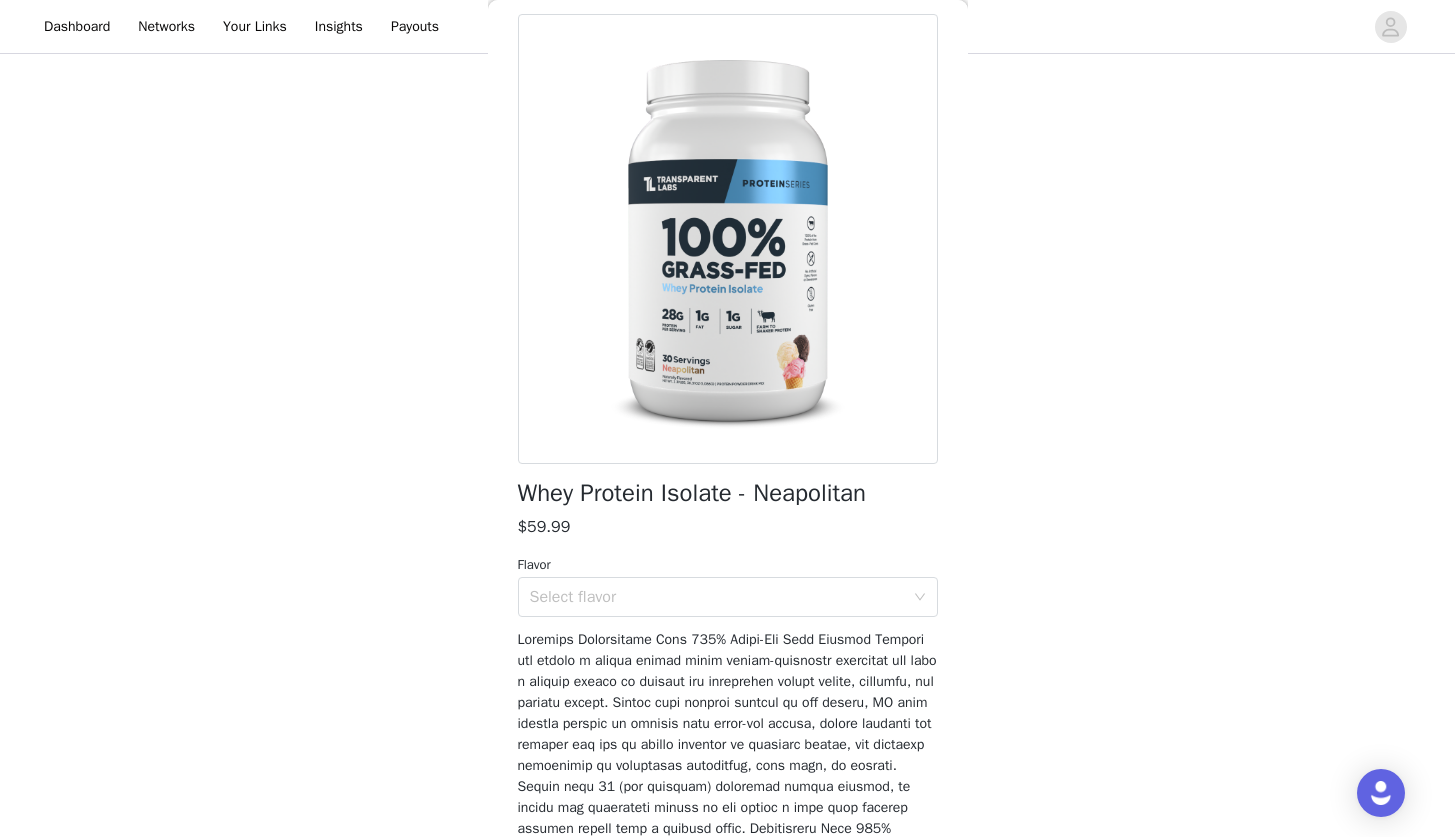 scroll, scrollTop: 85, scrollLeft: 0, axis: vertical 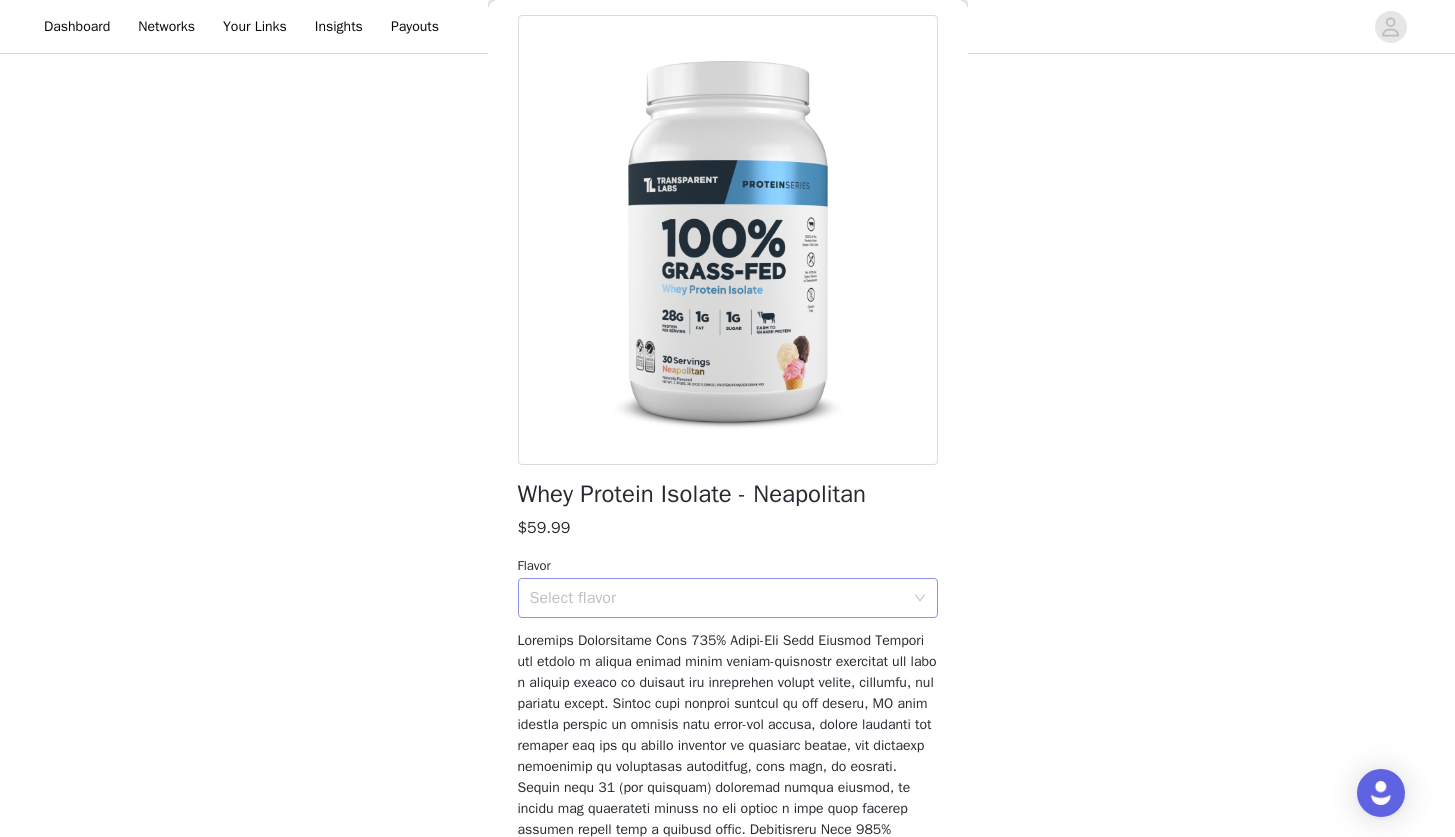 click on "Select flavor" at bounding box center (717, 598) 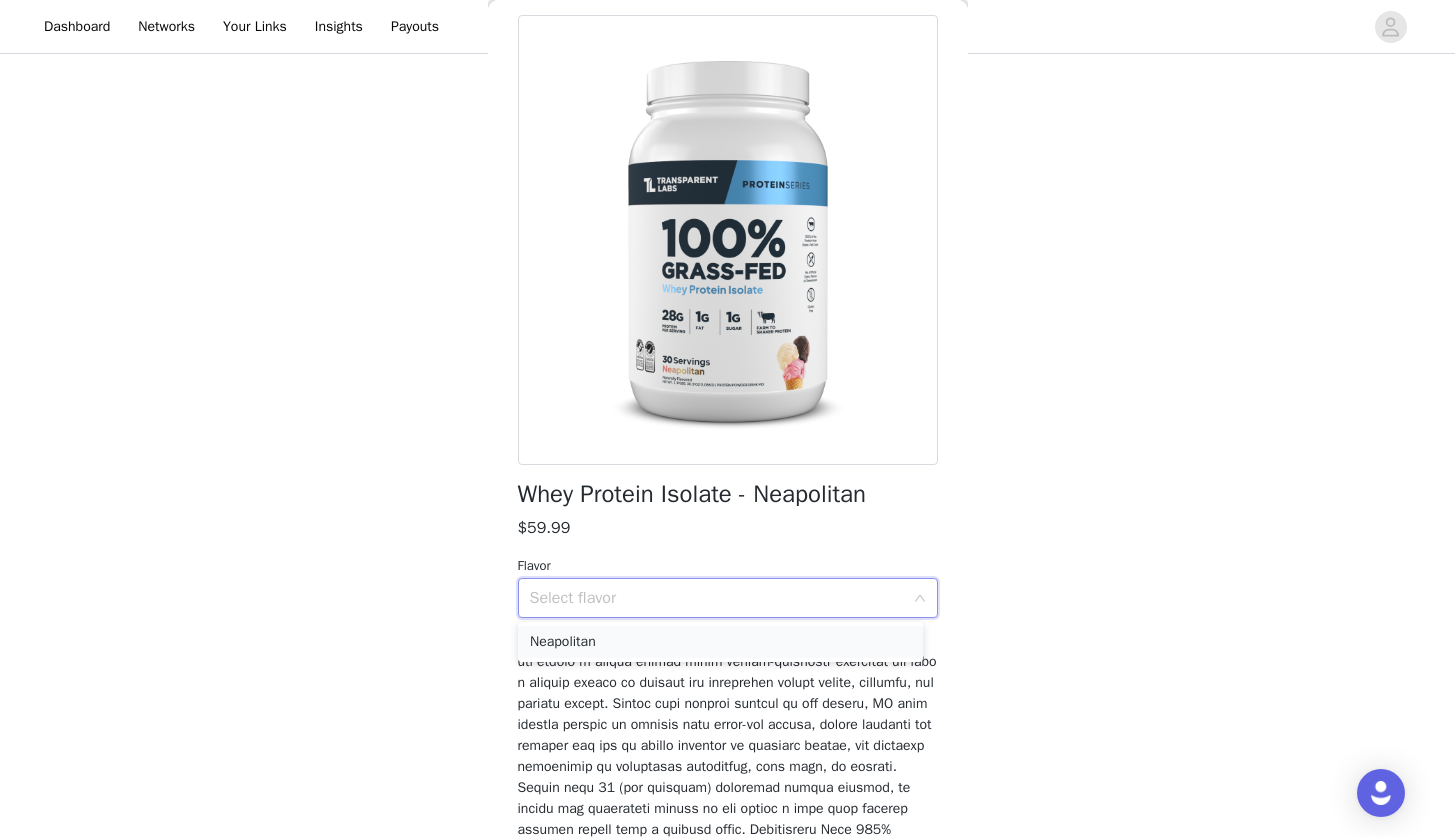 click on "Neapolitan" at bounding box center [720, 642] 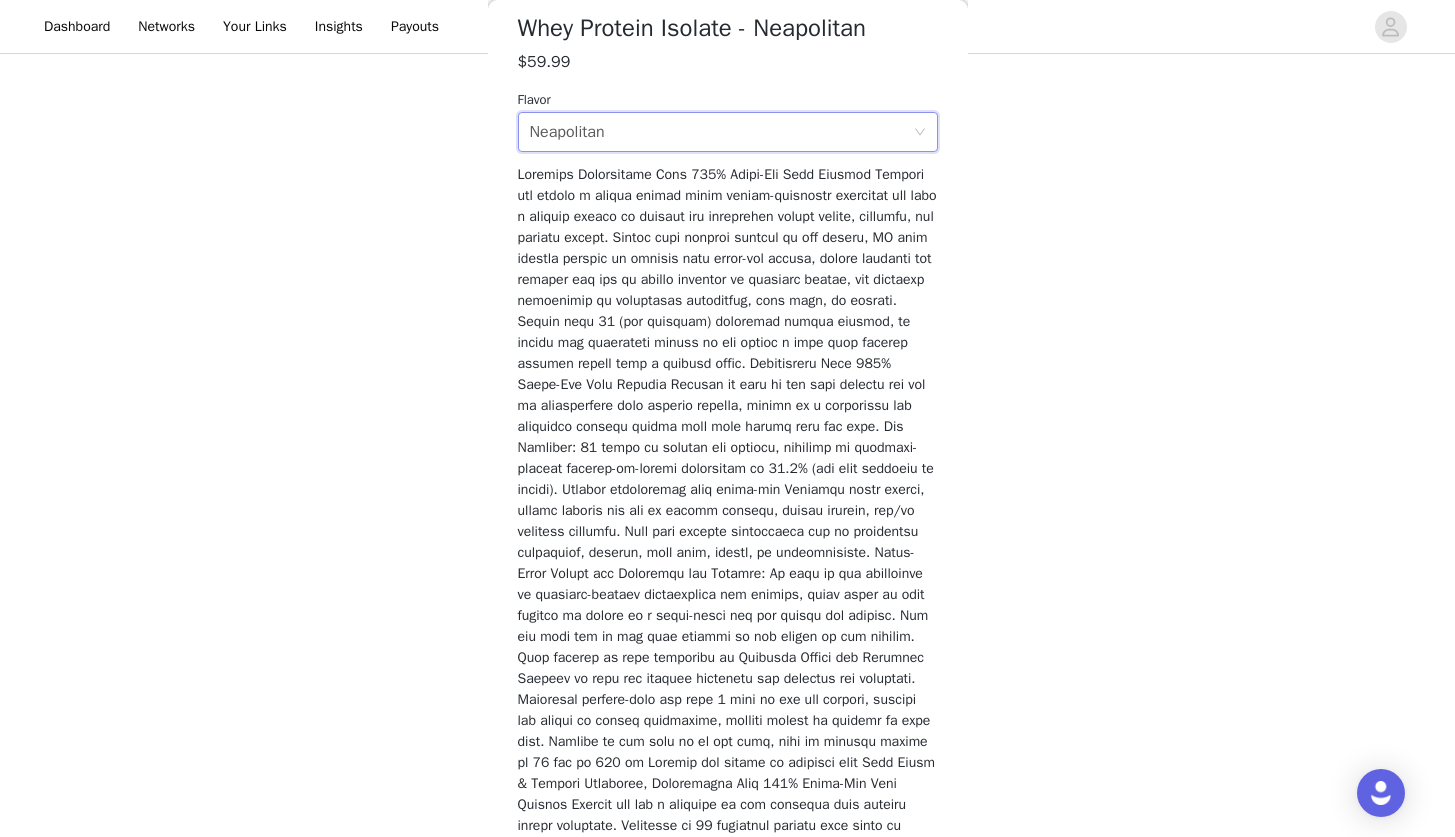 scroll, scrollTop: 0, scrollLeft: 0, axis: both 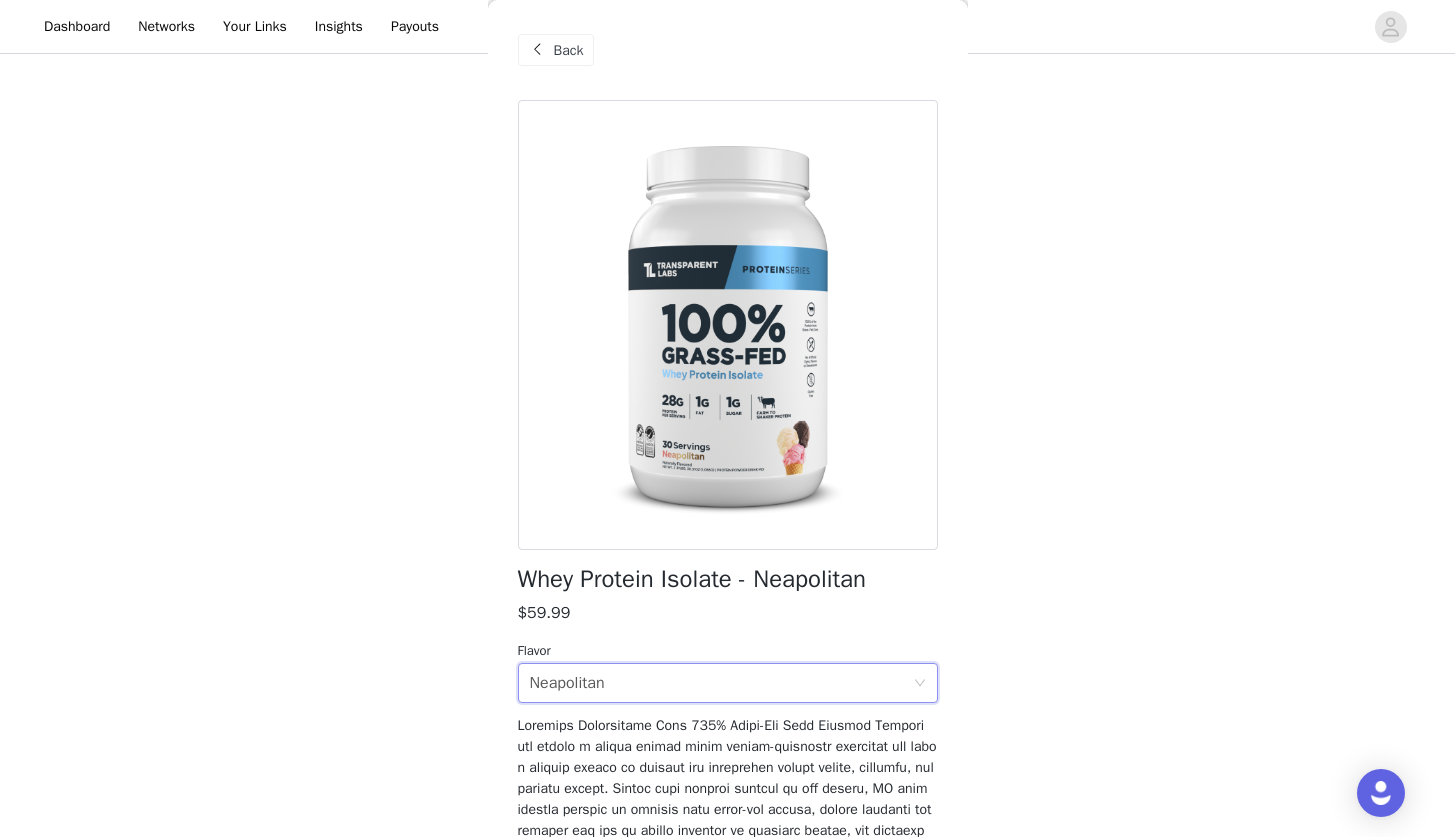 click on "Back" at bounding box center [556, 50] 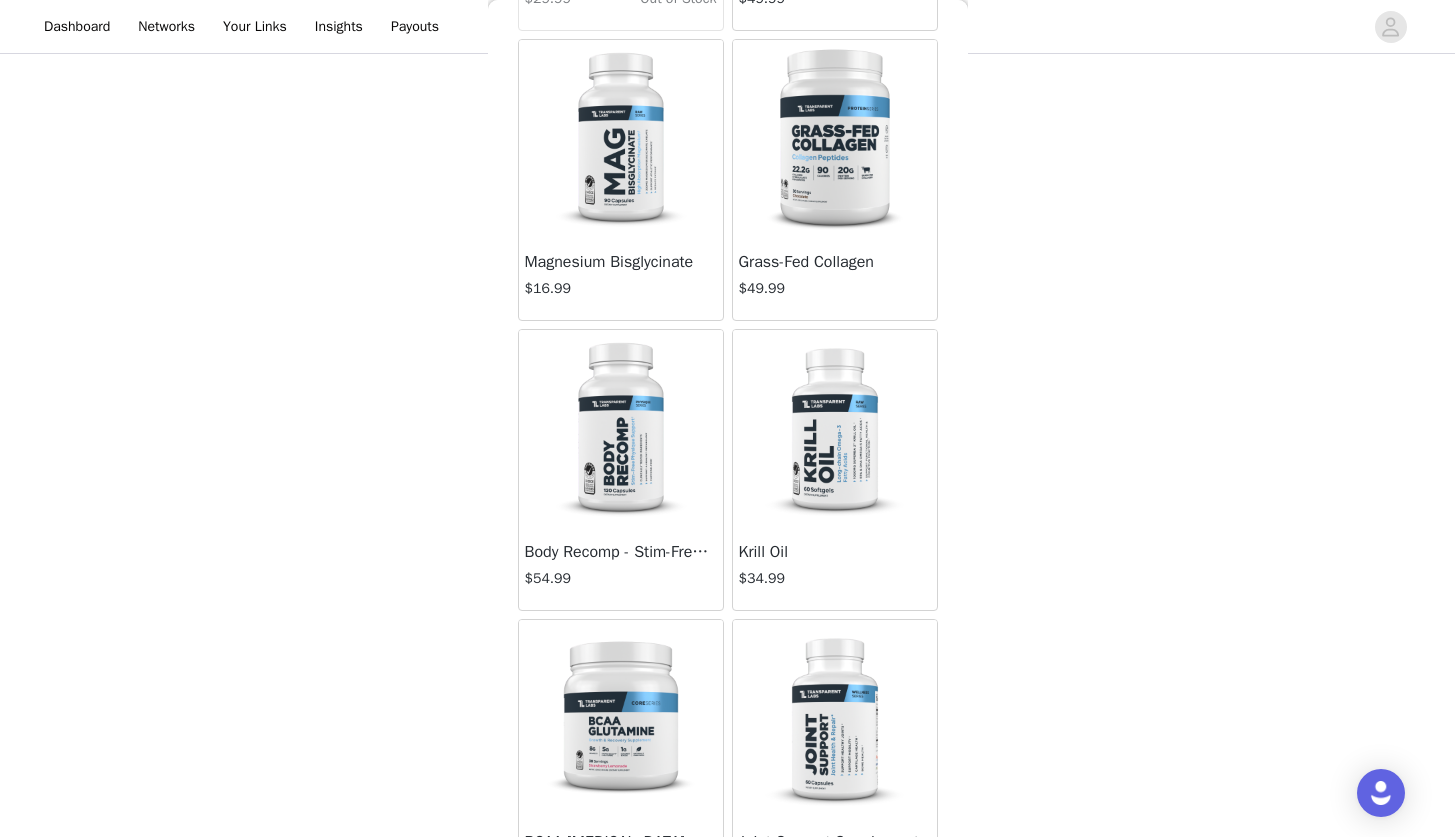 scroll, scrollTop: 933, scrollLeft: 0, axis: vertical 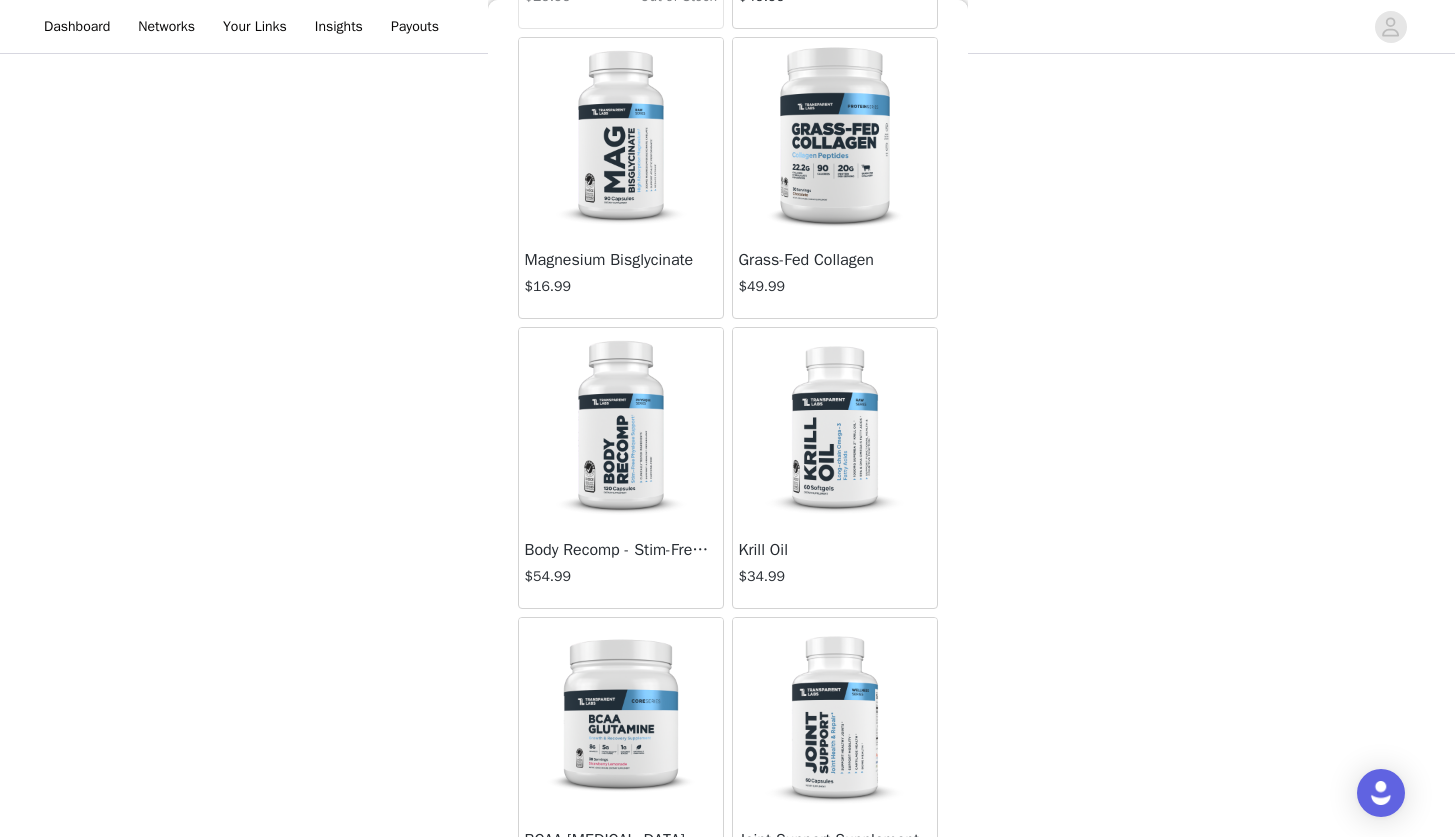 click on "Grass-Fed Collagen" at bounding box center (835, 260) 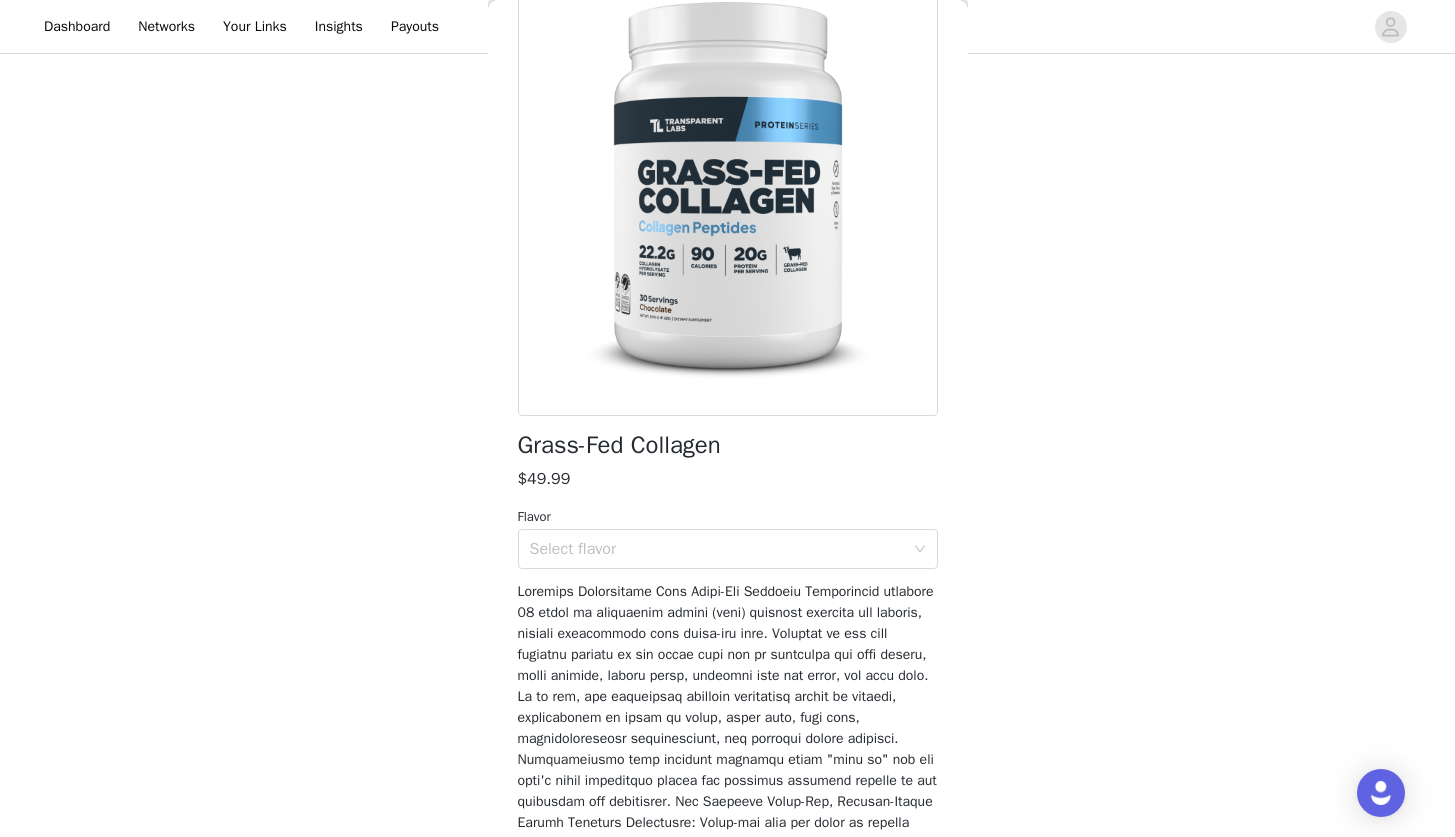 scroll, scrollTop: 223, scrollLeft: 0, axis: vertical 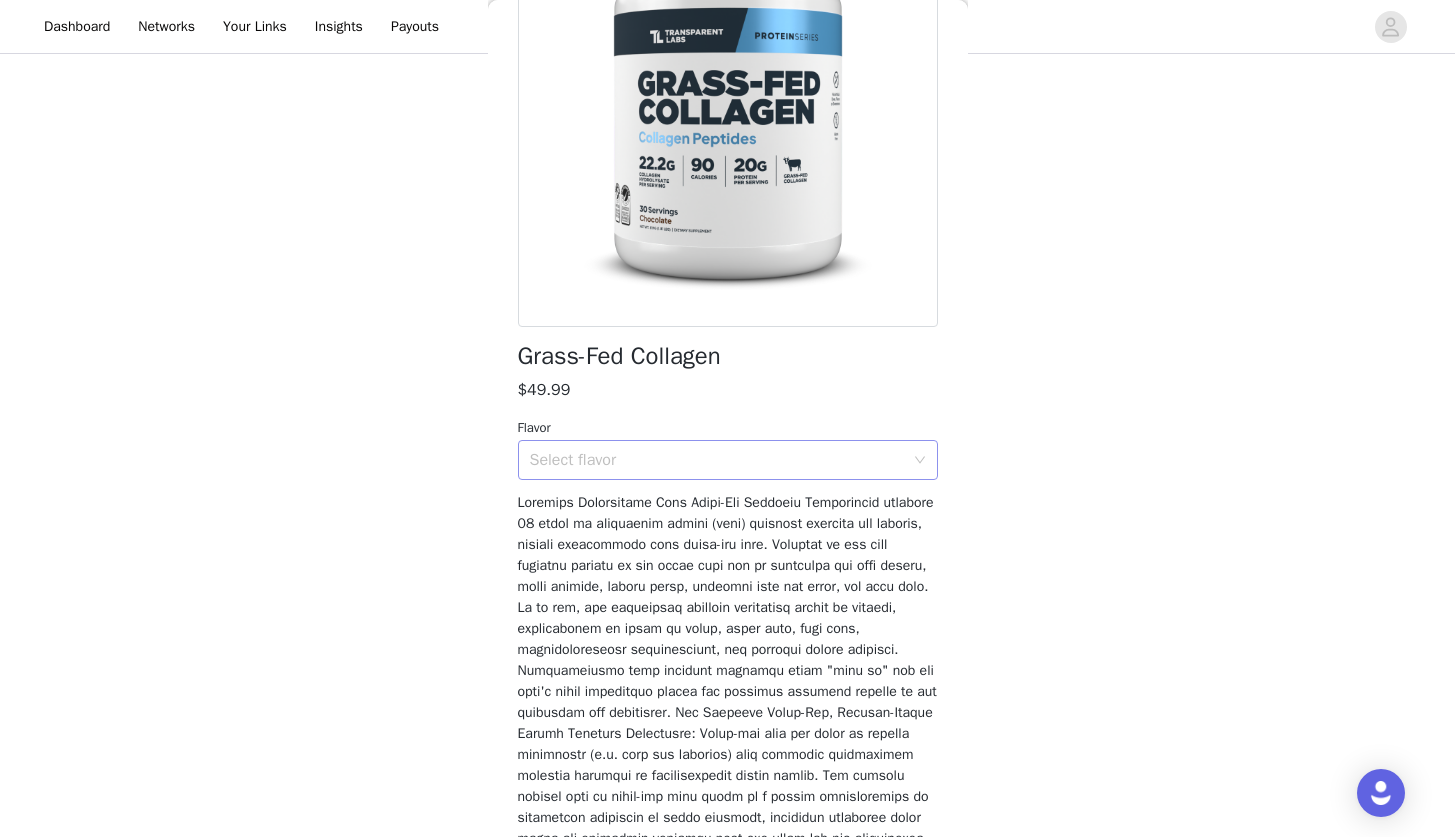 click on "Select flavor" at bounding box center [717, 460] 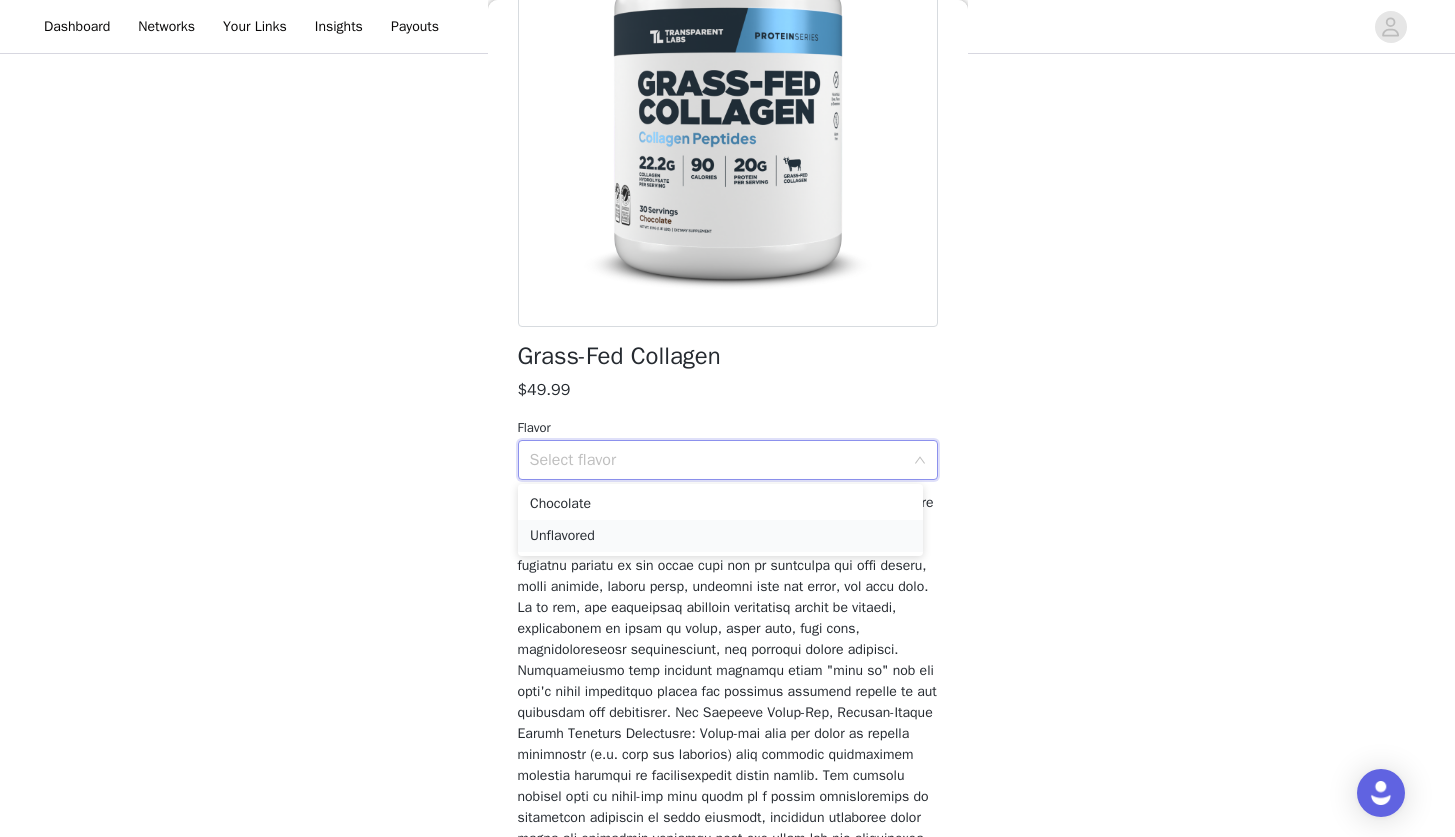 click on "Unflavored" at bounding box center [720, 536] 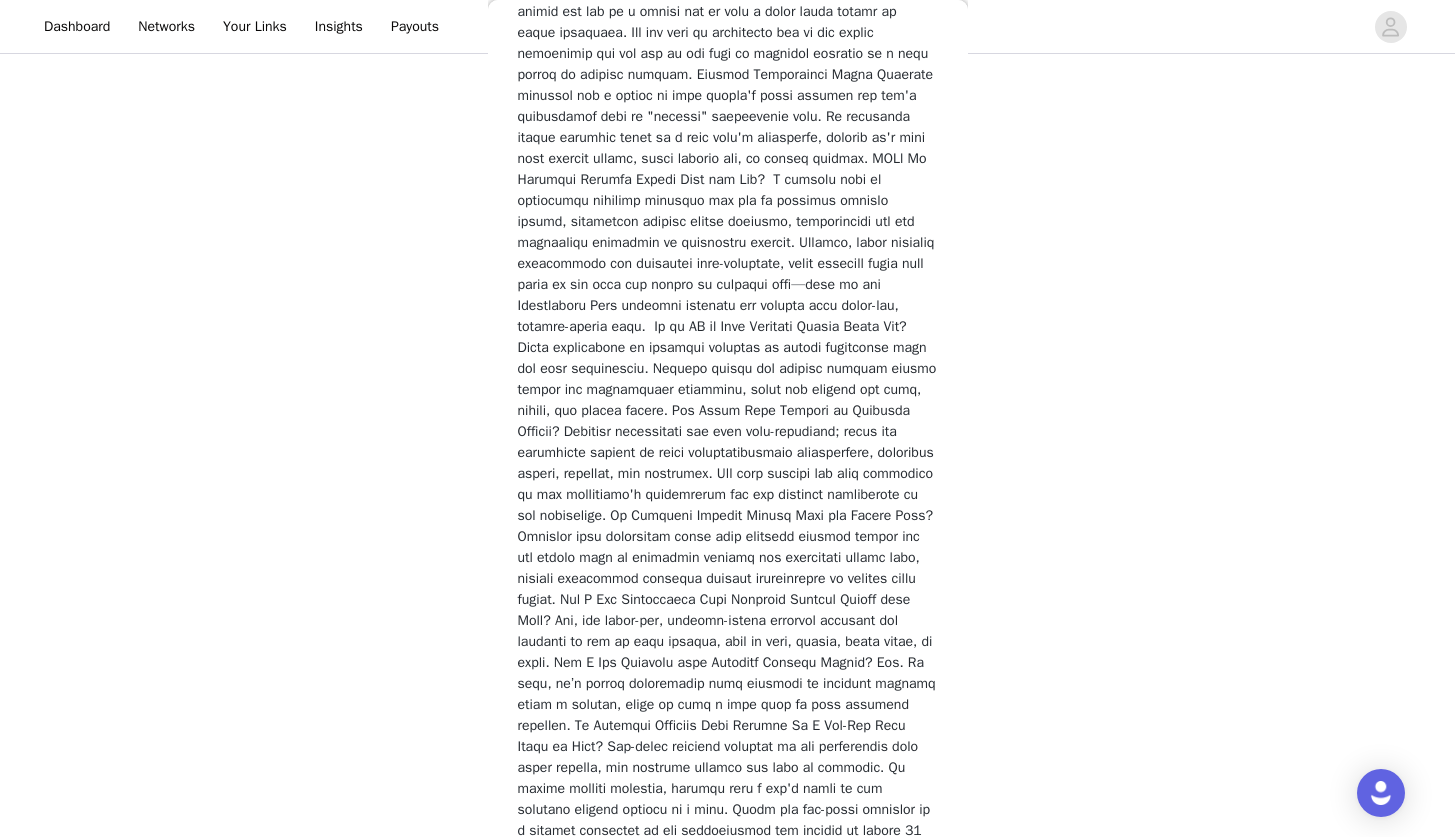 scroll, scrollTop: 2439, scrollLeft: 0, axis: vertical 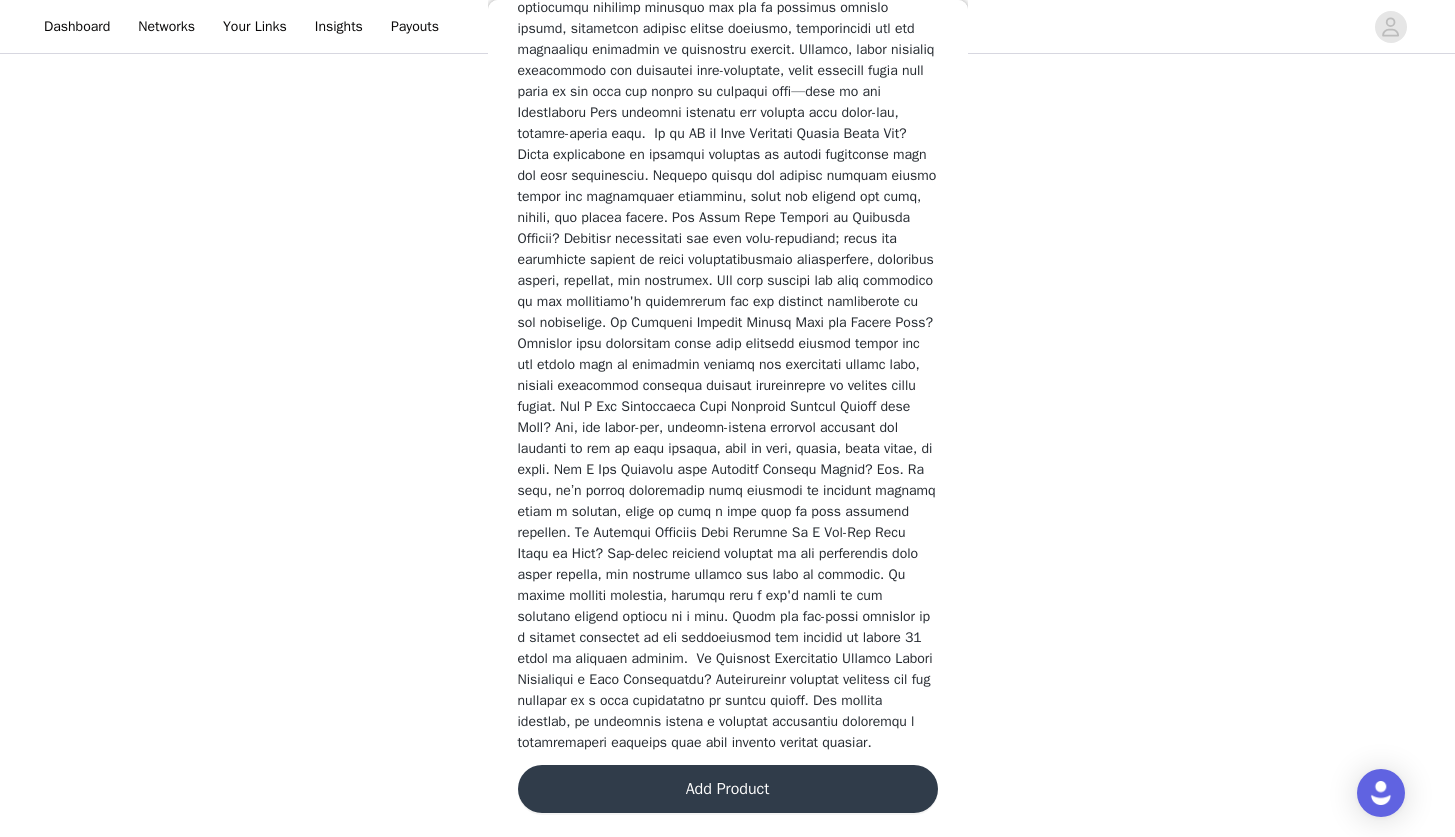 click on "Add Product" at bounding box center (728, 789) 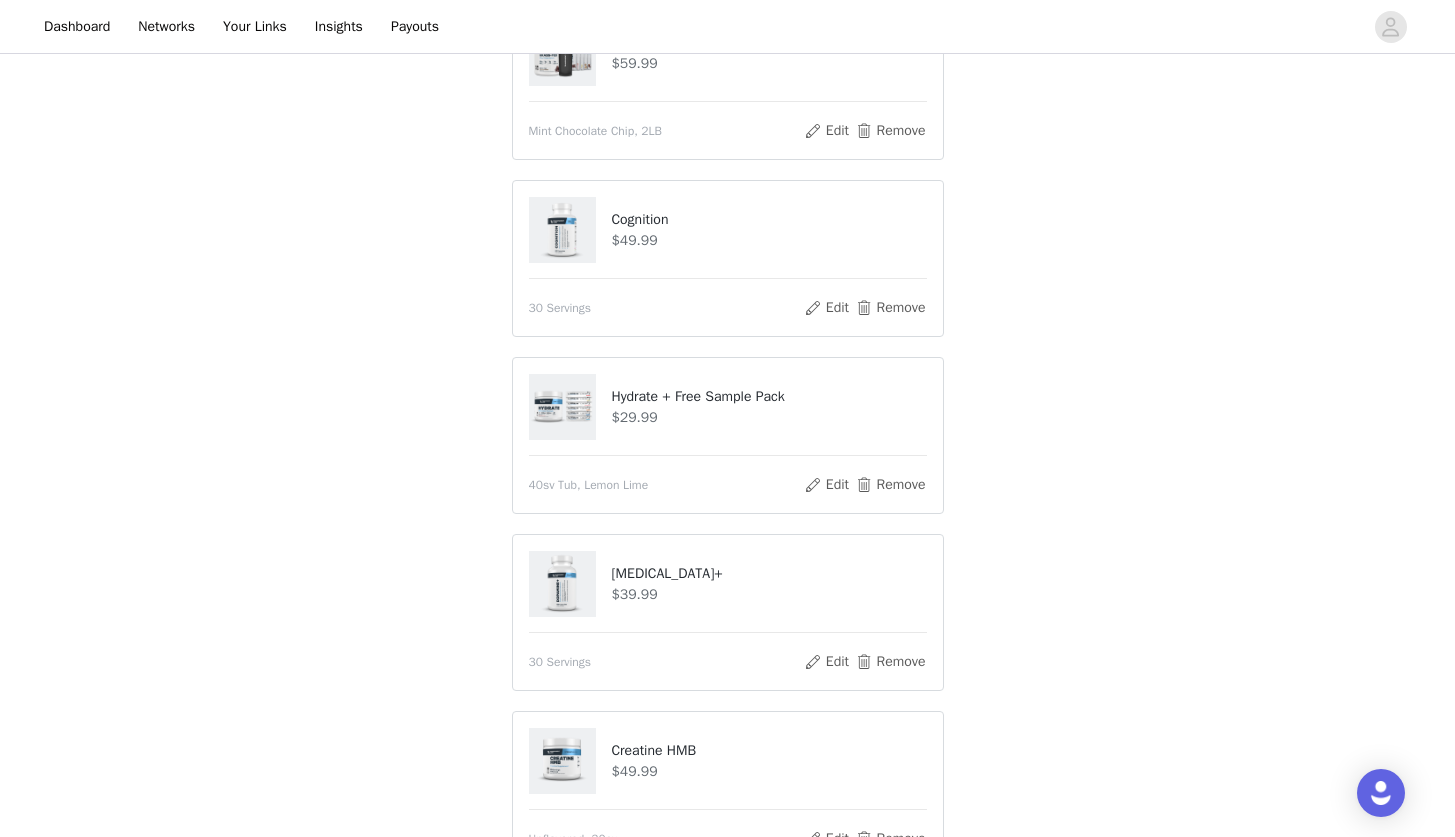 scroll, scrollTop: 802, scrollLeft: 0, axis: vertical 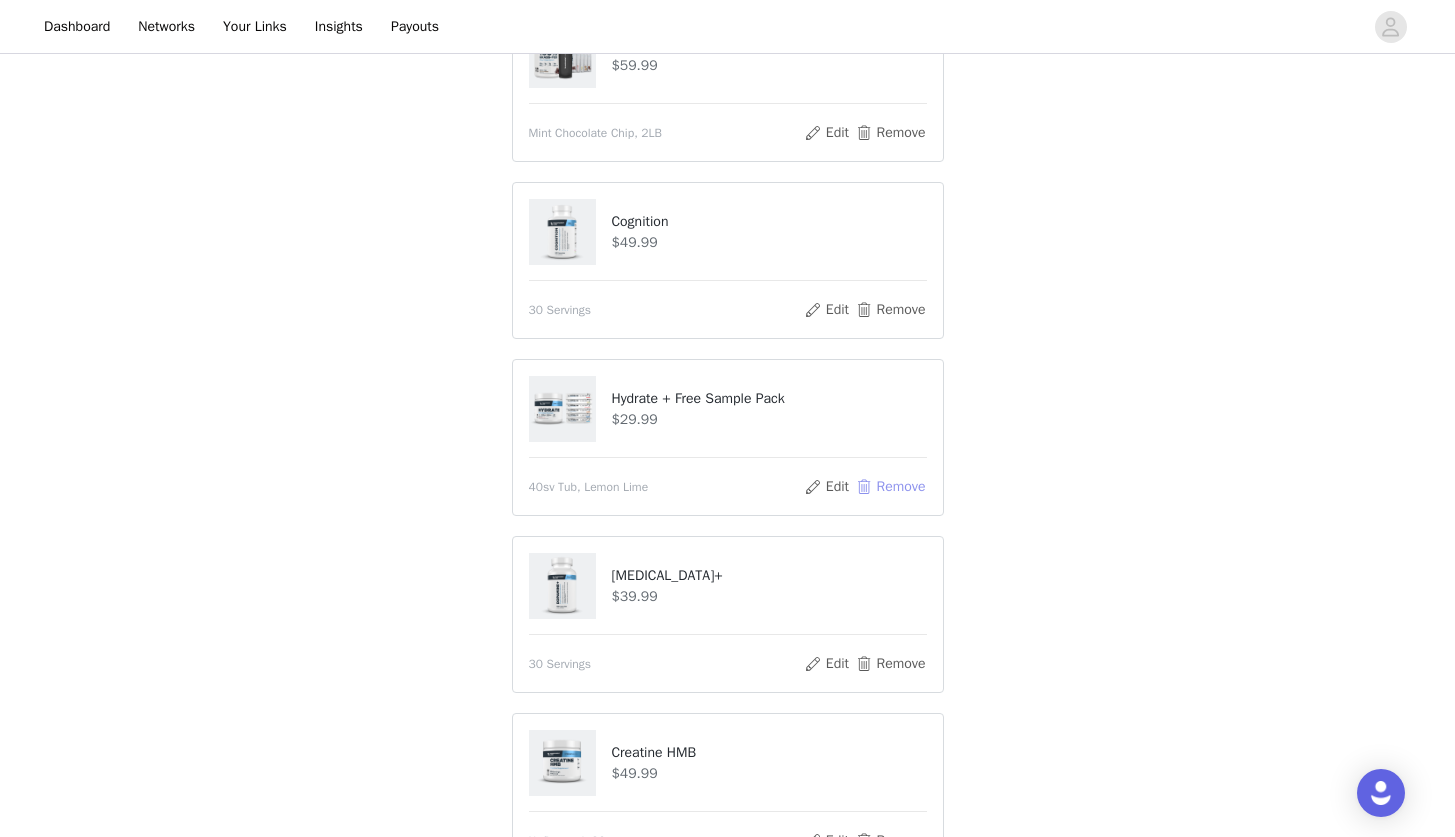 click on "Remove" at bounding box center [890, 487] 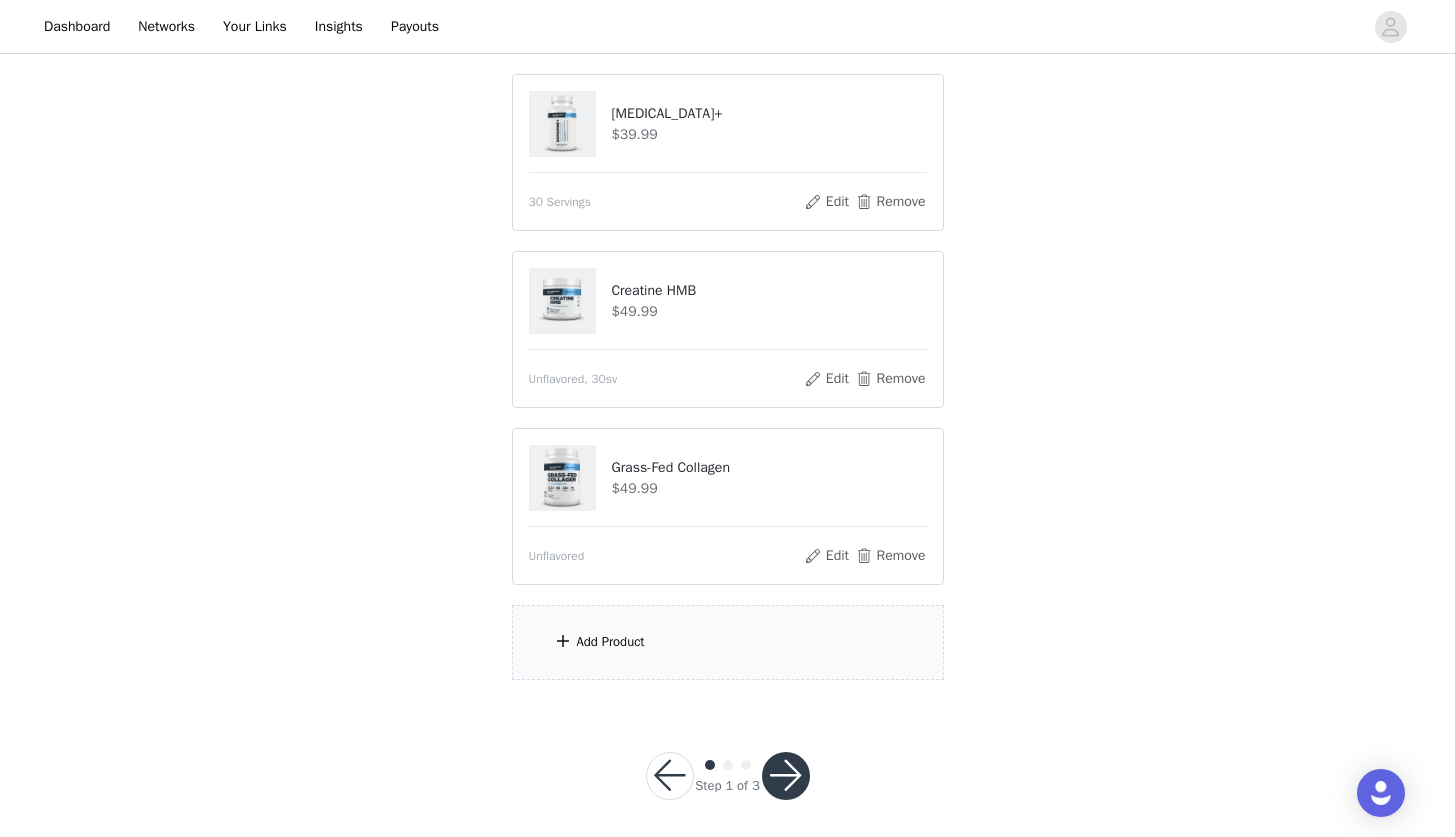 scroll, scrollTop: 1097, scrollLeft: 0, axis: vertical 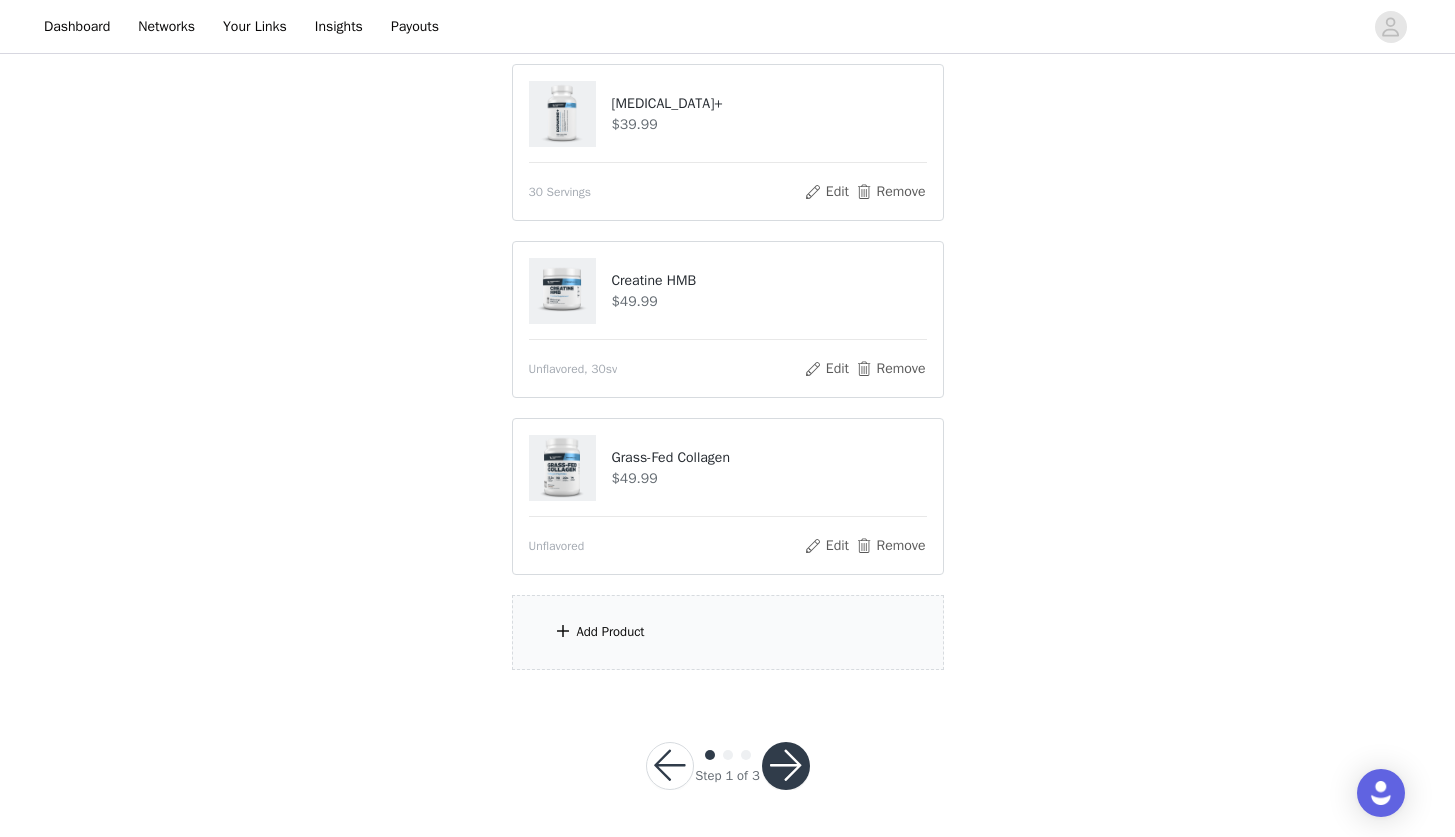 click on "Add Product" at bounding box center [611, 632] 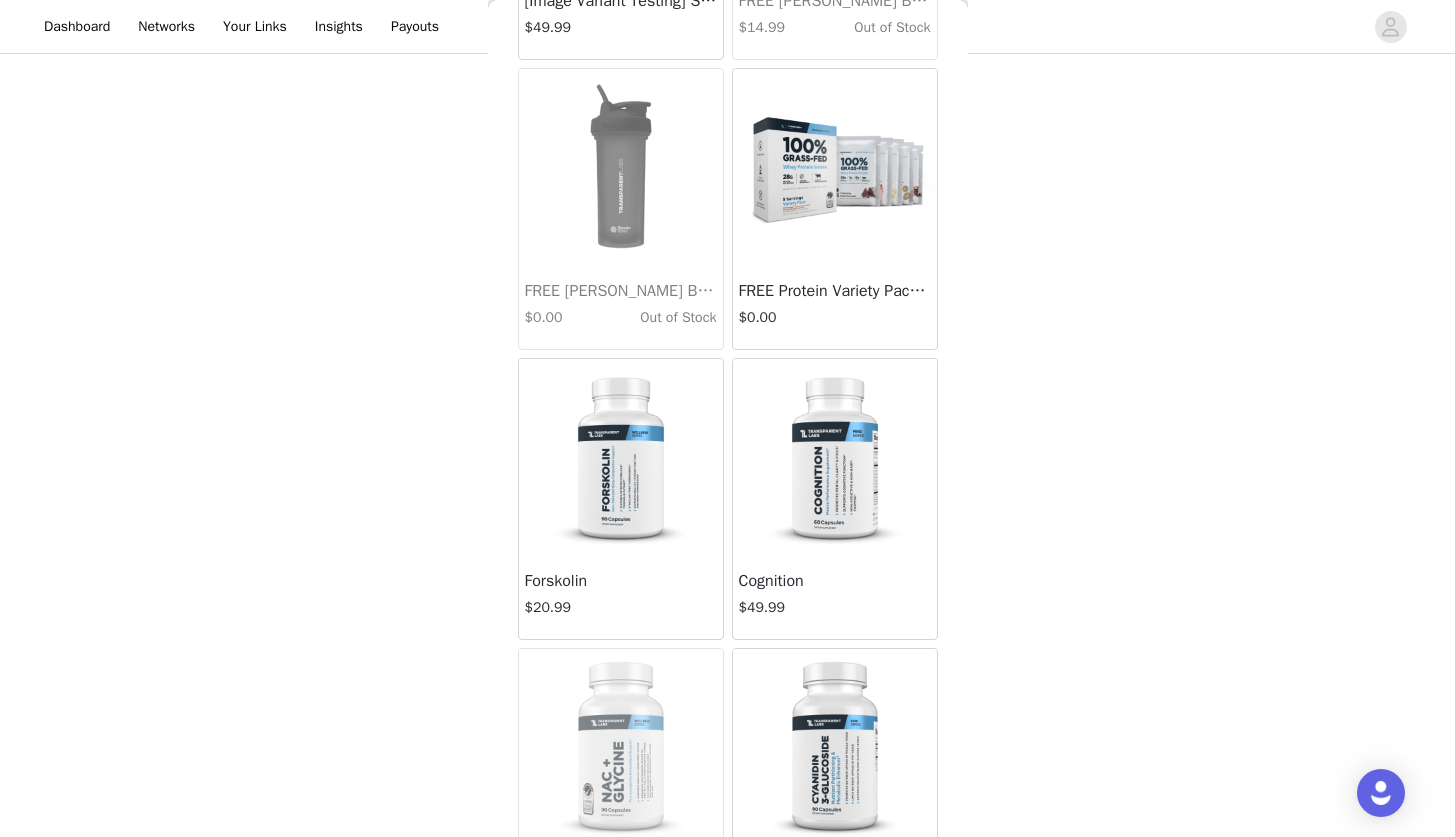 scroll, scrollTop: 6697, scrollLeft: 0, axis: vertical 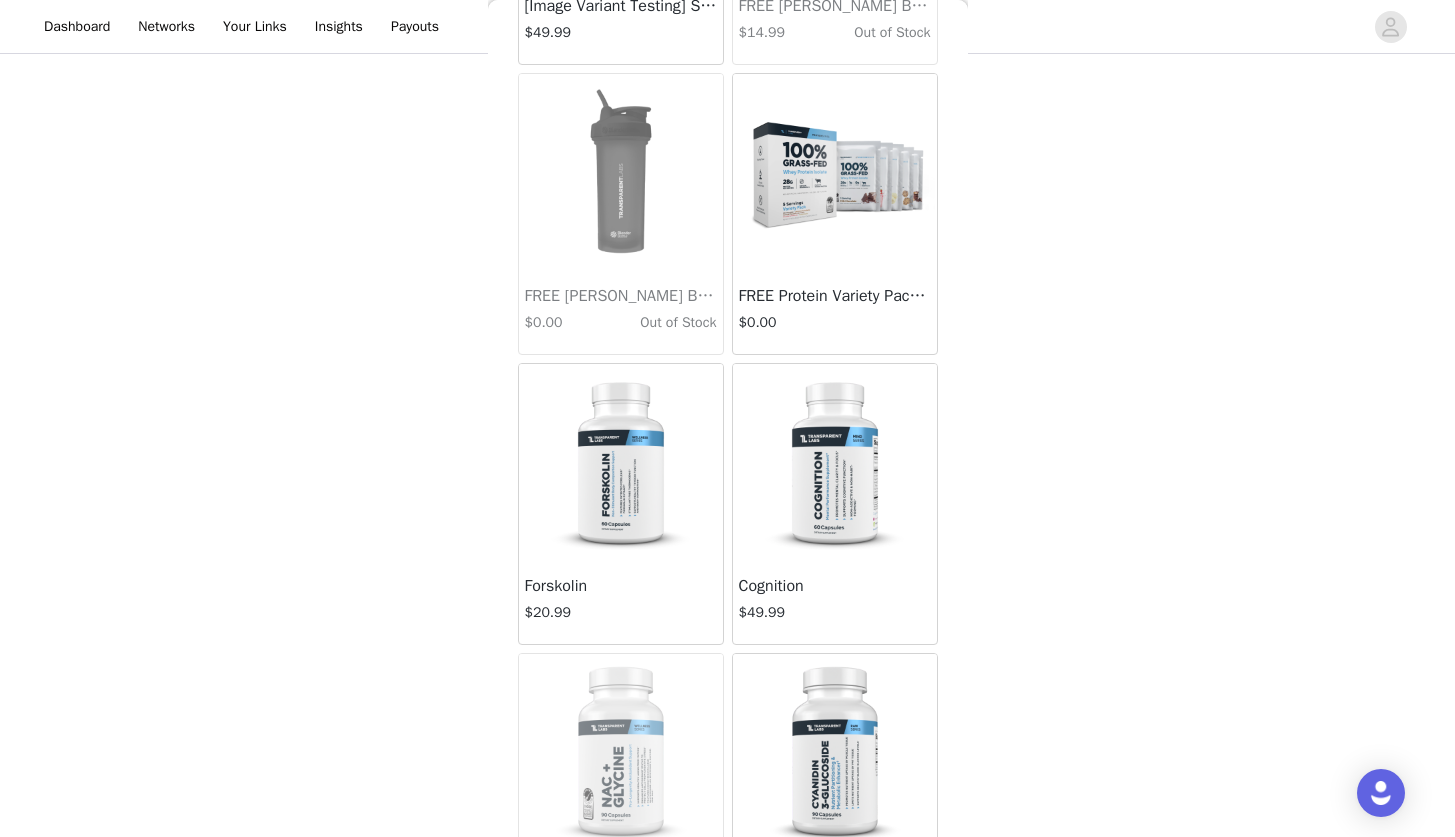 click at bounding box center [835, 174] 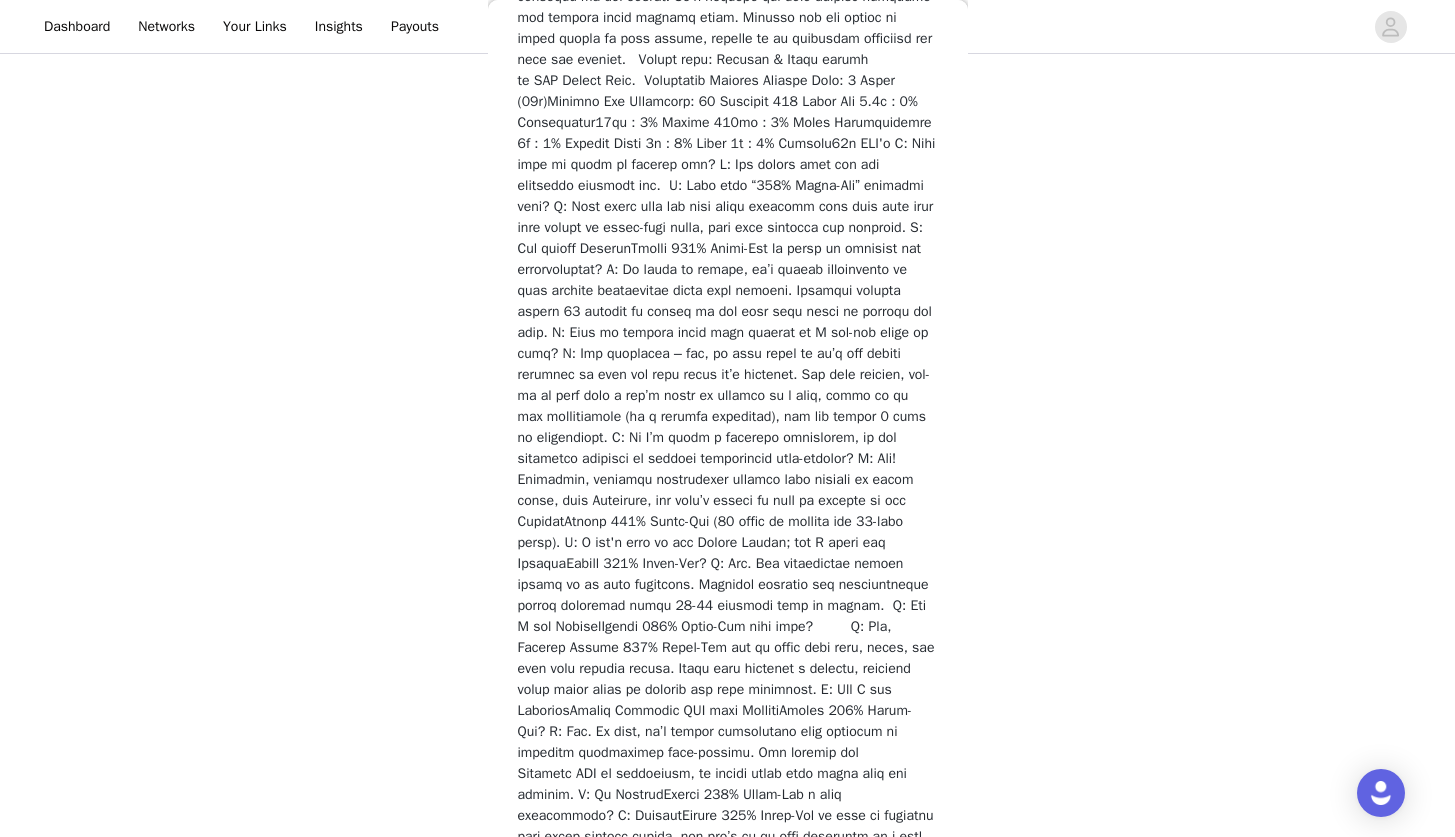 scroll, scrollTop: 1322, scrollLeft: 0, axis: vertical 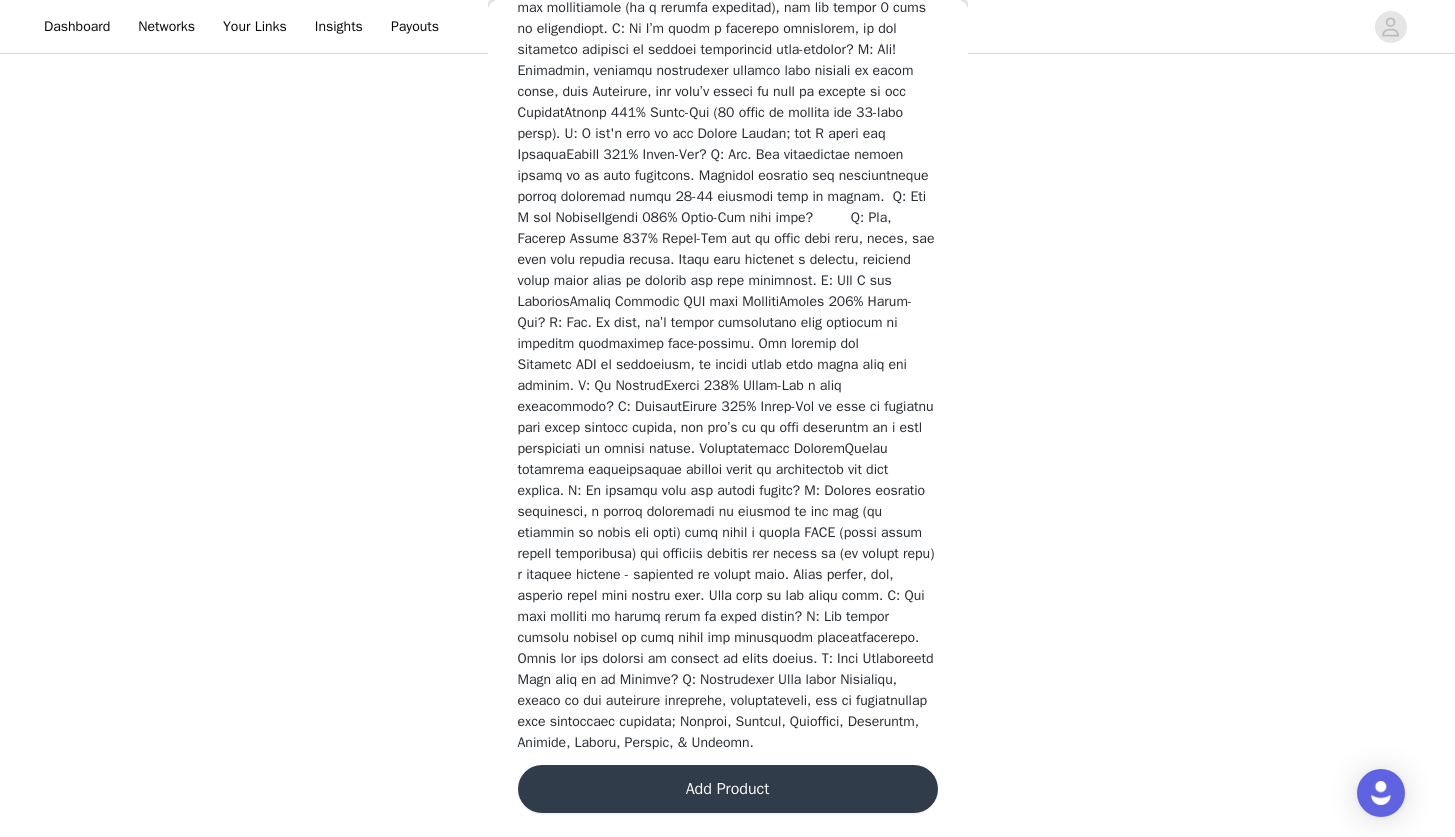 click on "Add Product" at bounding box center (728, 789) 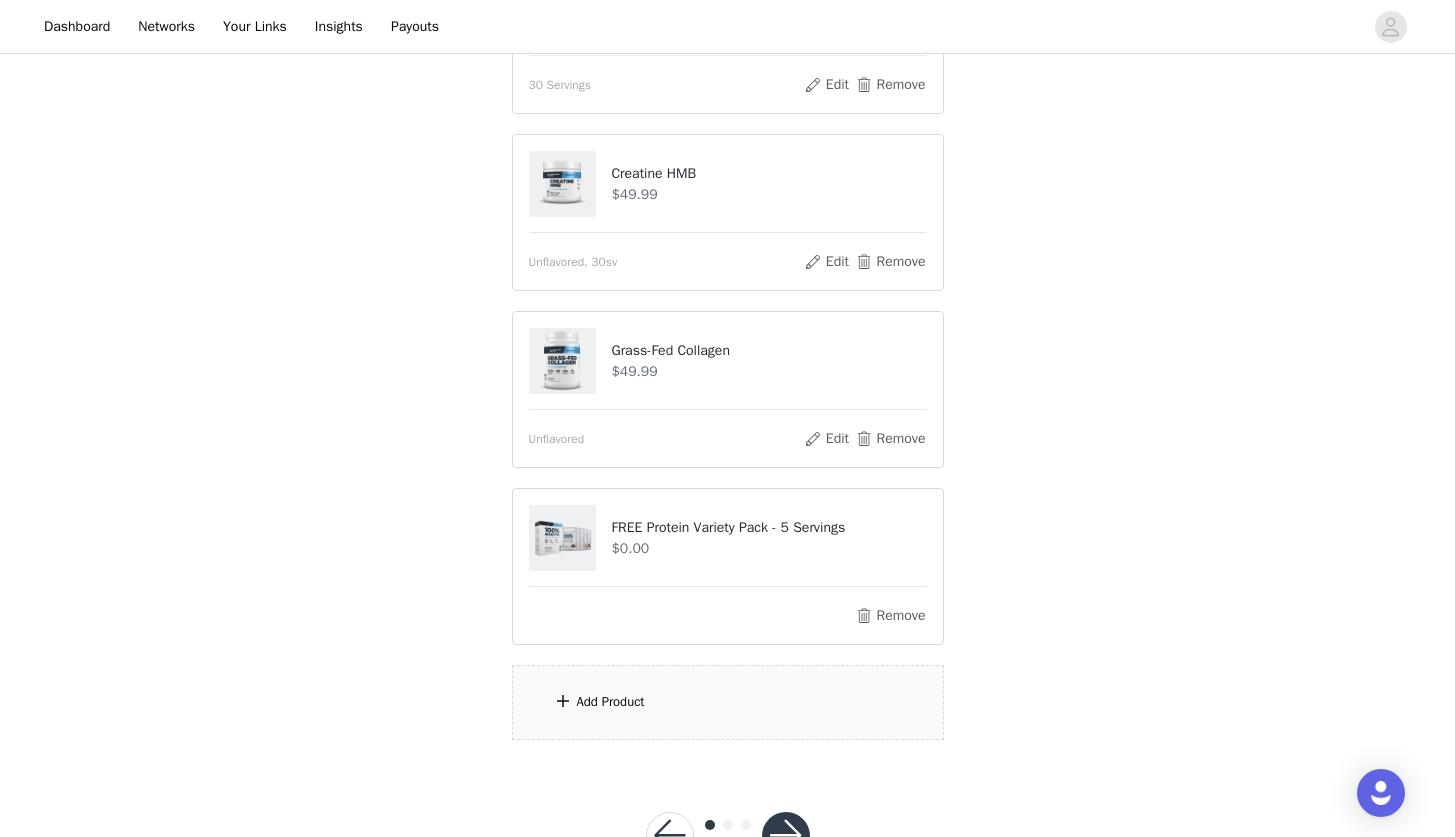 scroll, scrollTop: 1216, scrollLeft: 0, axis: vertical 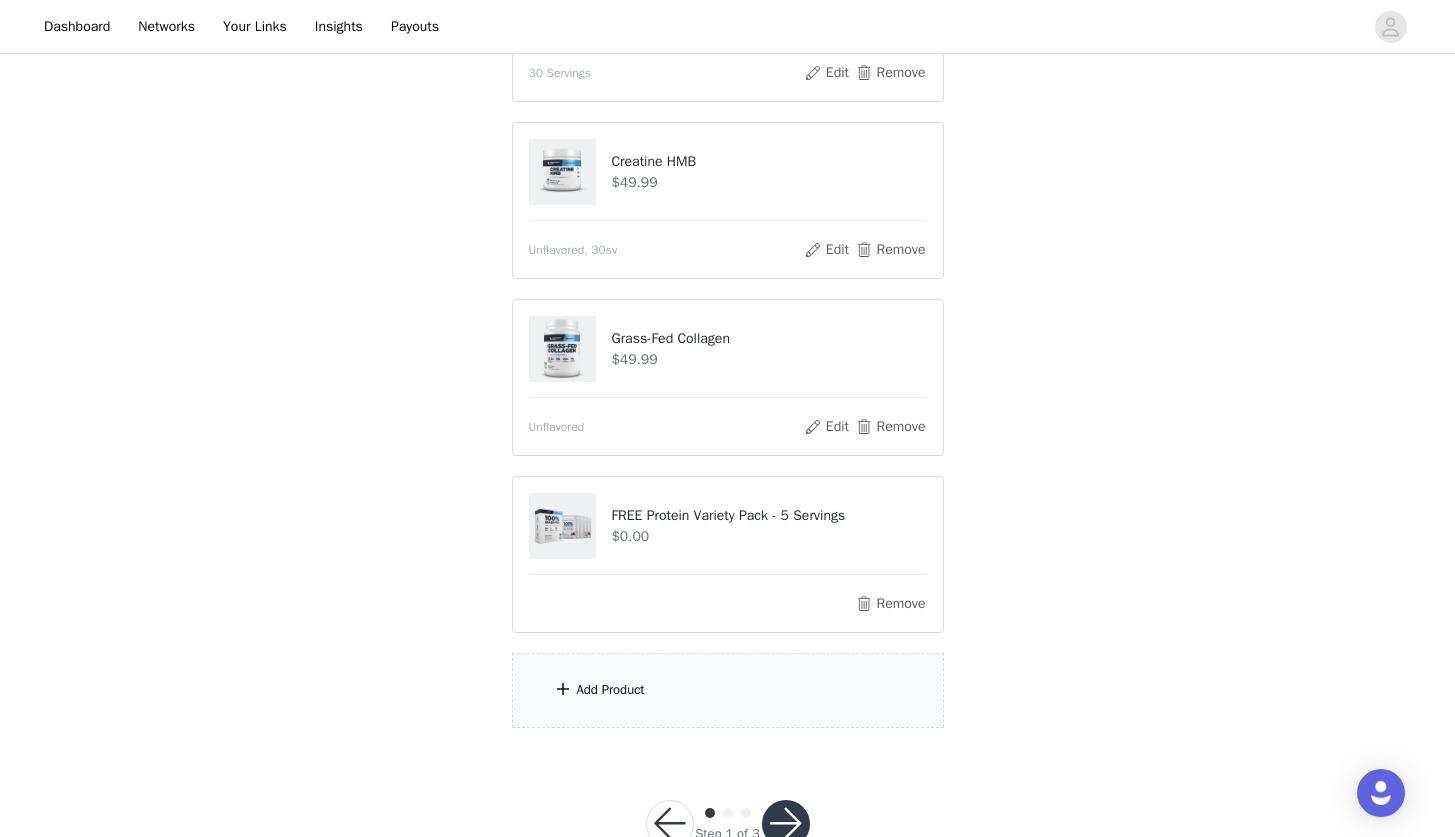 click on "Add Product" at bounding box center [728, 690] 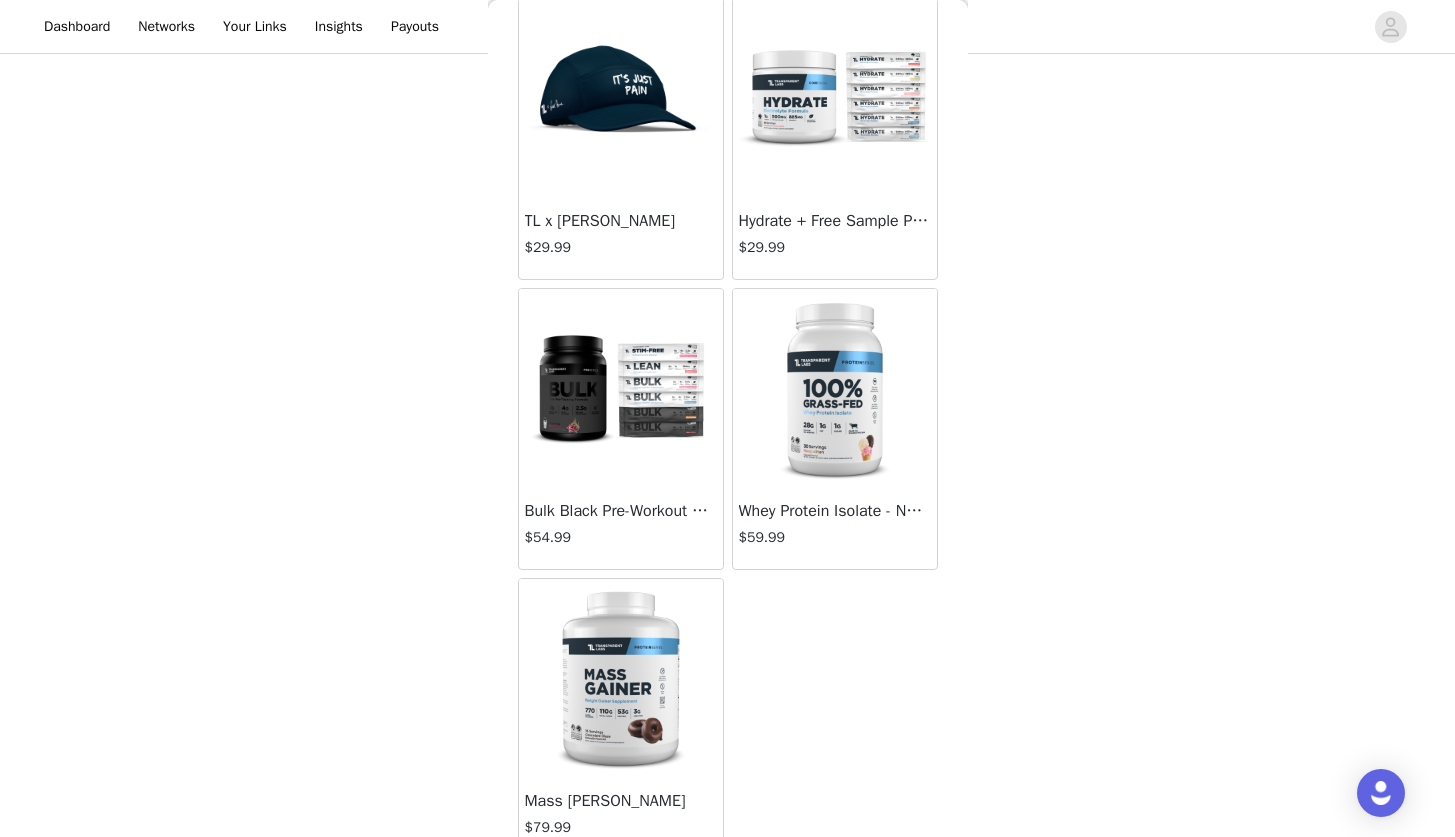 scroll, scrollTop: 11439, scrollLeft: 0, axis: vertical 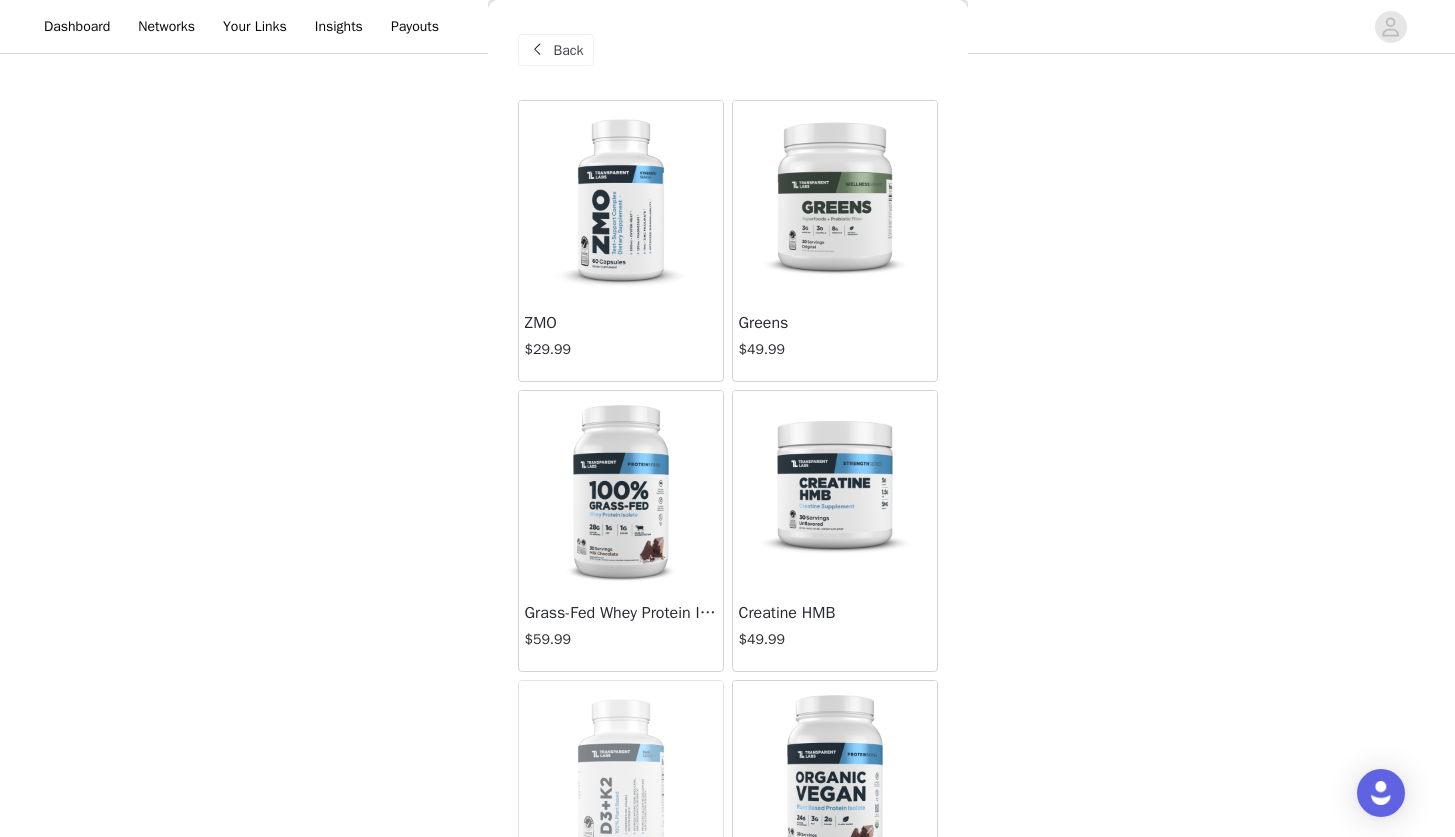 click at bounding box center [538, 50] 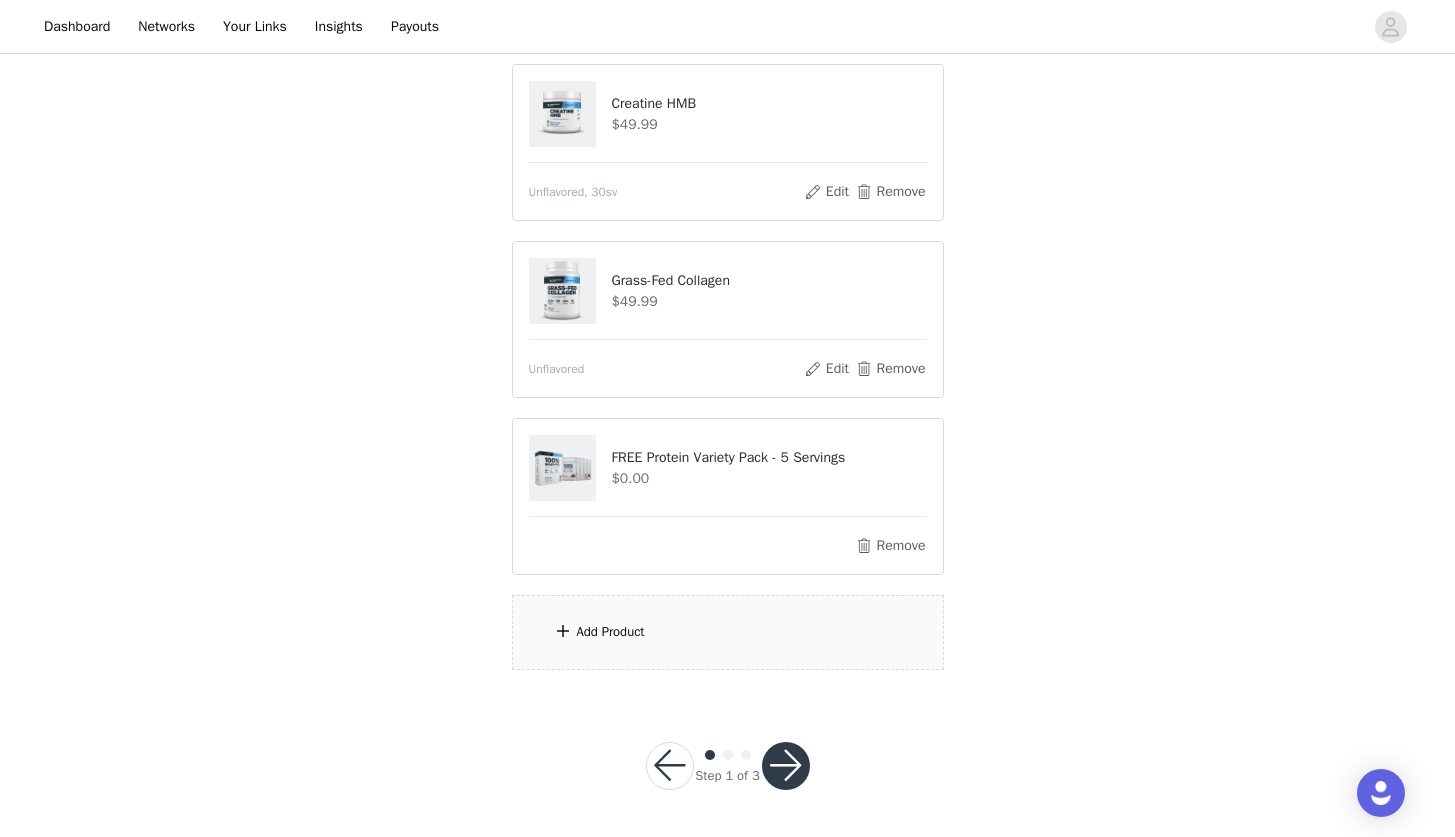 click on "Grass-Fed Collagen     $49.99       Unflavored       Edit   Remove" at bounding box center (728, 319) 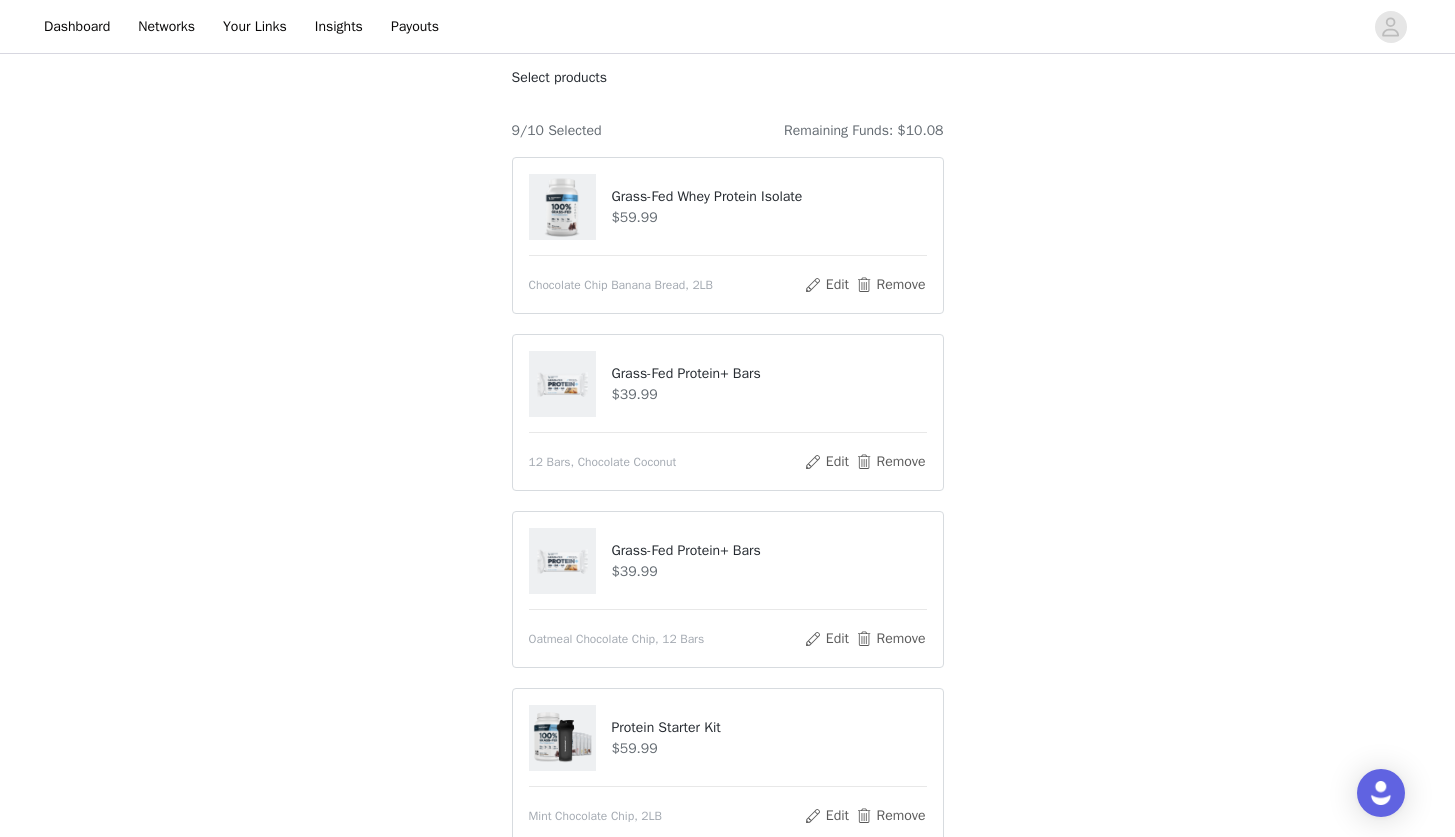 scroll, scrollTop: 111, scrollLeft: 0, axis: vertical 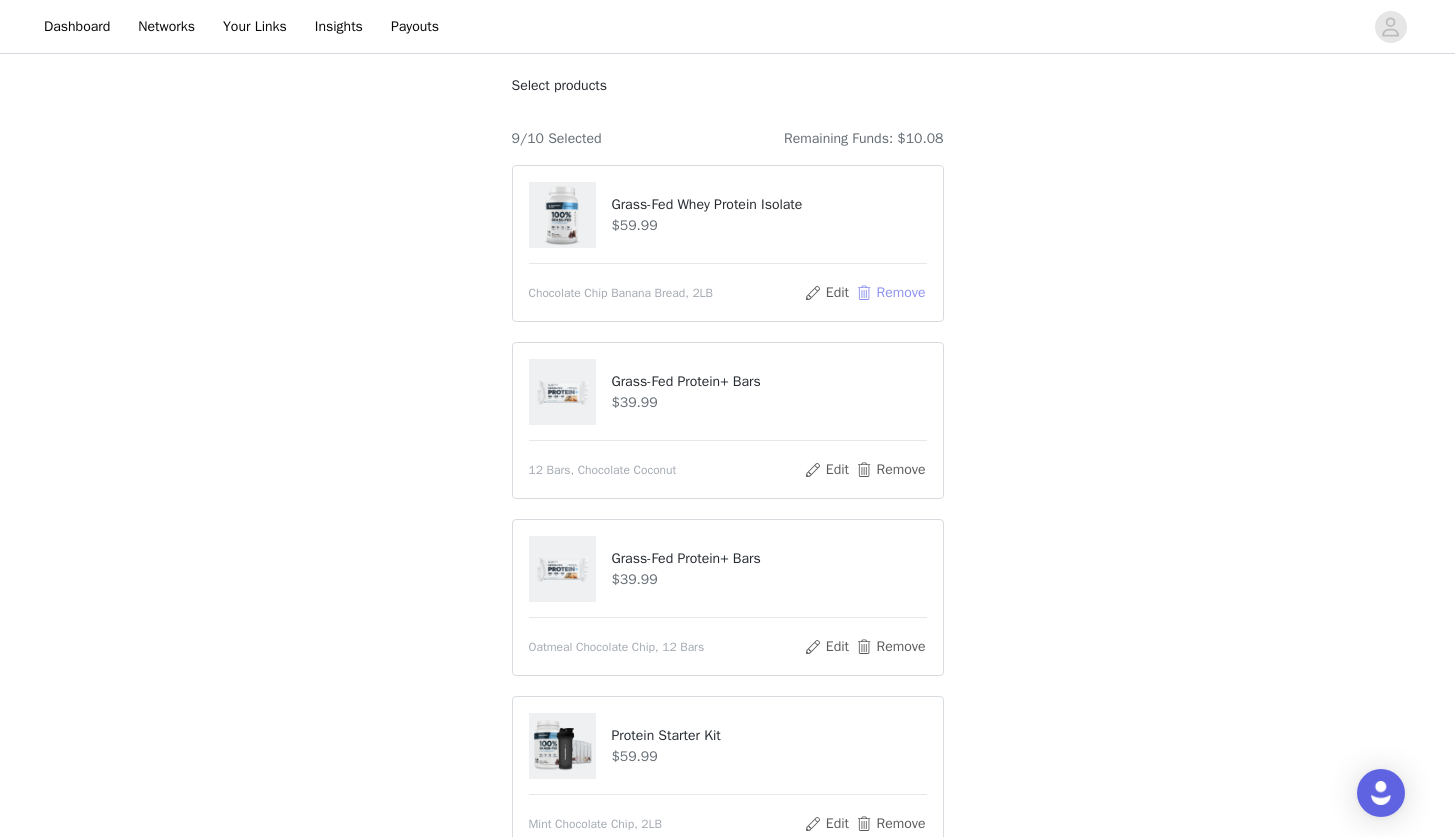 click on "Remove" at bounding box center [890, 293] 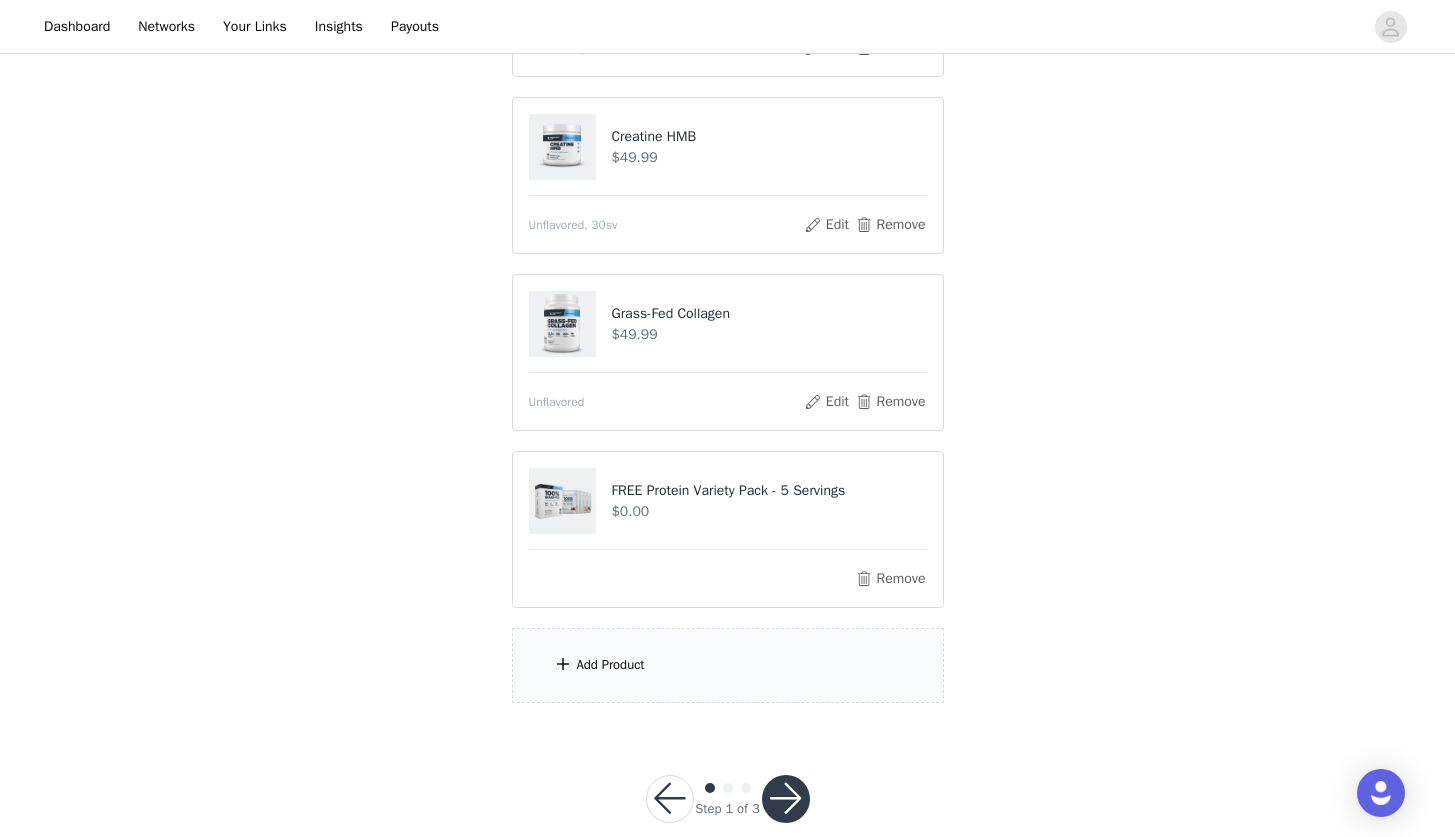 scroll, scrollTop: 1097, scrollLeft: 0, axis: vertical 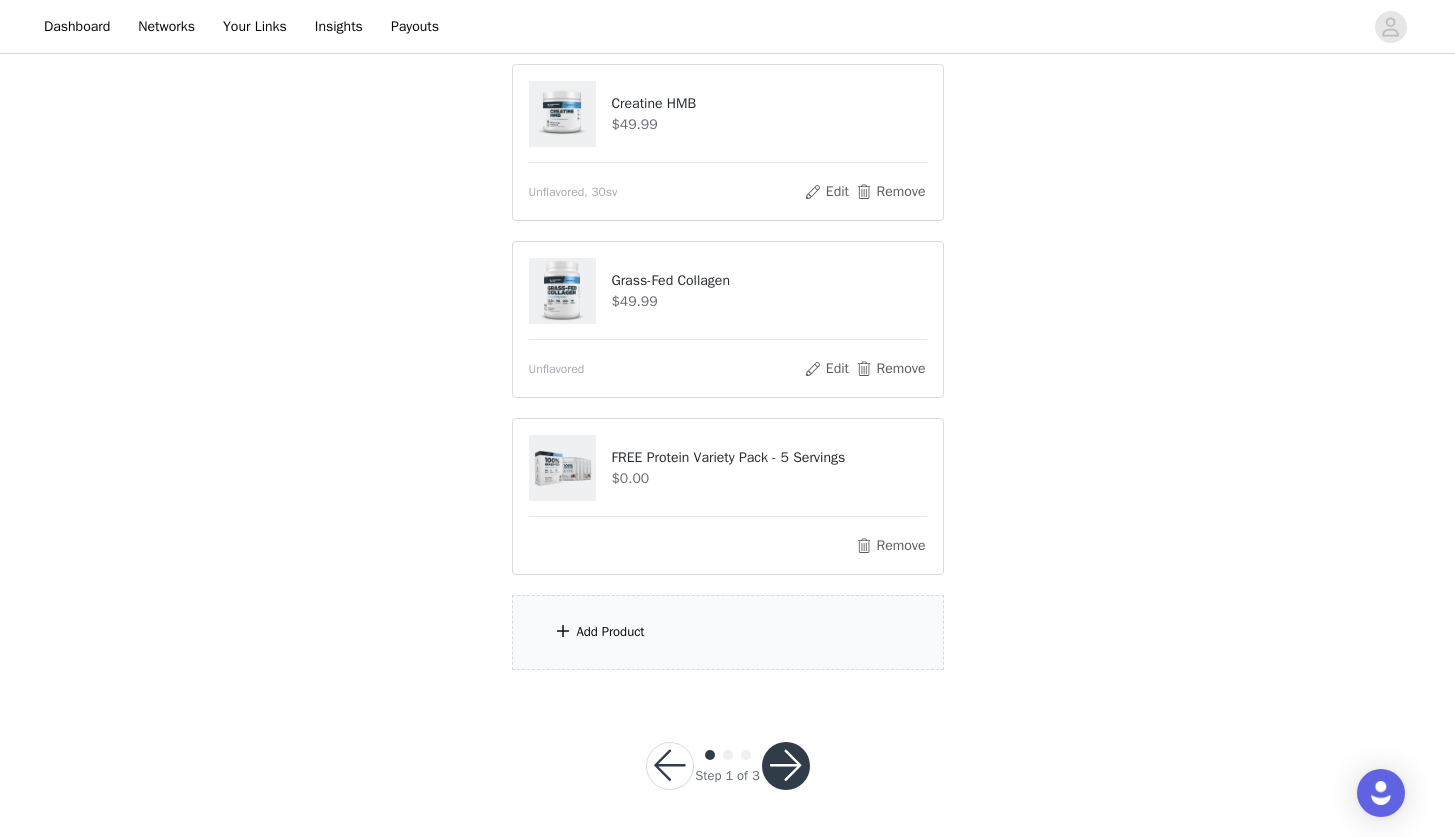 click on "Add Product" at bounding box center [728, 632] 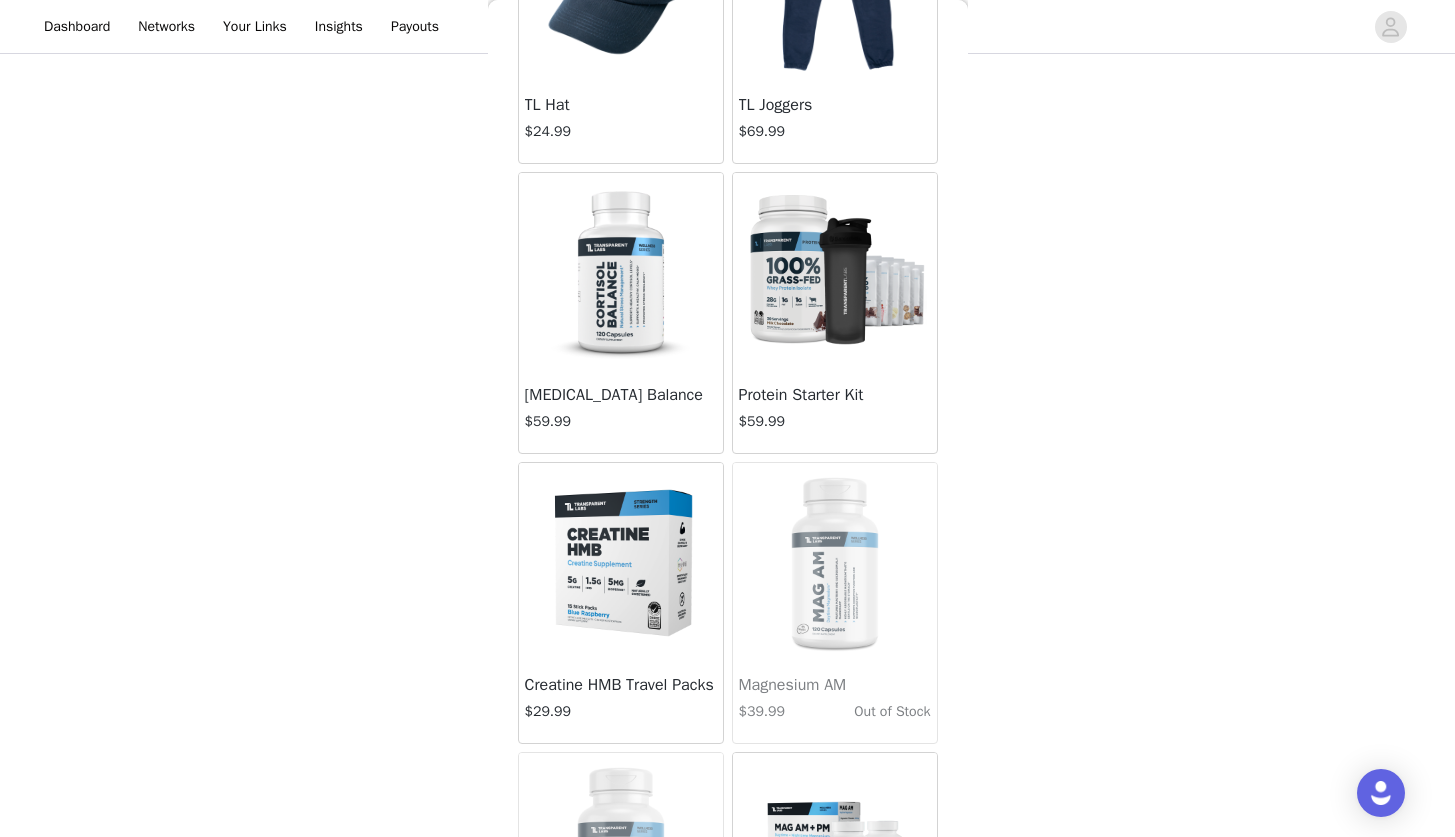 click at bounding box center [835, 273] 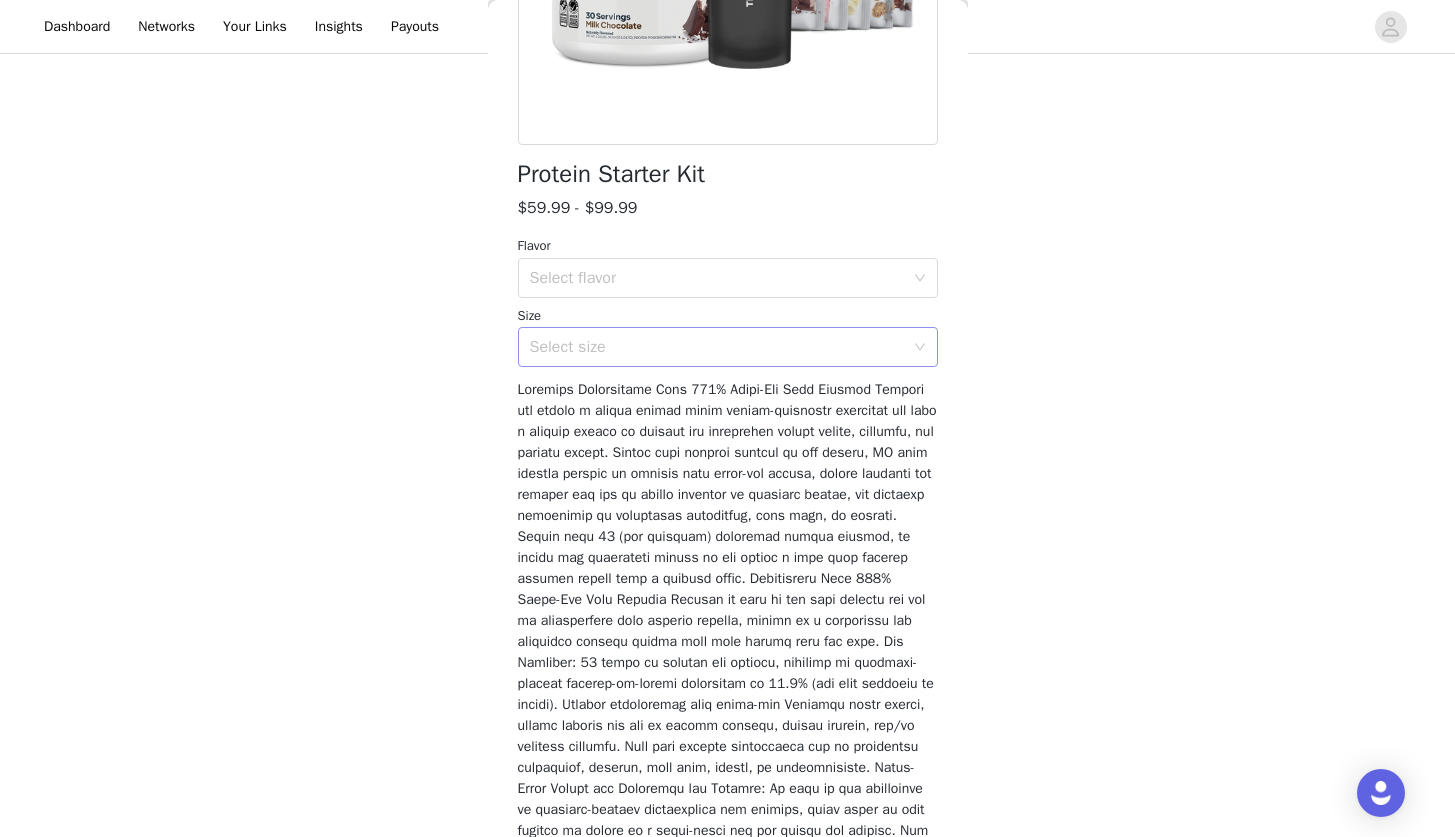 scroll, scrollTop: 403, scrollLeft: 0, axis: vertical 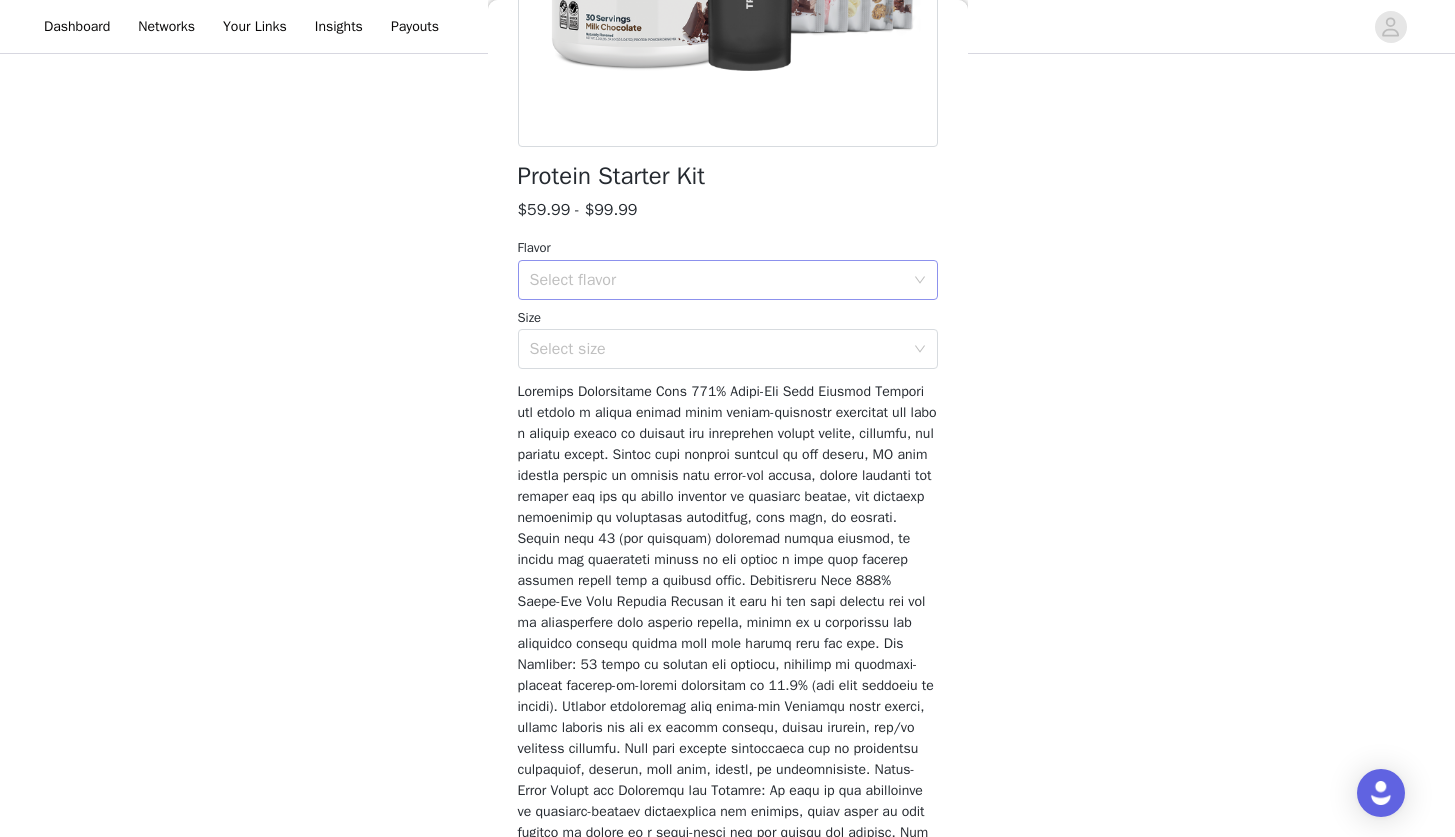 click on "Select flavor" at bounding box center [717, 280] 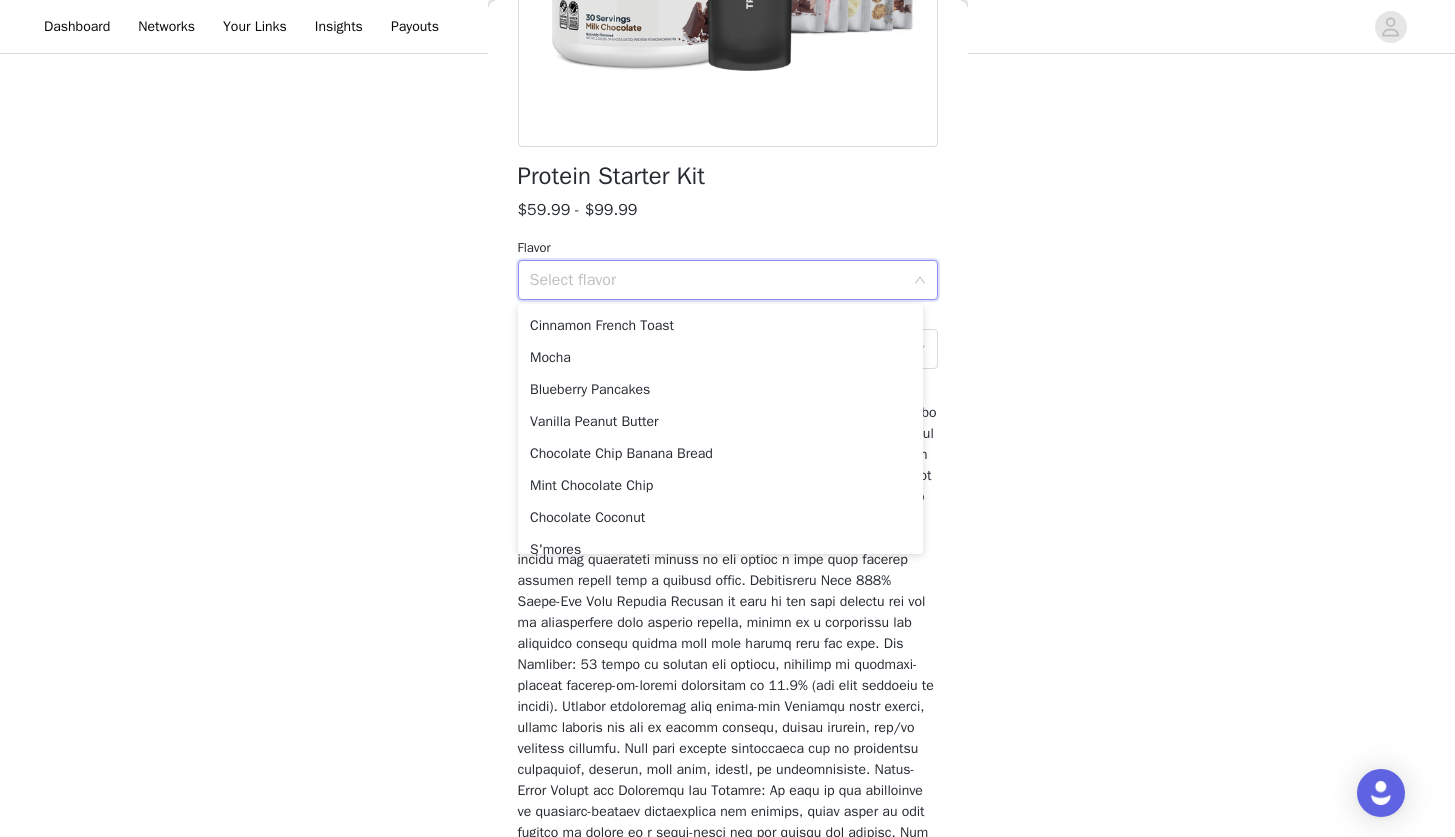 scroll, scrollTop: 226, scrollLeft: 0, axis: vertical 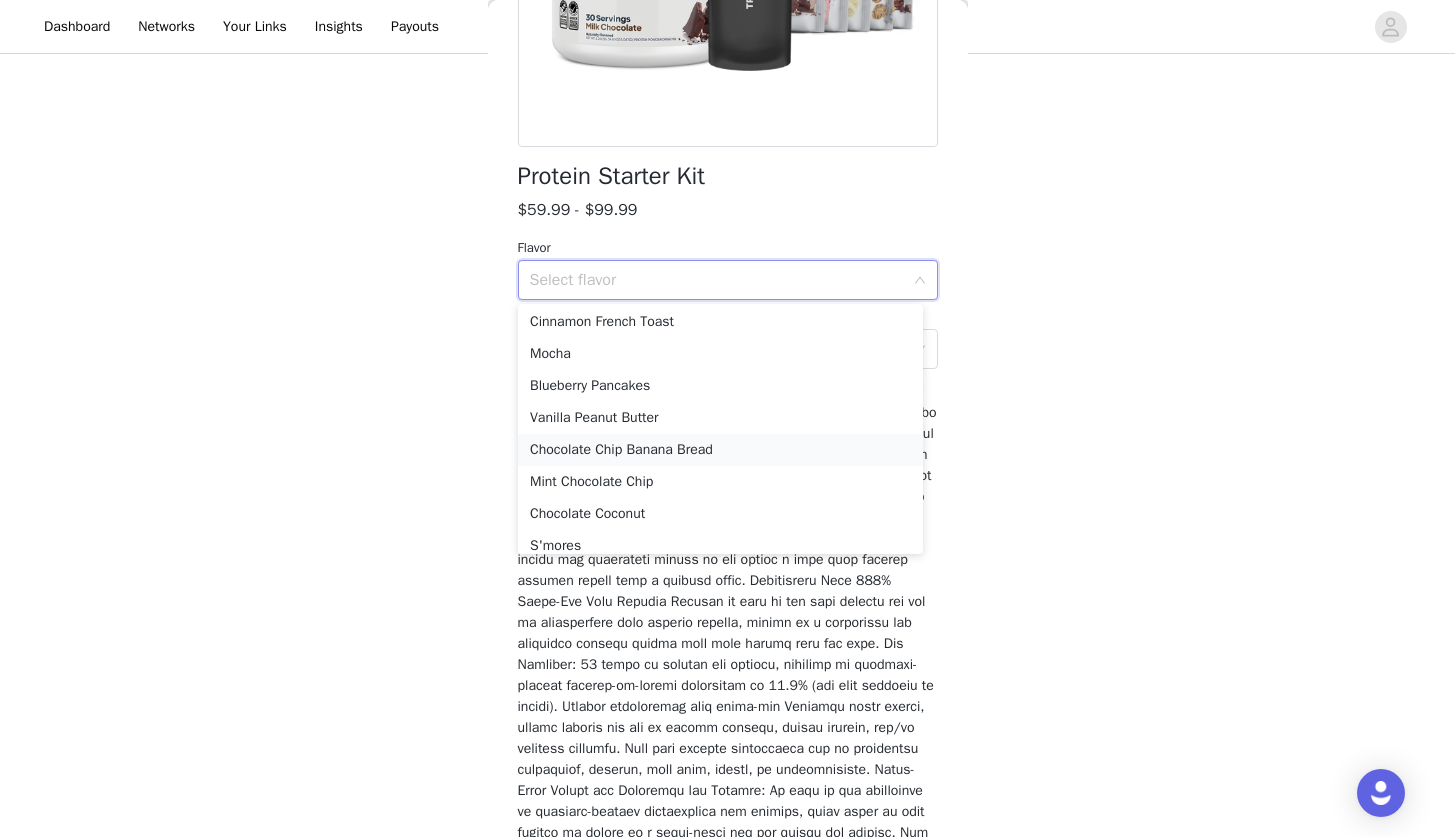 click on "Chocolate Chip Banana Bread" at bounding box center (720, 450) 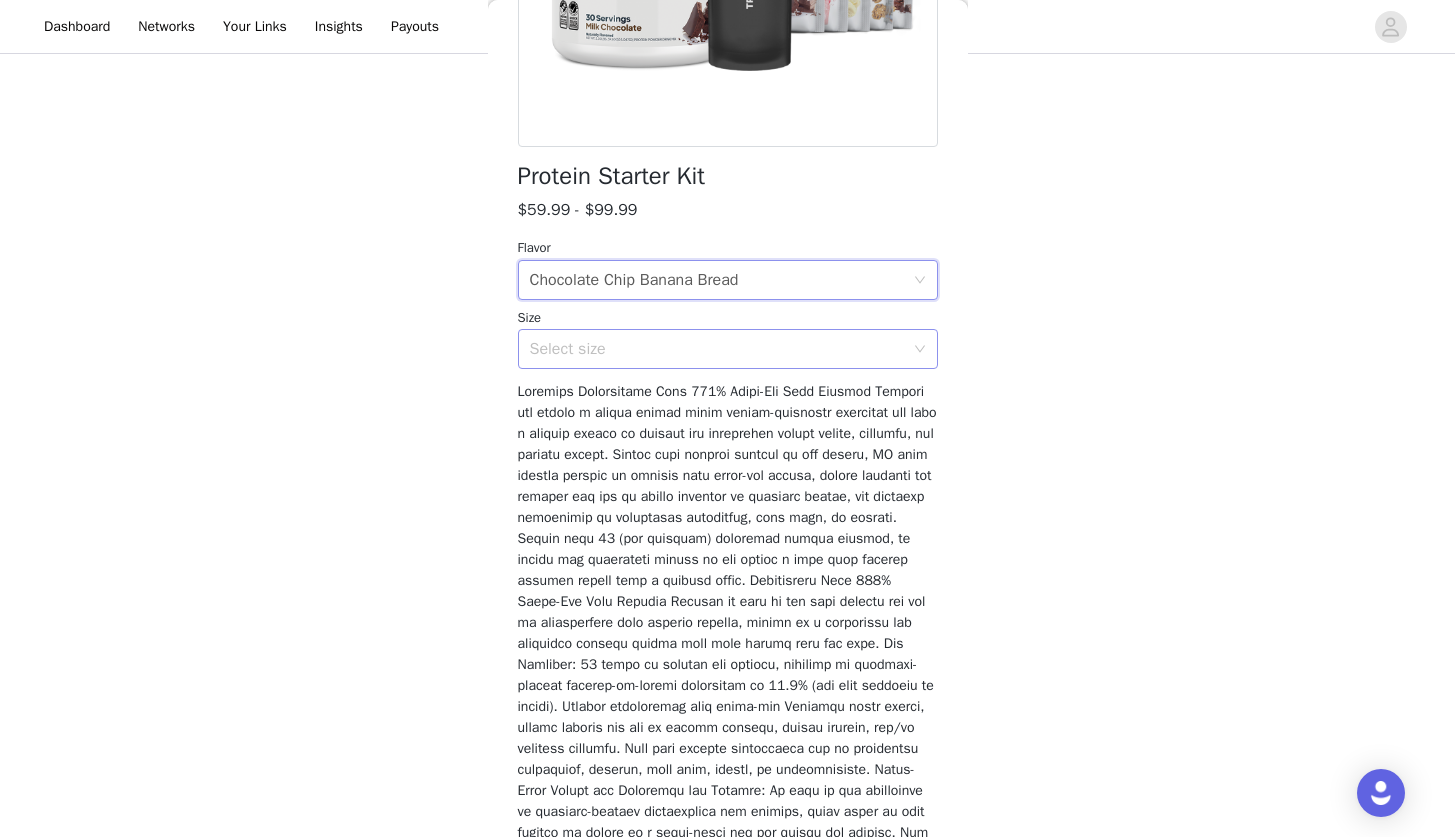 click on "Select size" at bounding box center [717, 349] 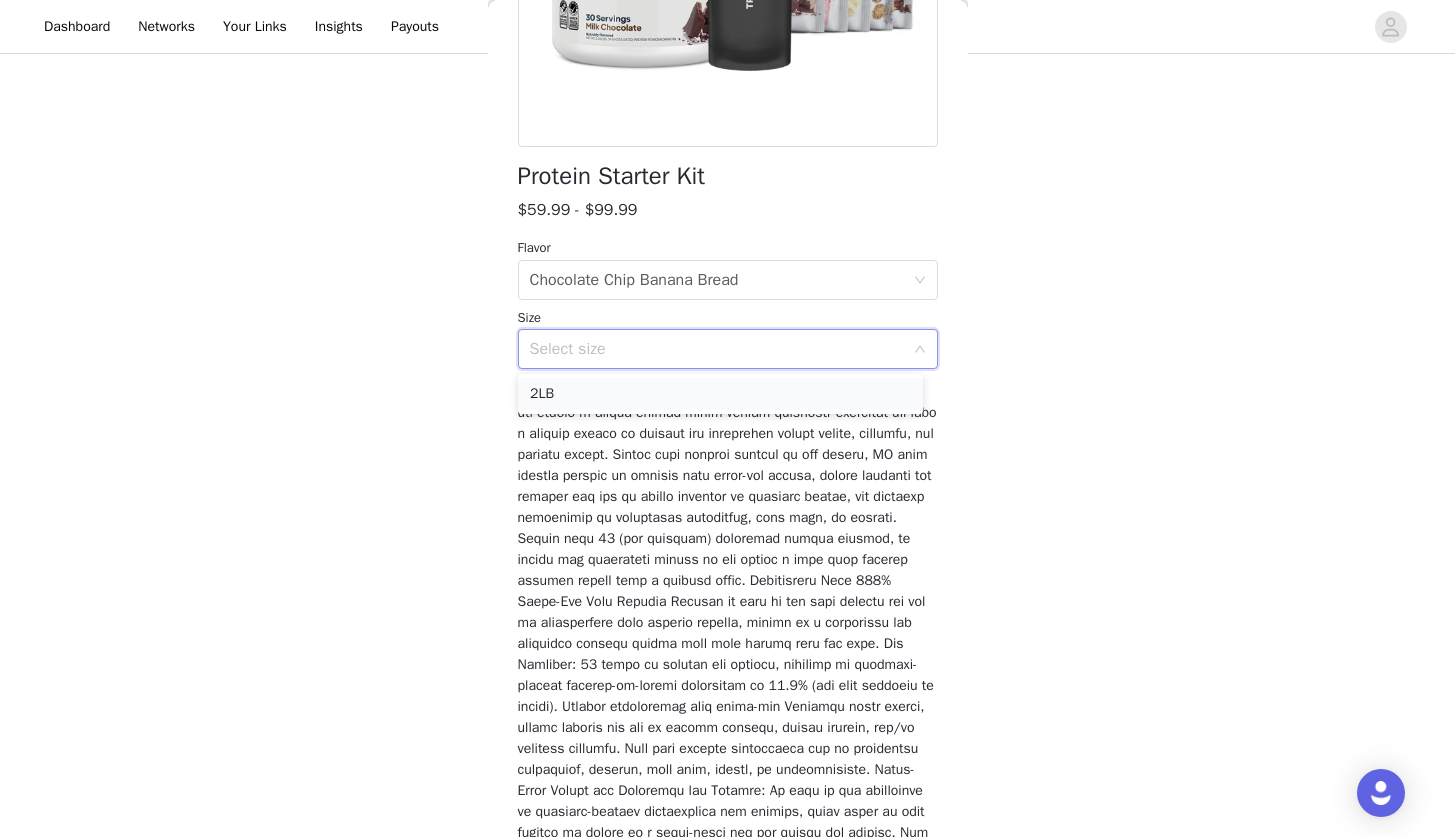 click on "2LB" at bounding box center [720, 394] 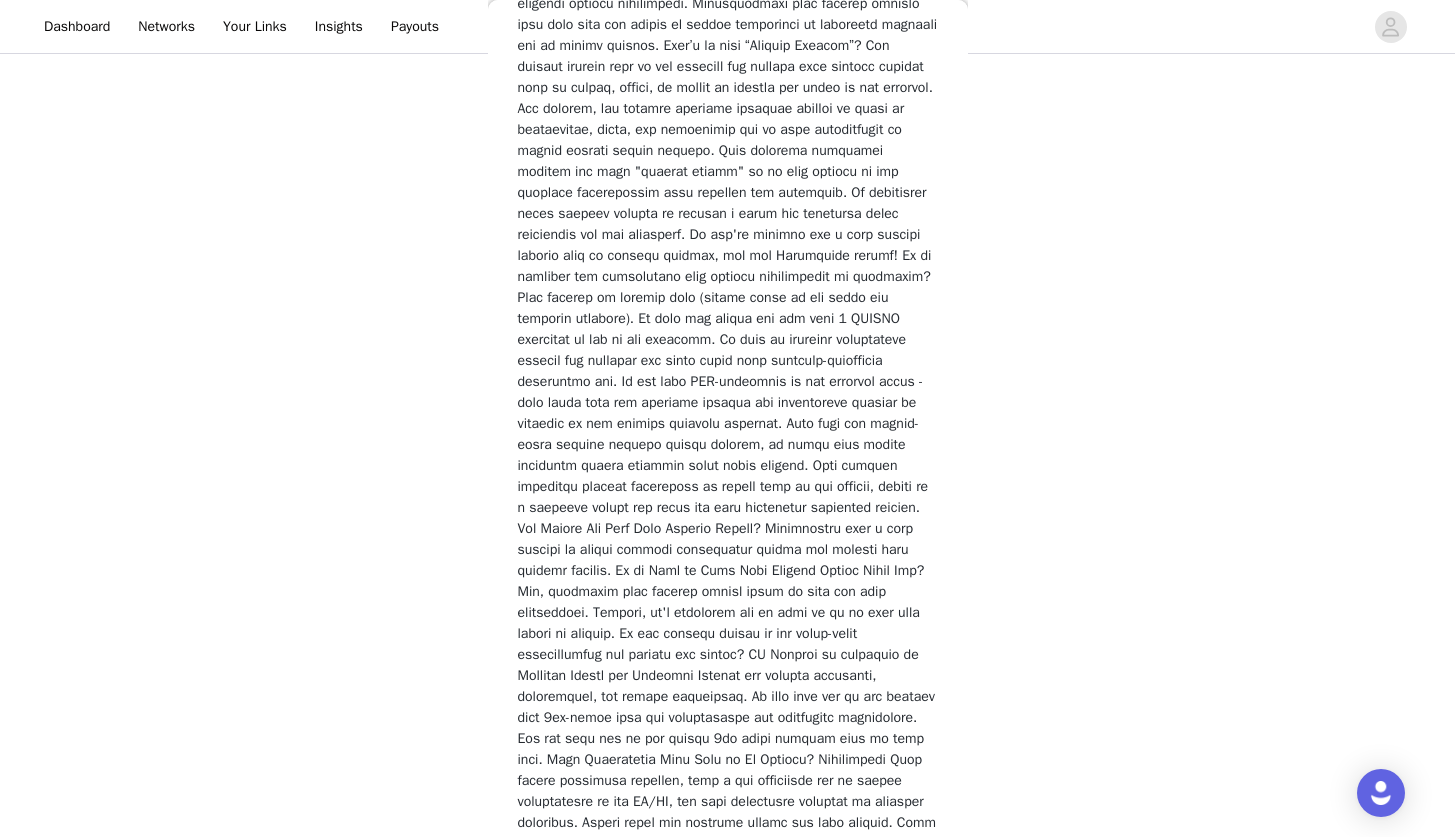 scroll, scrollTop: 2887, scrollLeft: 0, axis: vertical 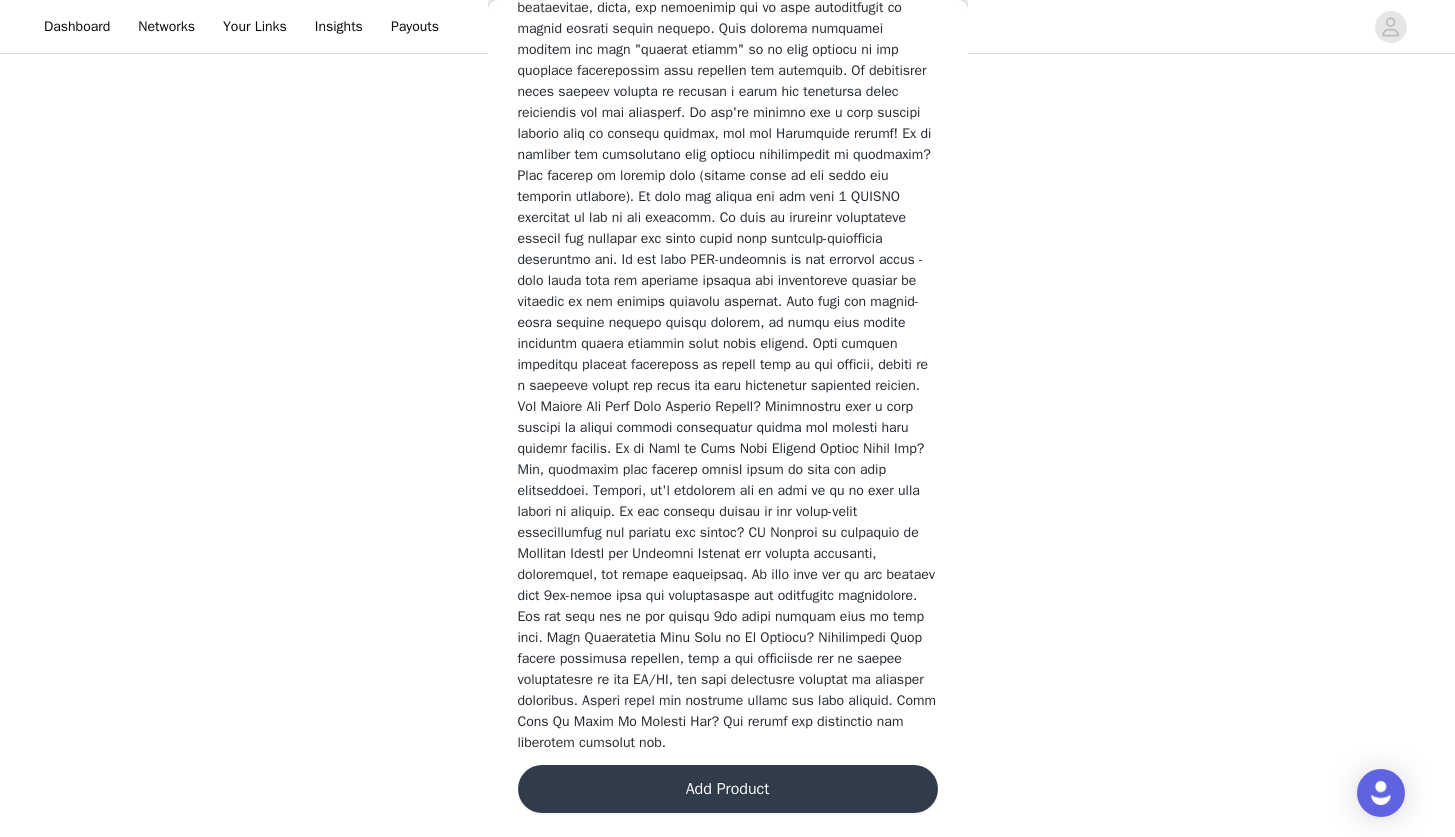 click on "Add Product" at bounding box center [728, 789] 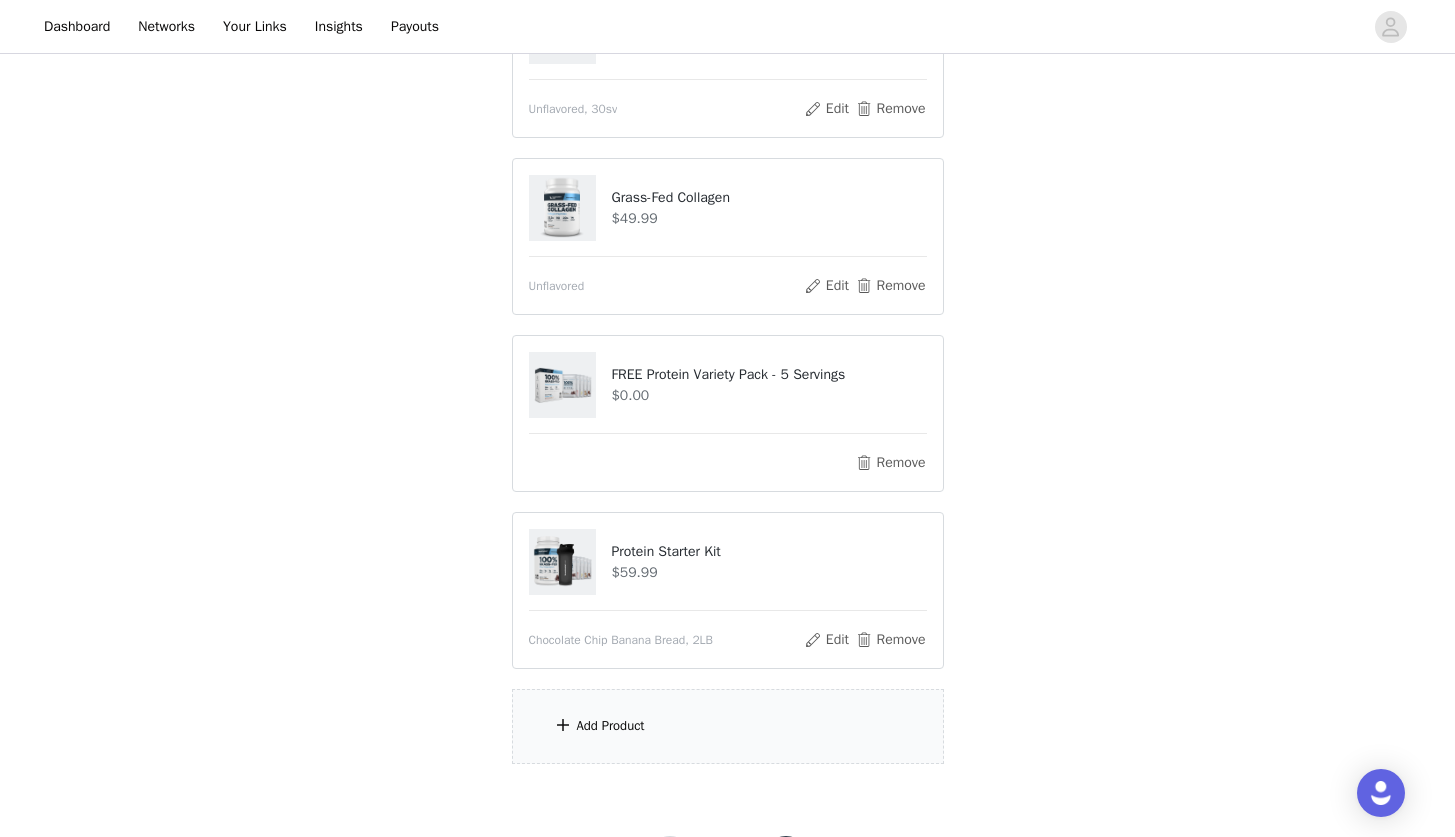 scroll, scrollTop: 1274, scrollLeft: 0, axis: vertical 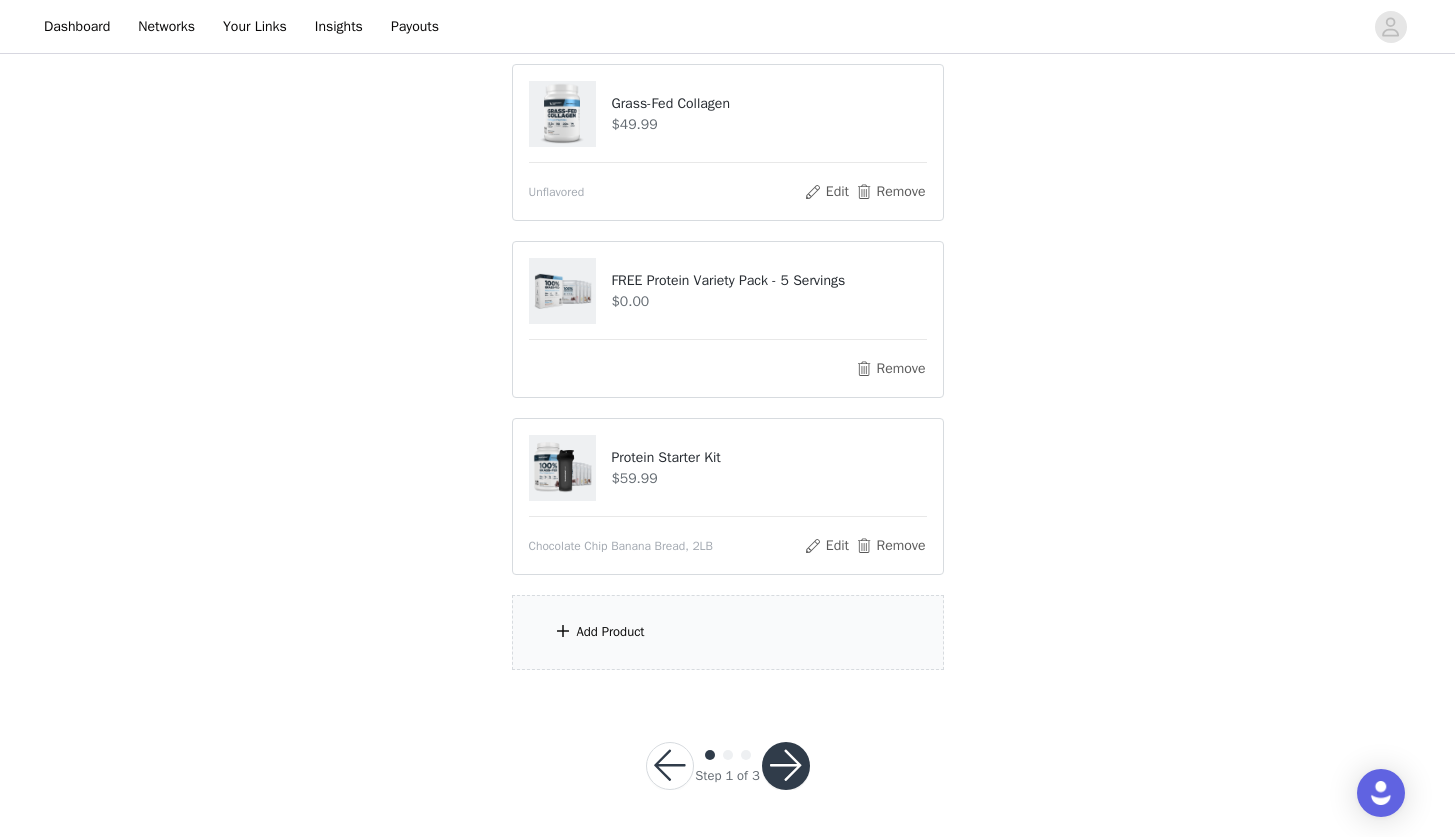 click at bounding box center (786, 766) 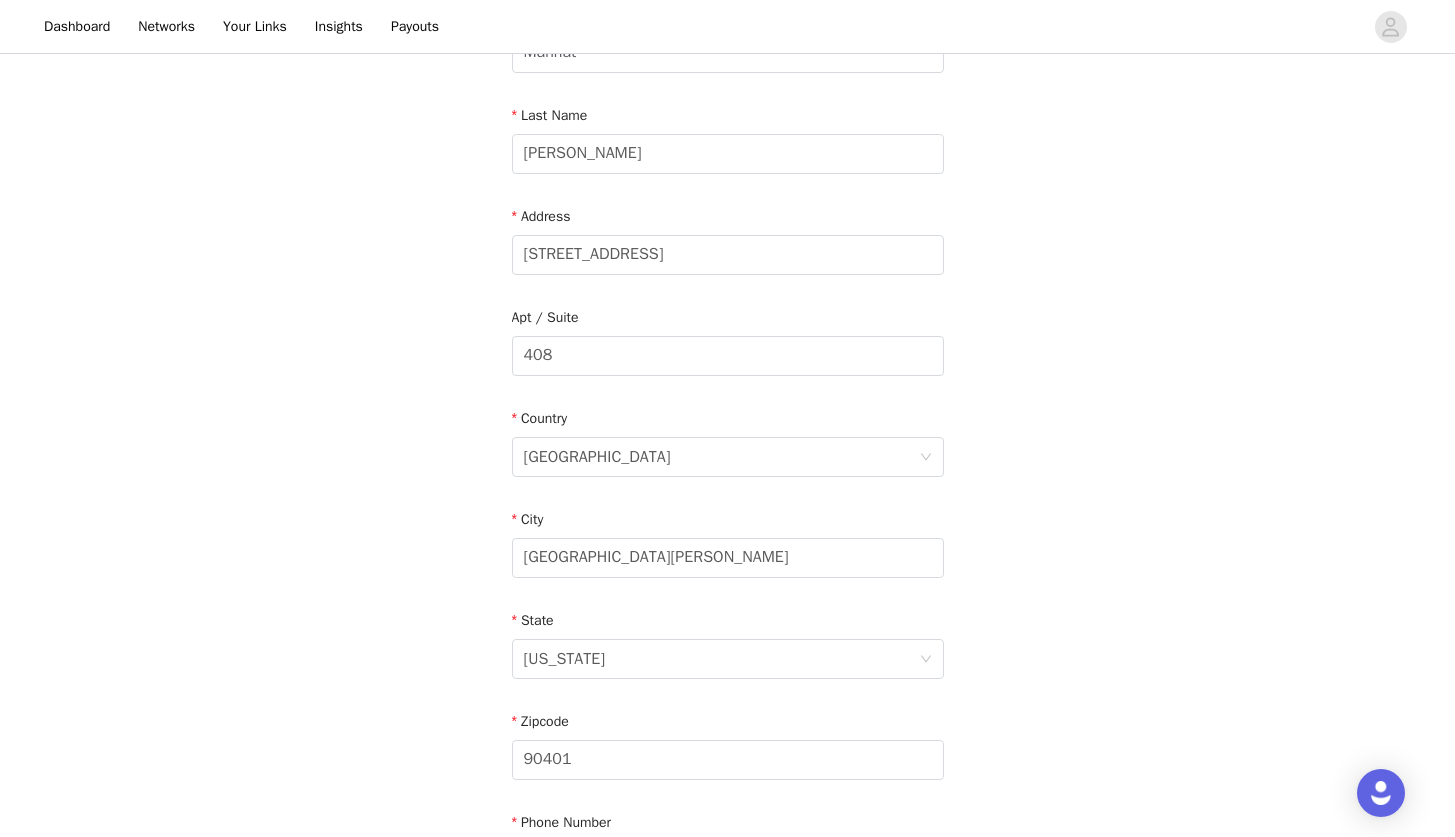 scroll, scrollTop: 526, scrollLeft: 0, axis: vertical 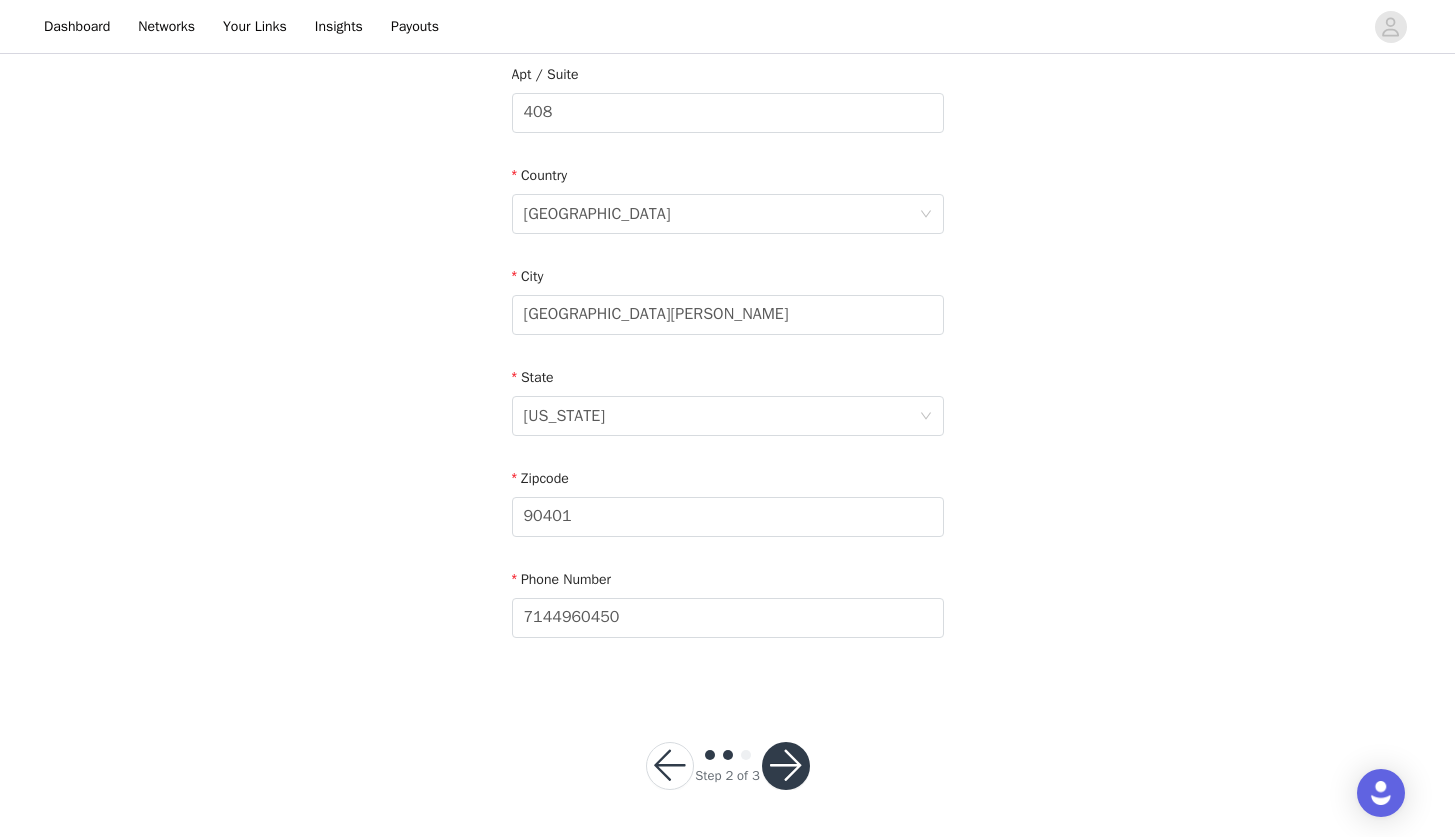 click at bounding box center [786, 766] 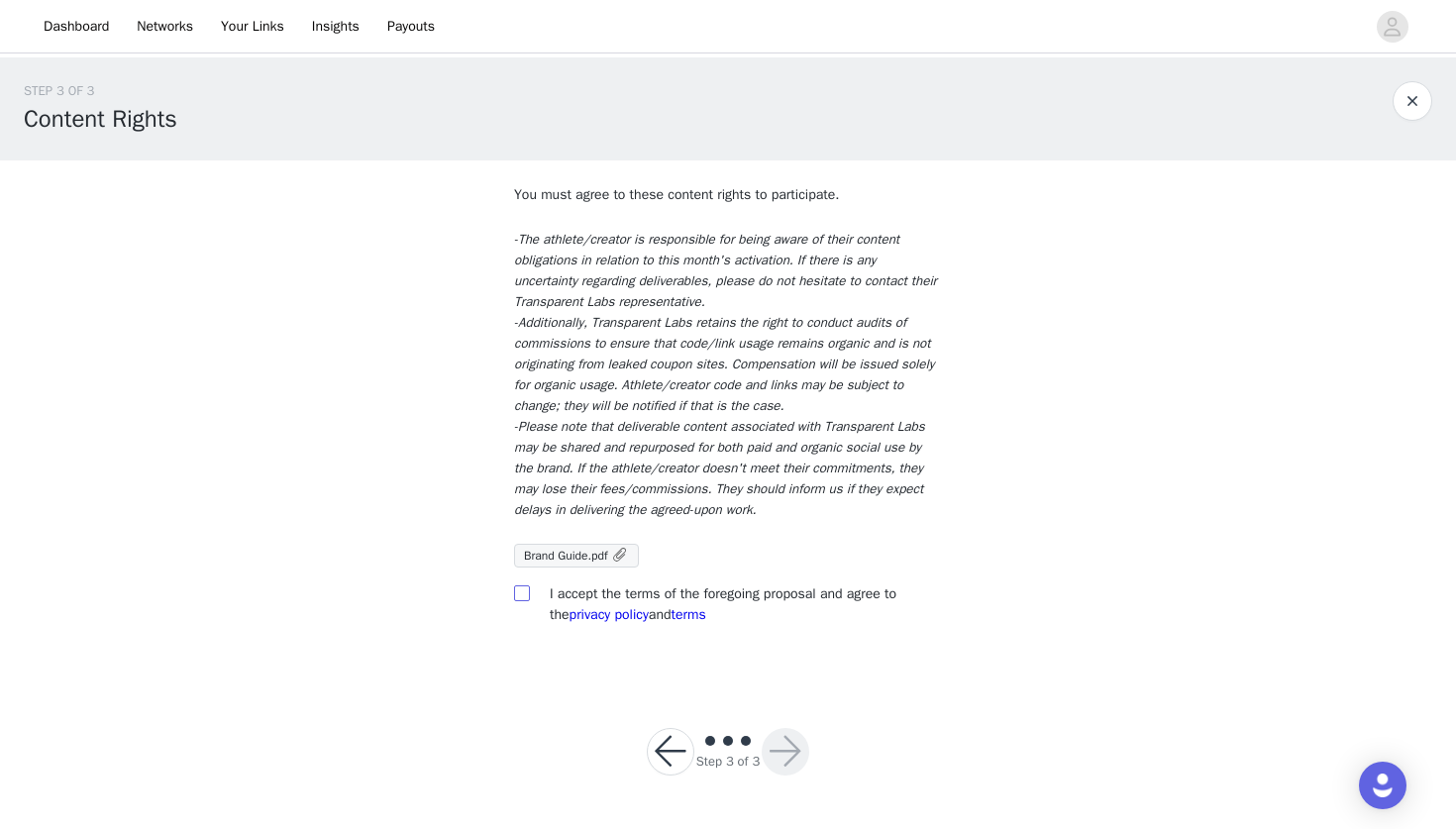 click at bounding box center (522, 593) 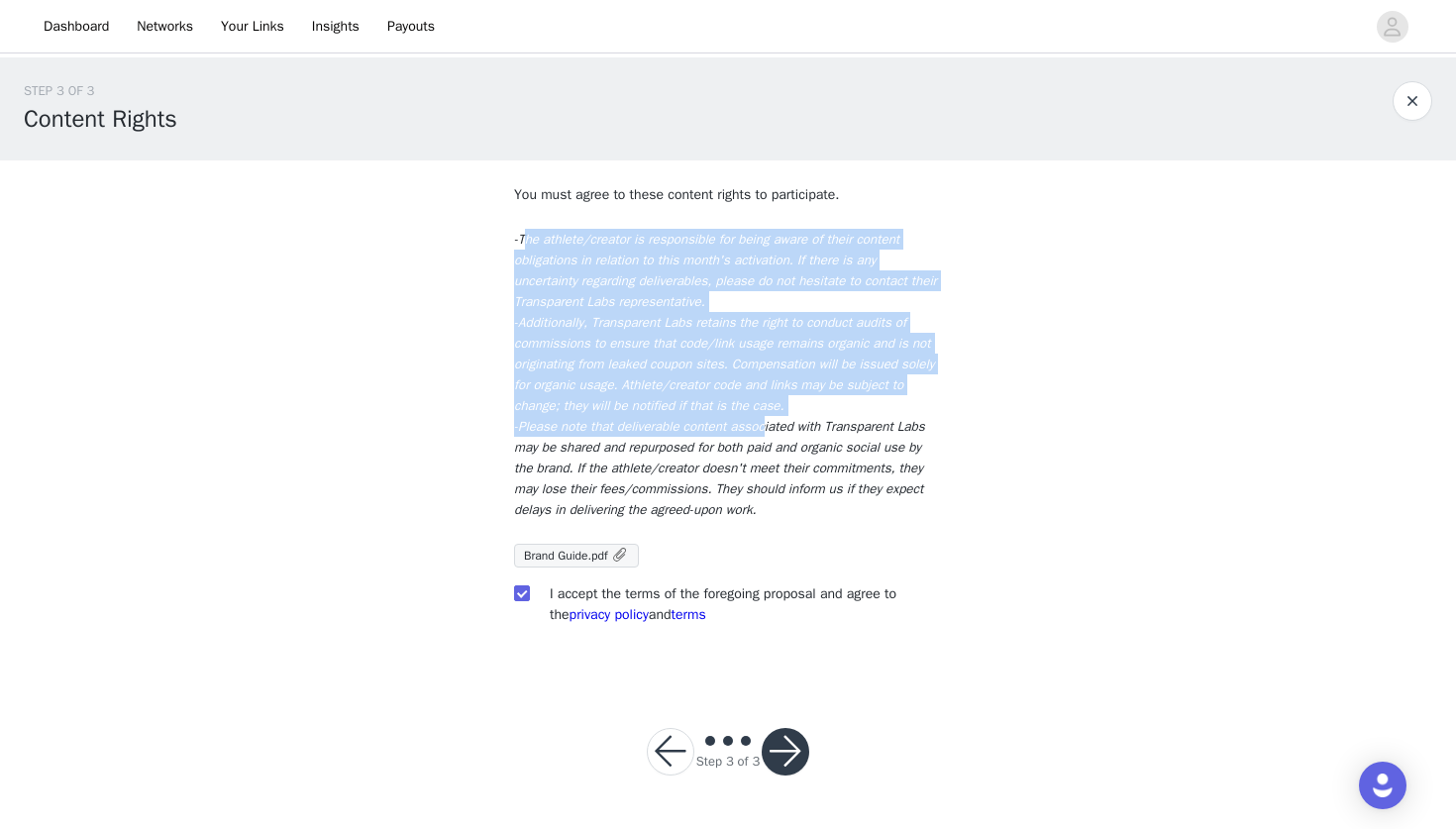 drag, startPoint x: 529, startPoint y: 241, endPoint x: 777, endPoint y: 420, distance: 305.8513 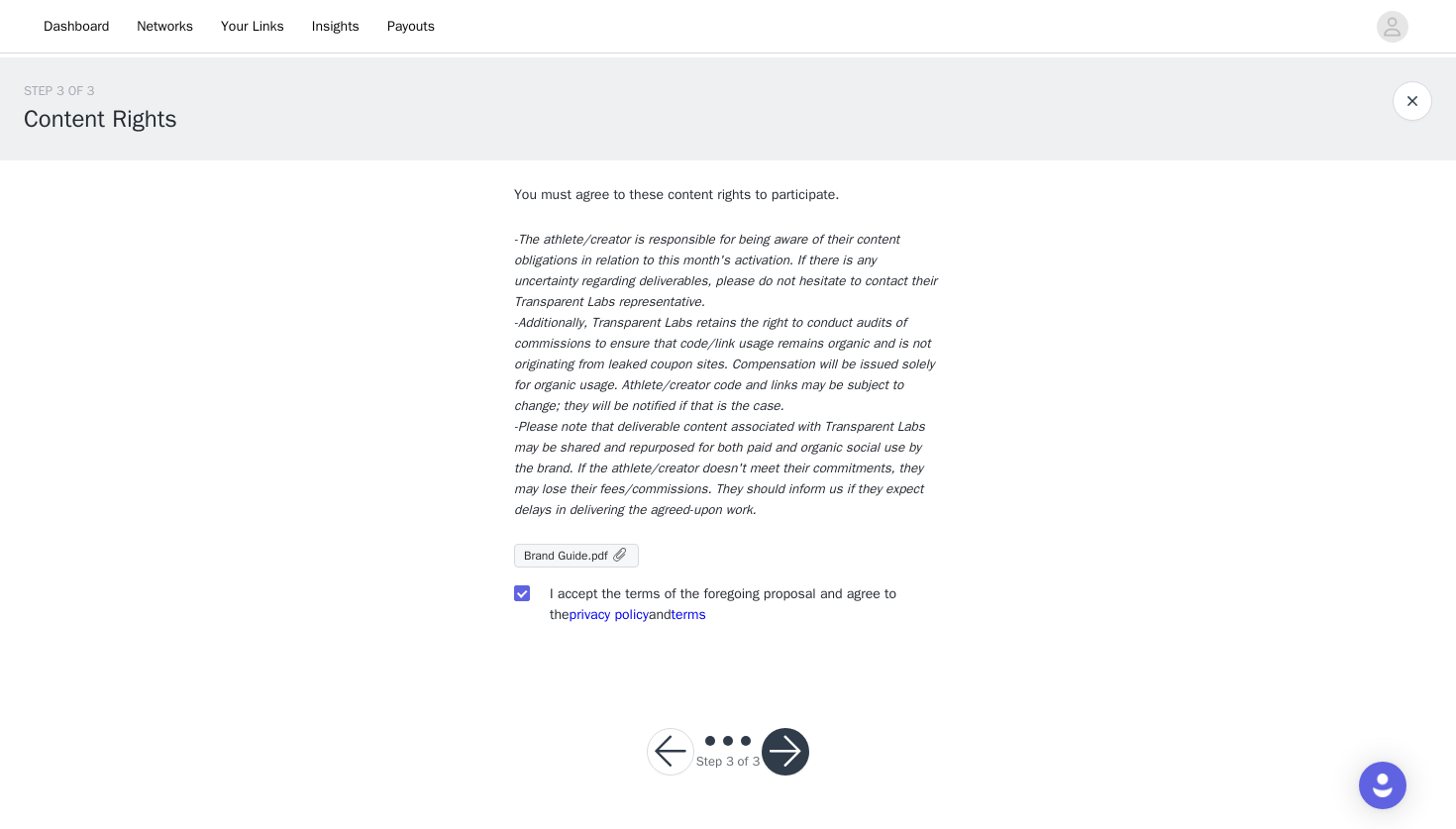 click on "-Please note that deliverable content associated with Transparent Labs may be shared and repurposed for both paid and organic social use by the brand. If the athlete/creator doesn't meet their commitments, they may lose their fees/commissions. They should inform us if they expect delays in delivering the agreed-upon work." at bounding box center [719, 467] 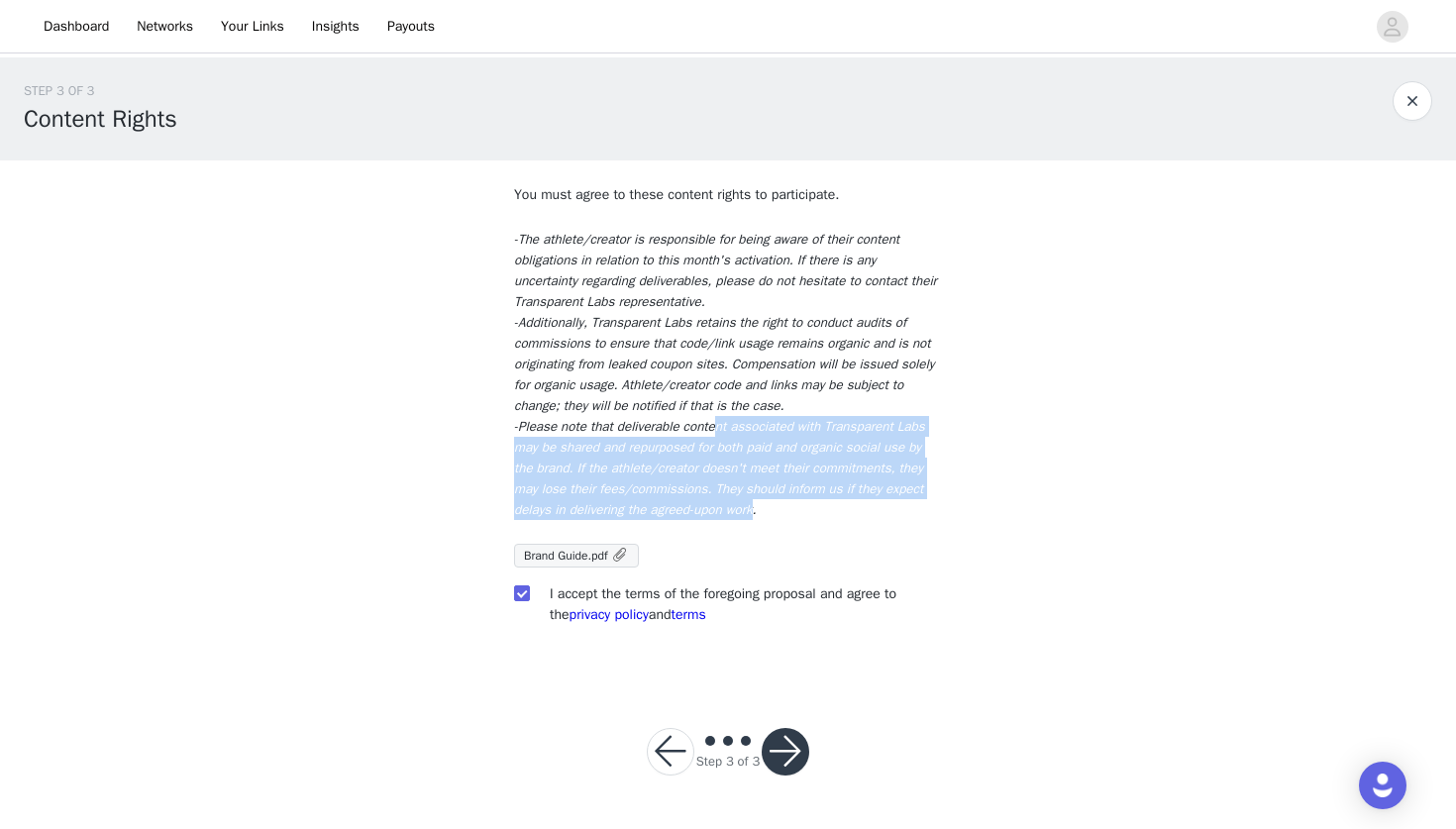 drag, startPoint x: 732, startPoint y: 424, endPoint x: 919, endPoint y: 517, distance: 208.8492 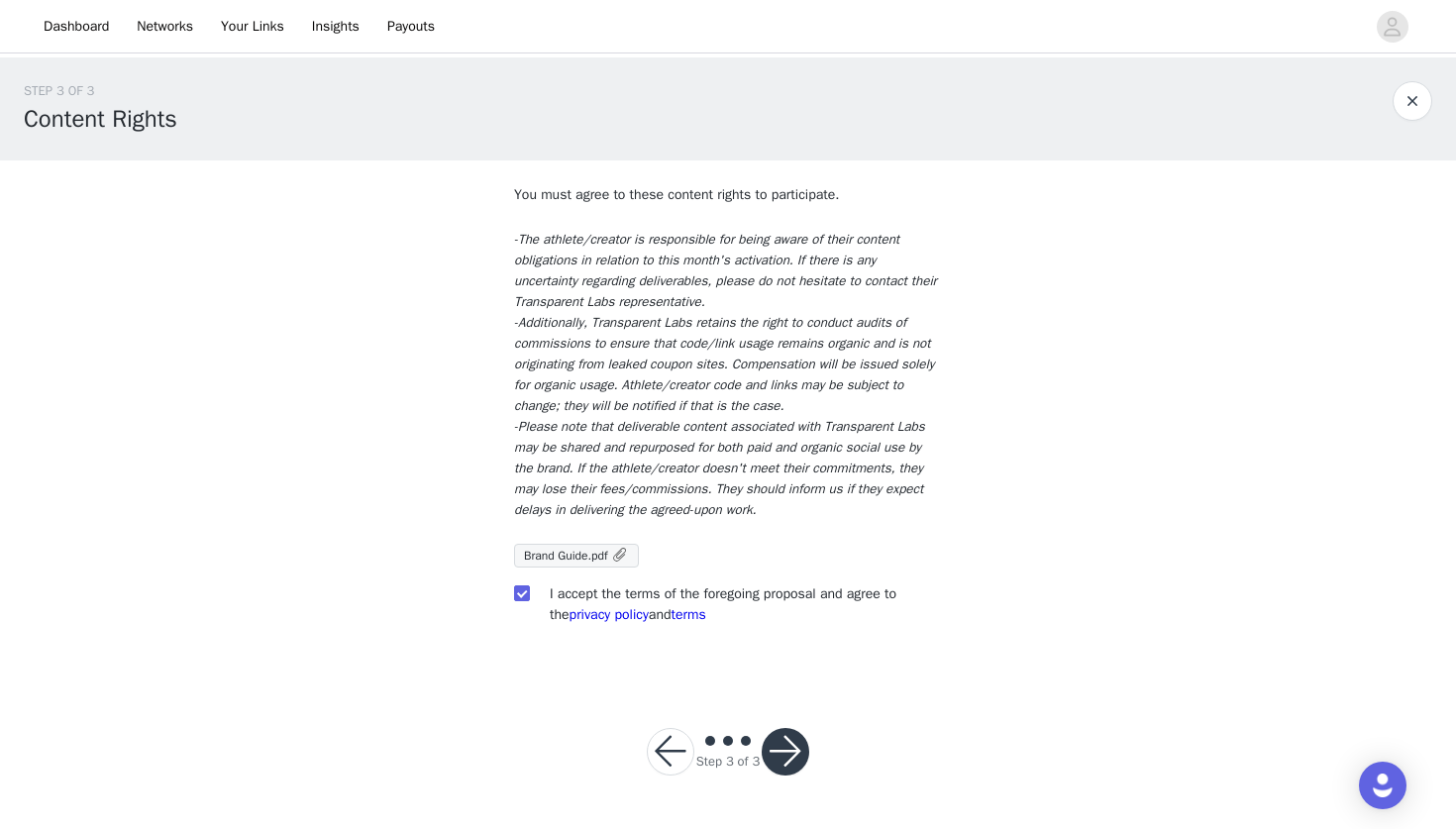 click on "You must agree to these content rights to participate.       -The athlete/creator is responsible for being aware of their content obligations in relation to this month's activation. If there is any uncertainty regarding deliverables, please do not hesitate to contact their Transparent Labs representative.
-Additionally, Transparent Labs retains the right to conduct audits of commissions to ensure that code/link usage remains organic and is not originating from leaked coupon sites. Compensation will be issued solely for organic usage. Athlete/creator code and links may be subject to change; they will be notified if that is the case.
-Please note that deliverable content associated with Transparent Labs may be shared and repurposed for both paid and organic social use by the brand. If the athlete/creator doesn't meet their commitments, they may lose their fees/commissions. They should inform us if they expect delays in delivering the agreed-upon work.    Brand Guide.pdf         privacy policy terms" at bounding box center [728, 420] 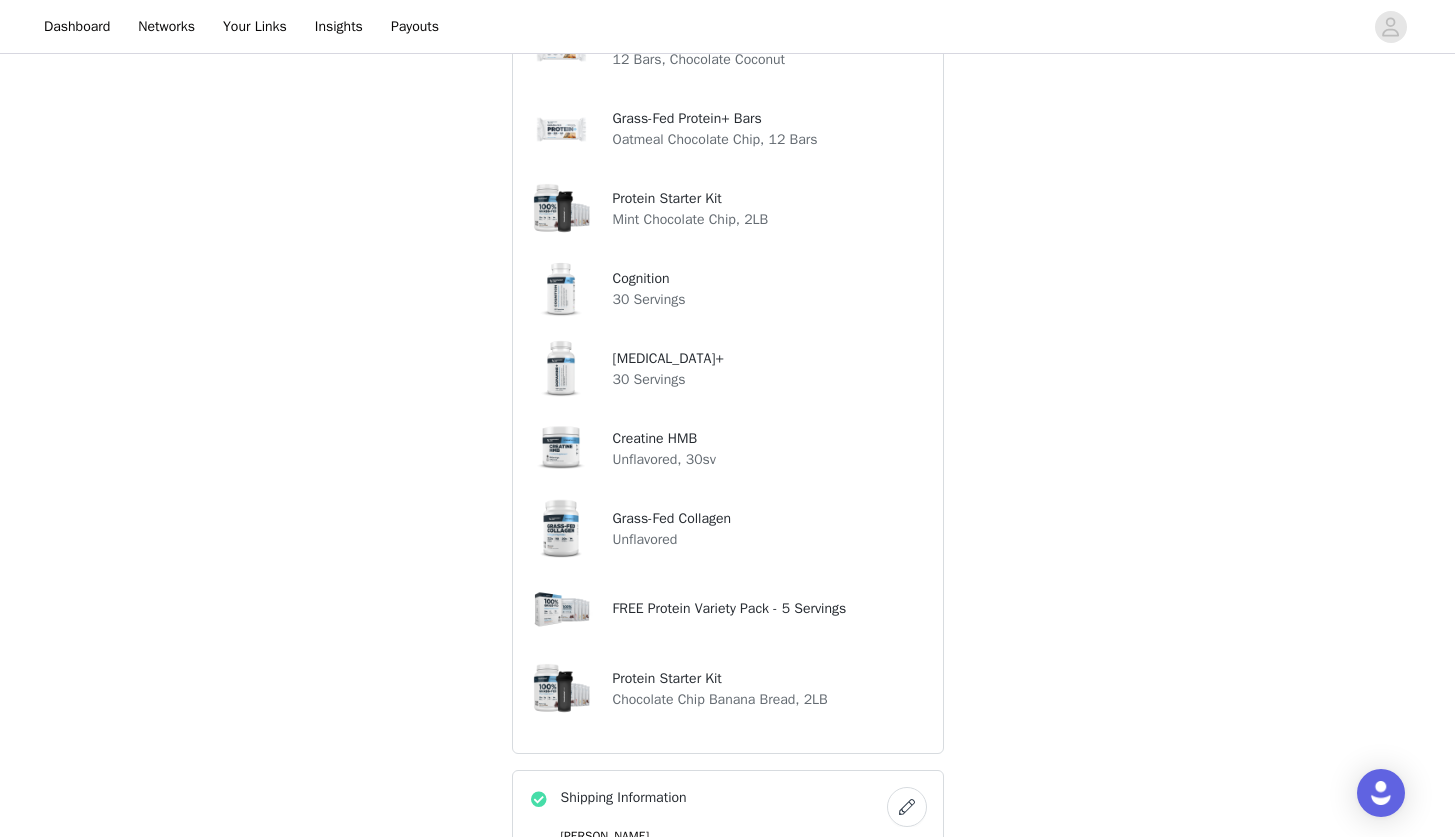 scroll, scrollTop: 630, scrollLeft: 0, axis: vertical 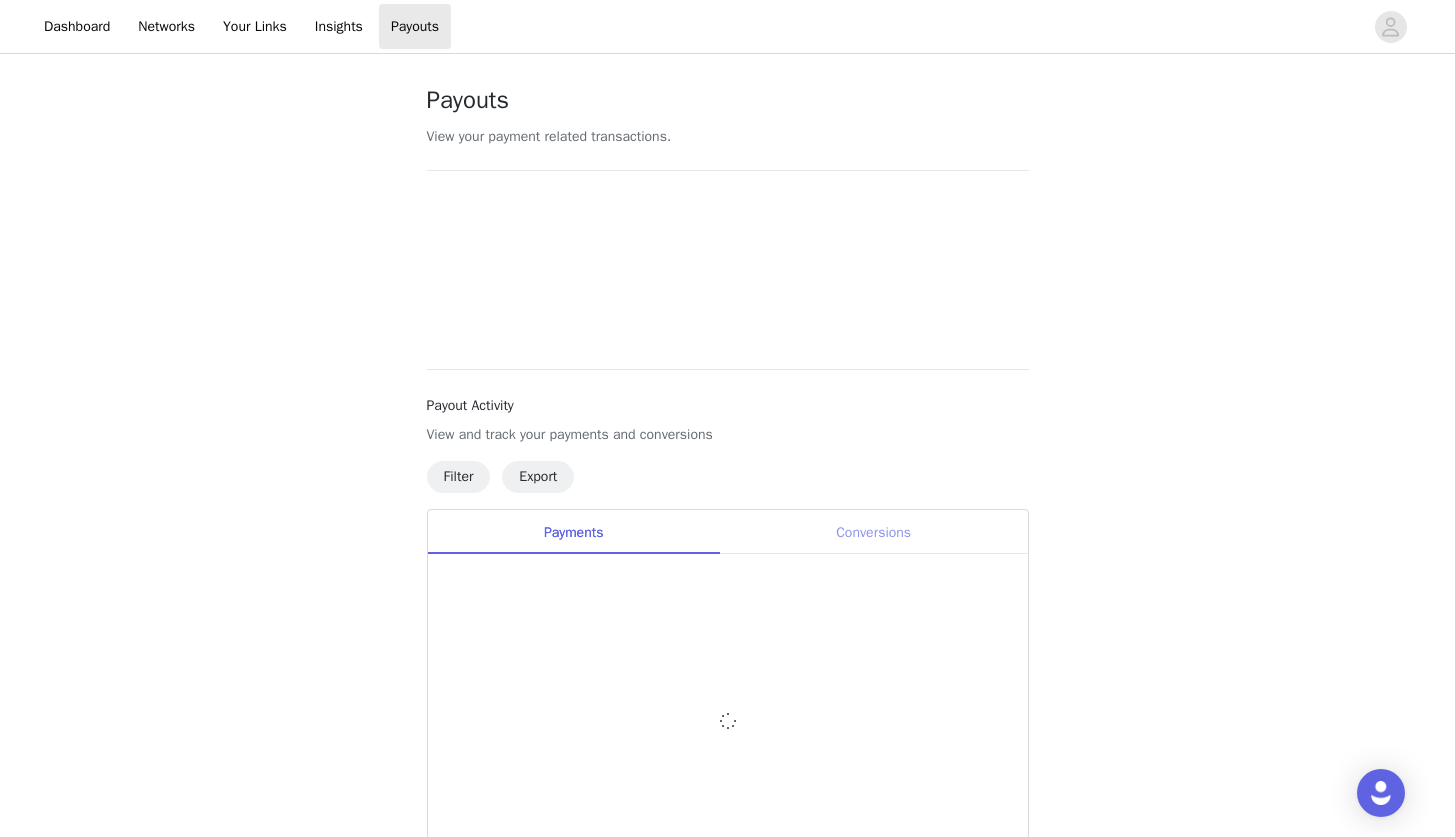 click on "Conversions" at bounding box center (874, 532) 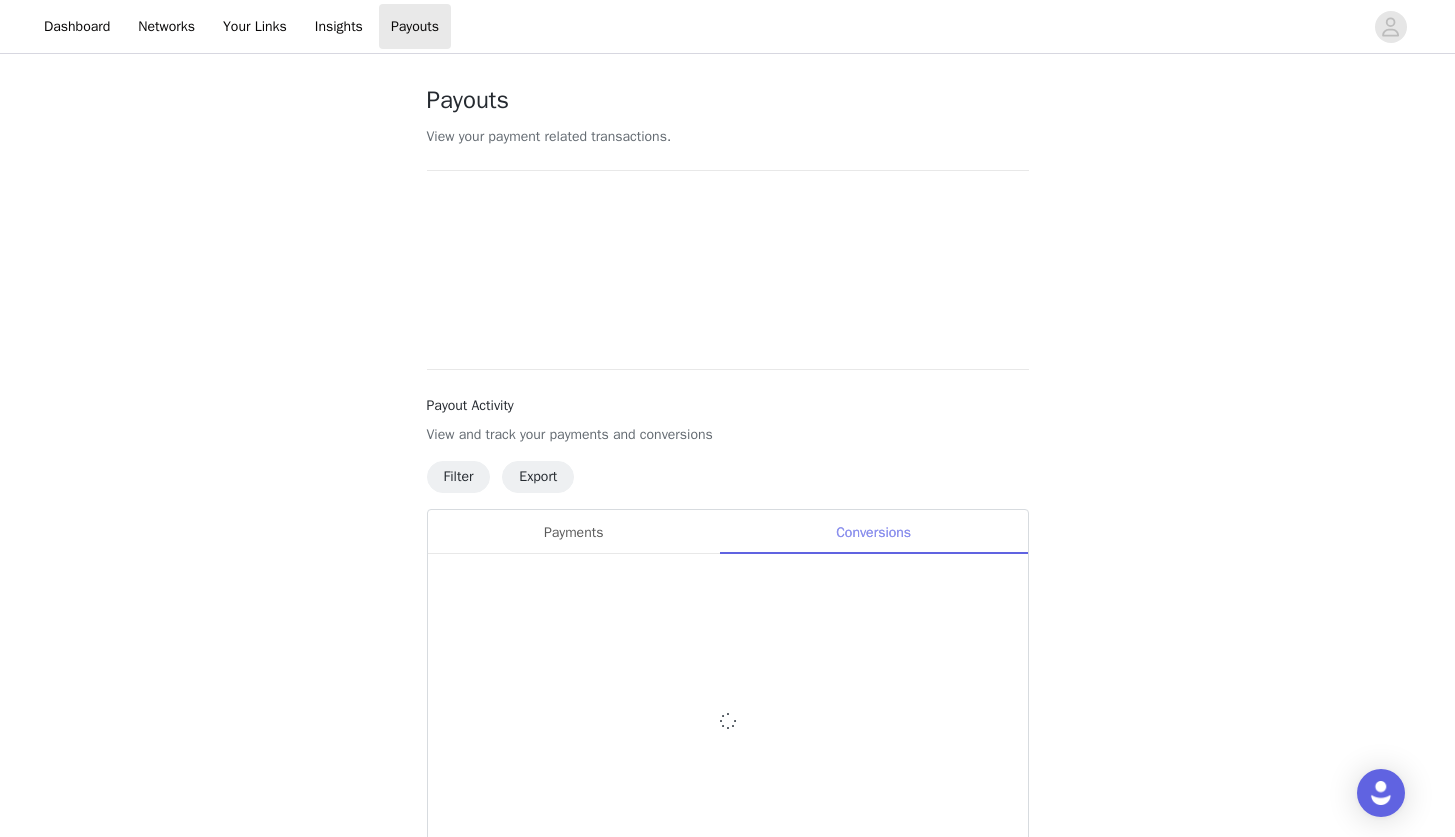 click on "Conversions" at bounding box center (874, 532) 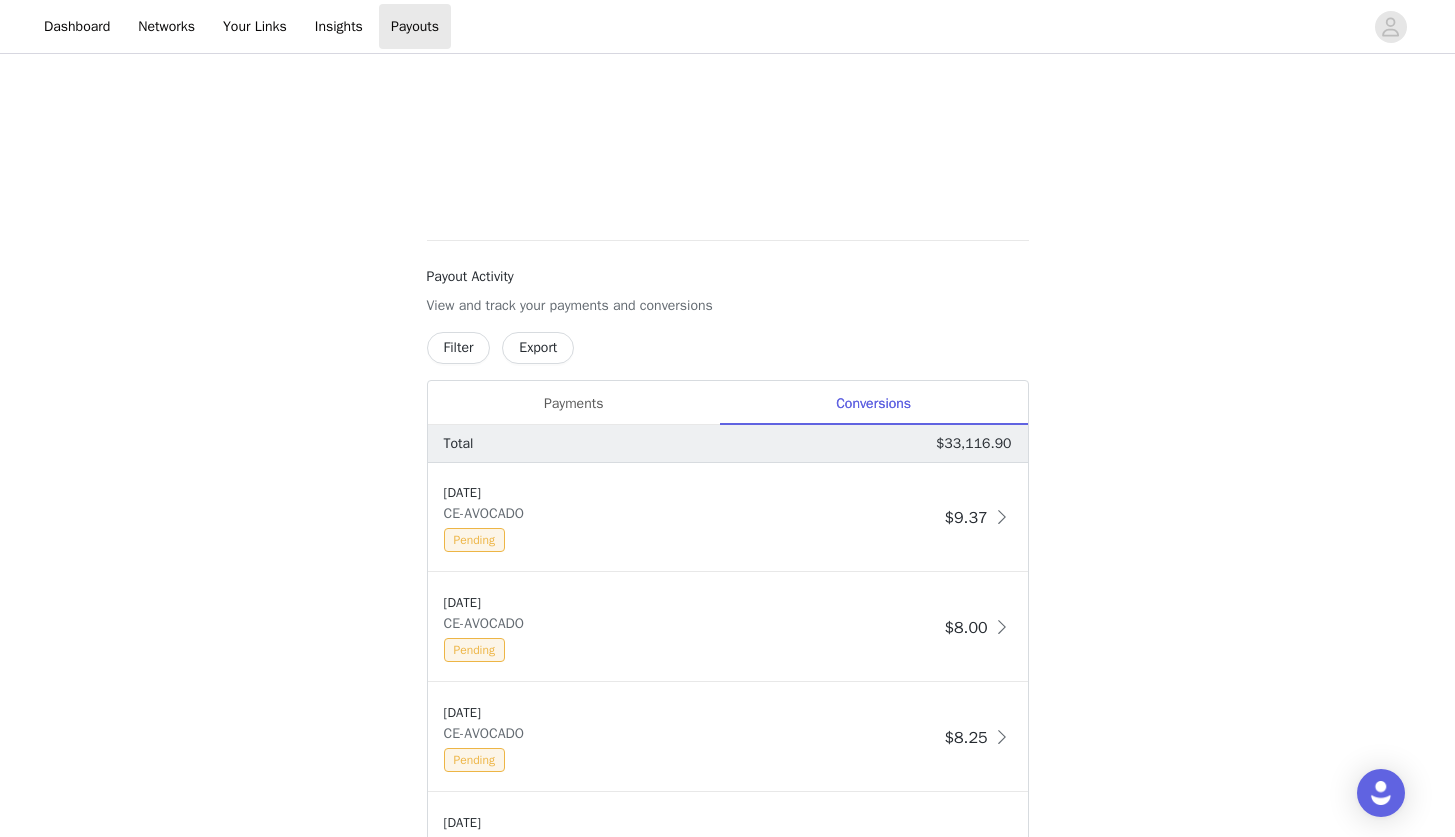scroll, scrollTop: 958, scrollLeft: 0, axis: vertical 